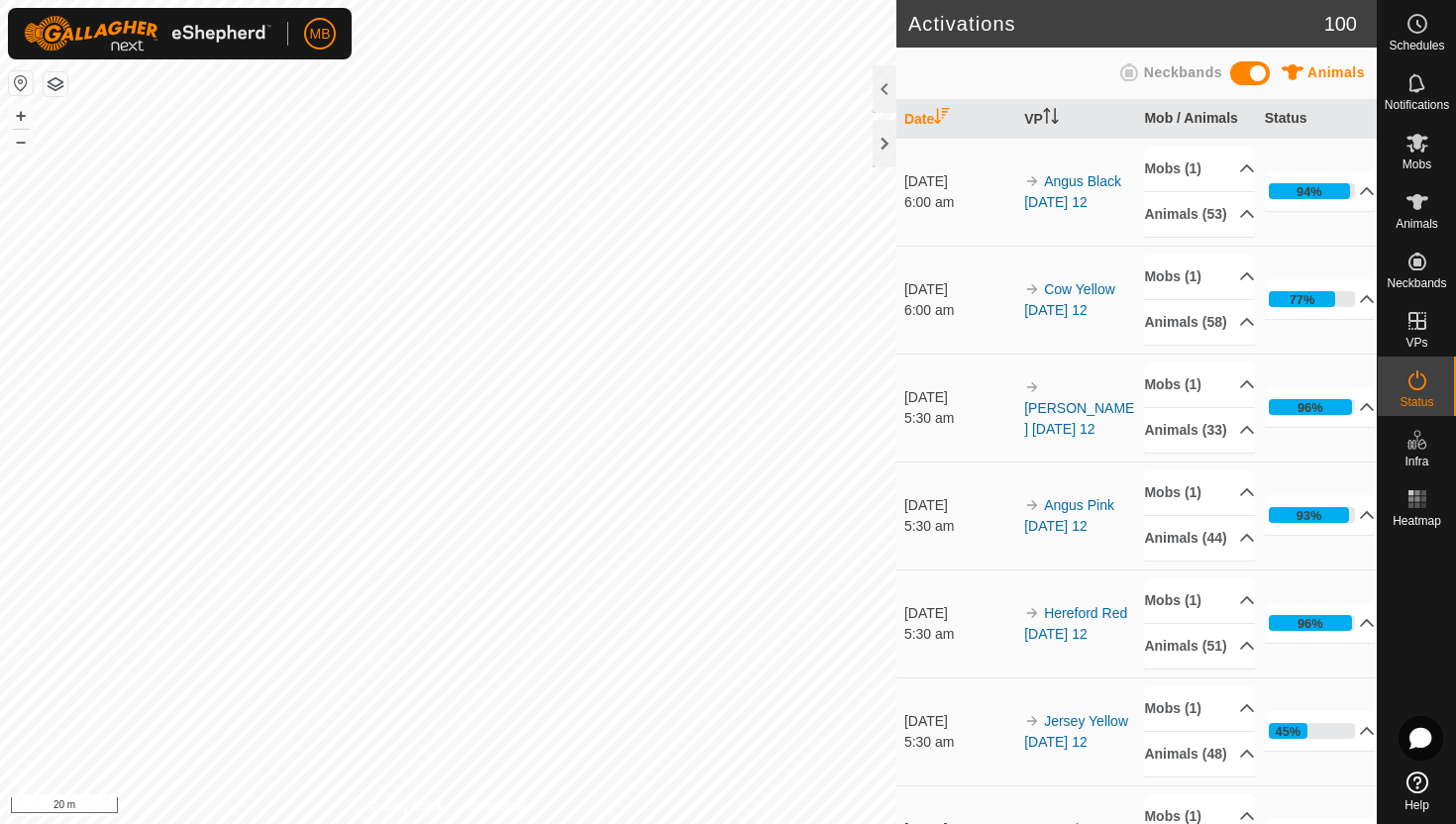 scroll, scrollTop: 0, scrollLeft: 0, axis: both 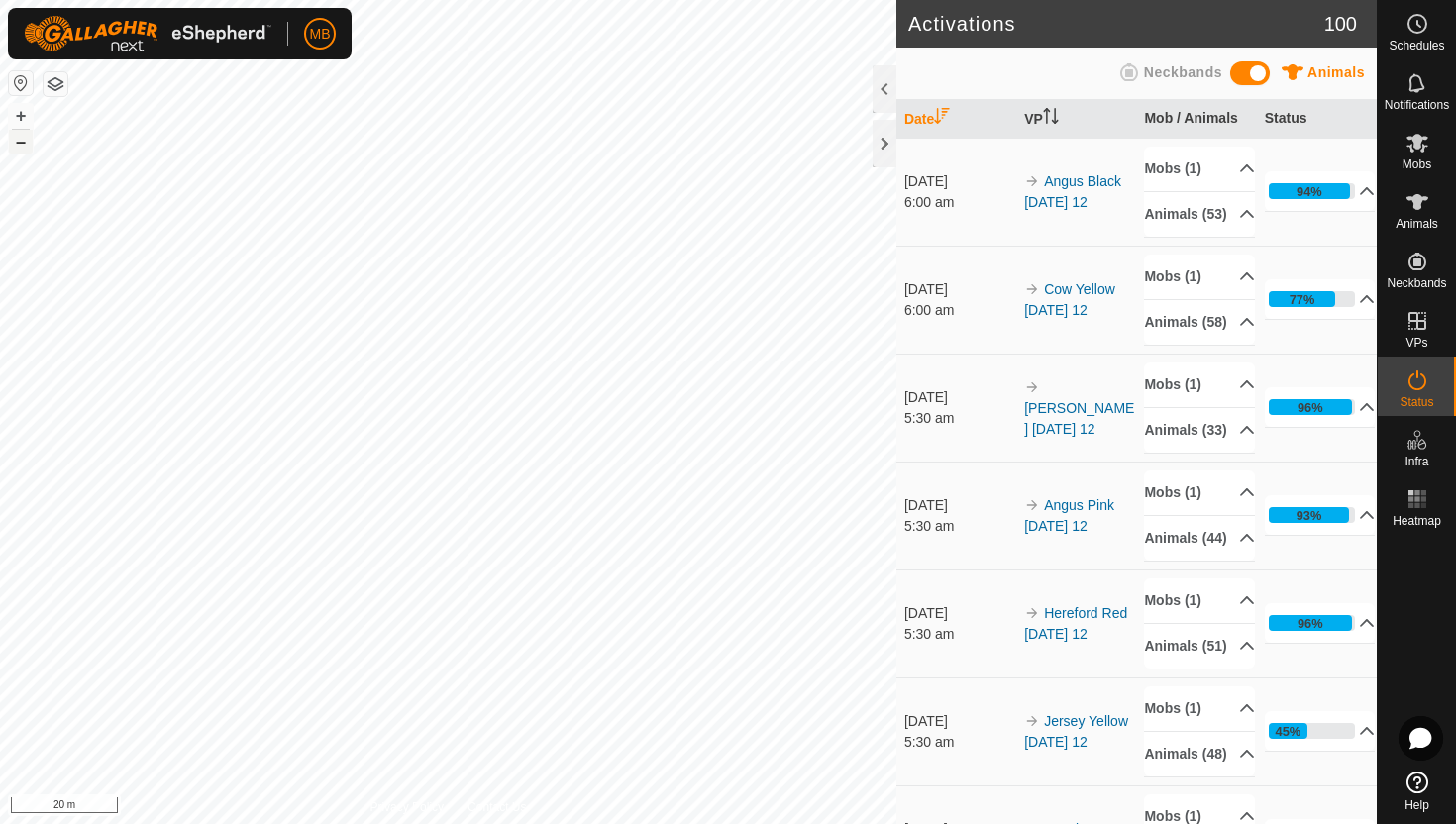 click on "–" at bounding box center (21, 142) 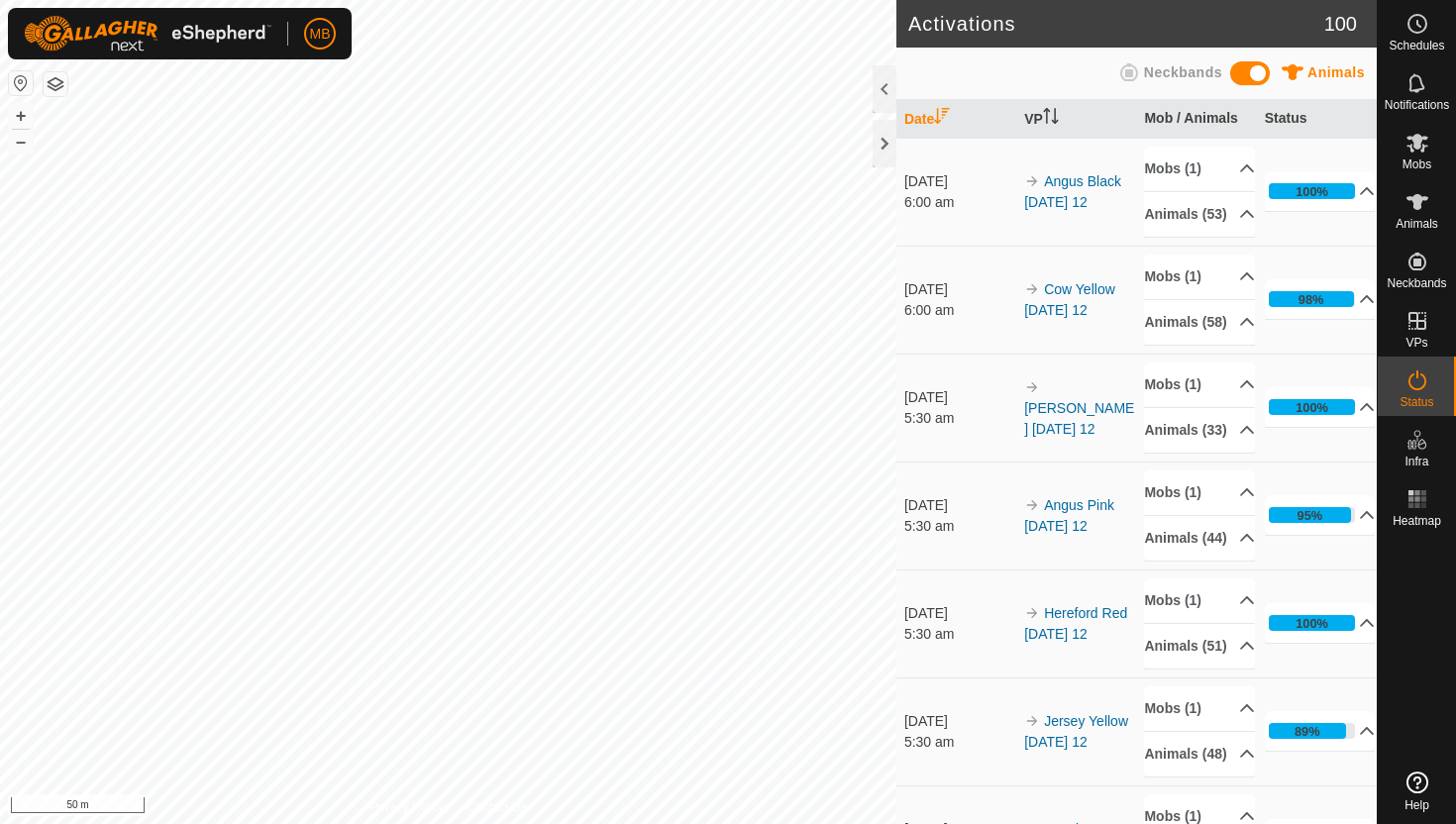 scroll, scrollTop: 0, scrollLeft: 0, axis: both 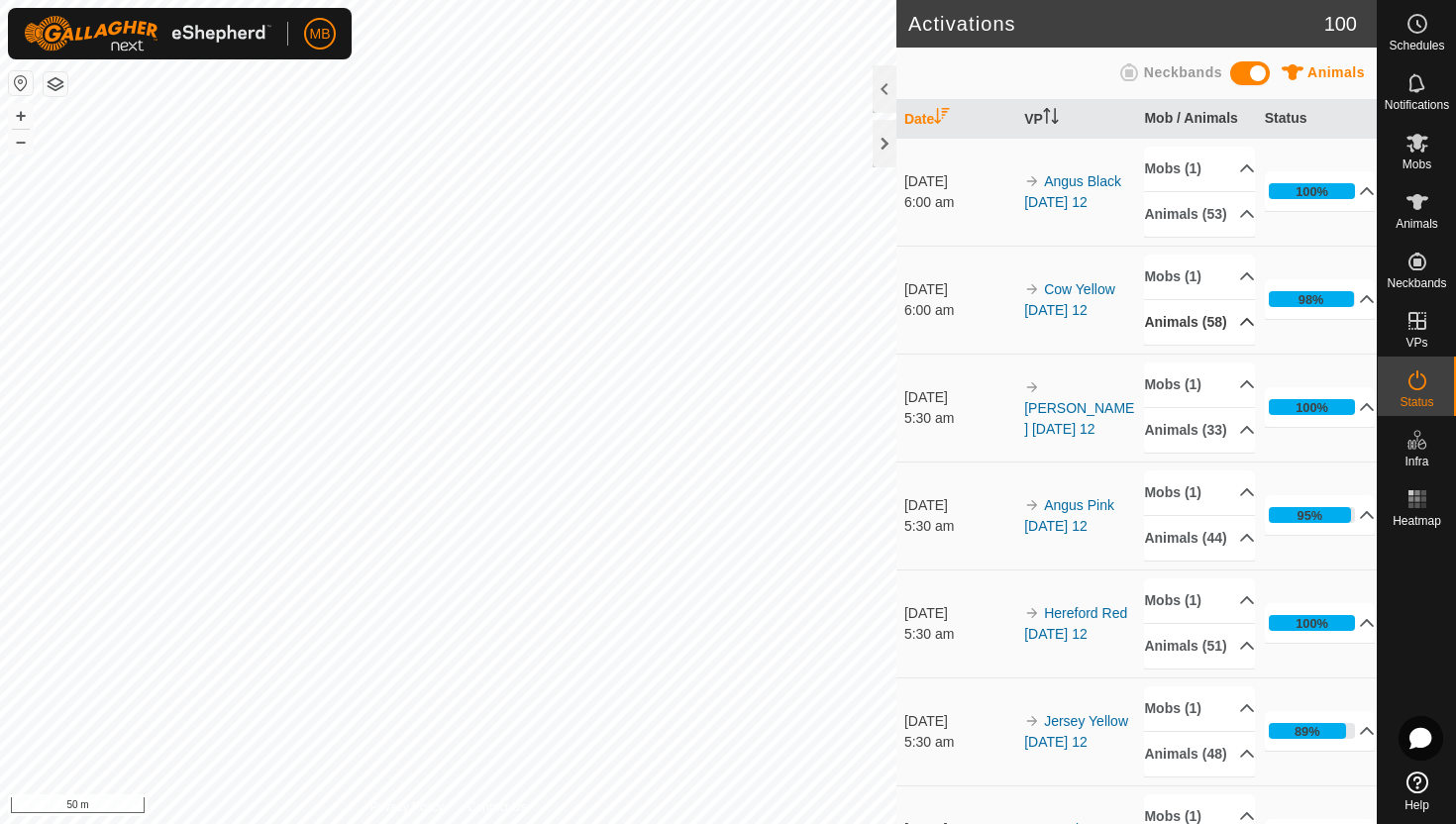 click on "Animals (58)" at bounding box center (1199, 322) 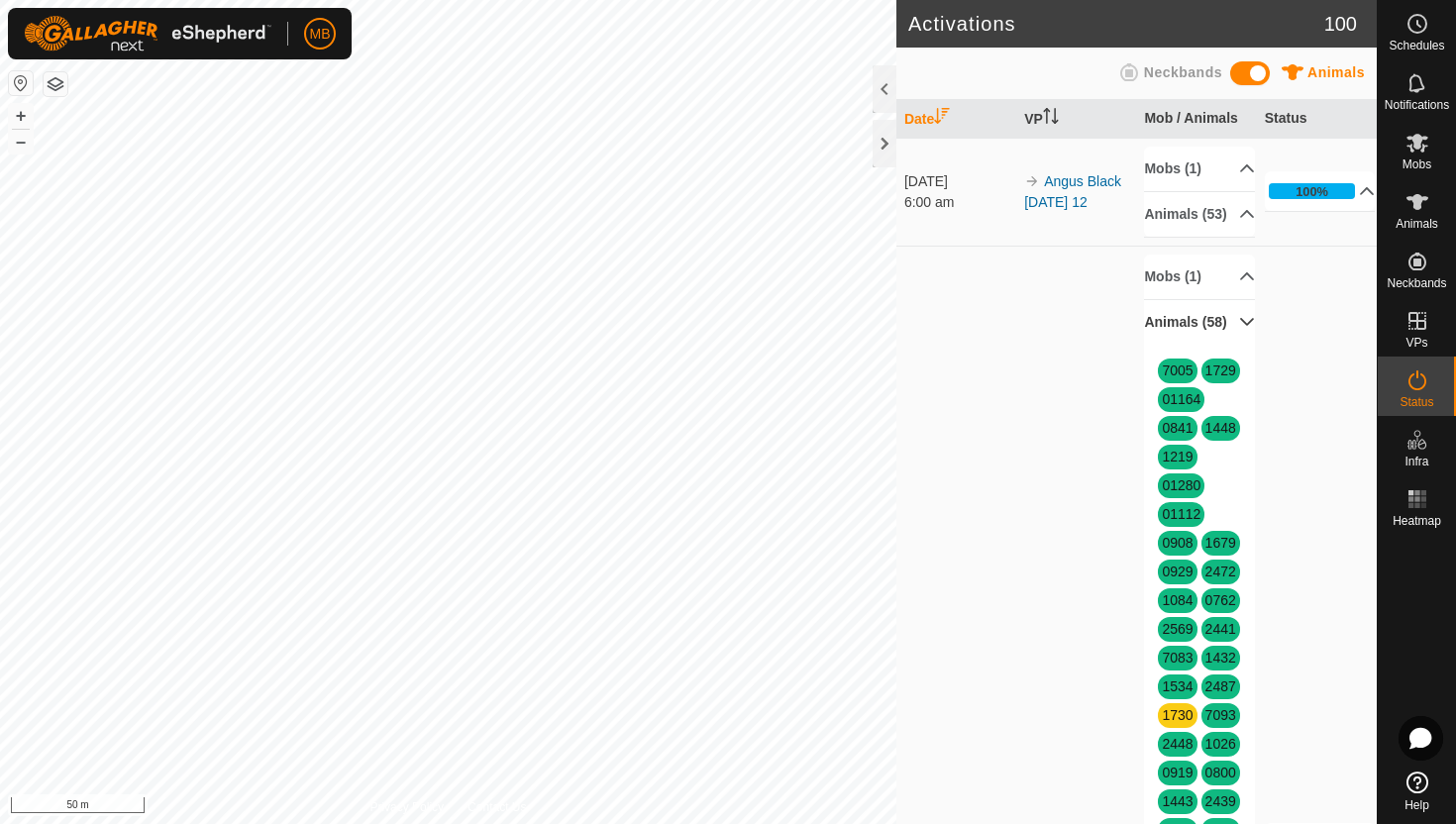 click on "Animals (58)" at bounding box center [1199, 322] 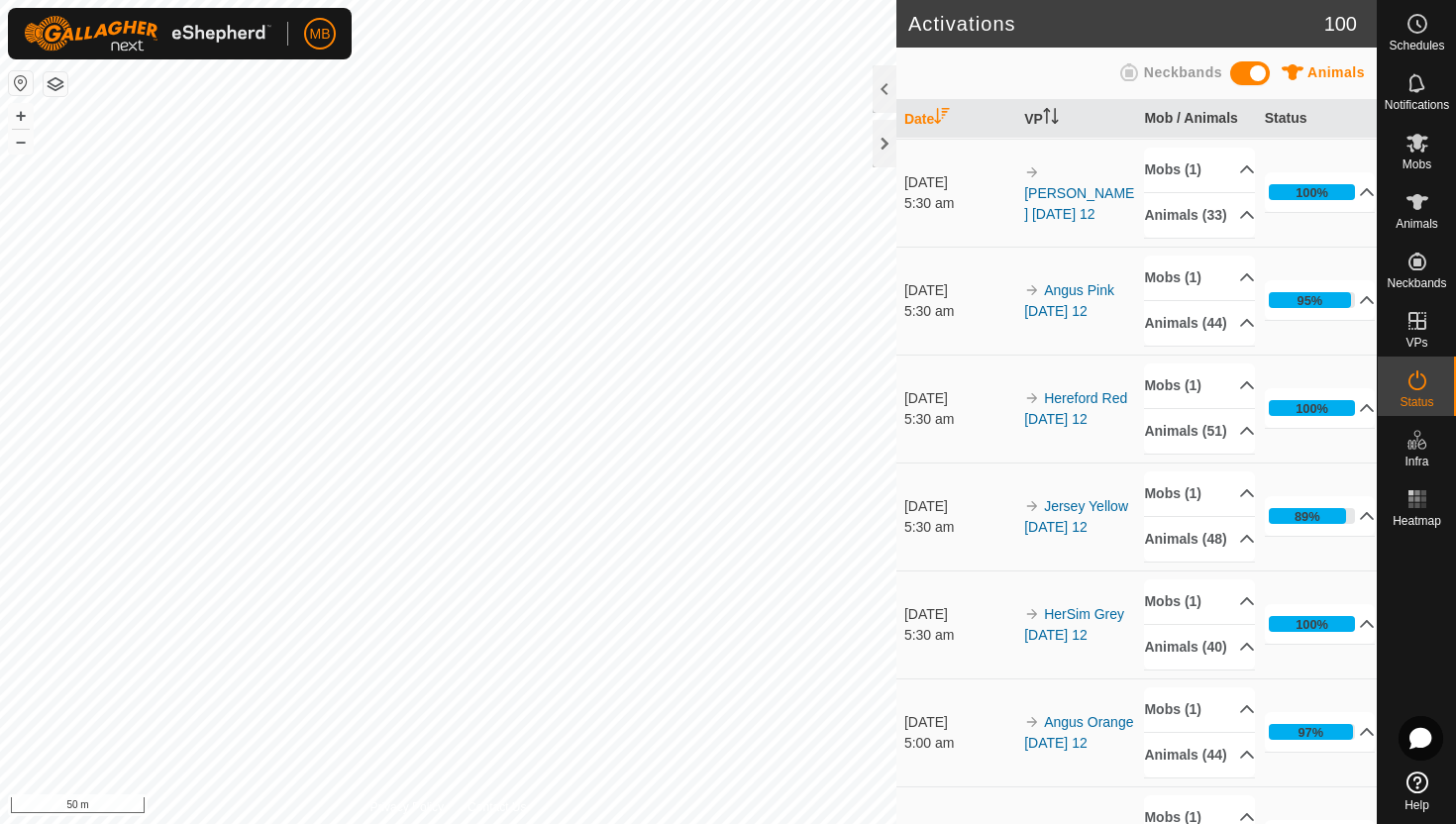 scroll, scrollTop: 221, scrollLeft: 0, axis: vertical 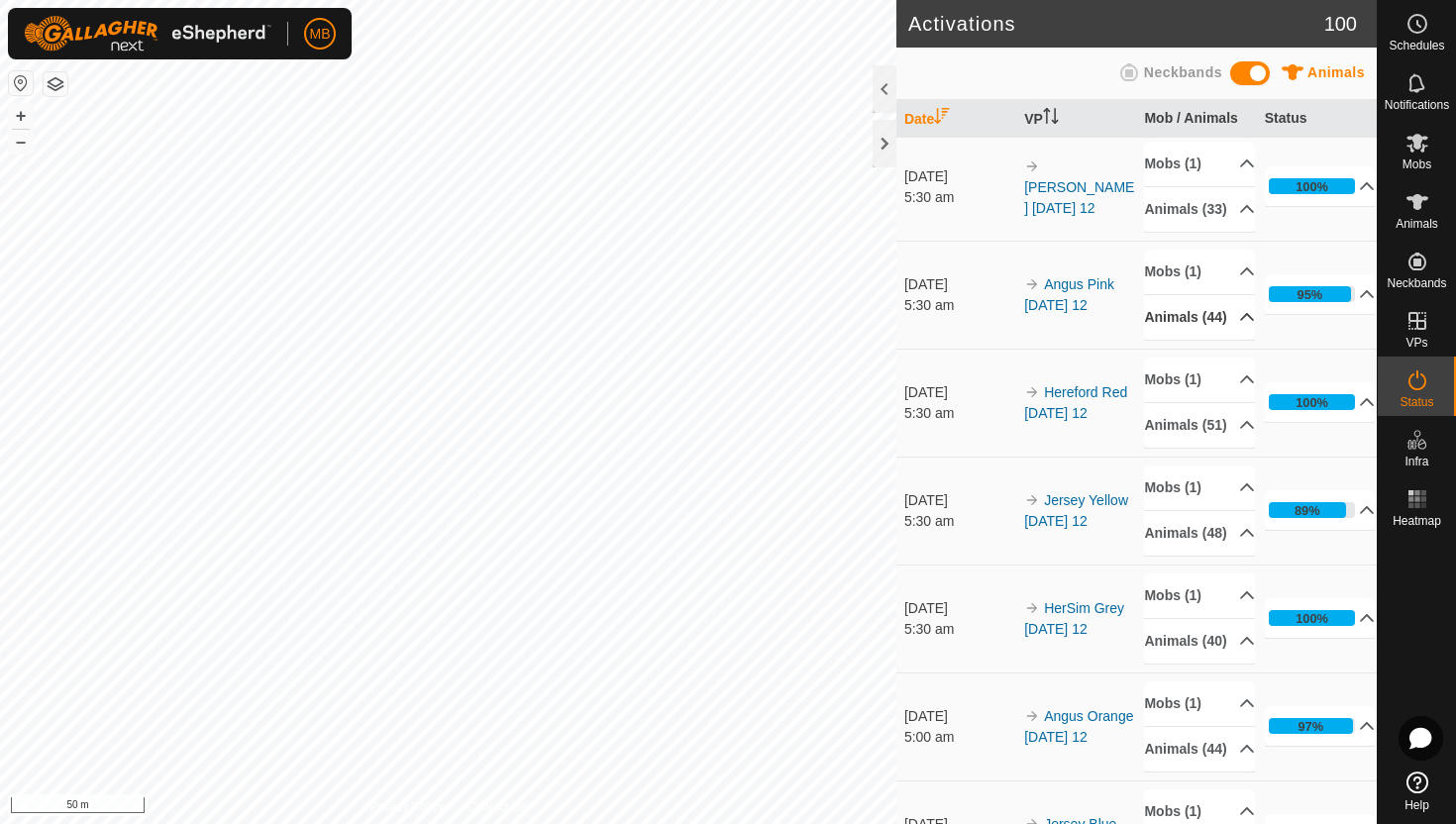 click on "Animals (44)" at bounding box center [1199, 317] 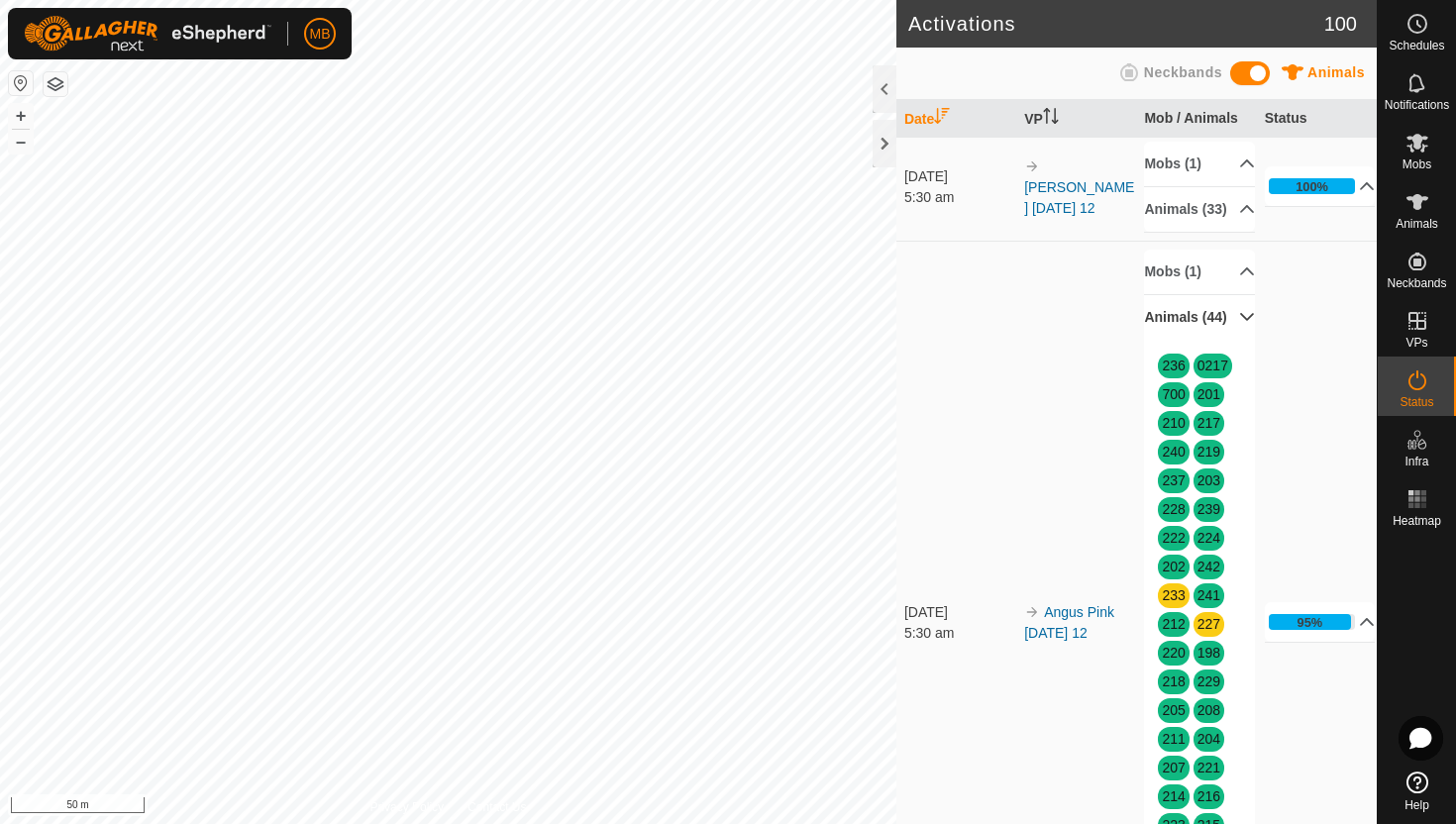 click on "Animals (44)" at bounding box center [1199, 317] 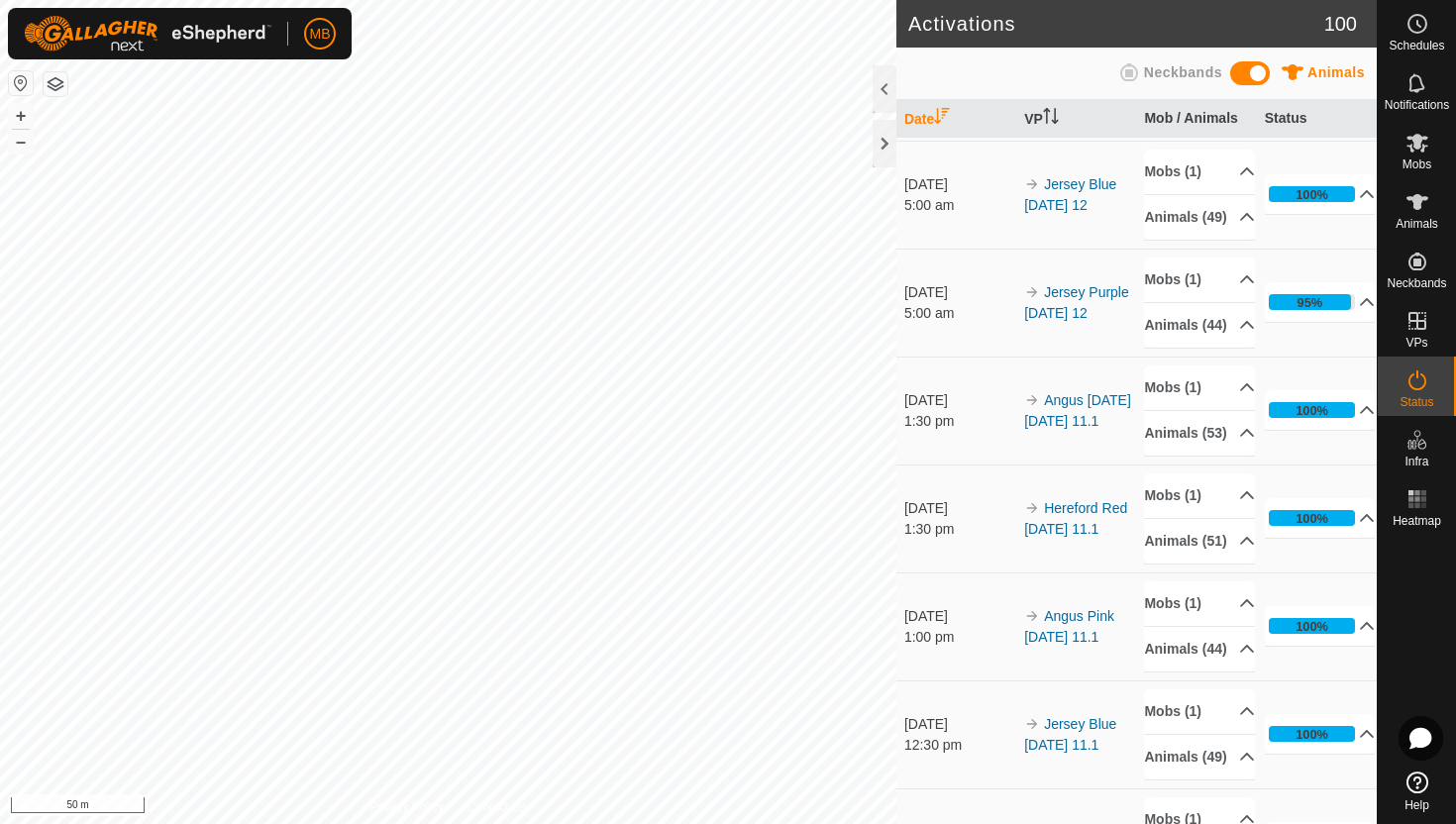 scroll, scrollTop: 868, scrollLeft: 0, axis: vertical 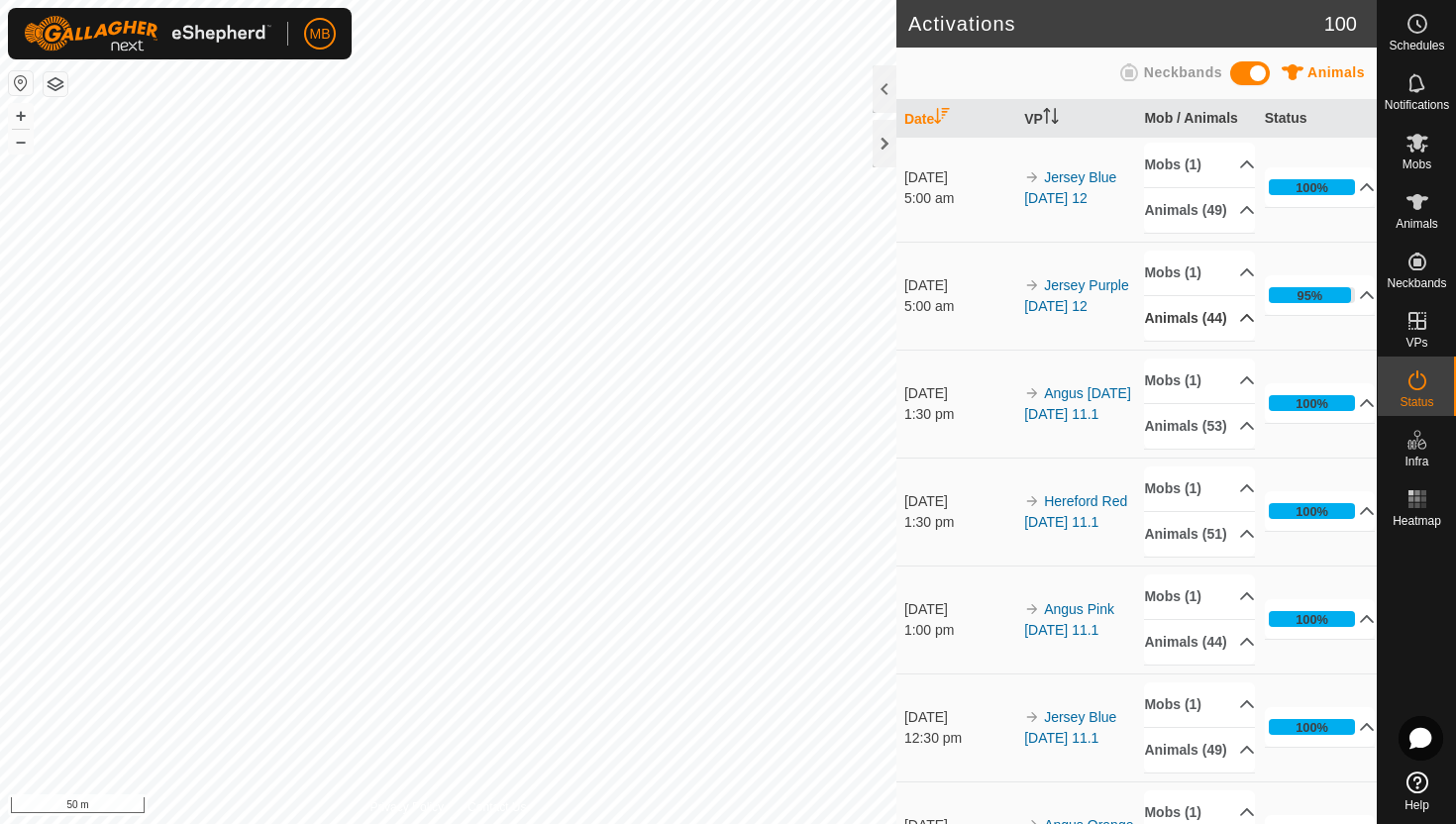 click on "Animals (44)" at bounding box center (1199, 318) 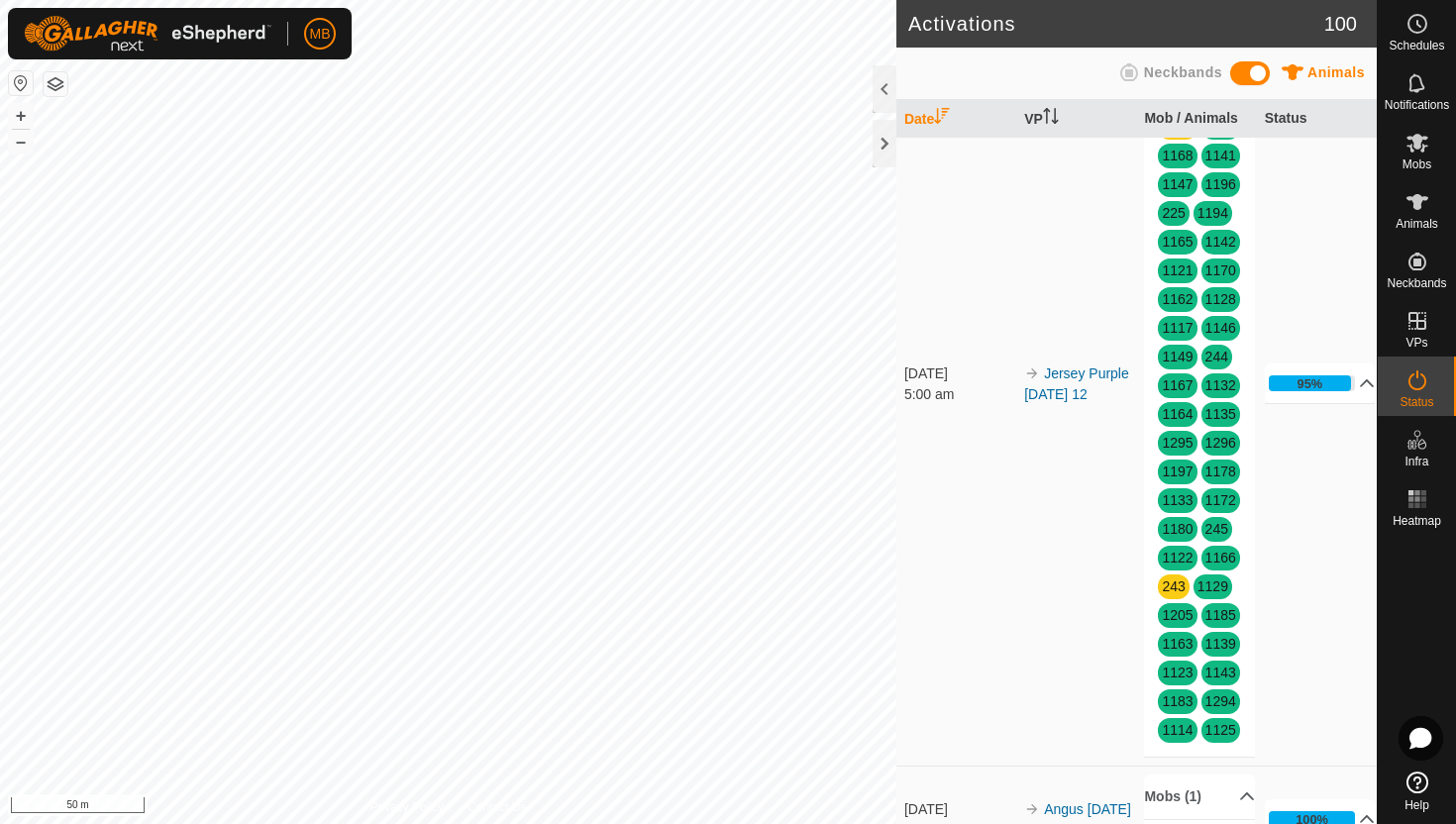 scroll, scrollTop: 1079, scrollLeft: 0, axis: vertical 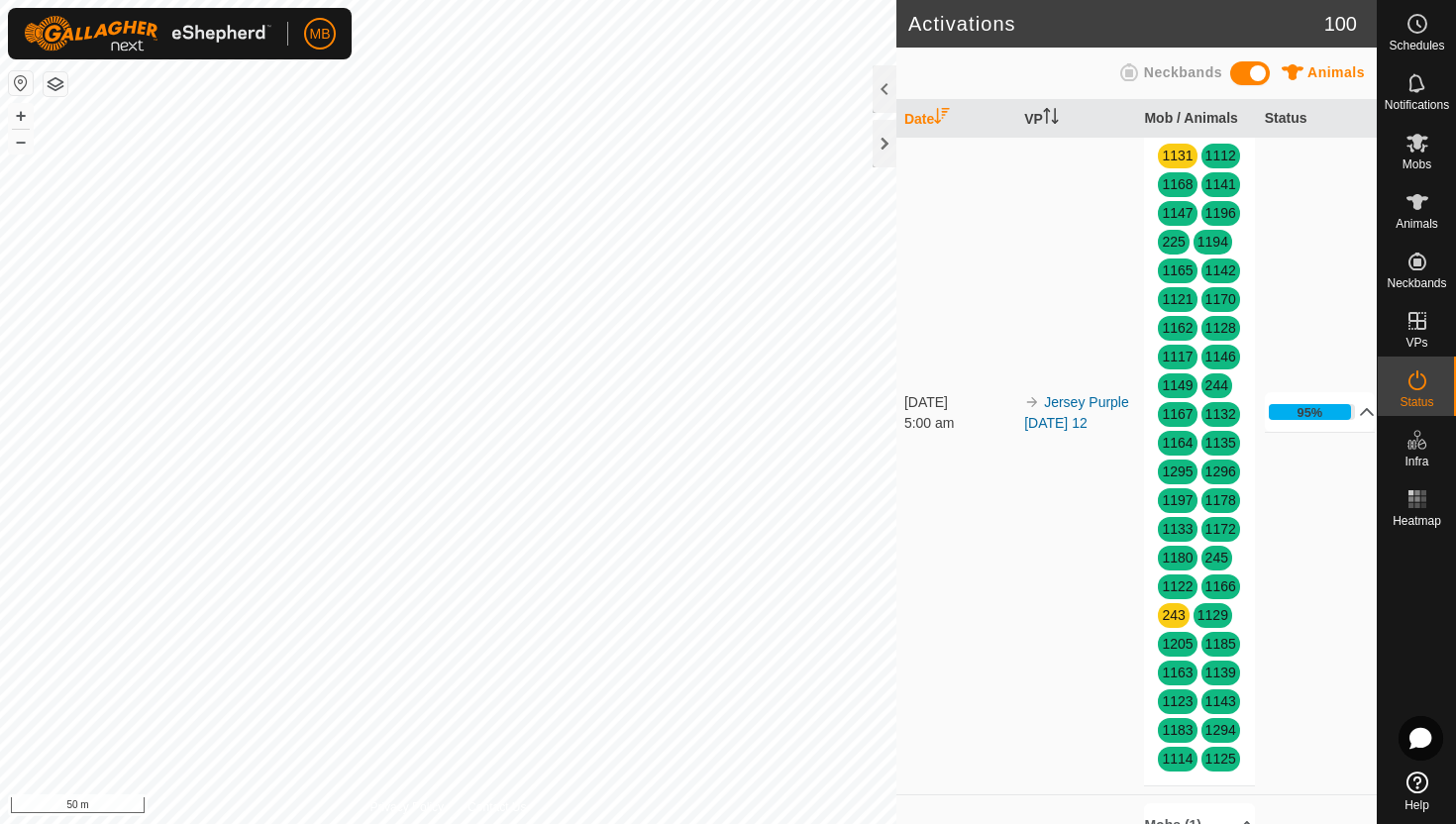 click on "Animals (44)" at bounding box center (1199, 107) 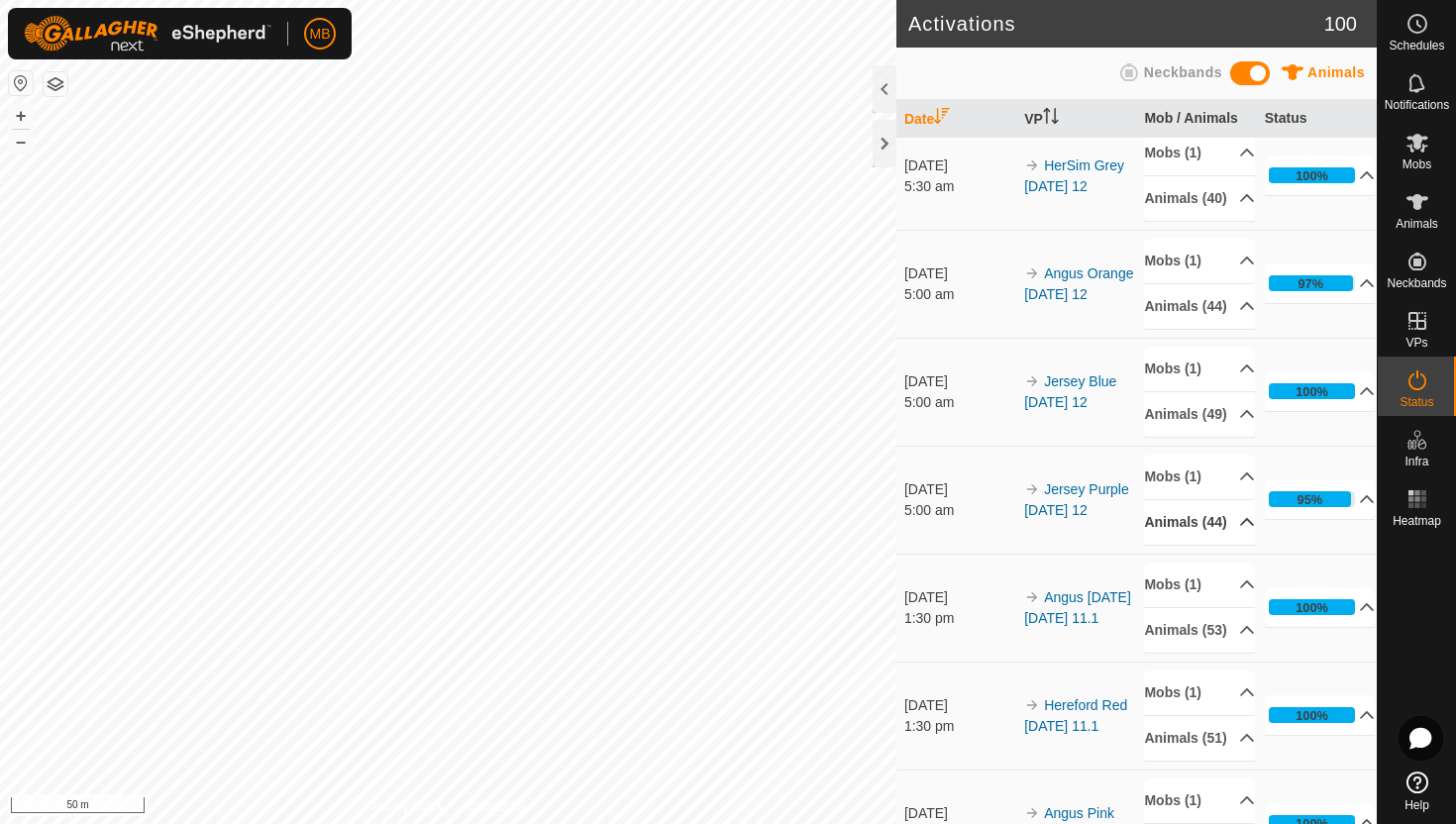 scroll, scrollTop: 662, scrollLeft: 0, axis: vertical 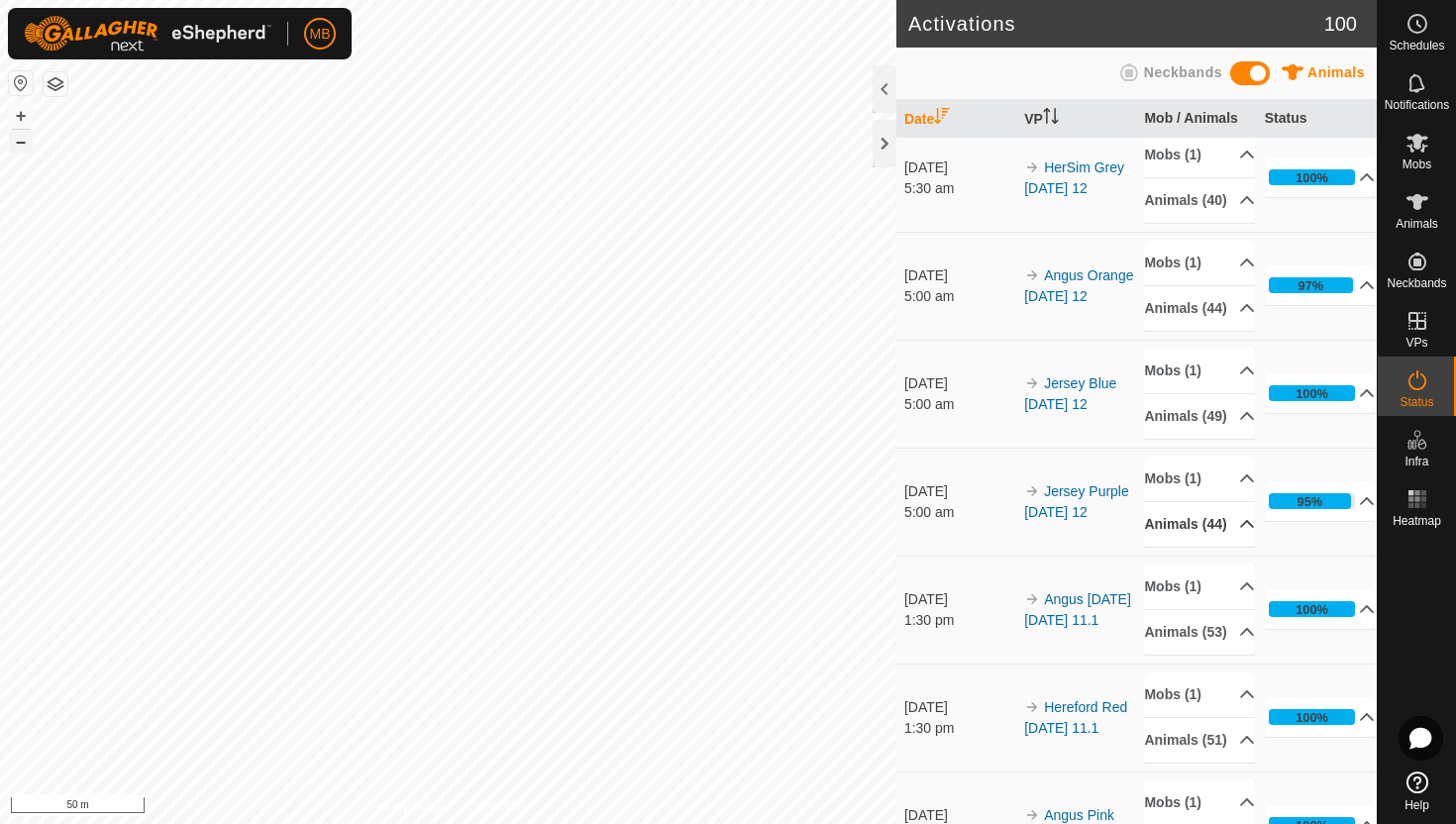 click on "–" at bounding box center (21, 142) 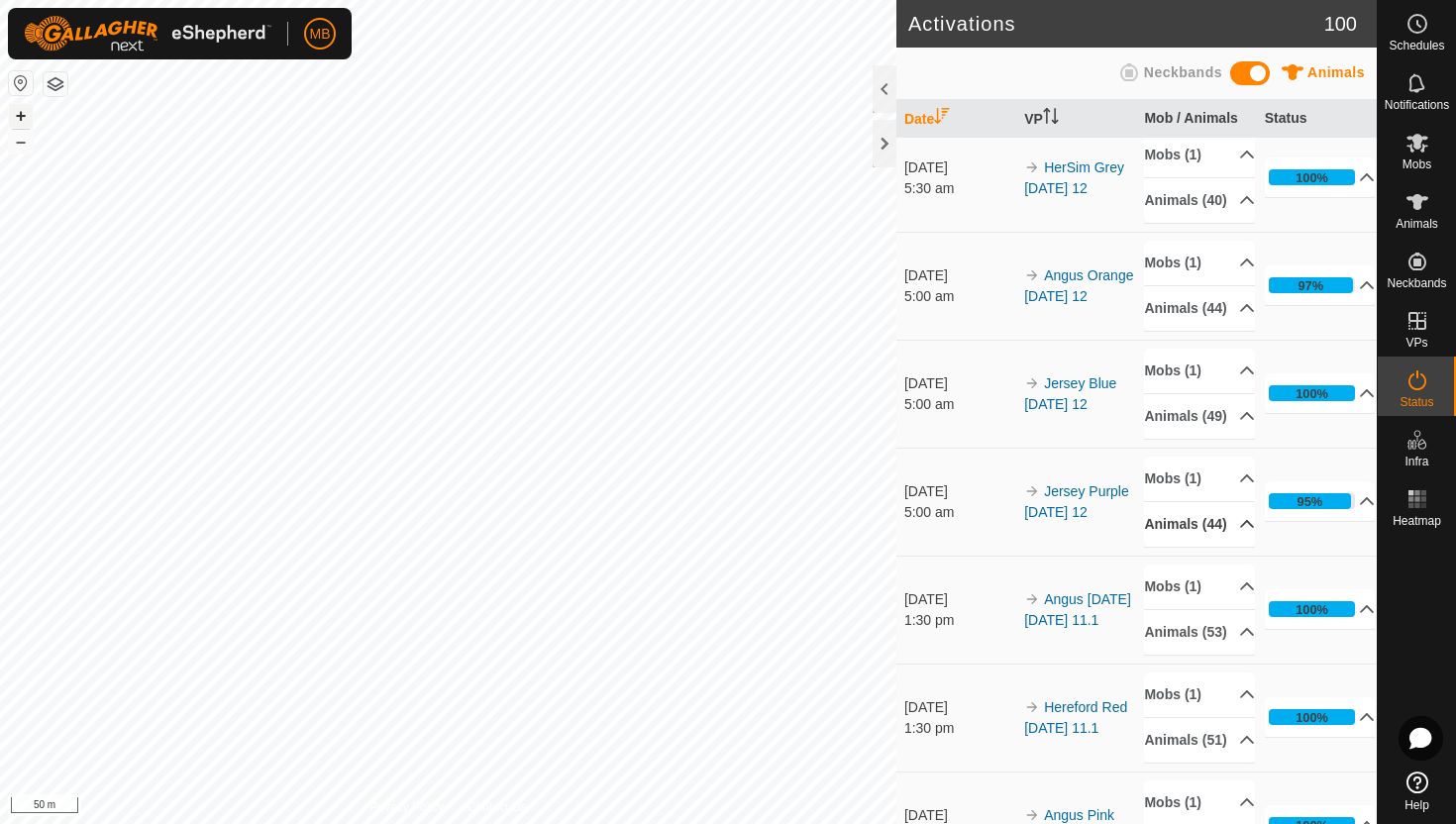click on "+" at bounding box center (21, 116) 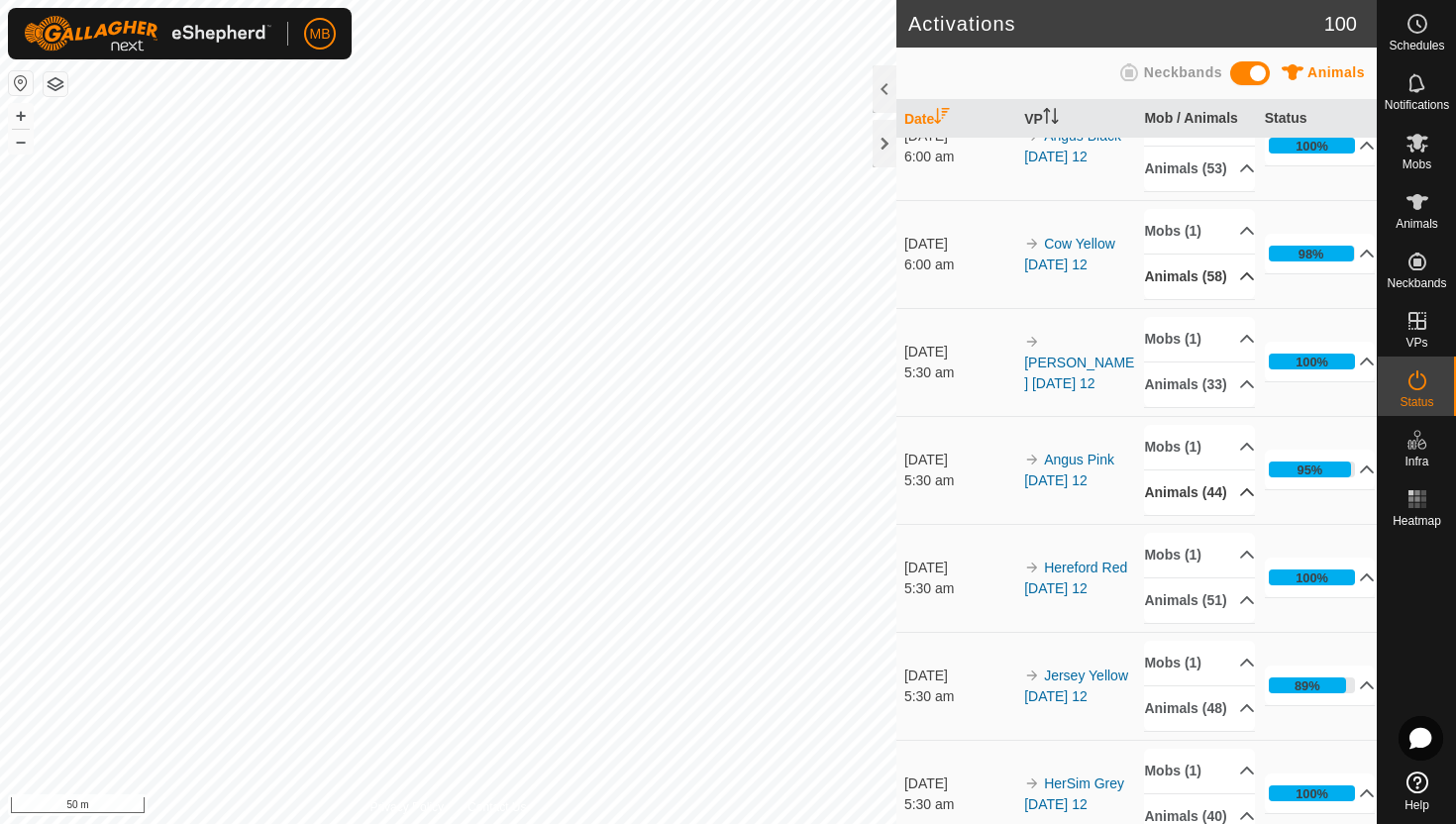scroll, scrollTop: 0, scrollLeft: 0, axis: both 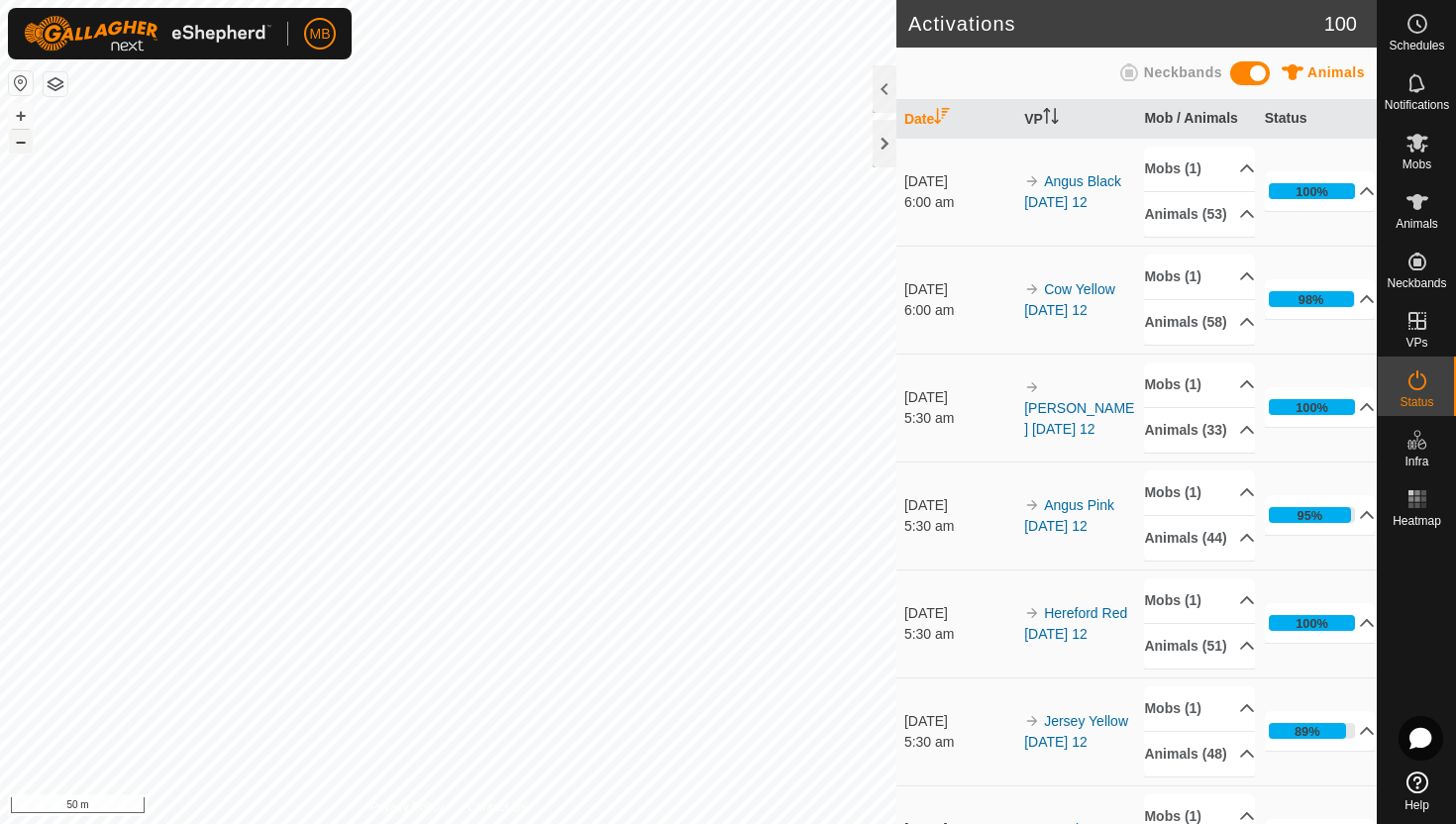 click on "–" at bounding box center [21, 142] 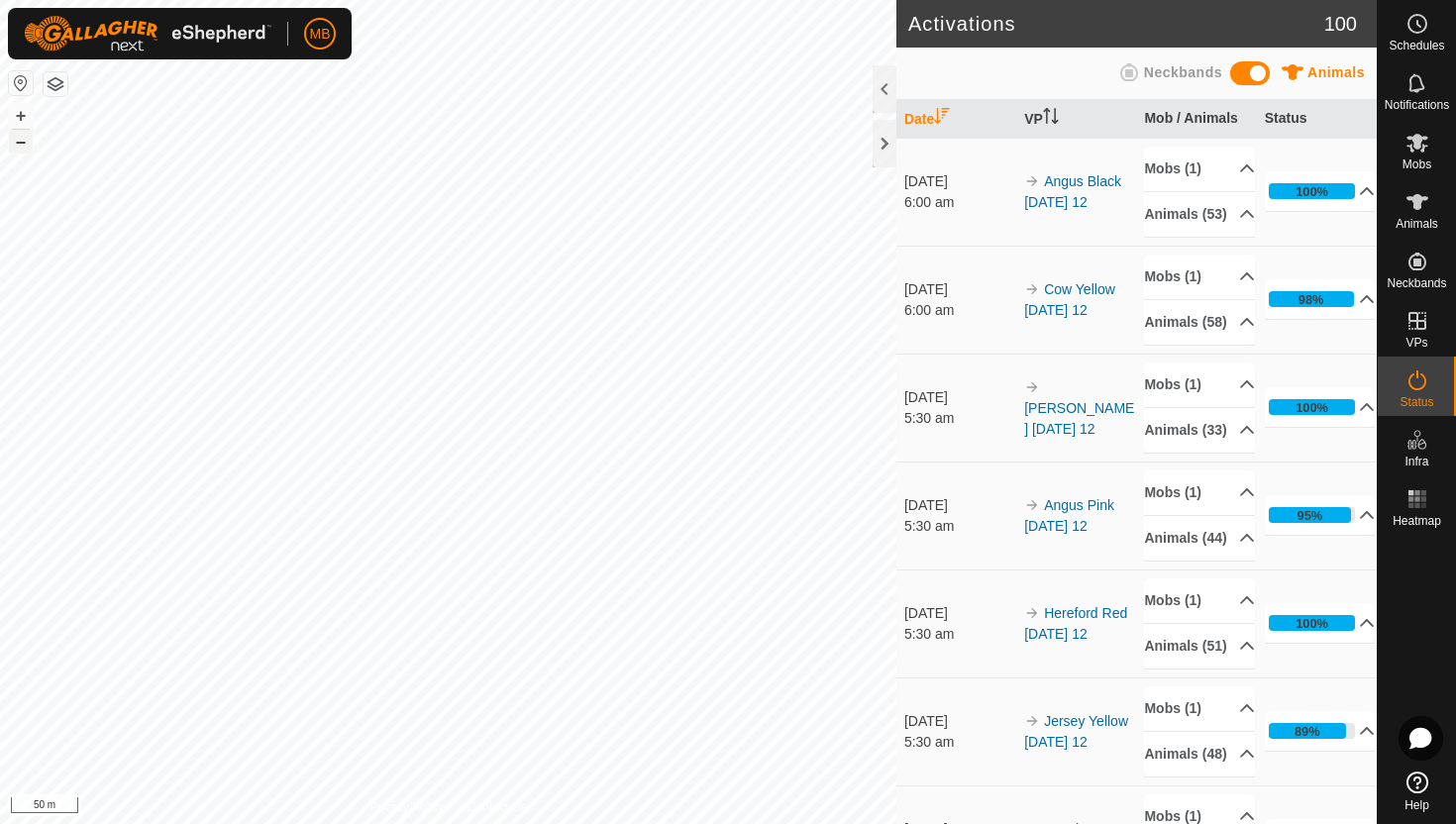 click on "–" at bounding box center (21, 142) 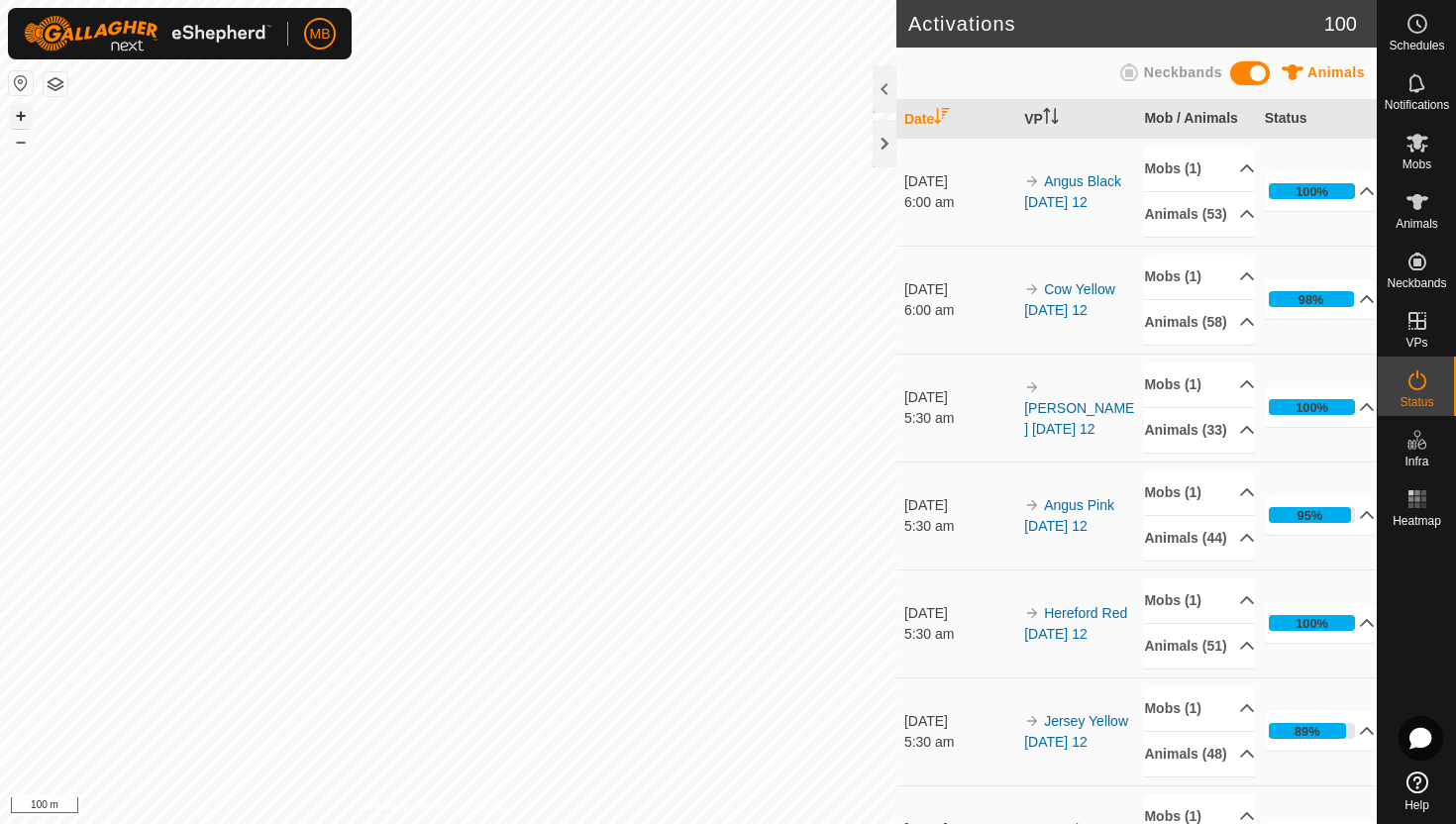 click on "+" at bounding box center [21, 116] 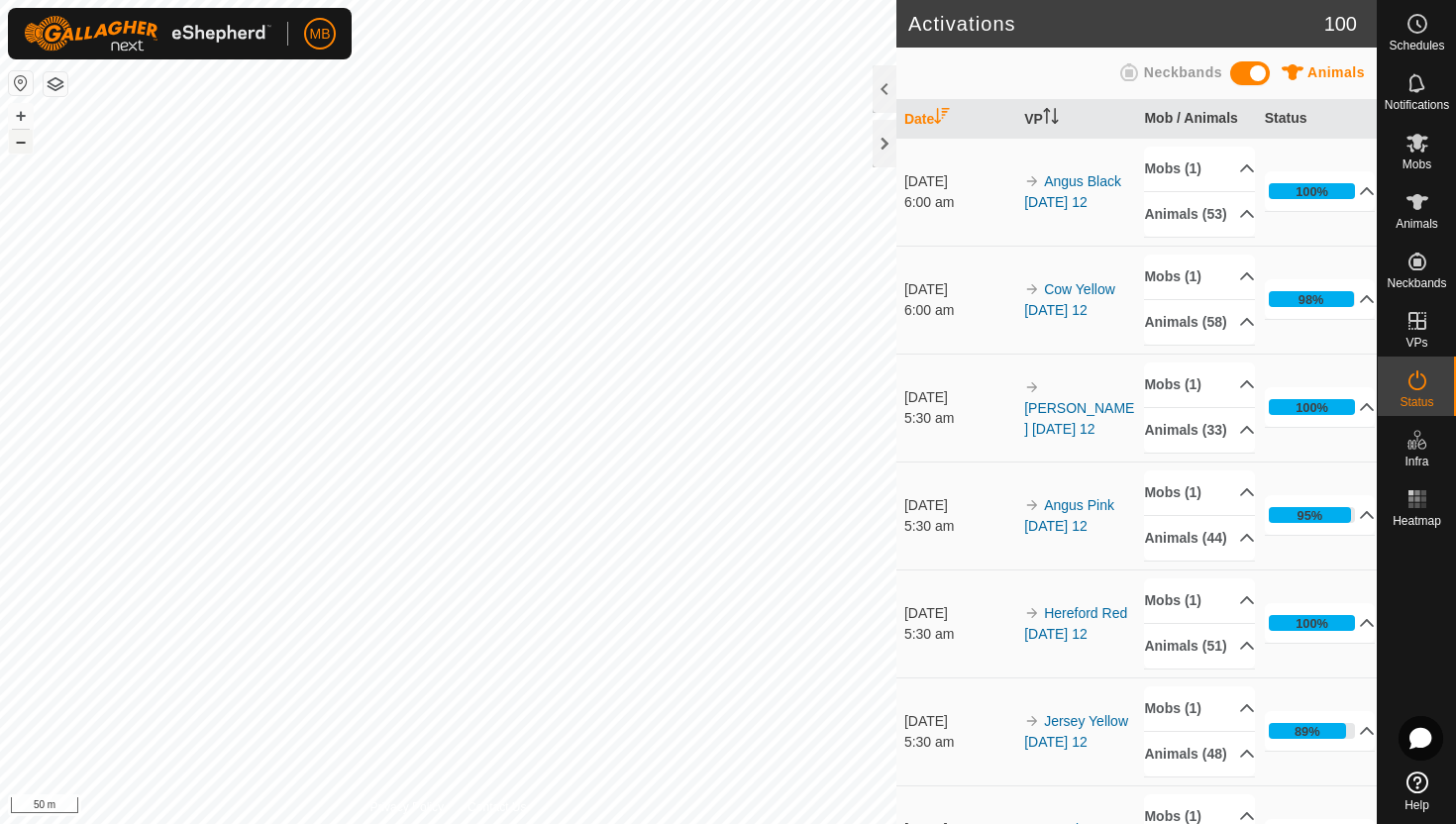 click on "–" at bounding box center (21, 142) 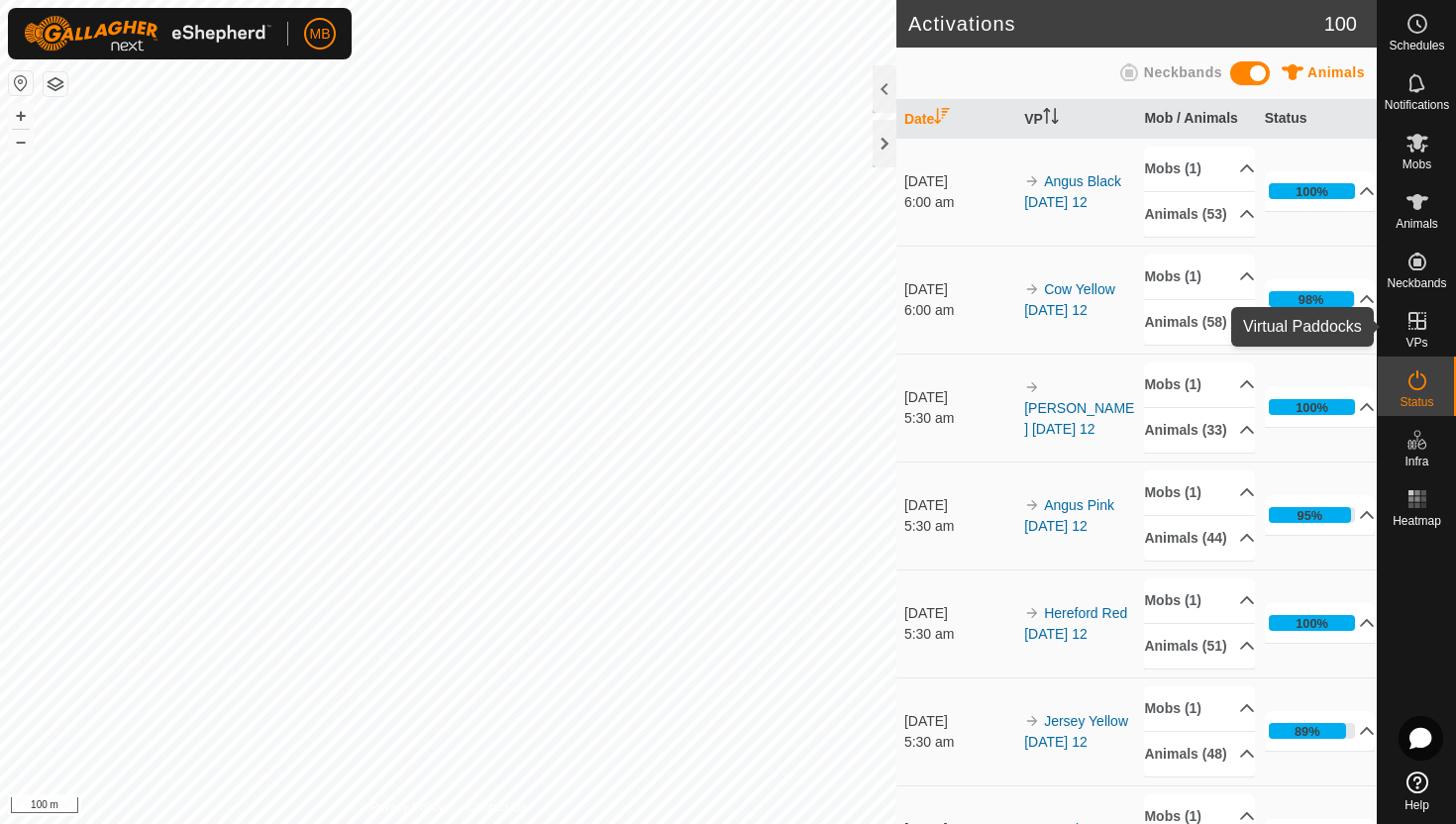 click 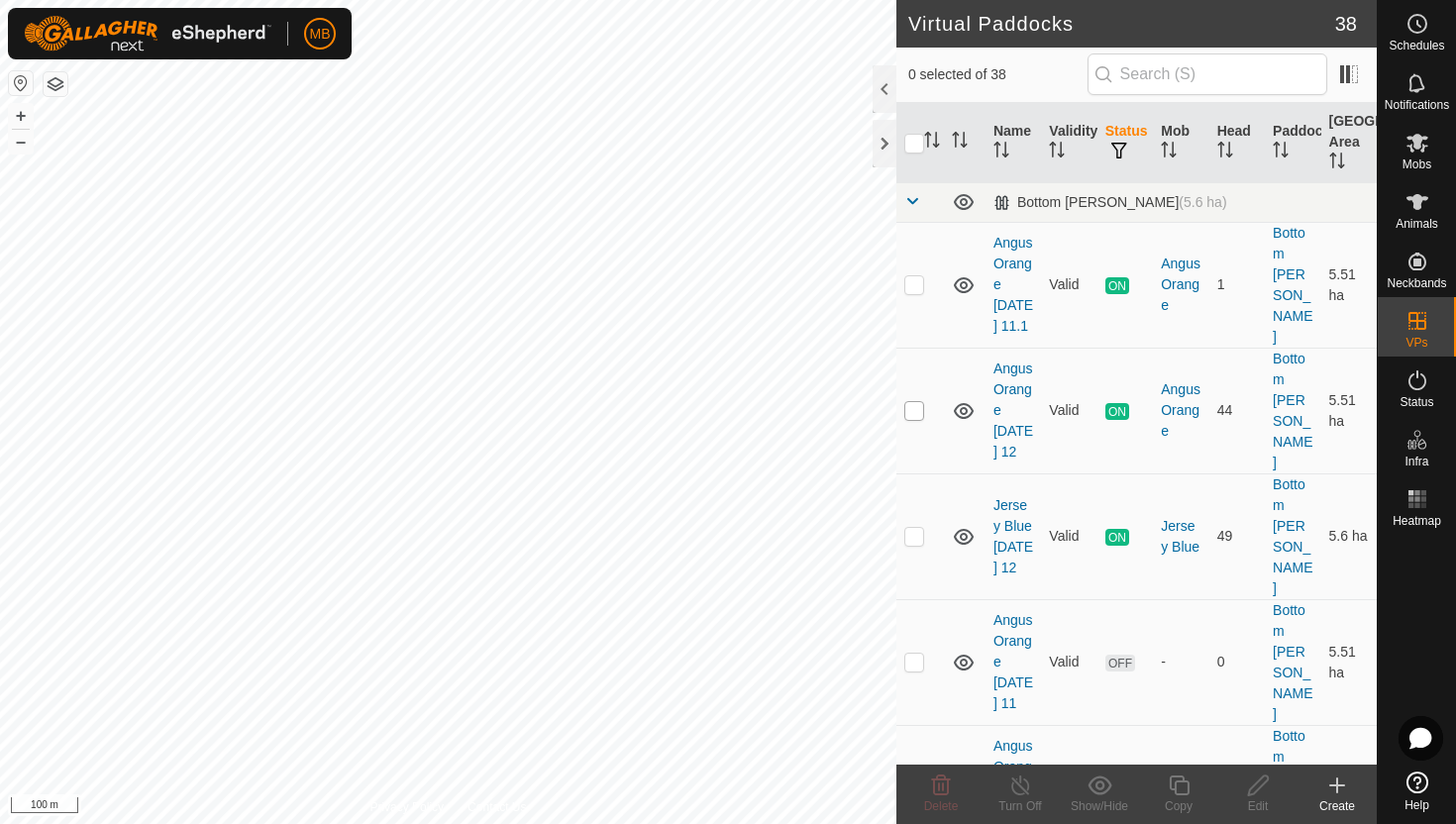 click at bounding box center [914, 411] 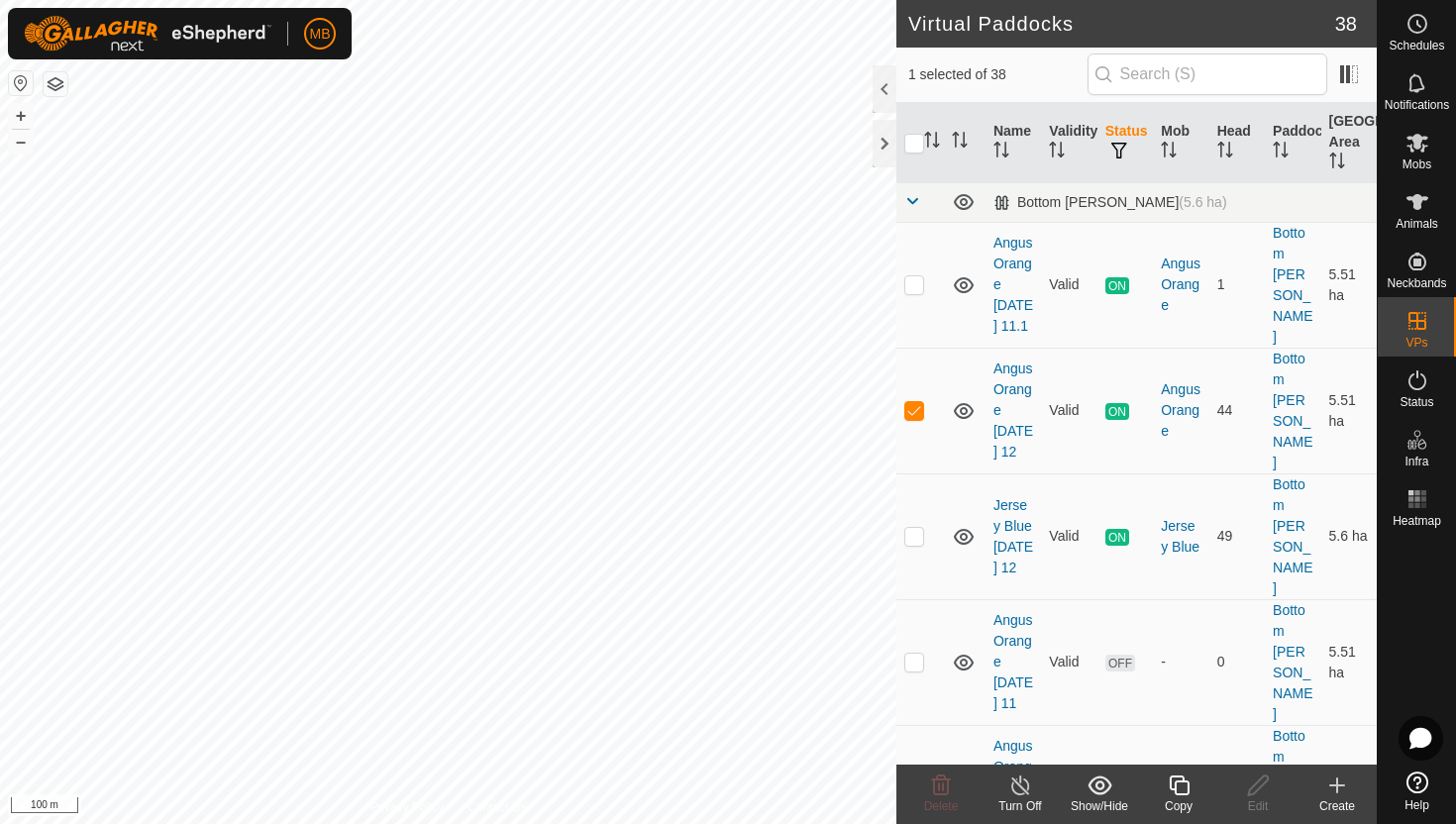 click 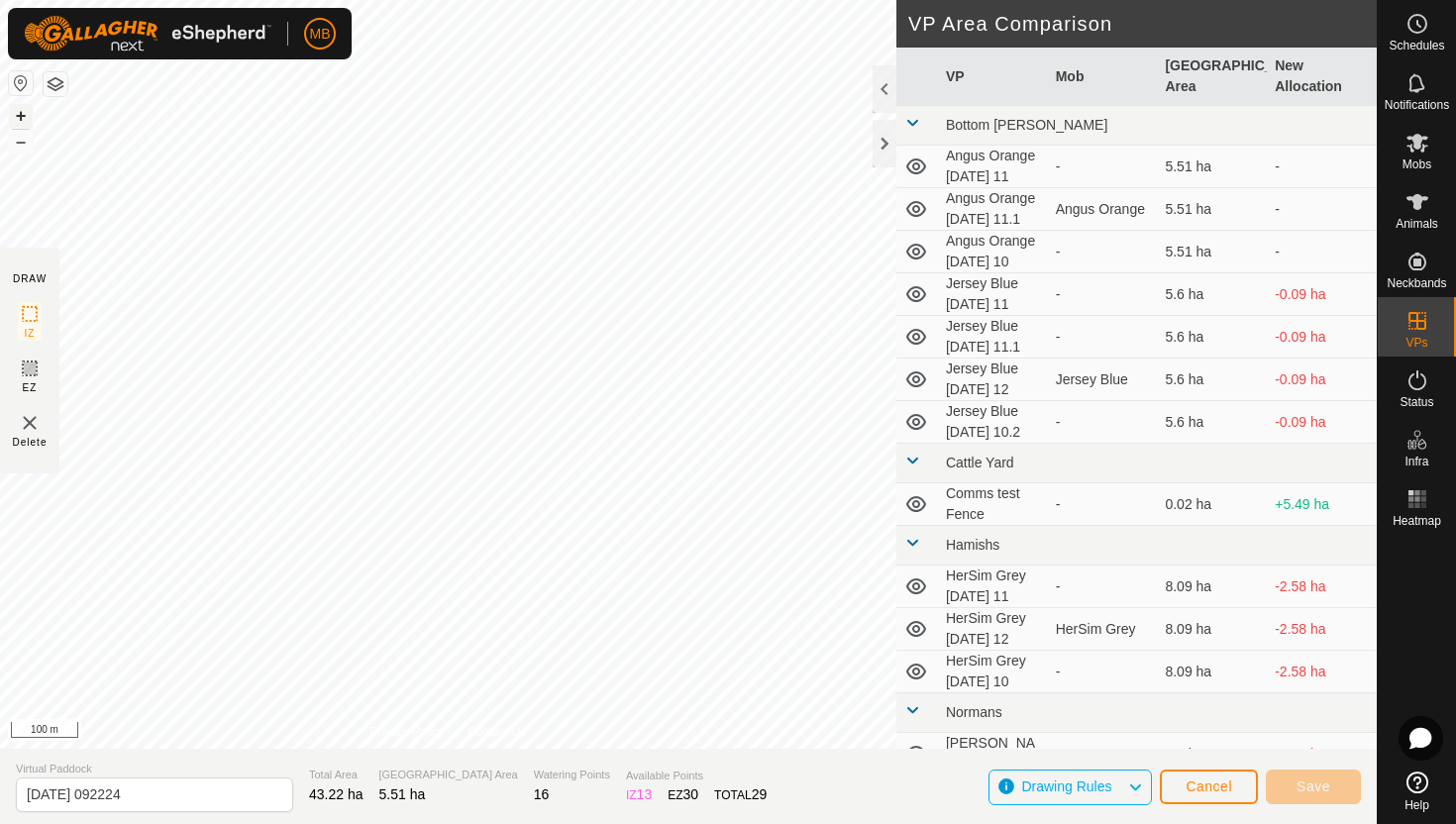 click on "+" at bounding box center (21, 116) 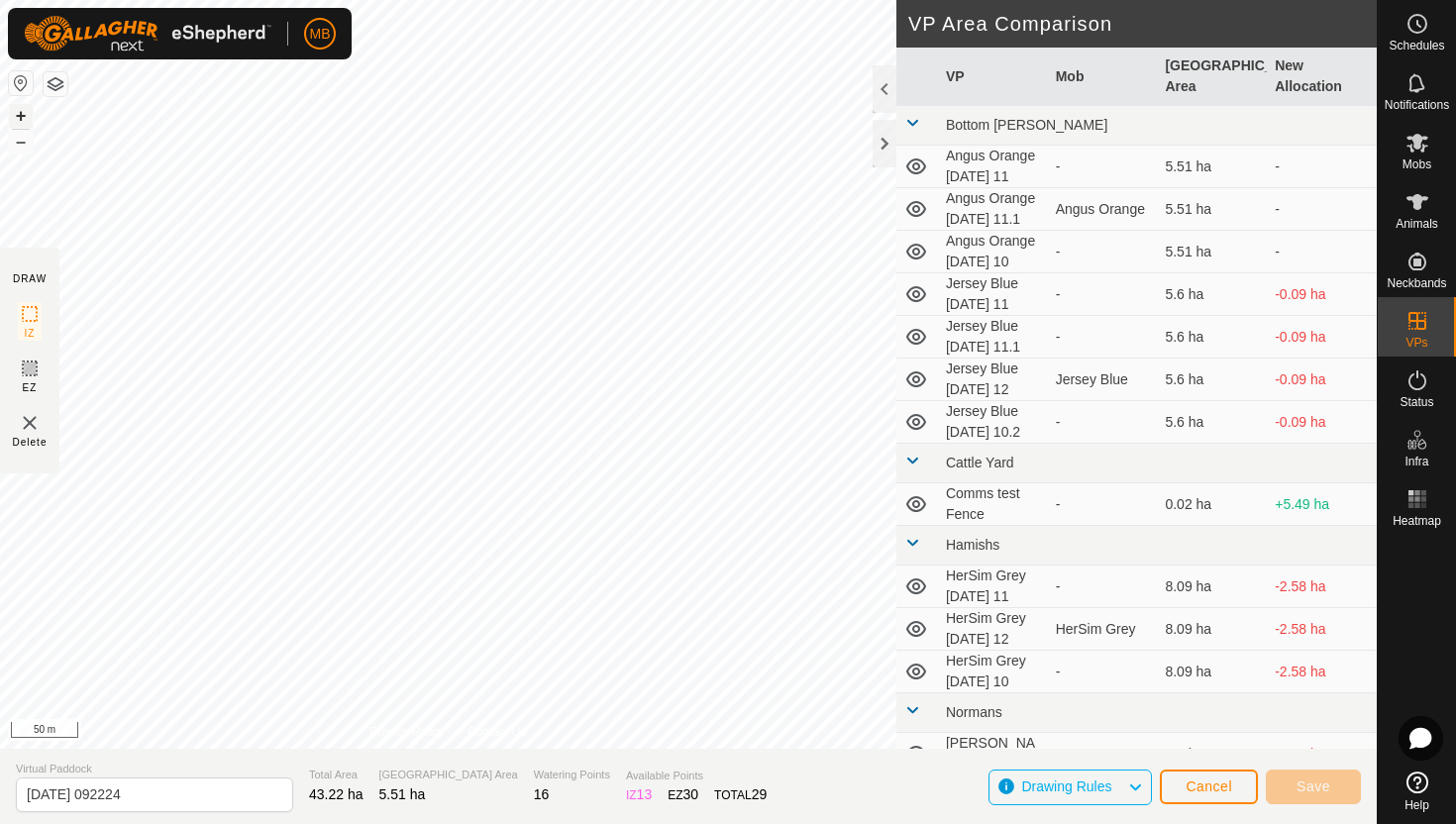 click on "+" at bounding box center (21, 116) 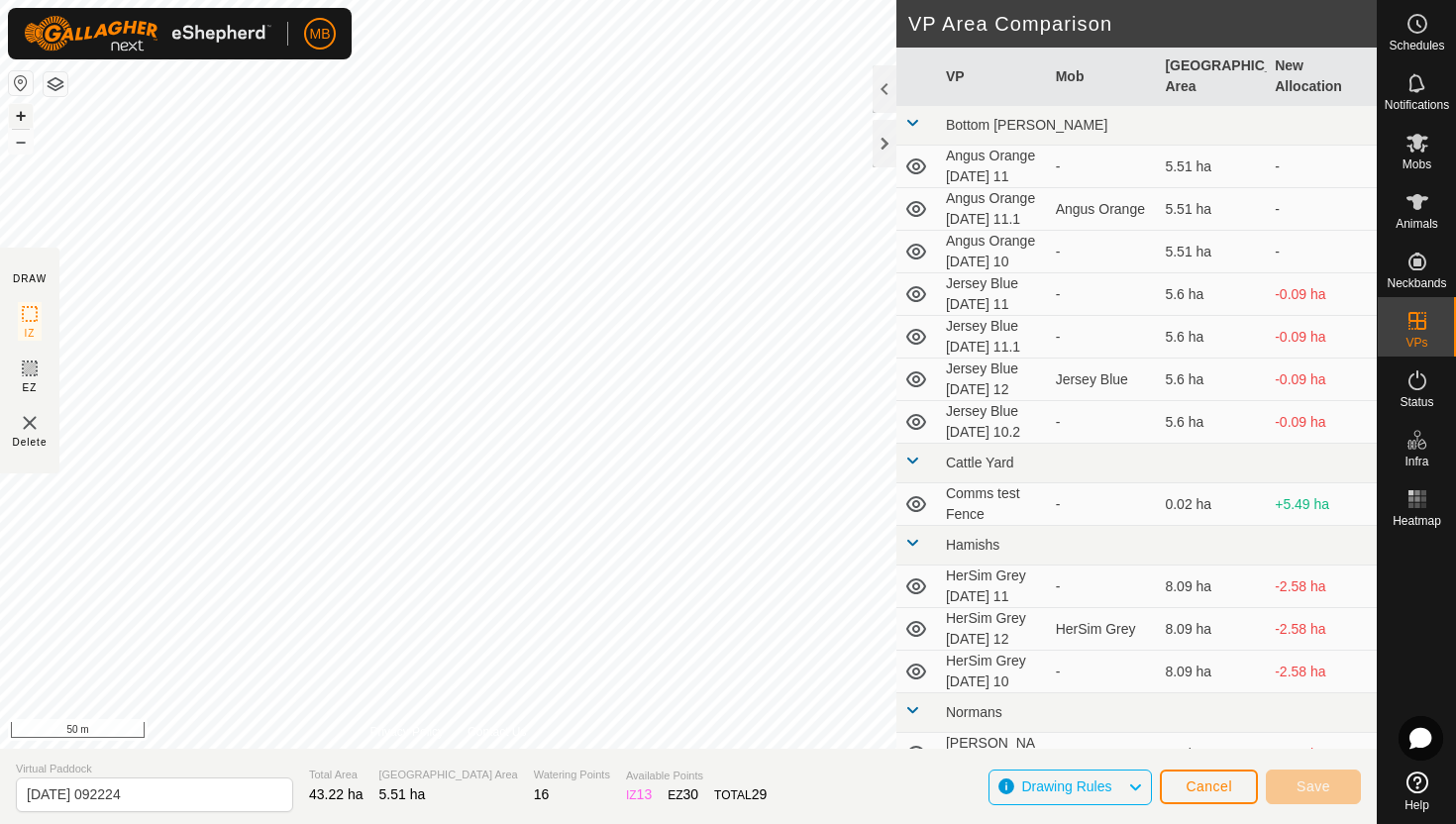 click on "+" at bounding box center (21, 116) 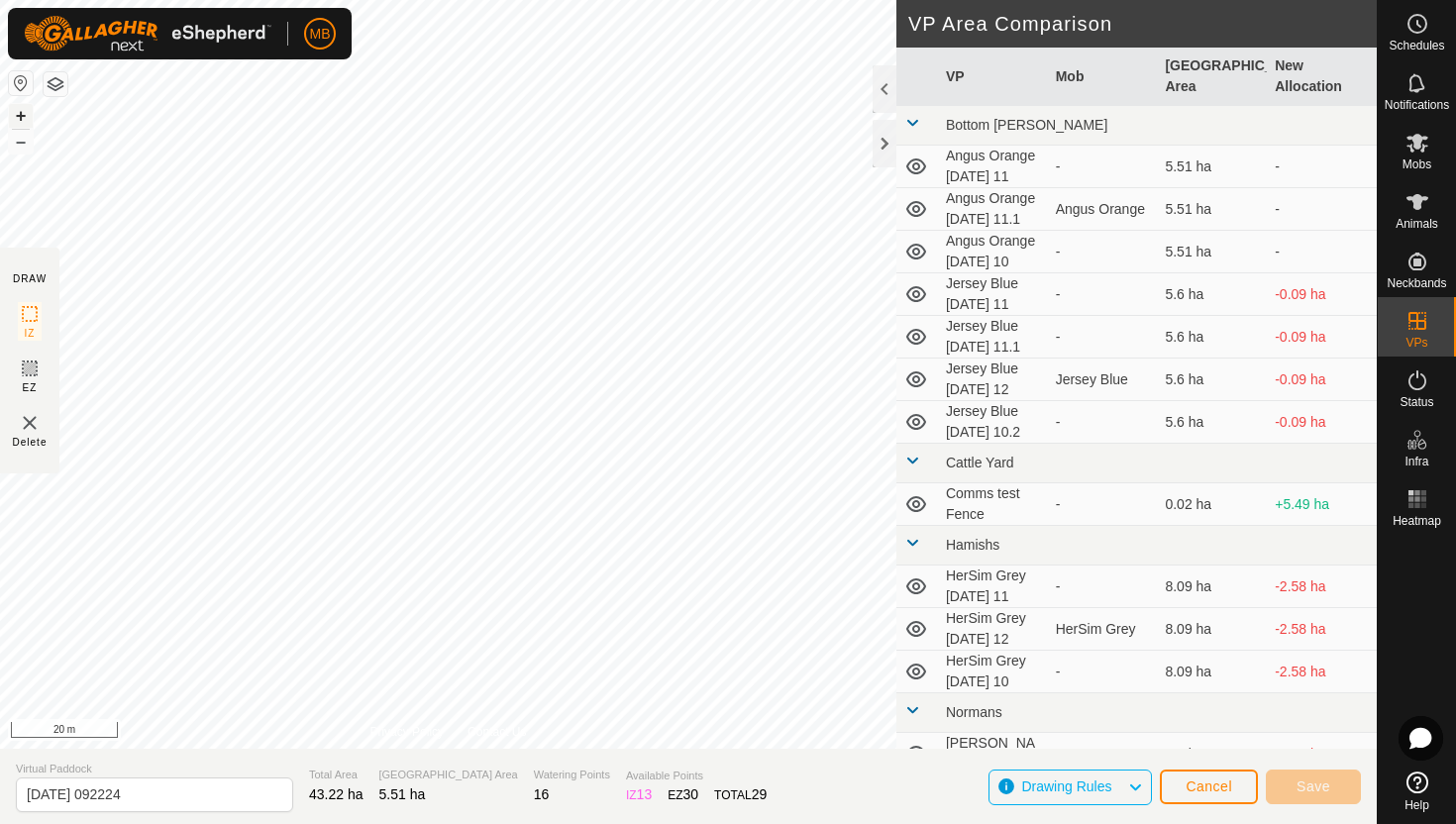 click on "+" at bounding box center [21, 116] 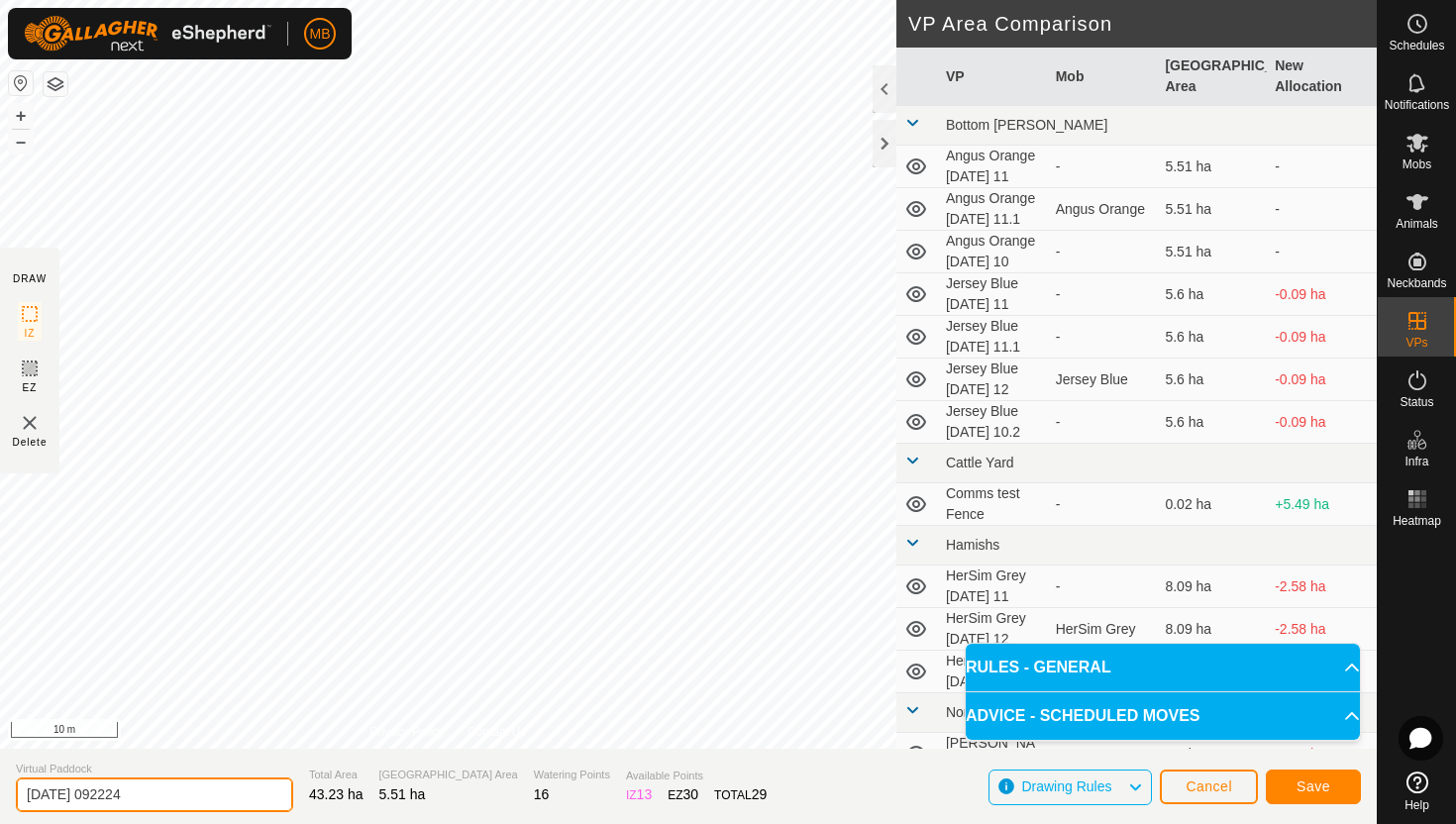 click on "2025-07-12 092224" 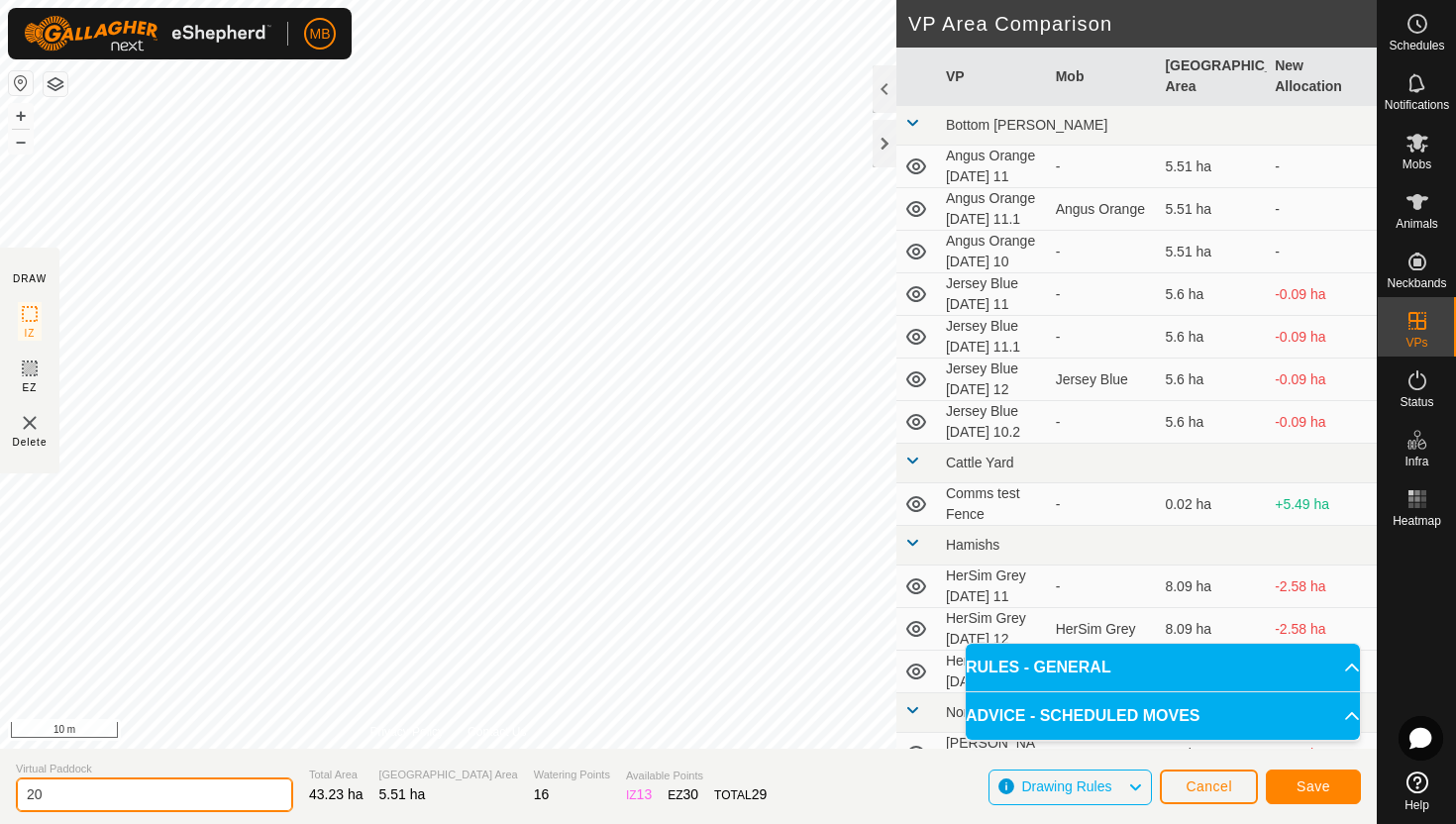 type on "2" 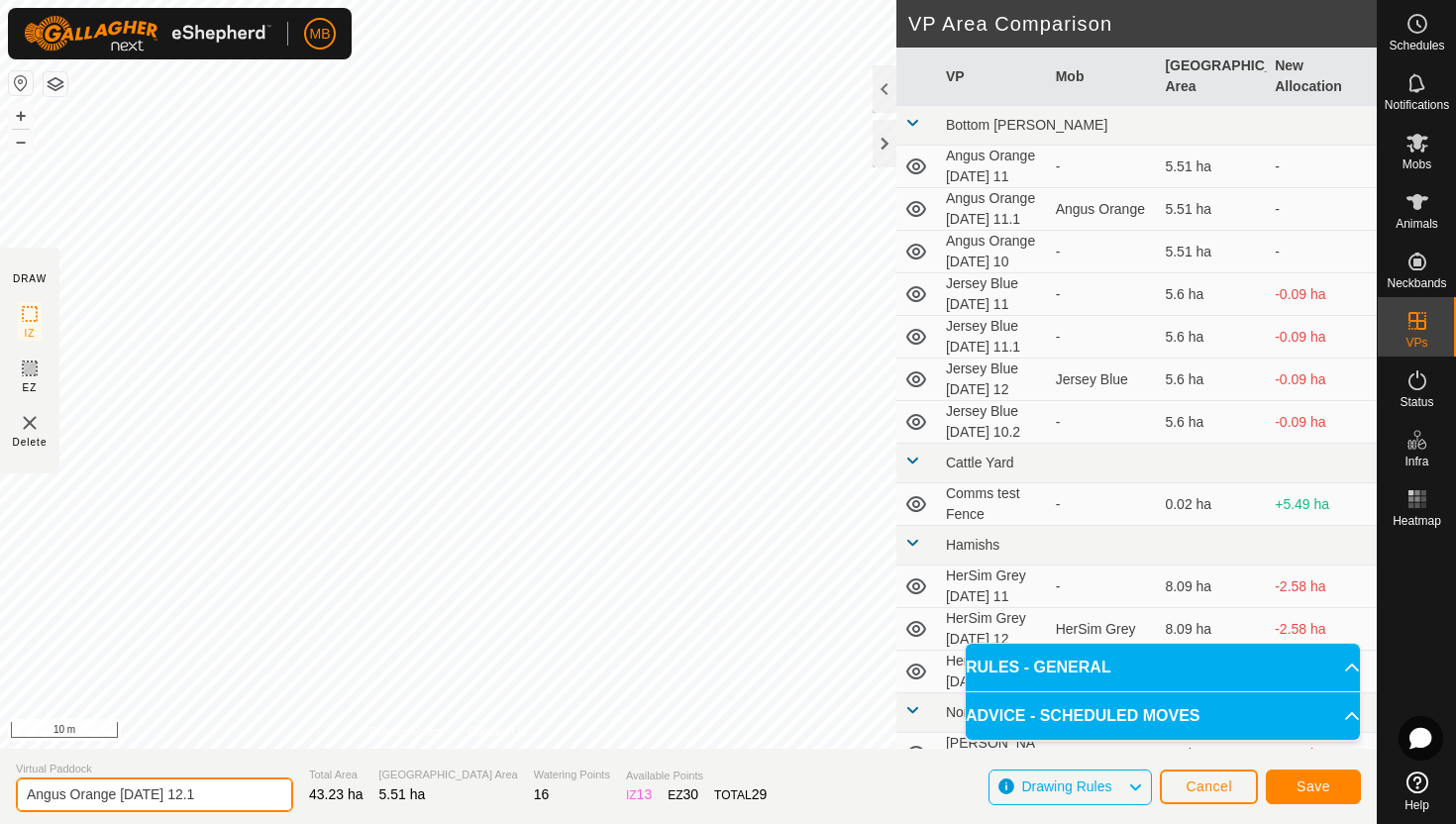 type on "Angus Orange Saturday 12.1" 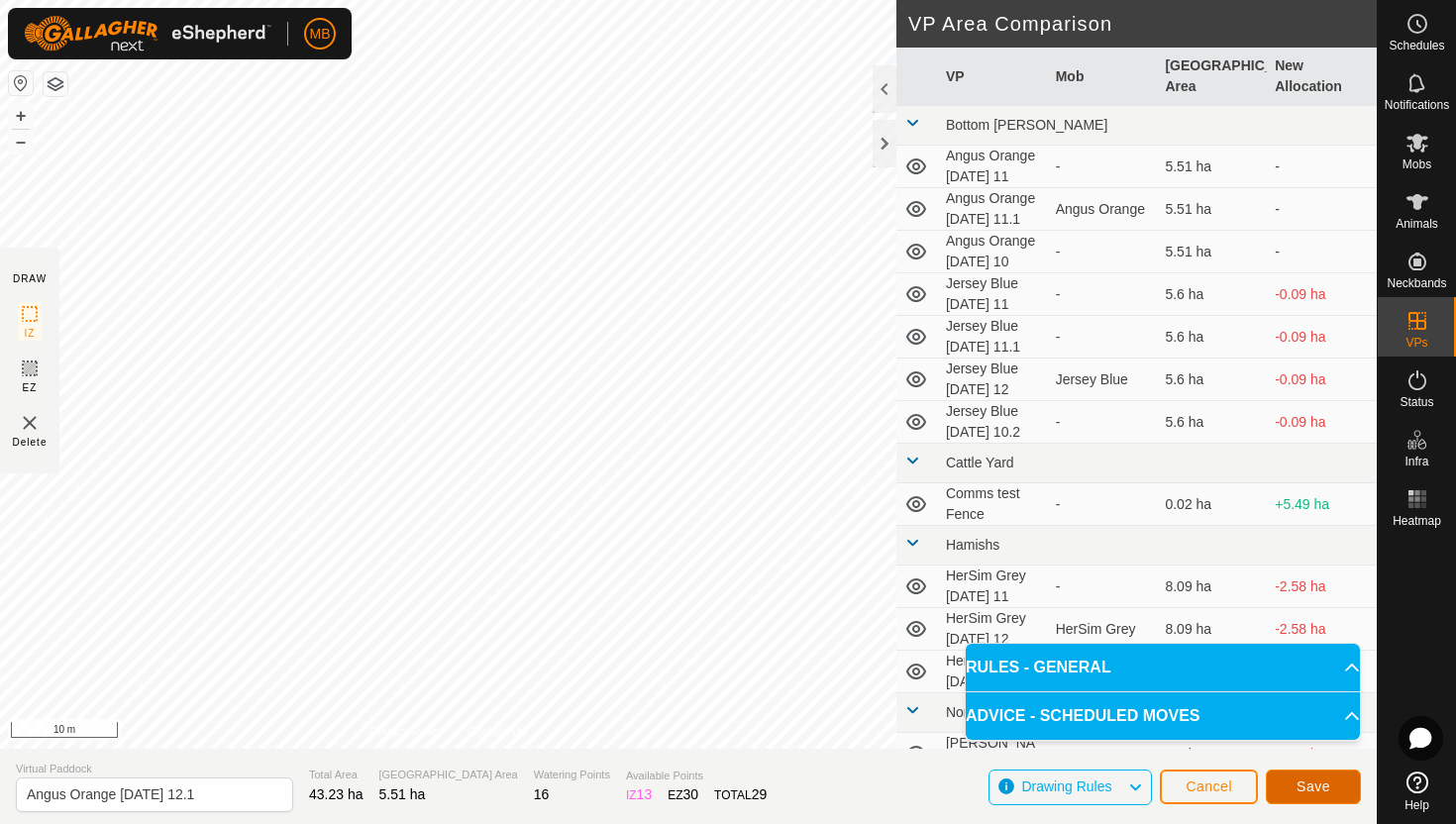 click on "Save" 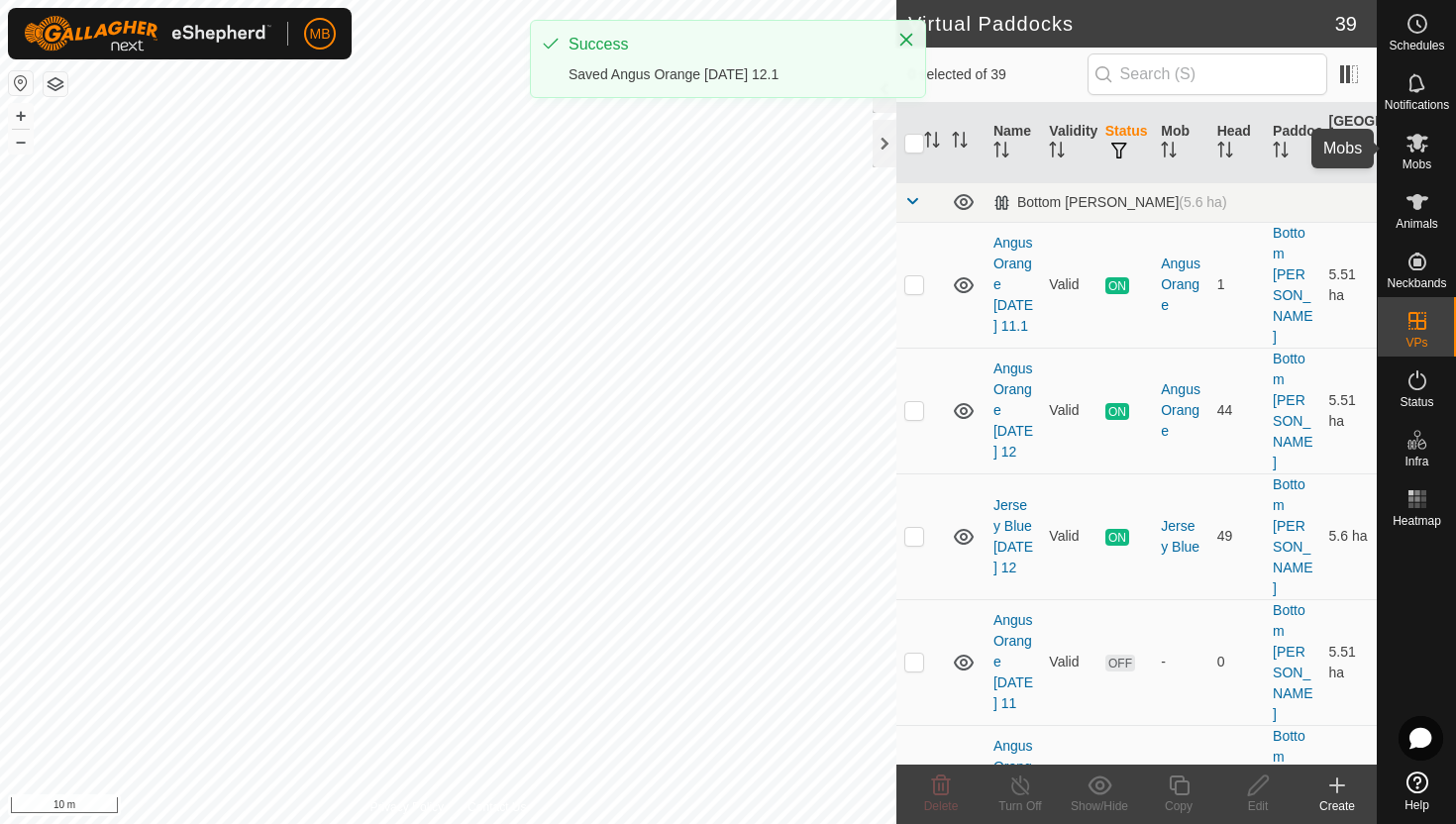 click 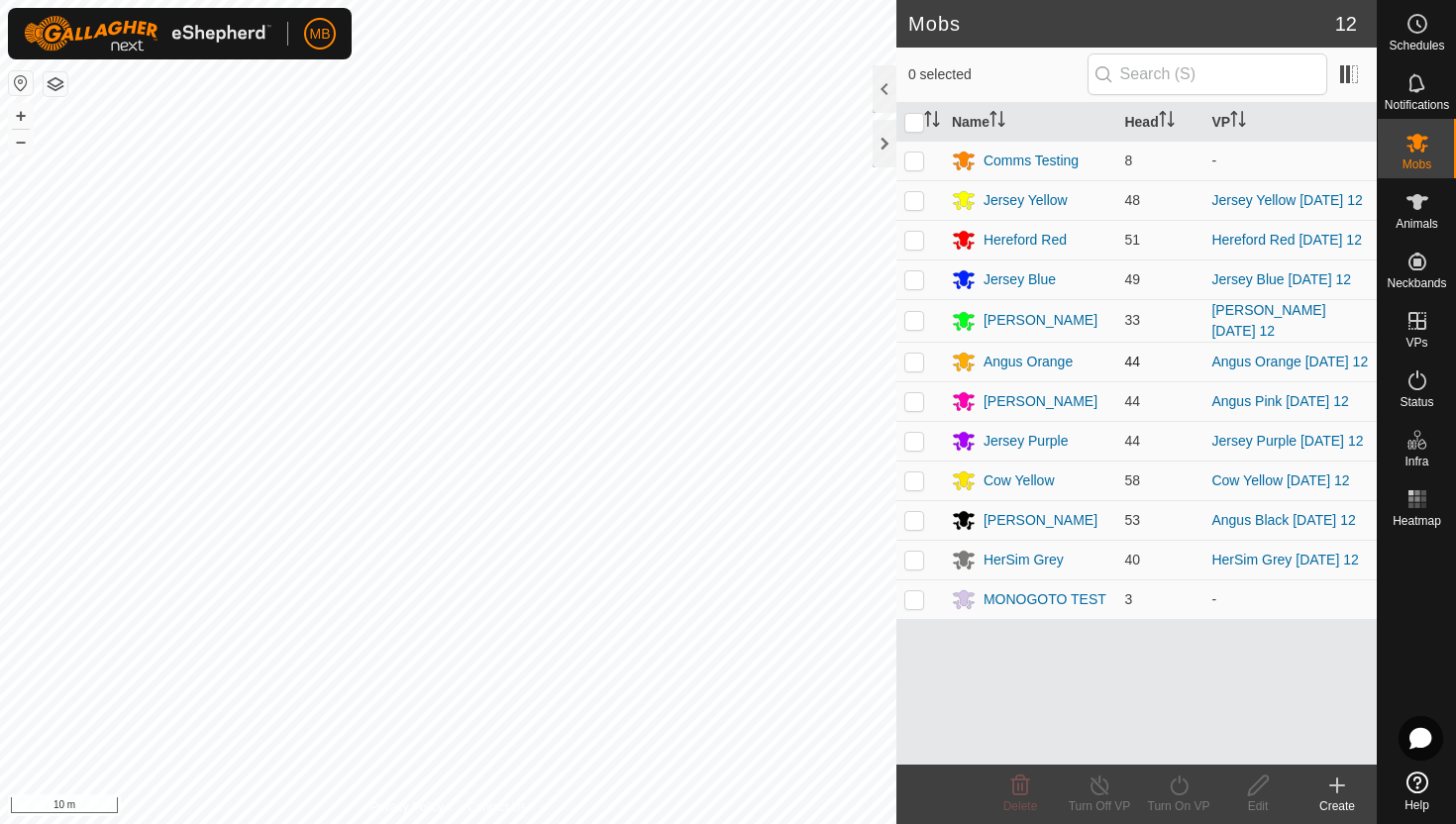 click at bounding box center (914, 361) 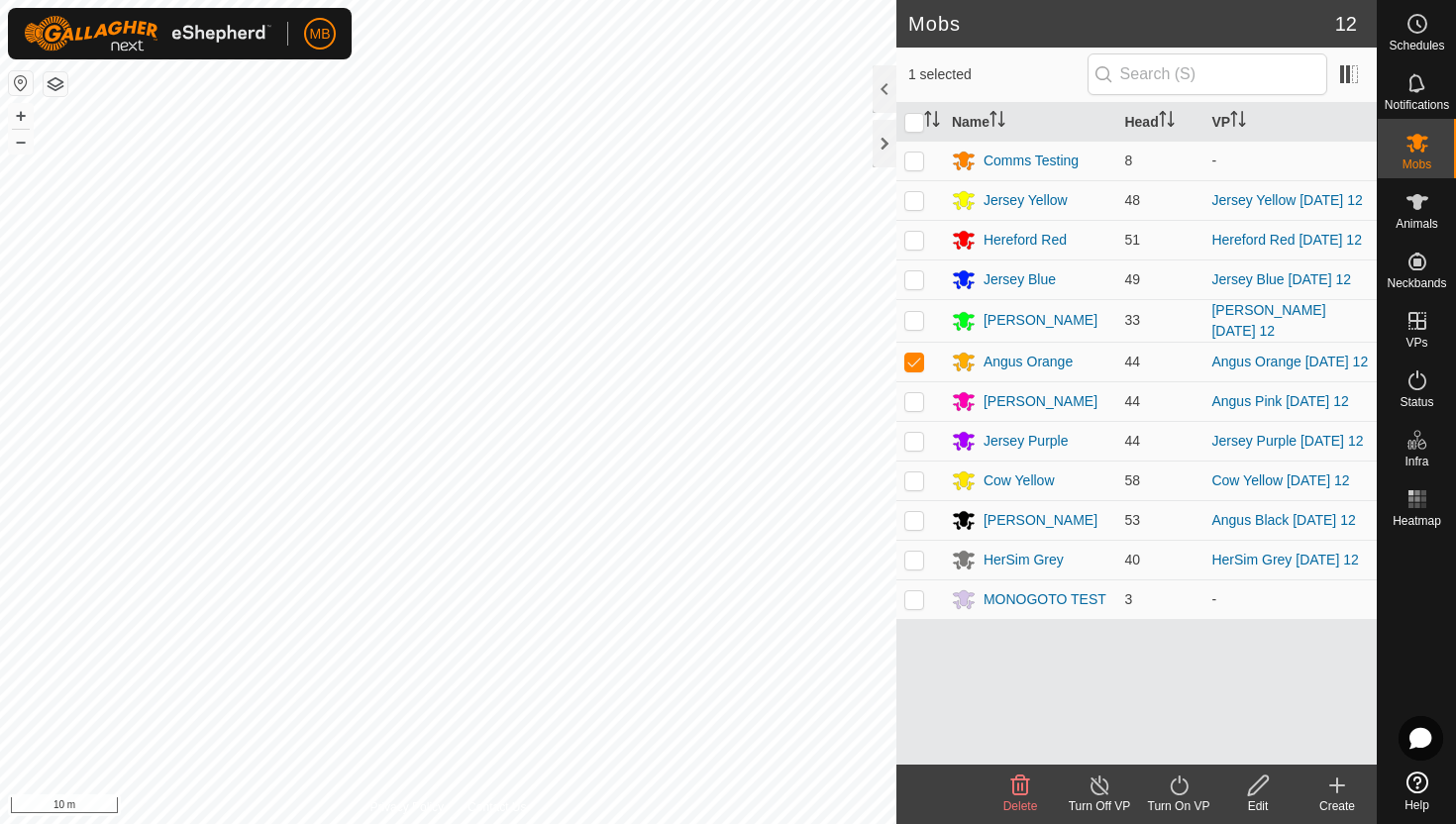 click 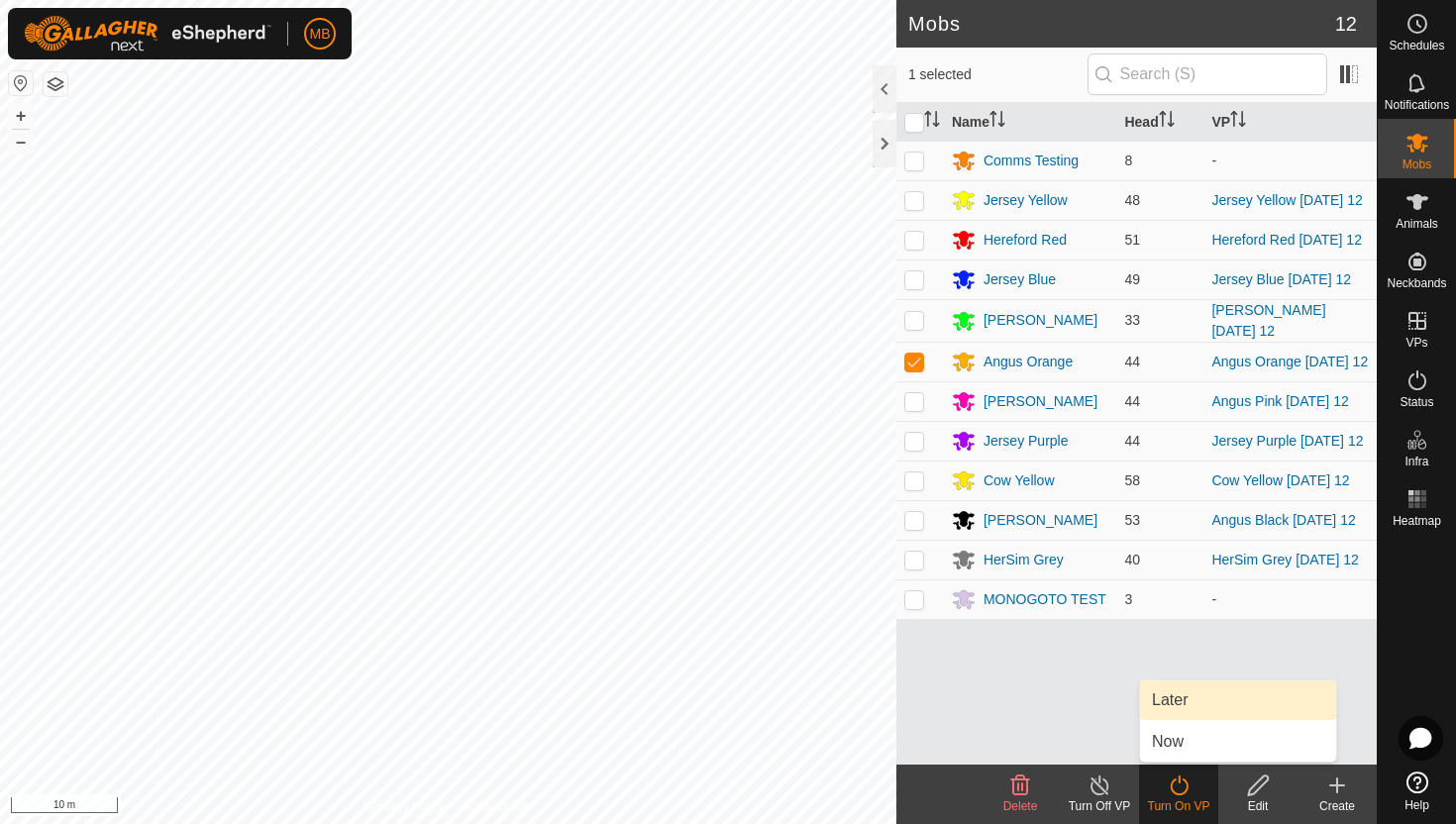 click on "Later" at bounding box center (1238, 700) 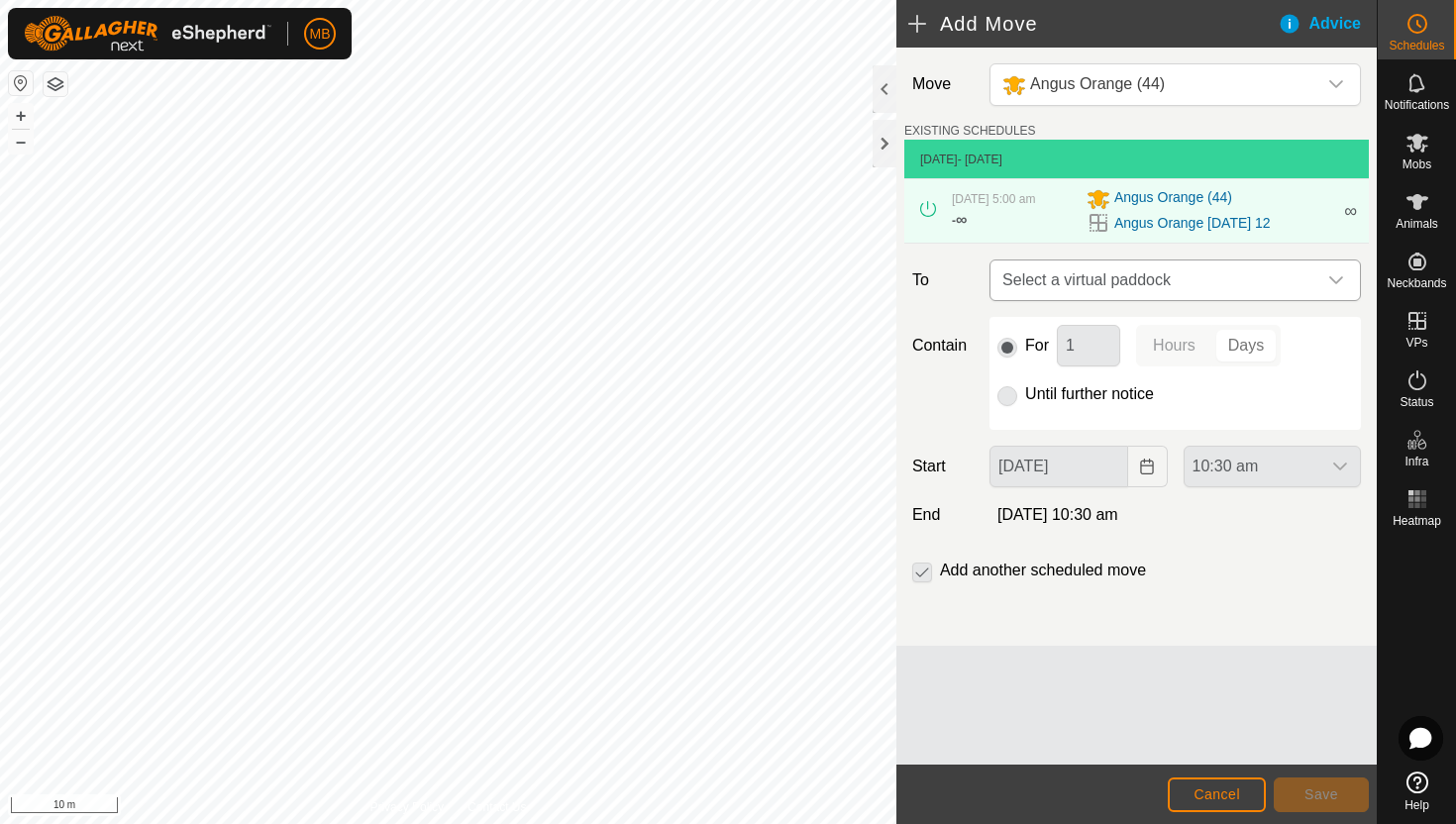 click 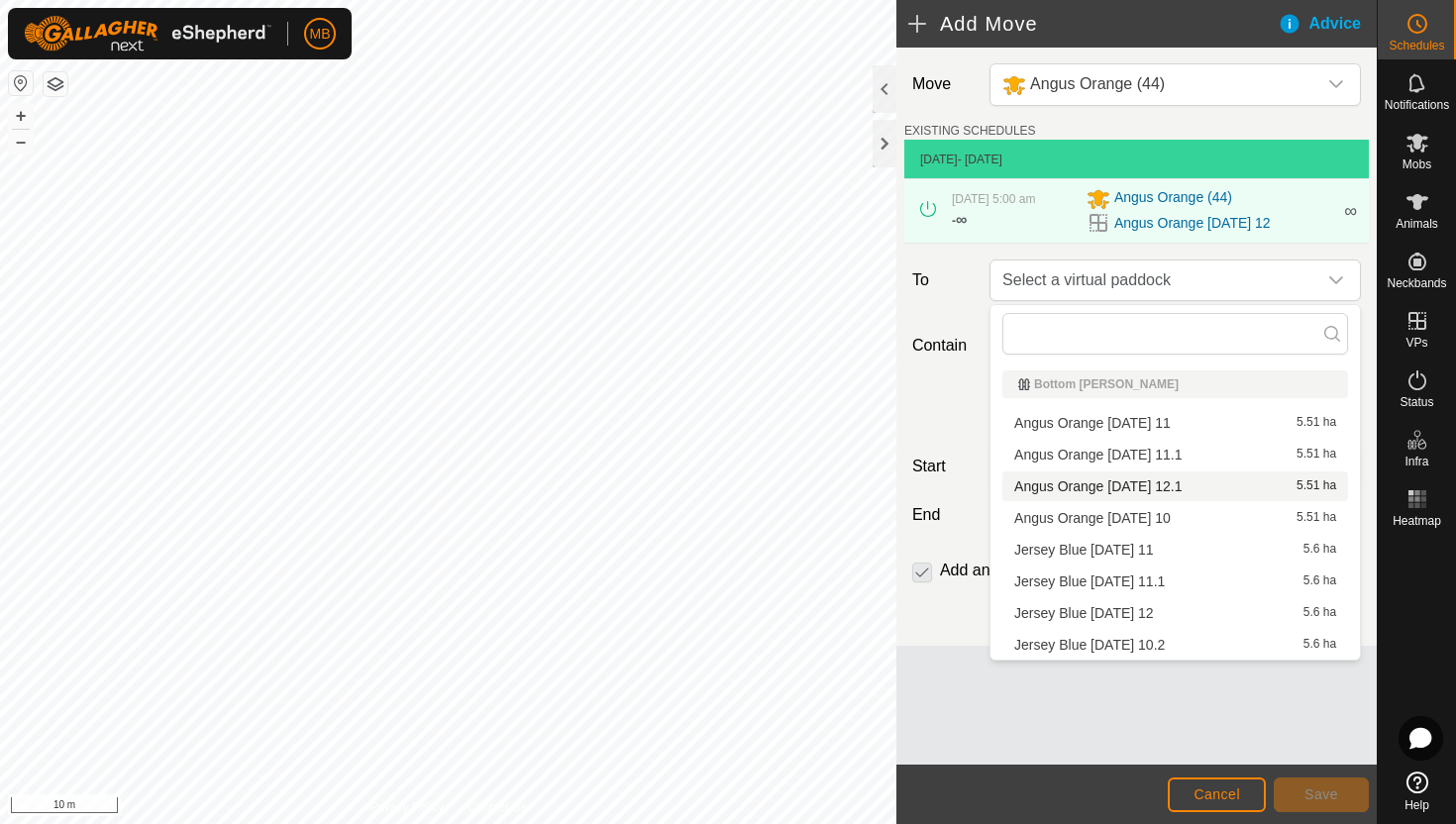 click on "Angus Orange Saturday 12.1  5.51 ha" at bounding box center [1175, 486] 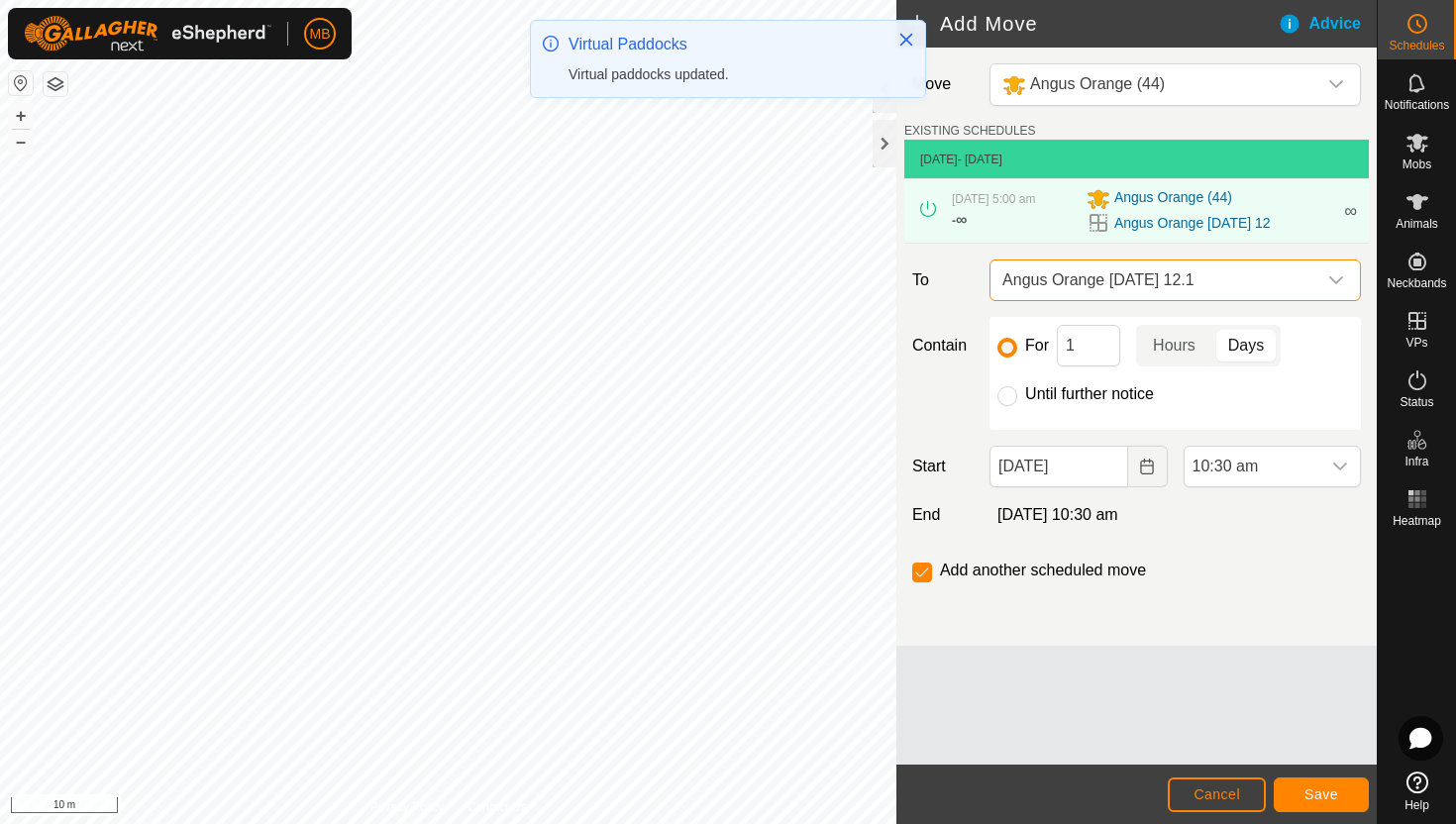 click on "Until further notice" 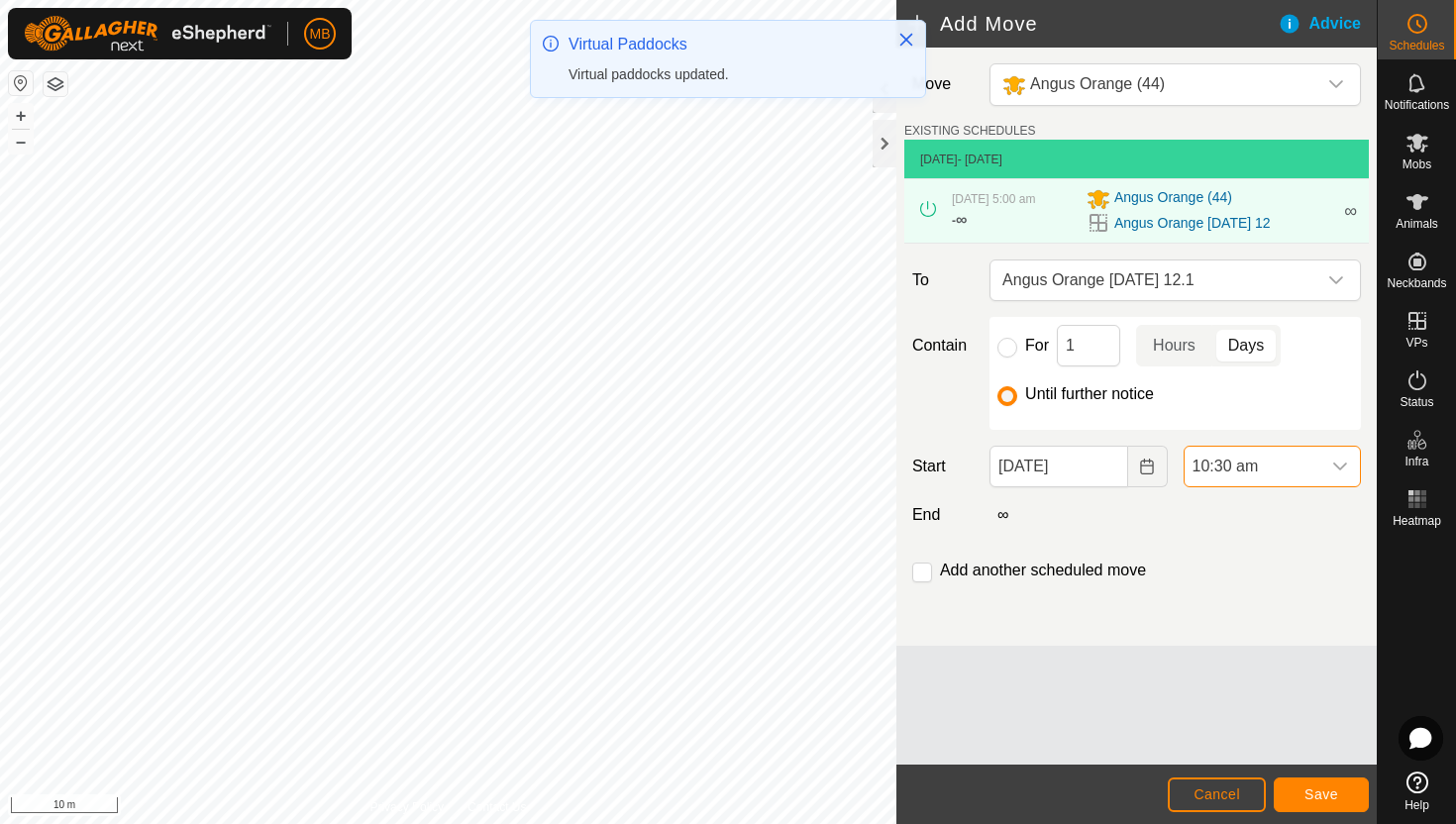 click on "10:30 am" at bounding box center (1252, 466) 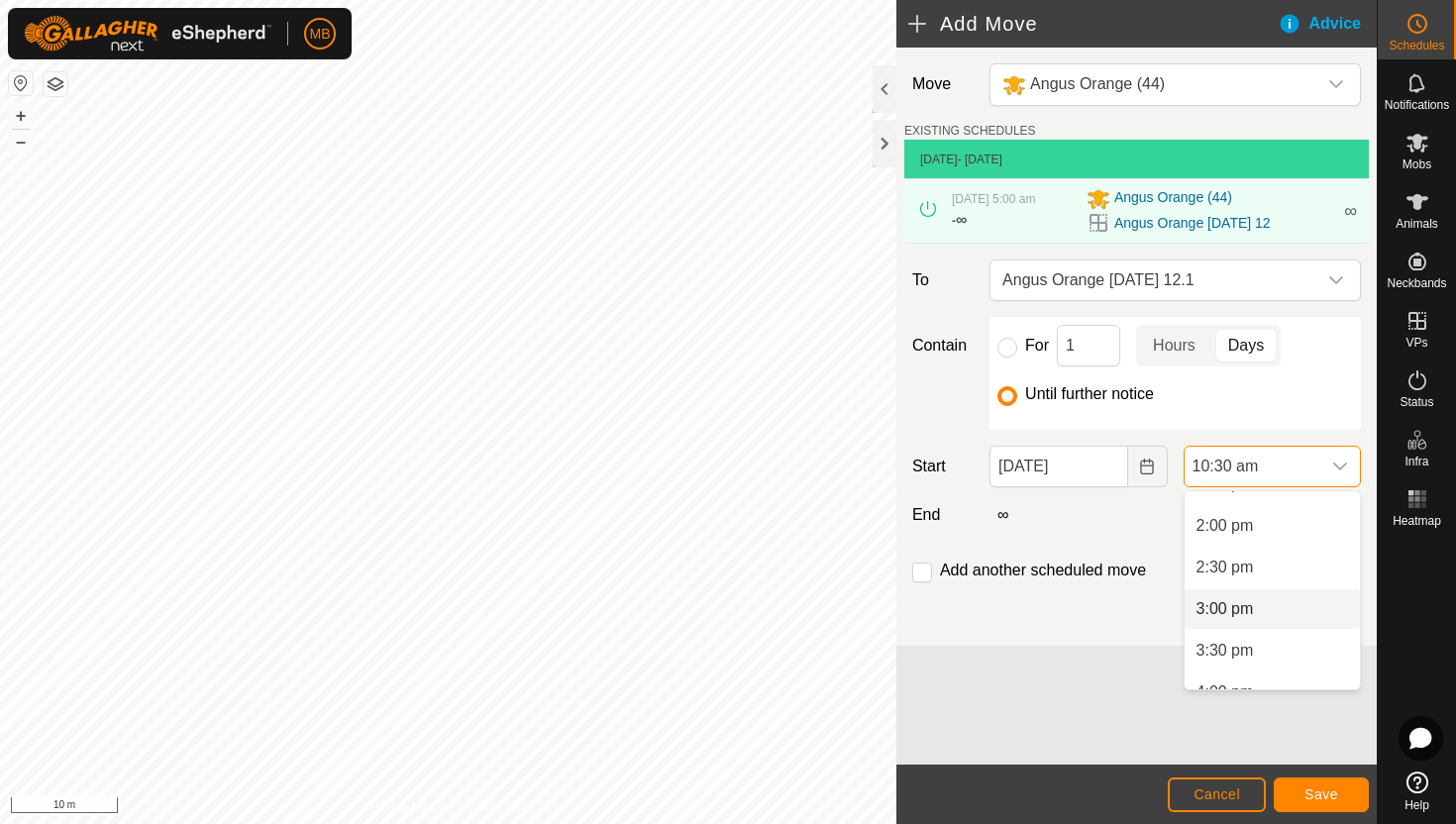 scroll, scrollTop: 1153, scrollLeft: 0, axis: vertical 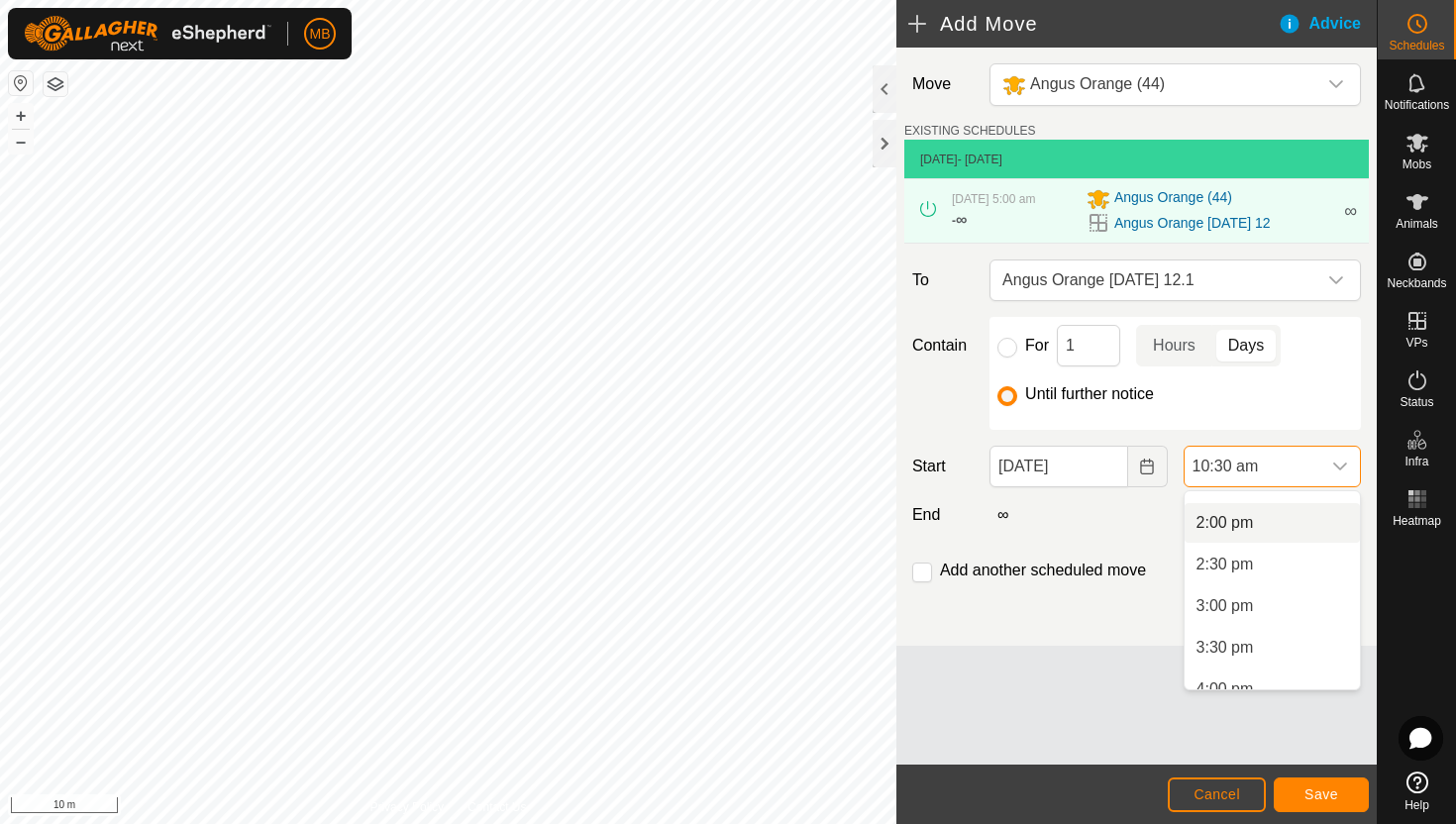 click on "2:00 pm" at bounding box center (1272, 523) 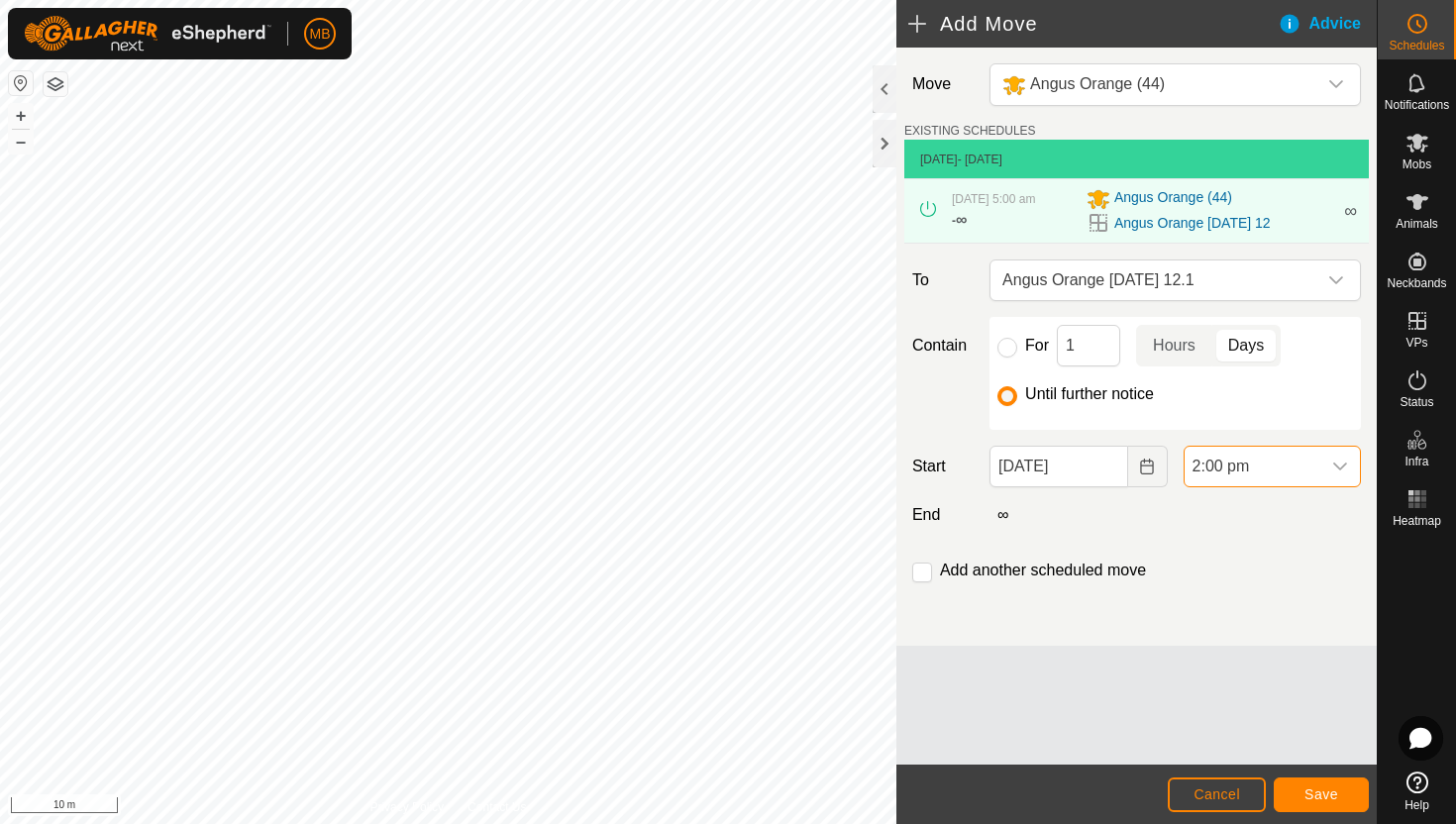 scroll, scrollTop: 874, scrollLeft: 0, axis: vertical 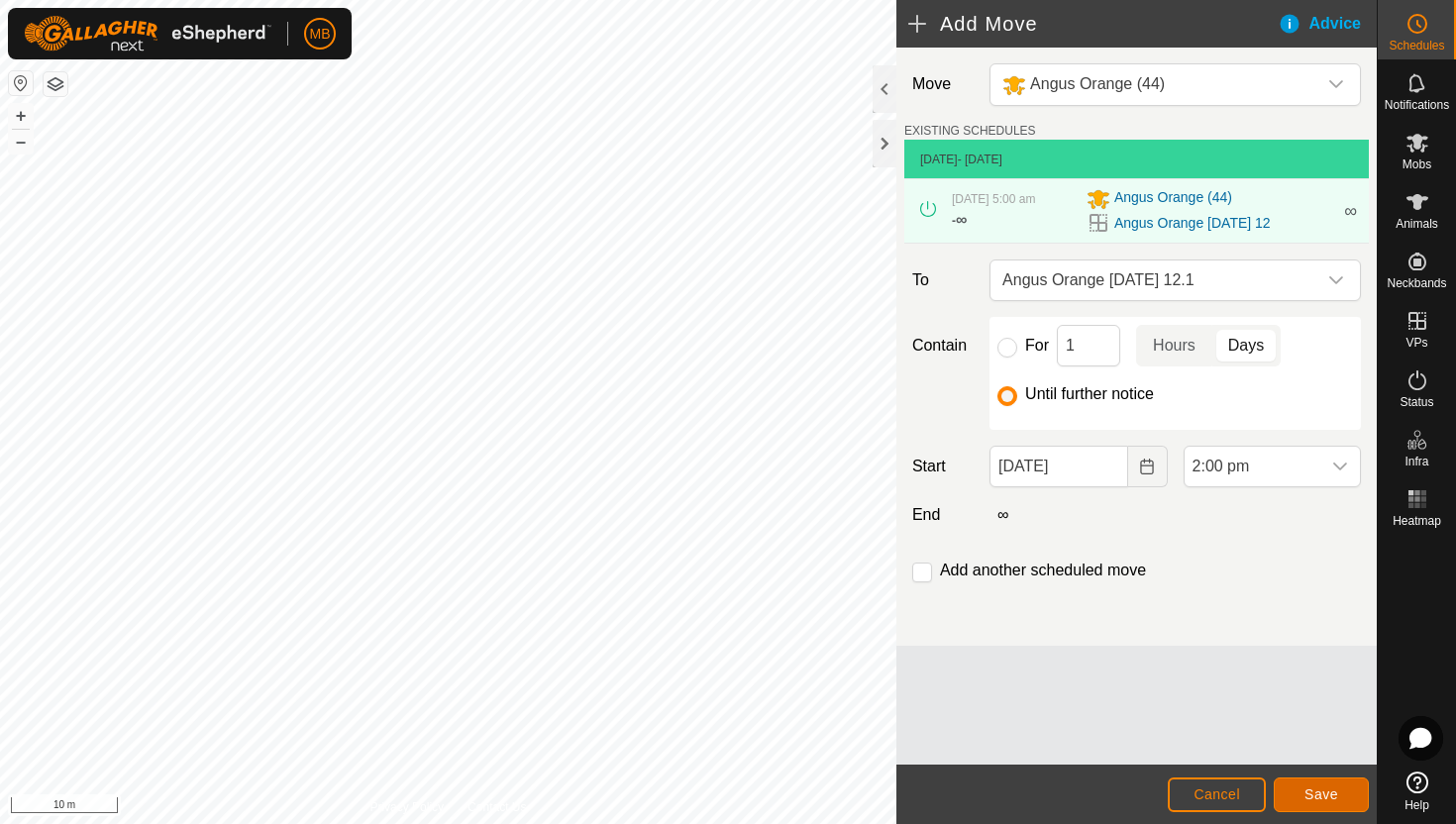 click on "Save" 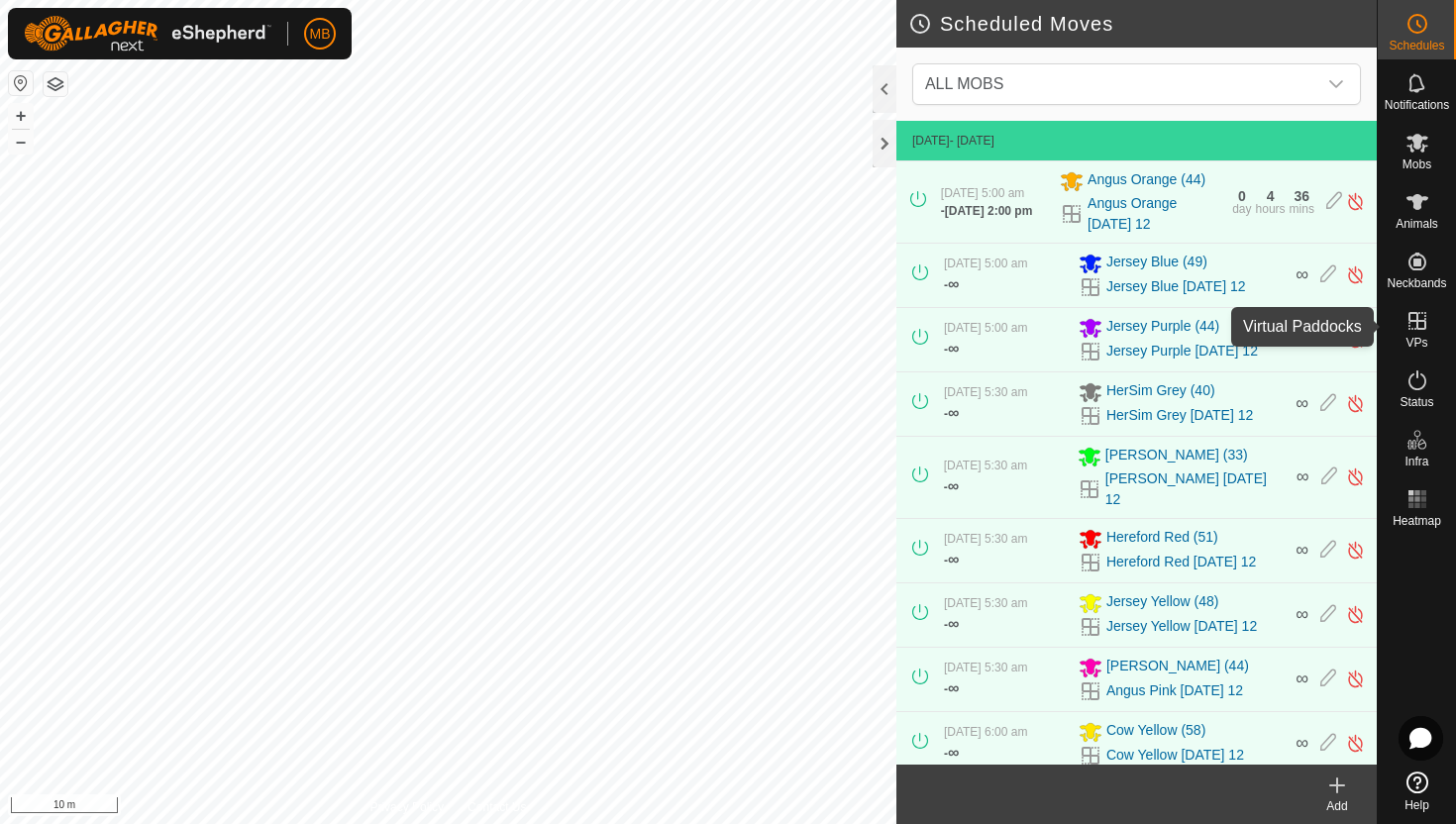 click 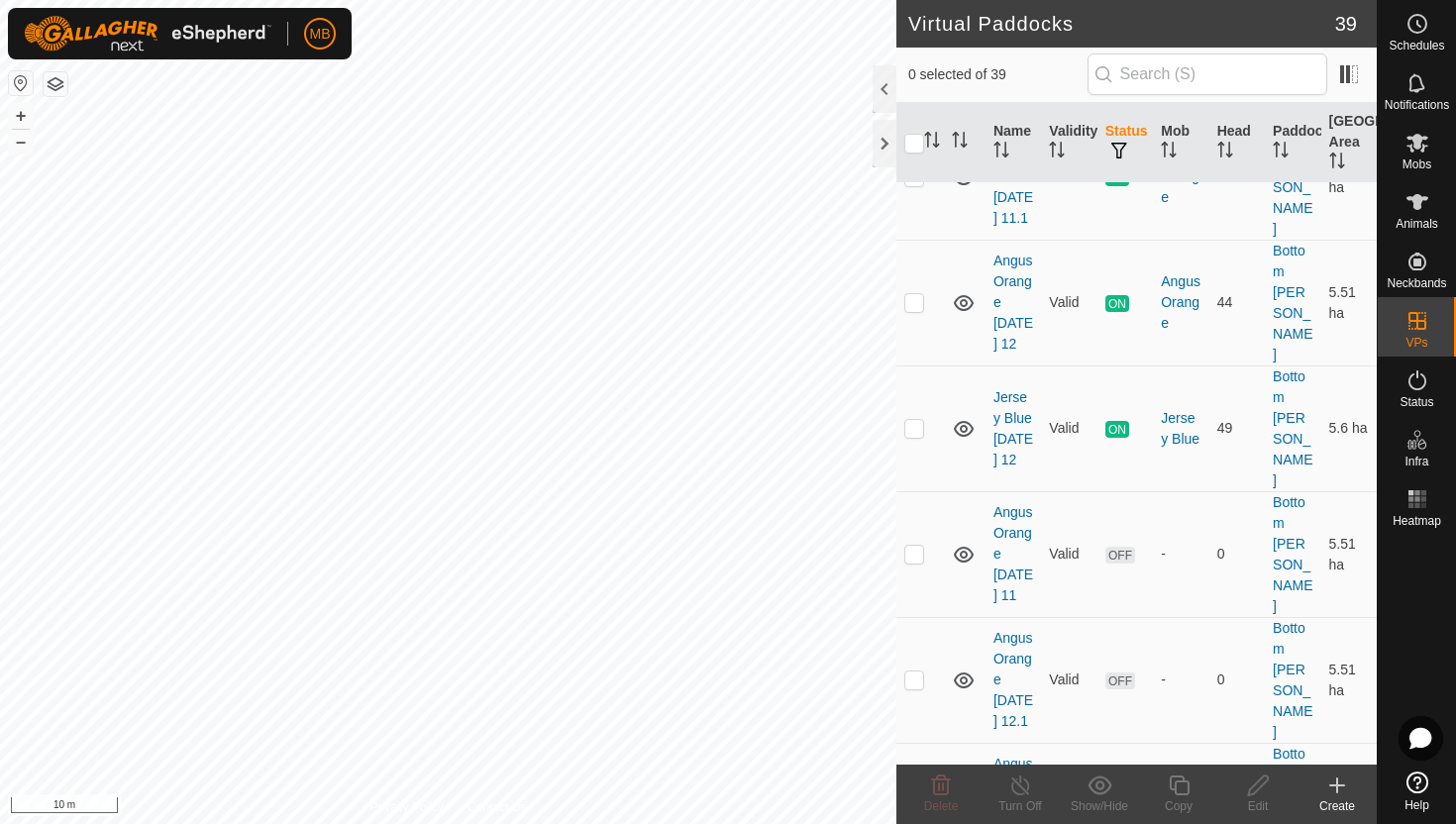 scroll, scrollTop: 126, scrollLeft: 0, axis: vertical 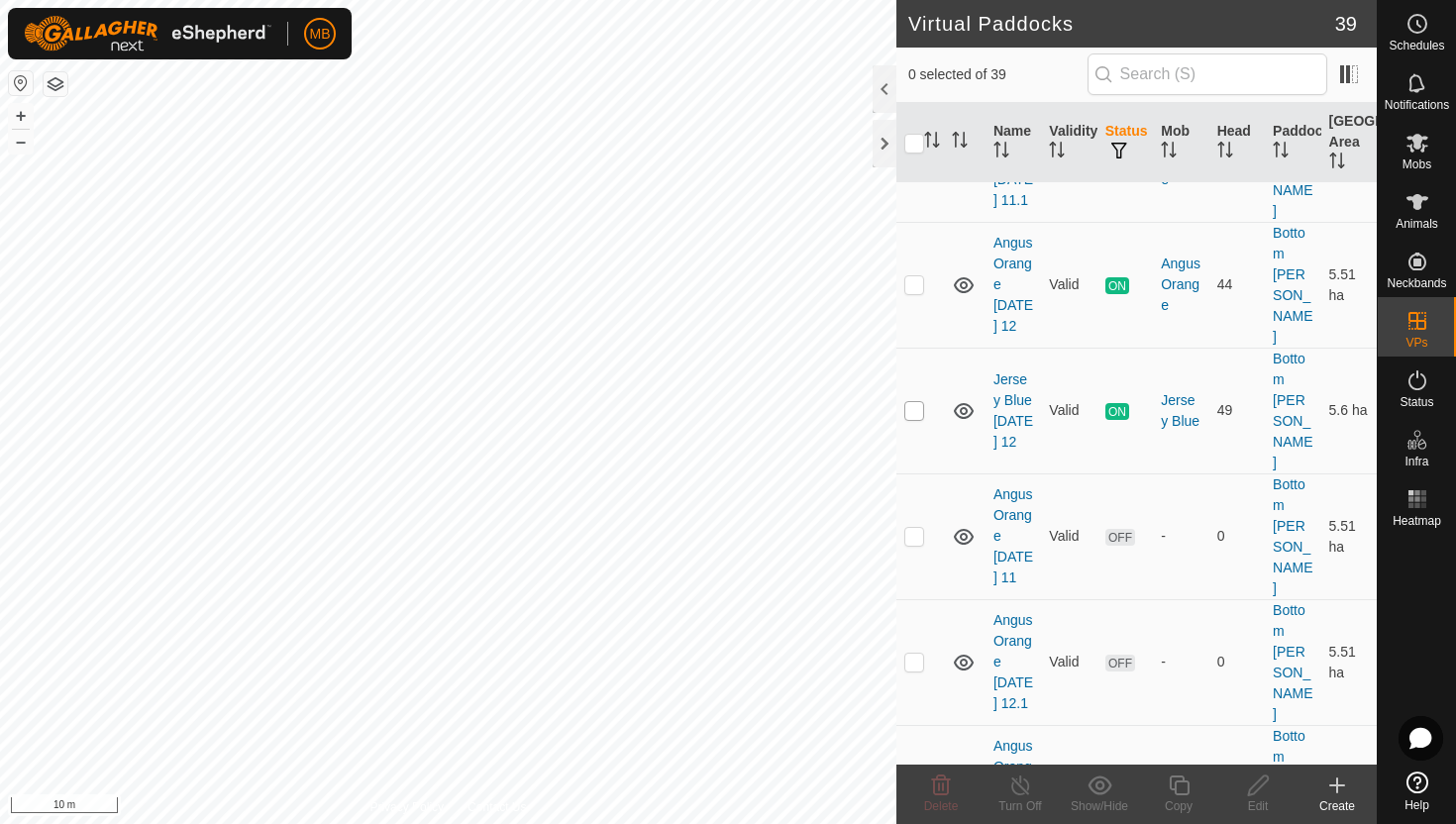 click at bounding box center (914, 411) 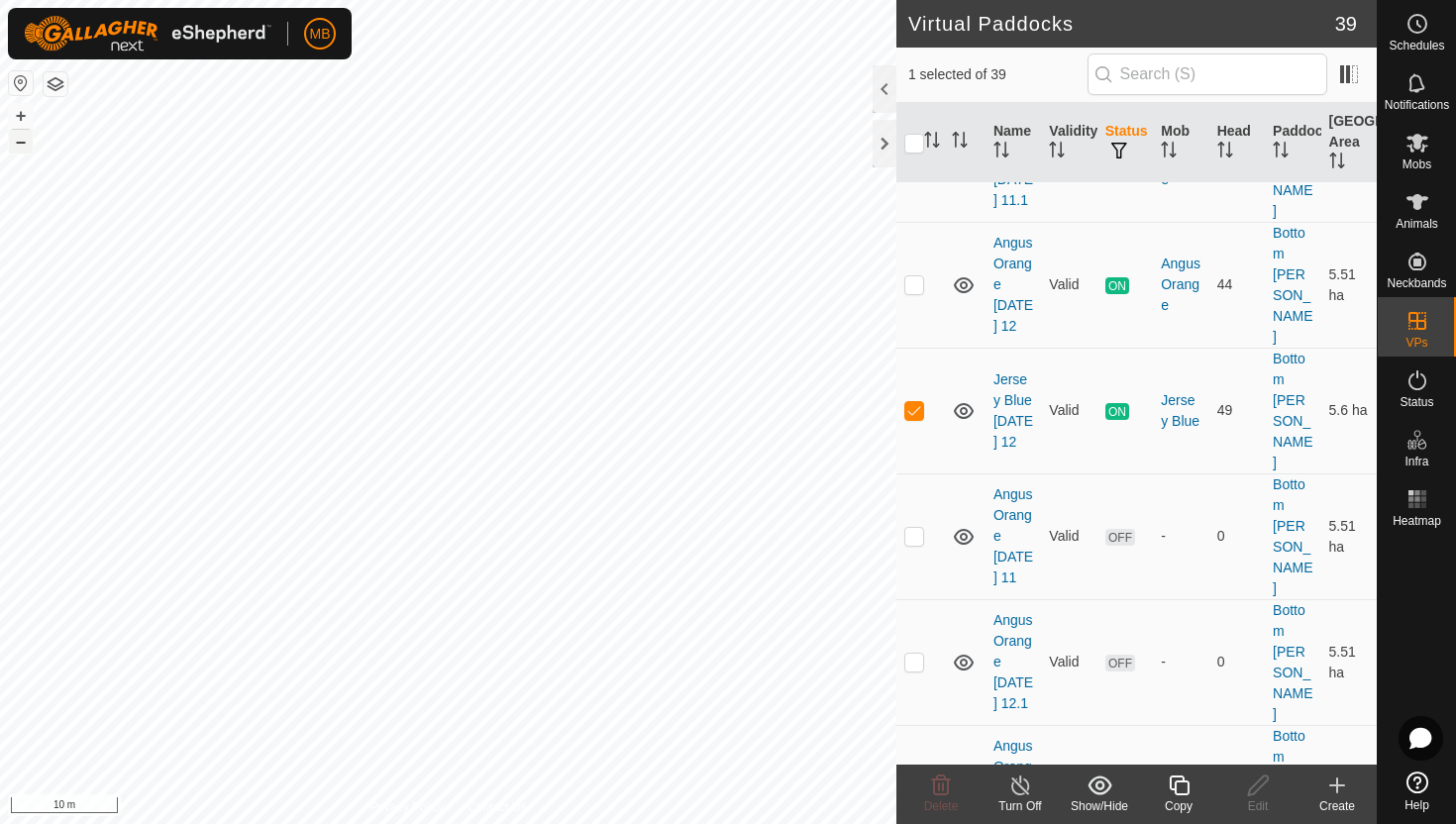 click on "–" at bounding box center (21, 142) 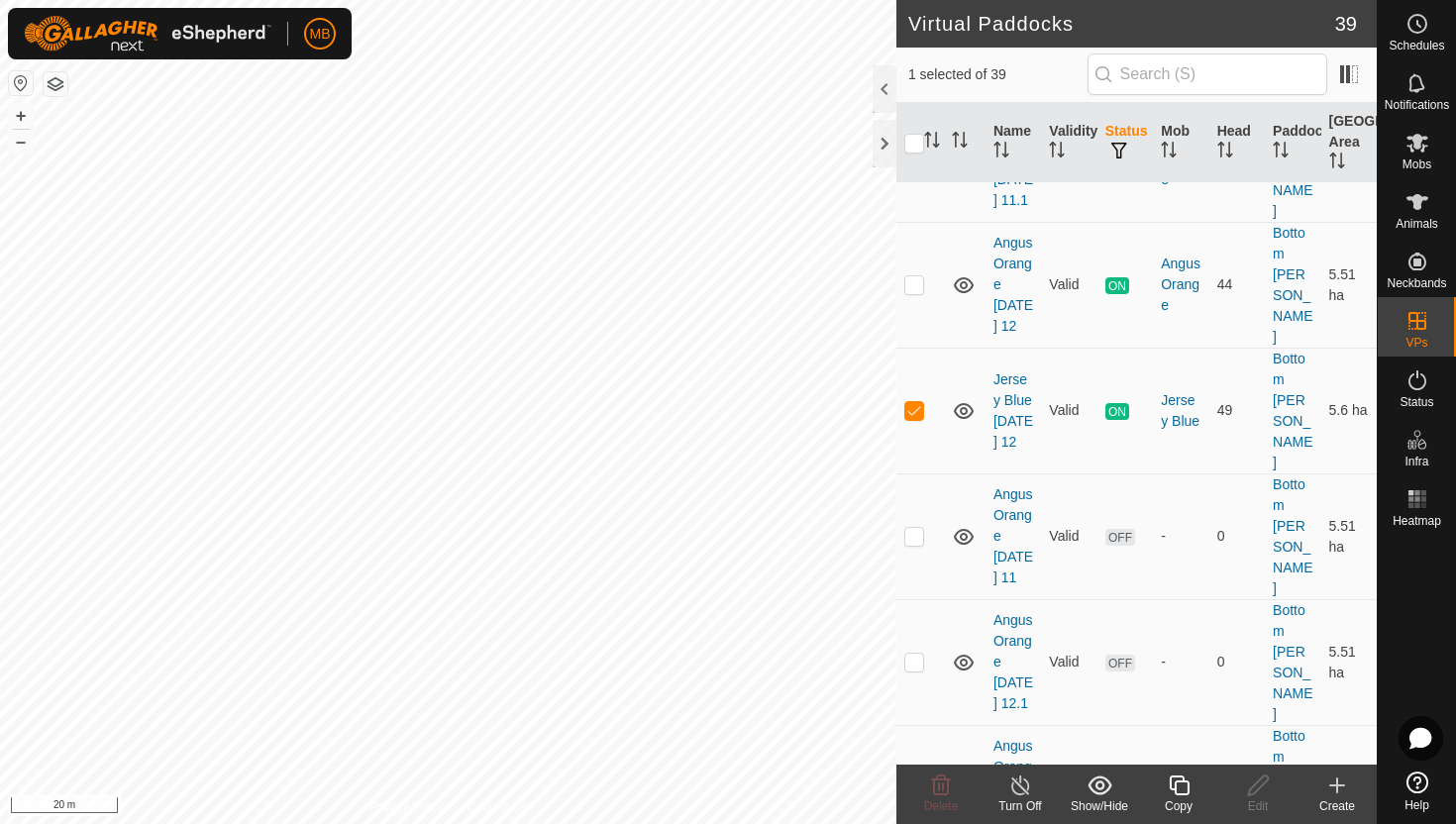 click 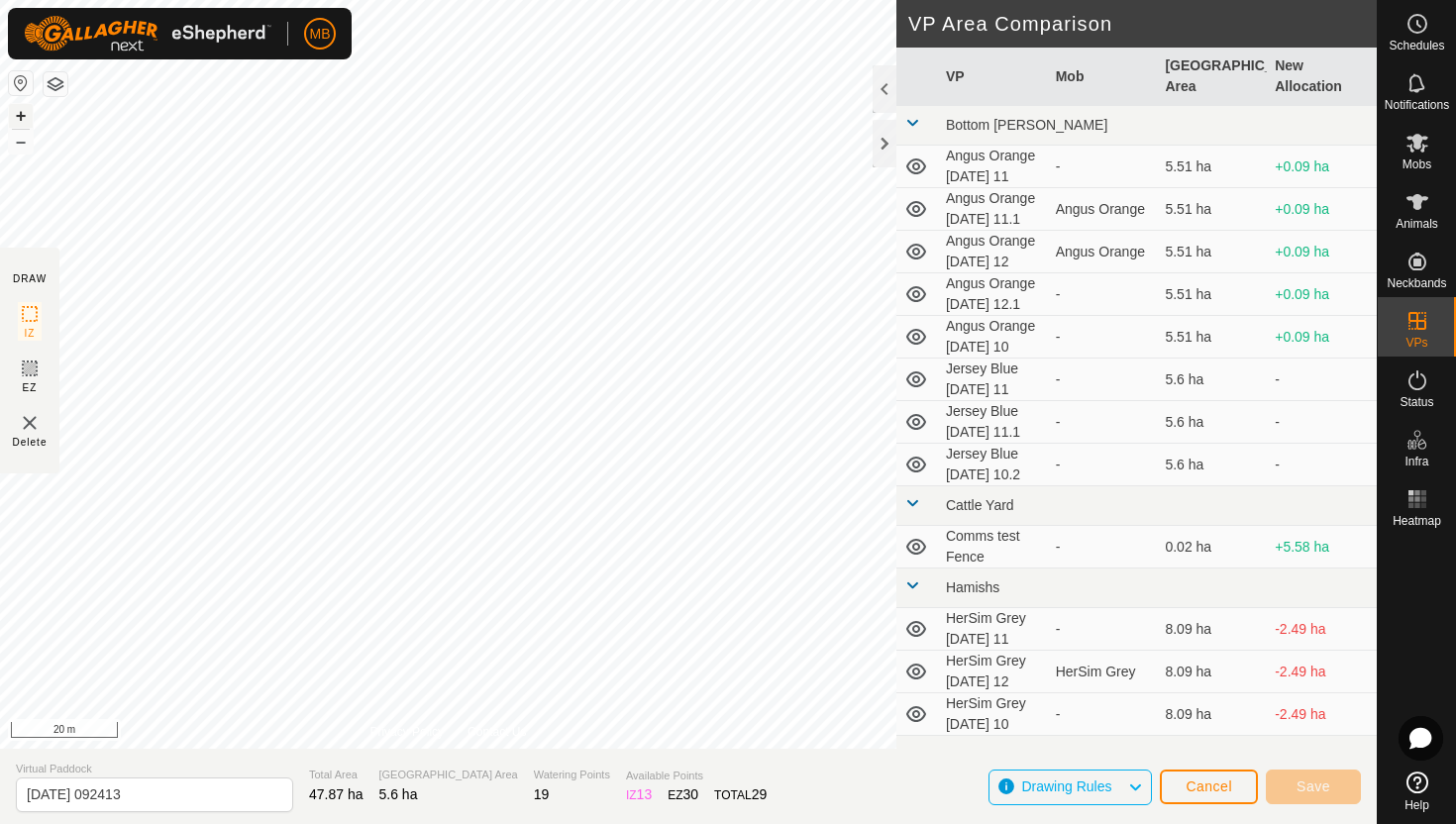 click on "+" at bounding box center [21, 116] 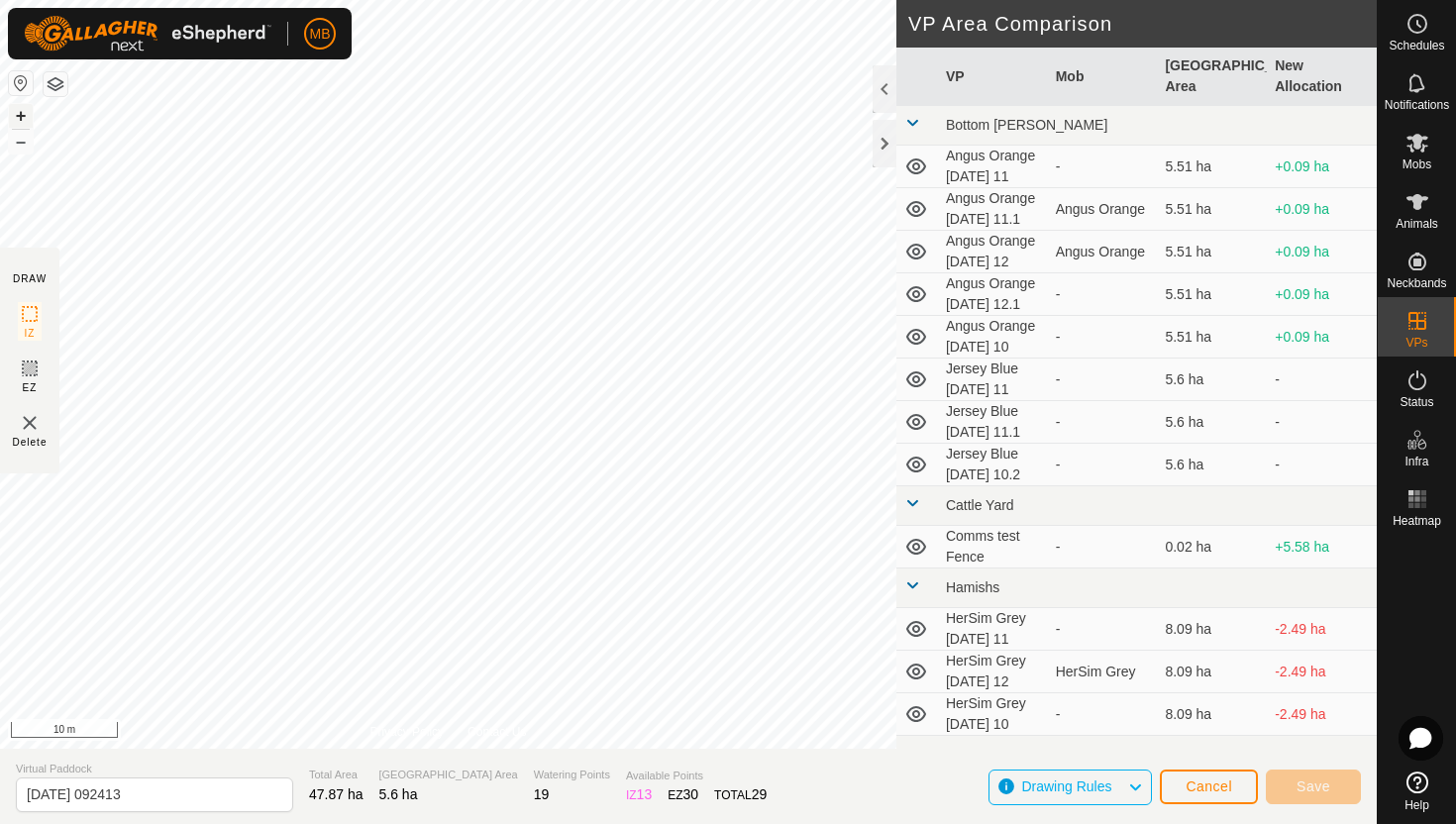 click on "+" at bounding box center (21, 116) 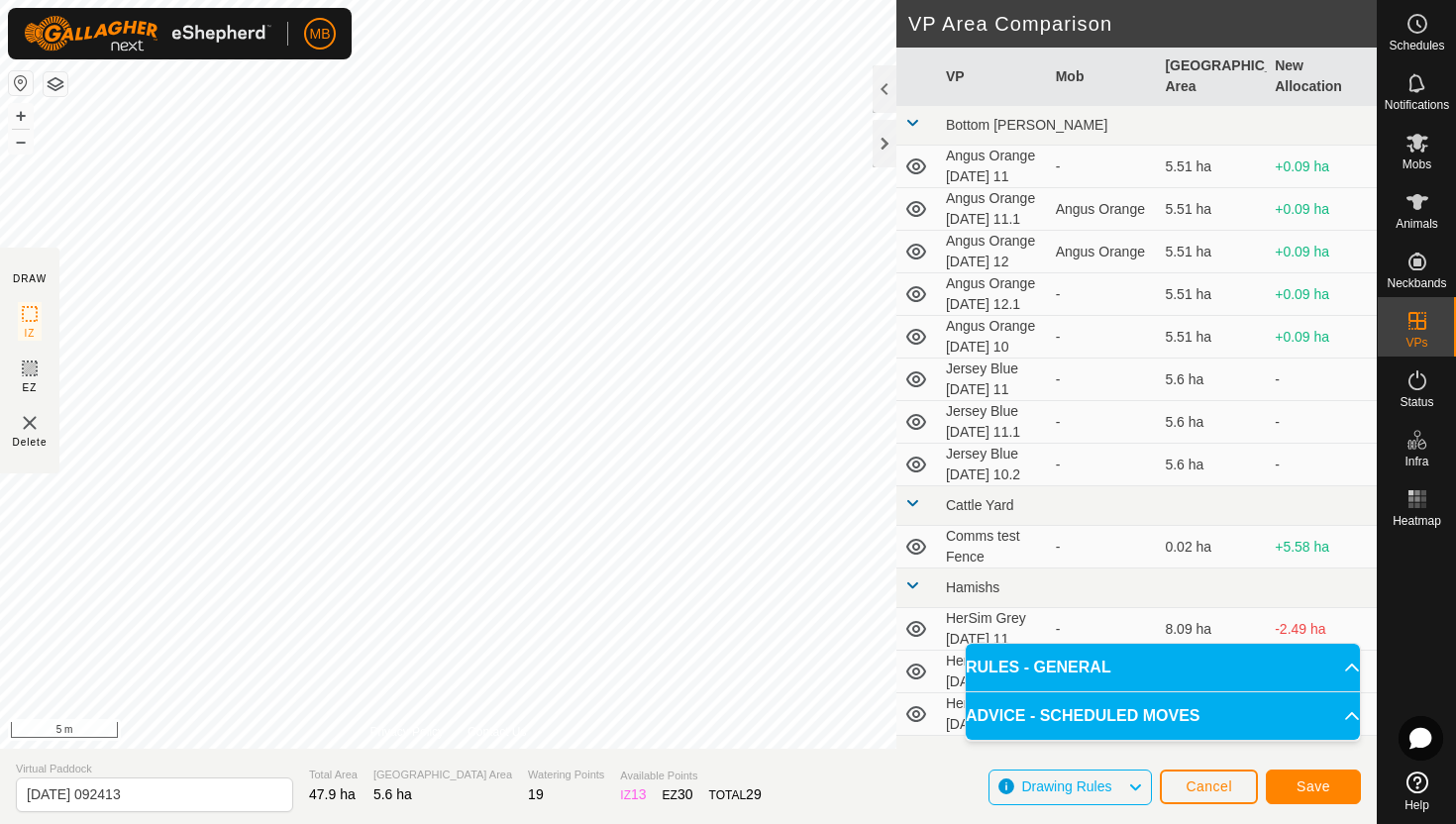 click on "MB Schedules Notifications Mobs Animals Neckbands VPs Status Infra Heatmap Help DRAW IZ EZ Delete Privacy Policy Contact Us Segment length must be longer than 5 m  (Current: 1.6 m) . + – ⇧ i 5 m VP Area Comparison     VP   Mob   Grazing Area   New Allocation  Bottom Davey  Angus Orange Friday 11  -  5.51 ha  +0.09 ha  Angus Orange Friday 11.1   Angus Orange   5.51 ha  +0.09 ha  Angus Orange Saturday 12   Angus Orange   5.51 ha  +0.09 ha  Angus Orange Saturday 12.1  -  5.51 ha  +0.09 ha  Angus Orange Thursday 10  -  5.51 ha  +0.09 ha  Jersey Blue Friday 11  -  5.6 ha   -   Jersey Blue Friday 11.1  -  5.6 ha   -   Jersey Blue Thursday 10.2  -  5.6 ha   -  Cattle Yard  Comms test Fence  -  0.02 ha  +5.58 ha Hamishs  HerSim Grey Friday 11  -  8.09 ha  -2.49 ha  HerSim Grey Saturday 12   HerSim Grey   8.09 ha  -2.49 ha  HerSim Grey Thursday 10  -  8.09 ha  -2.49 ha Normans  Angus Green Friday 11  -  8.8 ha  -3.2 ha  Angus Green Saturday 12   Angus Green   8.8 ha  -3.2 ha  Angus Green Thursday 10.1  -  8.8 ha" 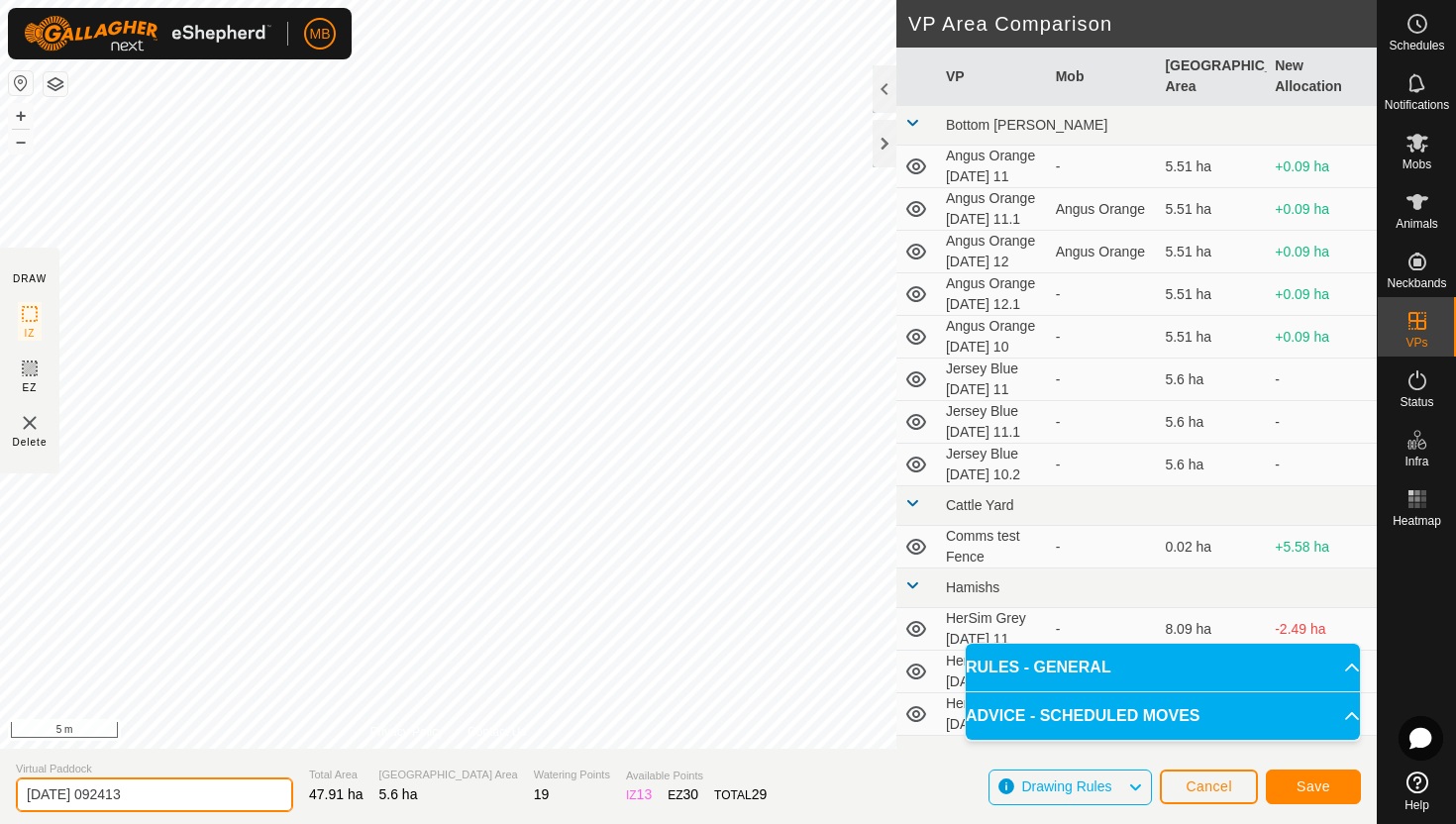 click on "2025-07-12 092413" 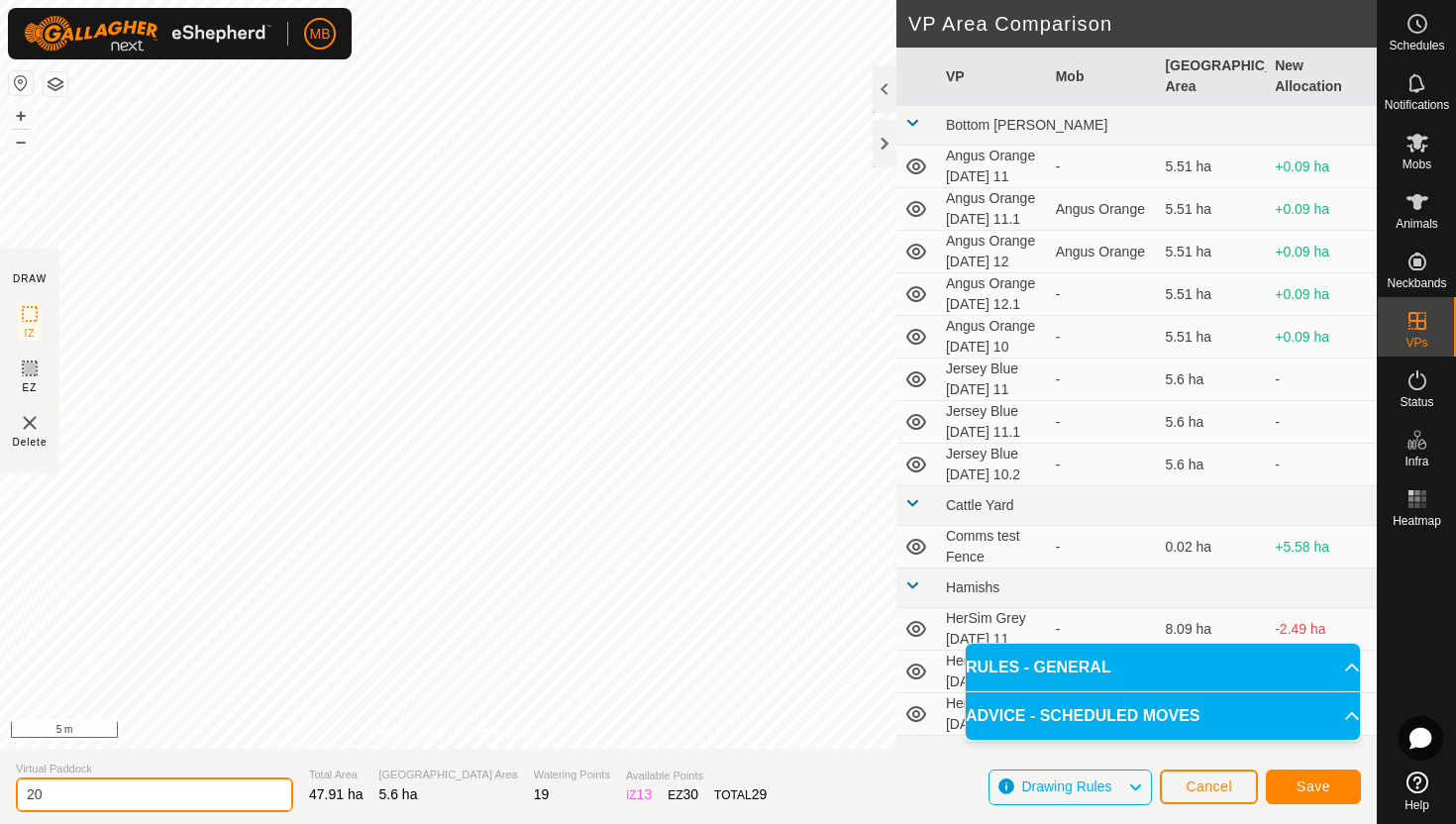 type on "2" 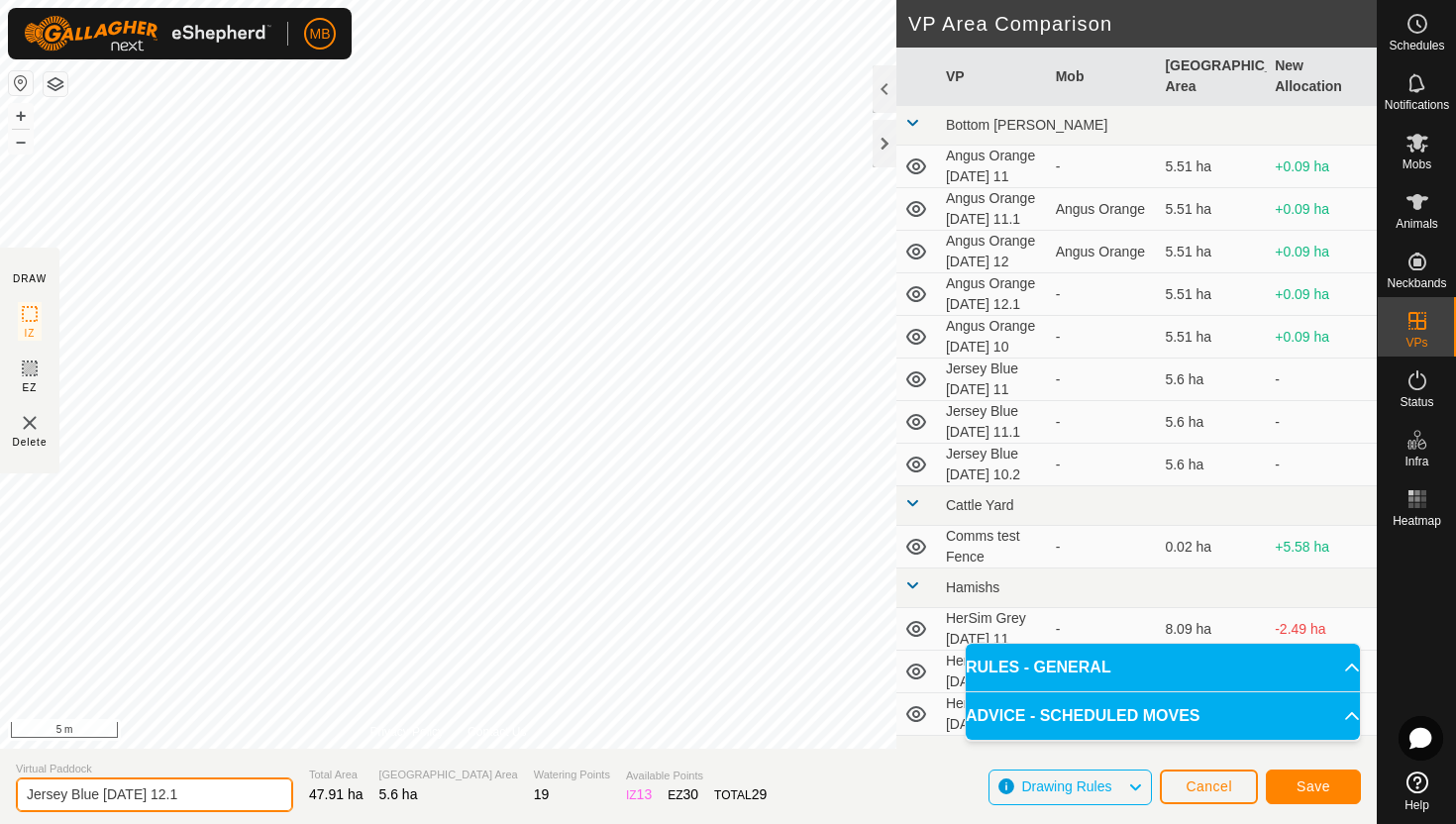 type on "Jersey Blue Saturday 12.1" 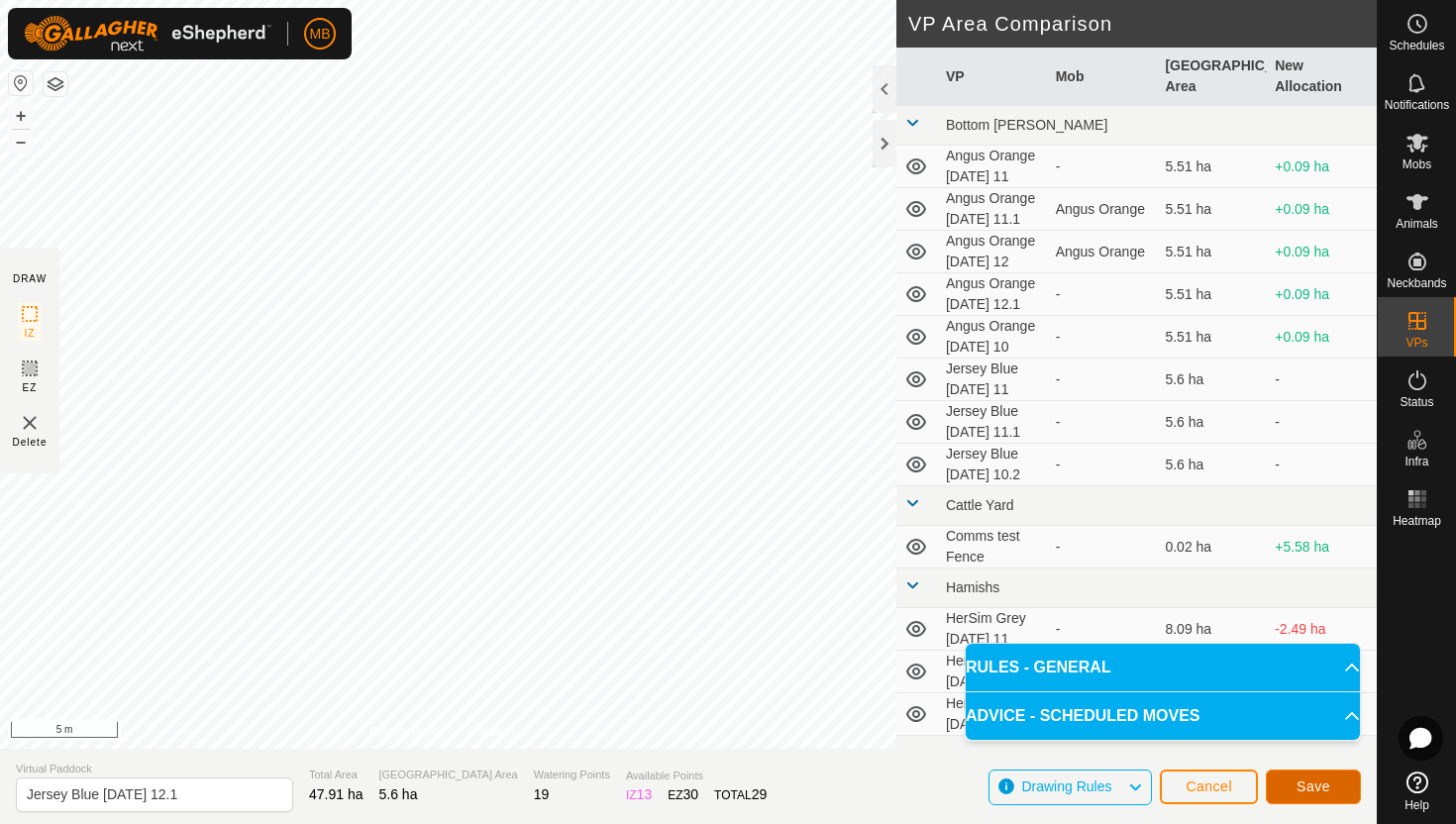 click on "Save" 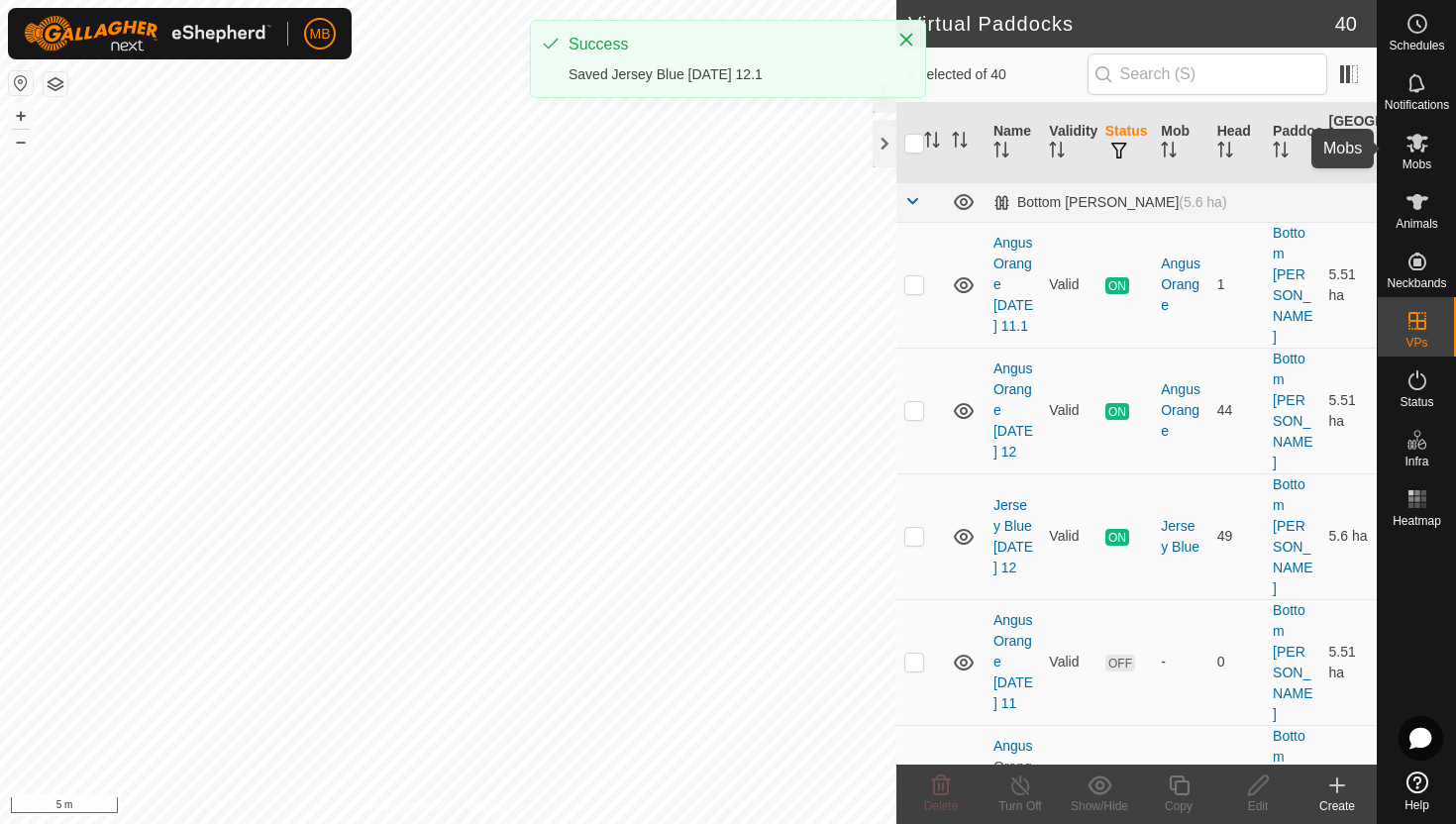 click 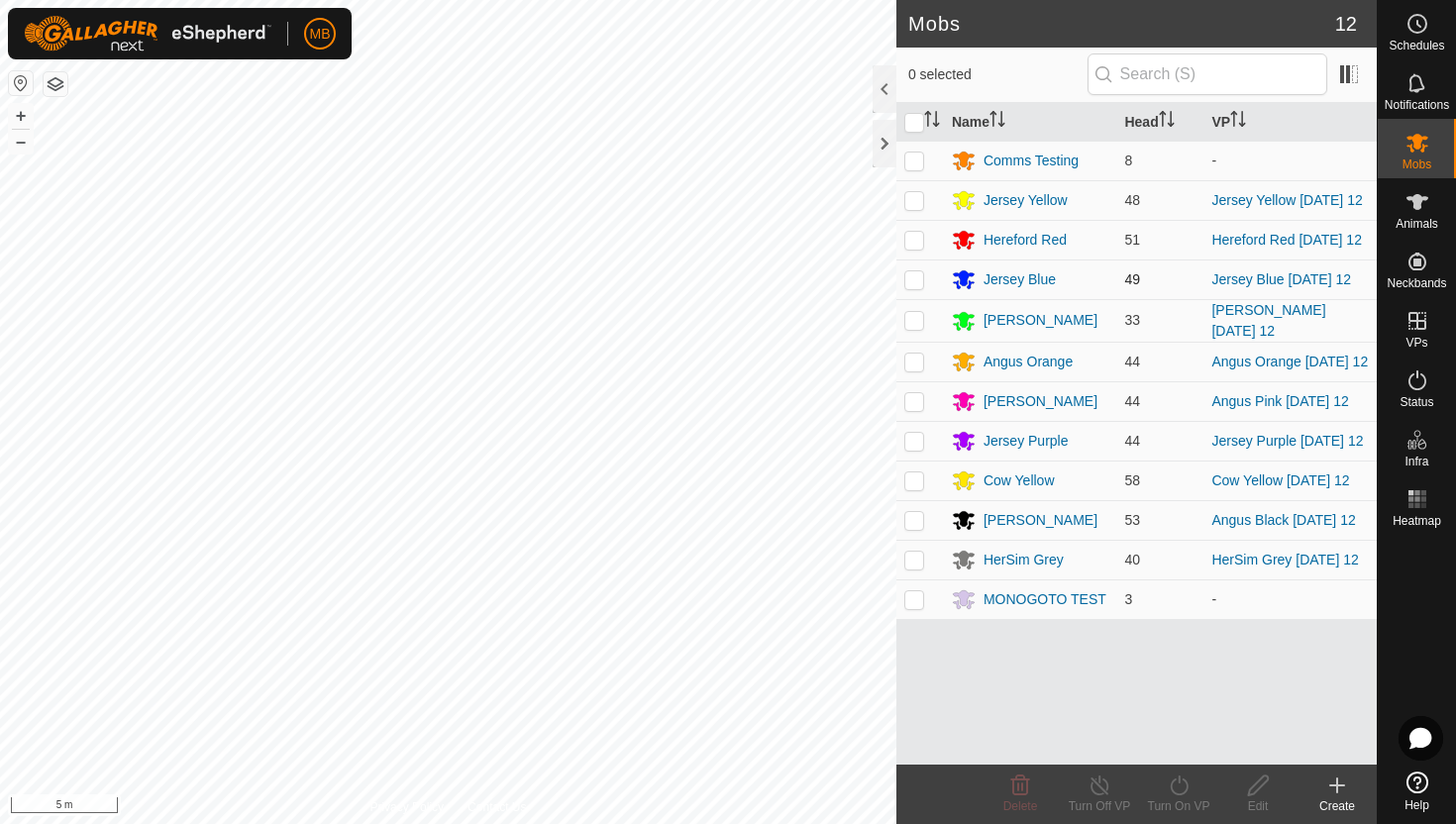 click at bounding box center (914, 279) 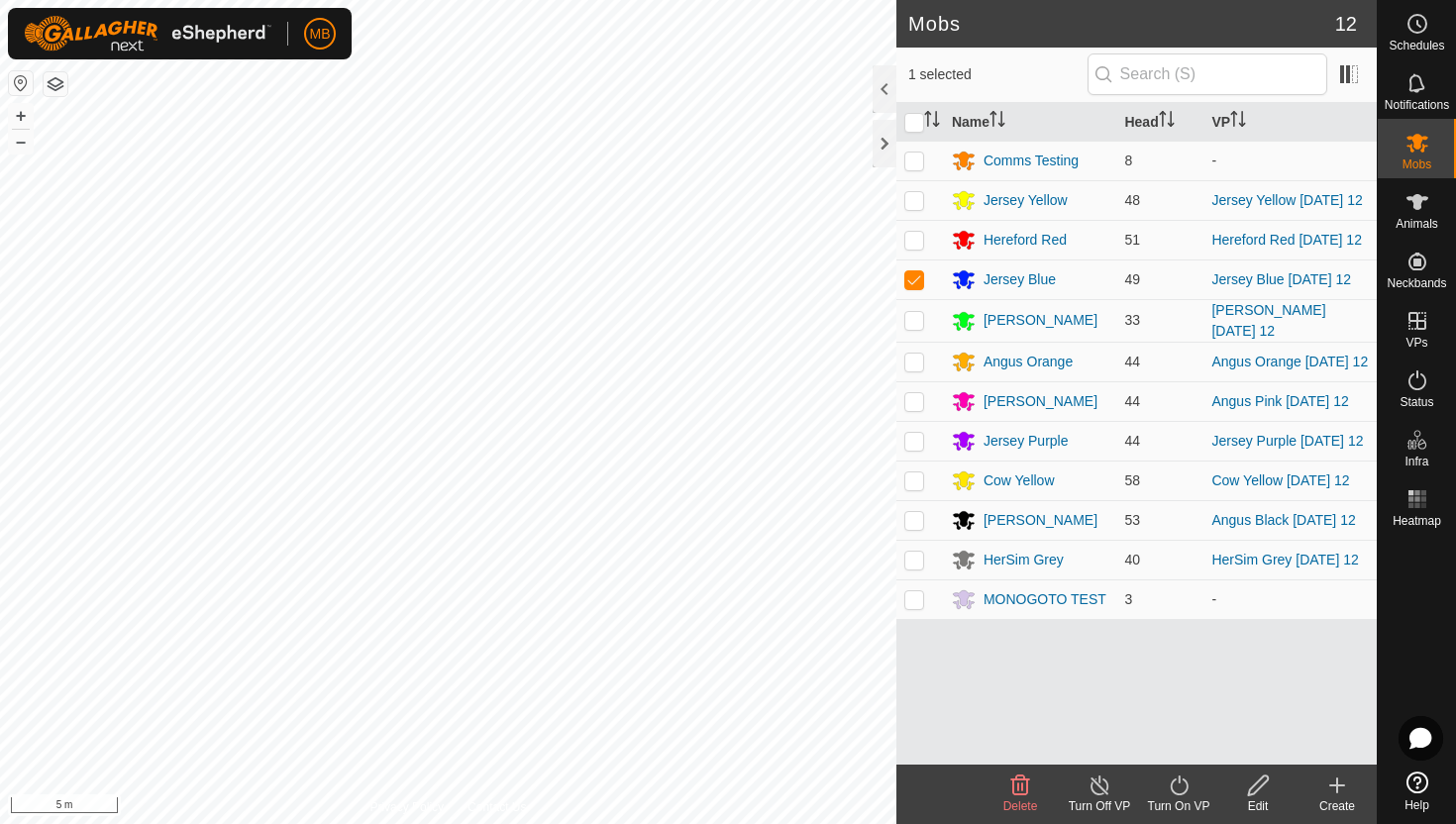 click 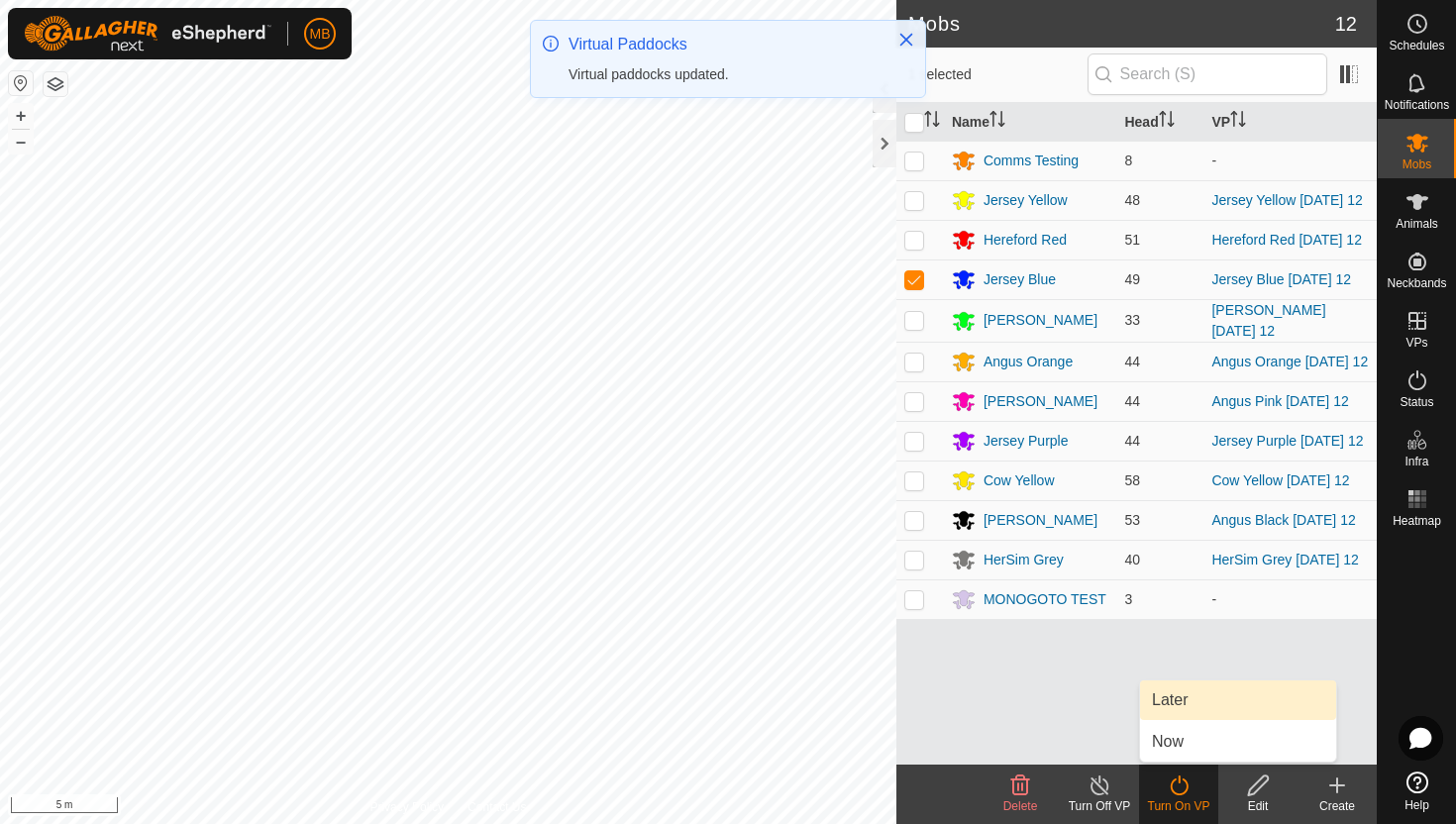 click on "Later" at bounding box center (1238, 700) 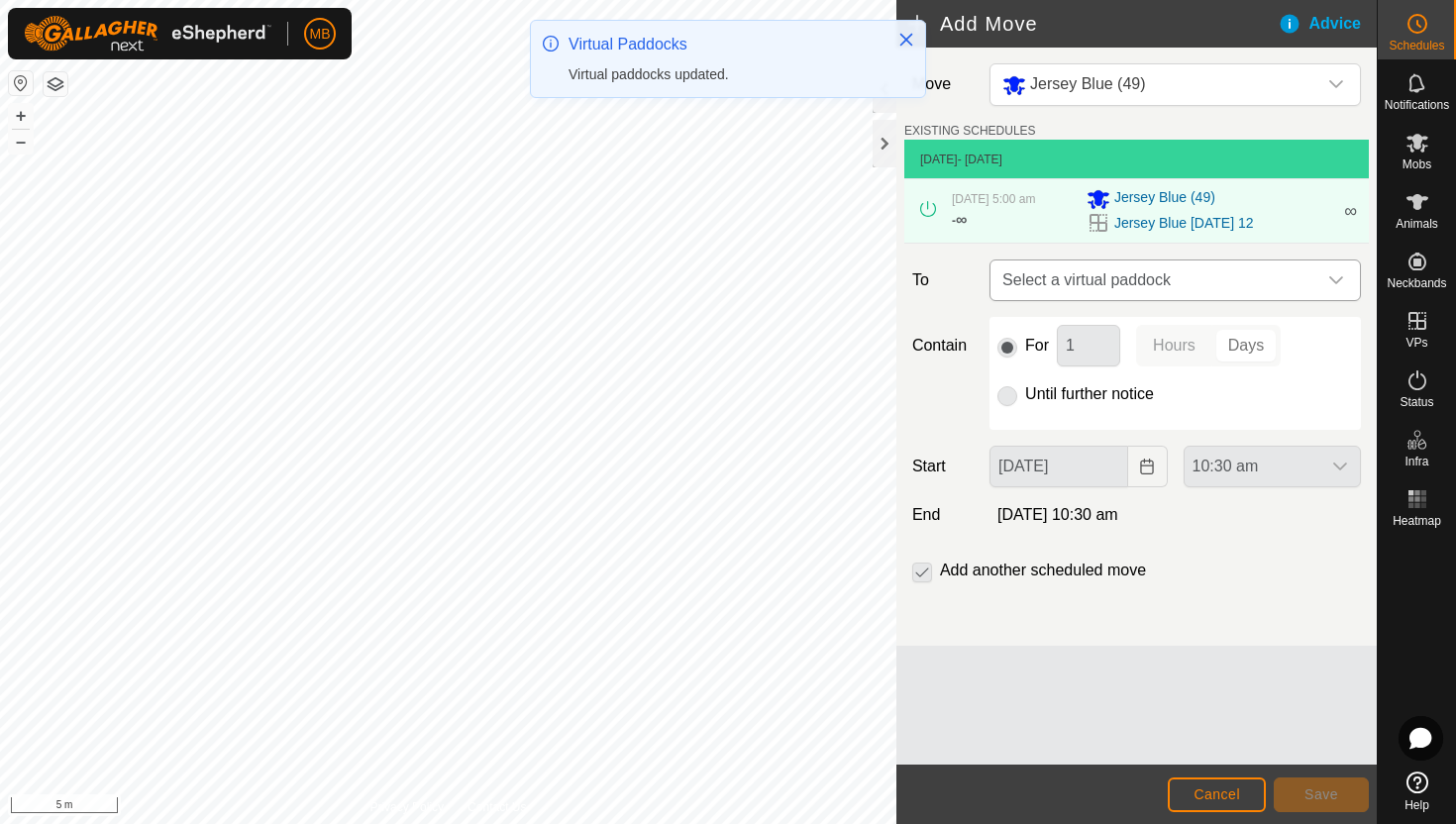 click 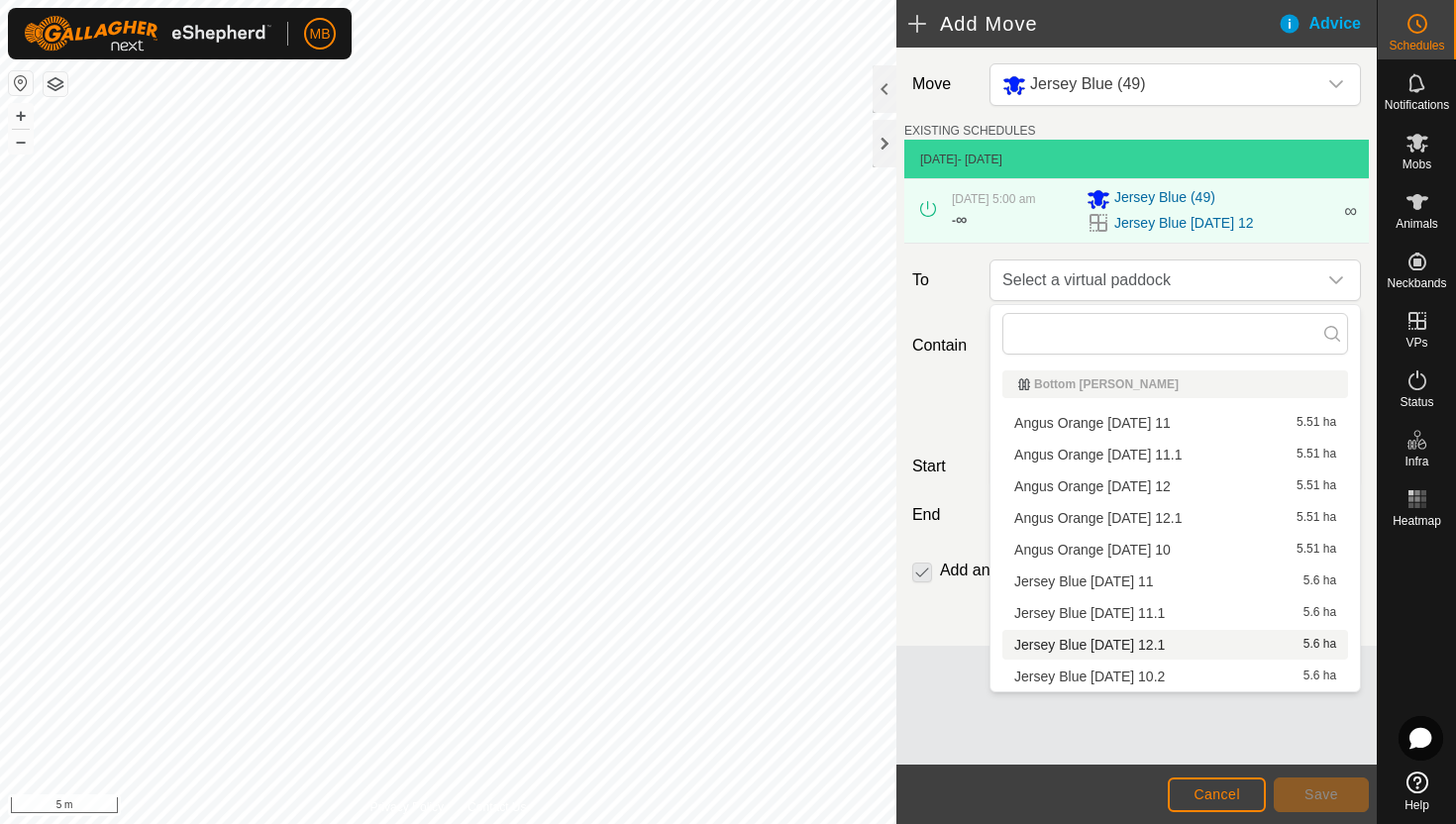 click on "Jersey Blue Saturday 12.1  5.6 ha" at bounding box center [1175, 645] 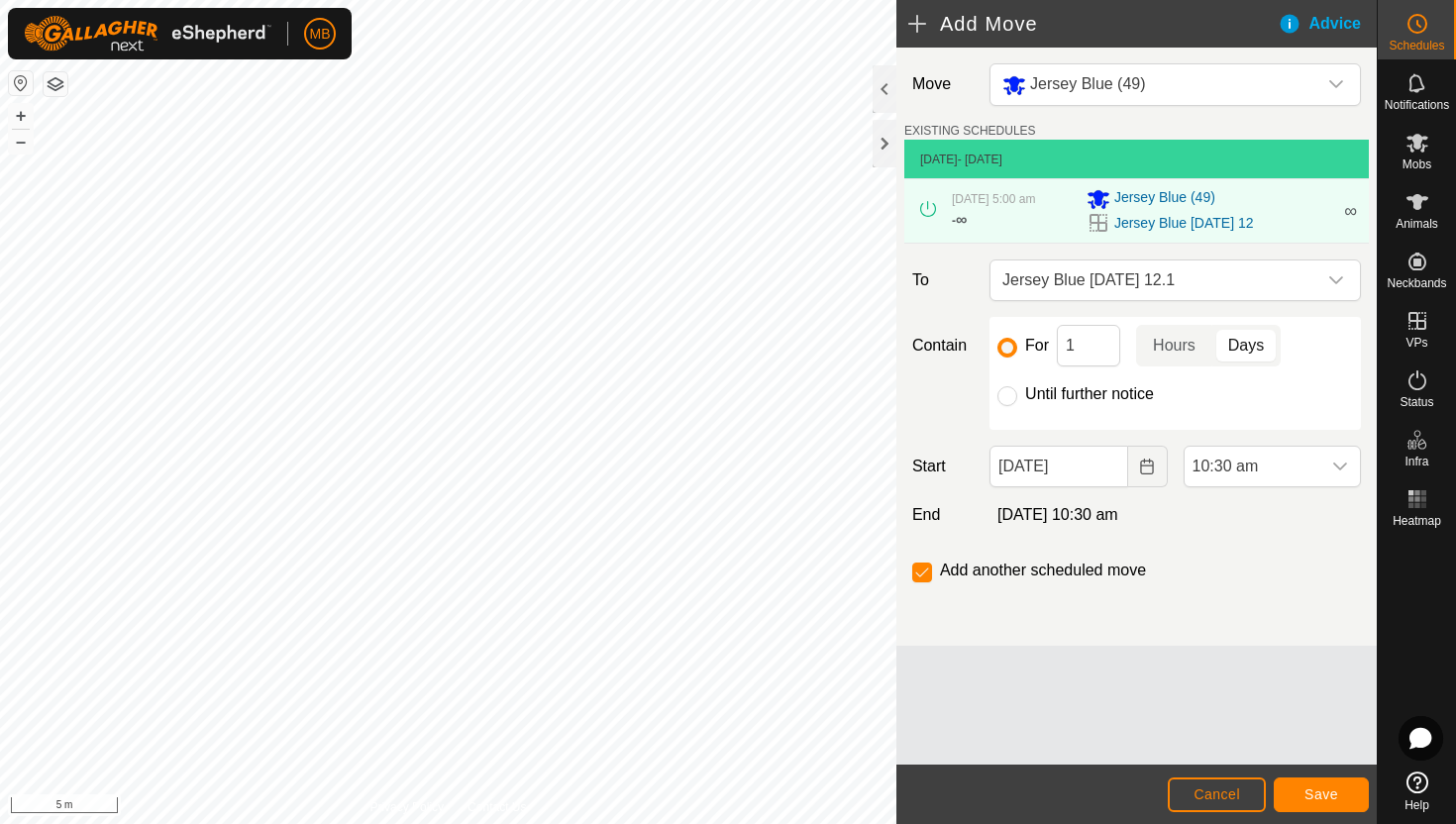 click on "Until further notice" 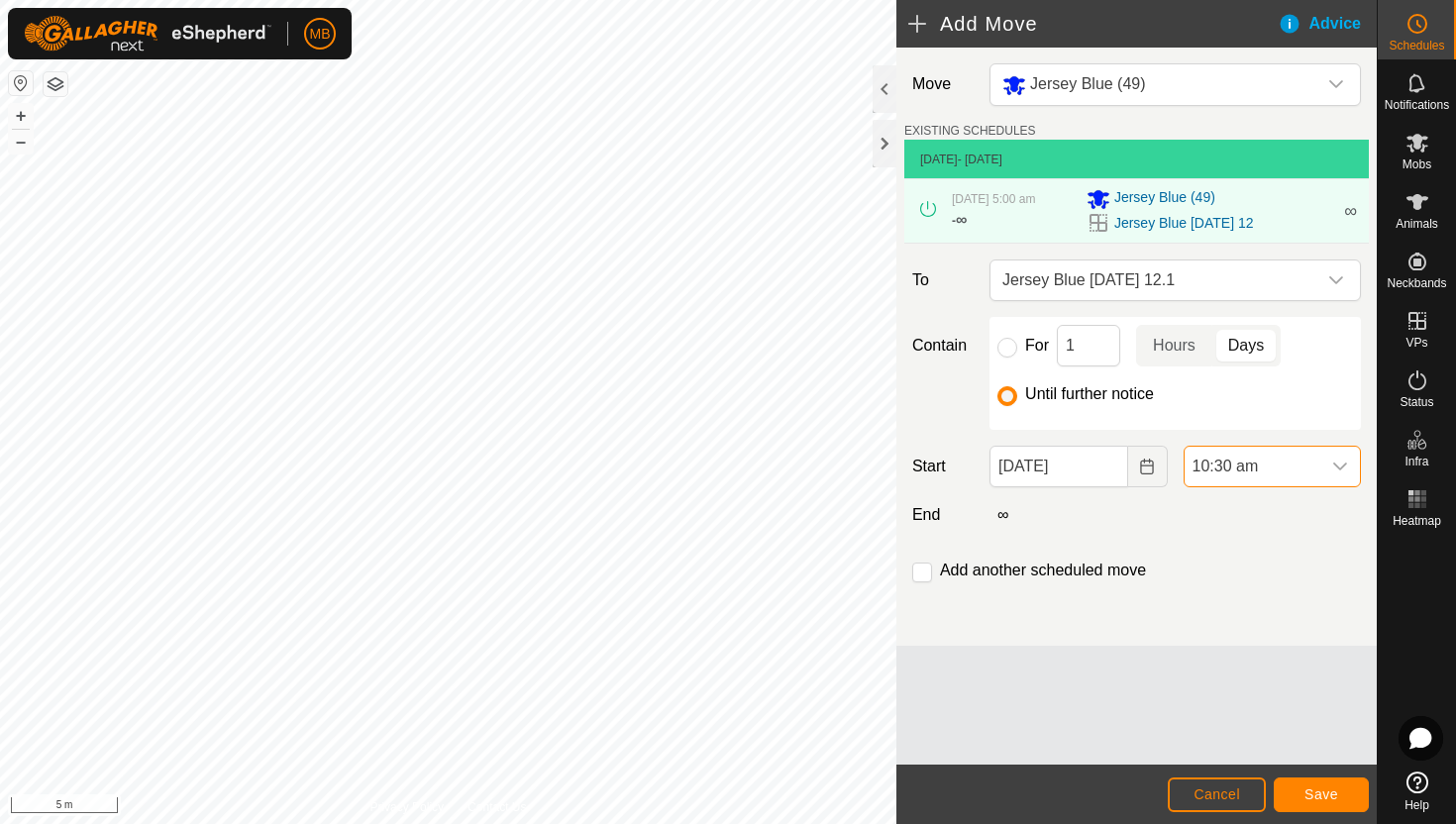 click on "10:30 am" at bounding box center [1252, 466] 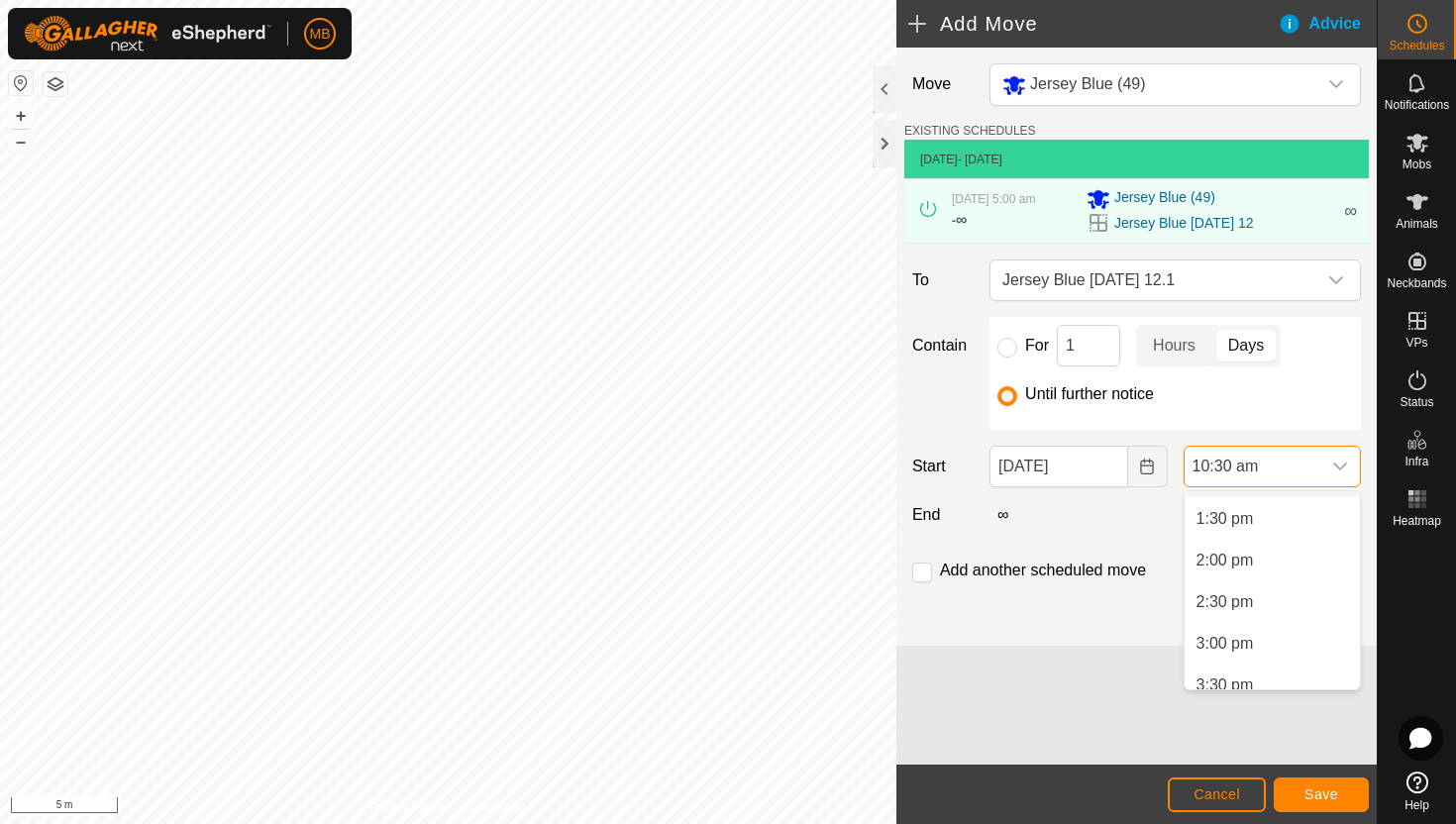 scroll, scrollTop: 1120, scrollLeft: 0, axis: vertical 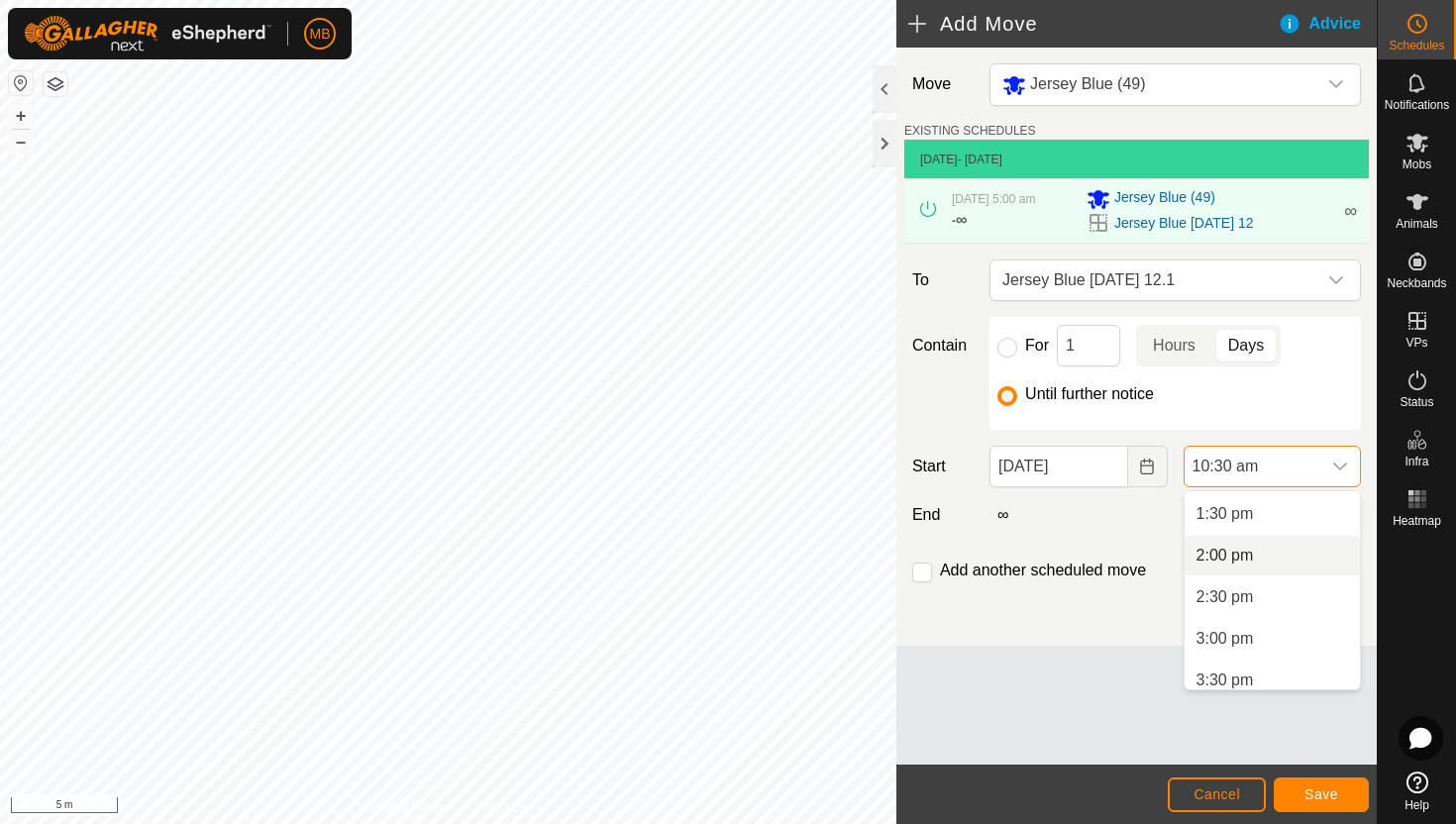 click on "2:00 pm" at bounding box center [1272, 556] 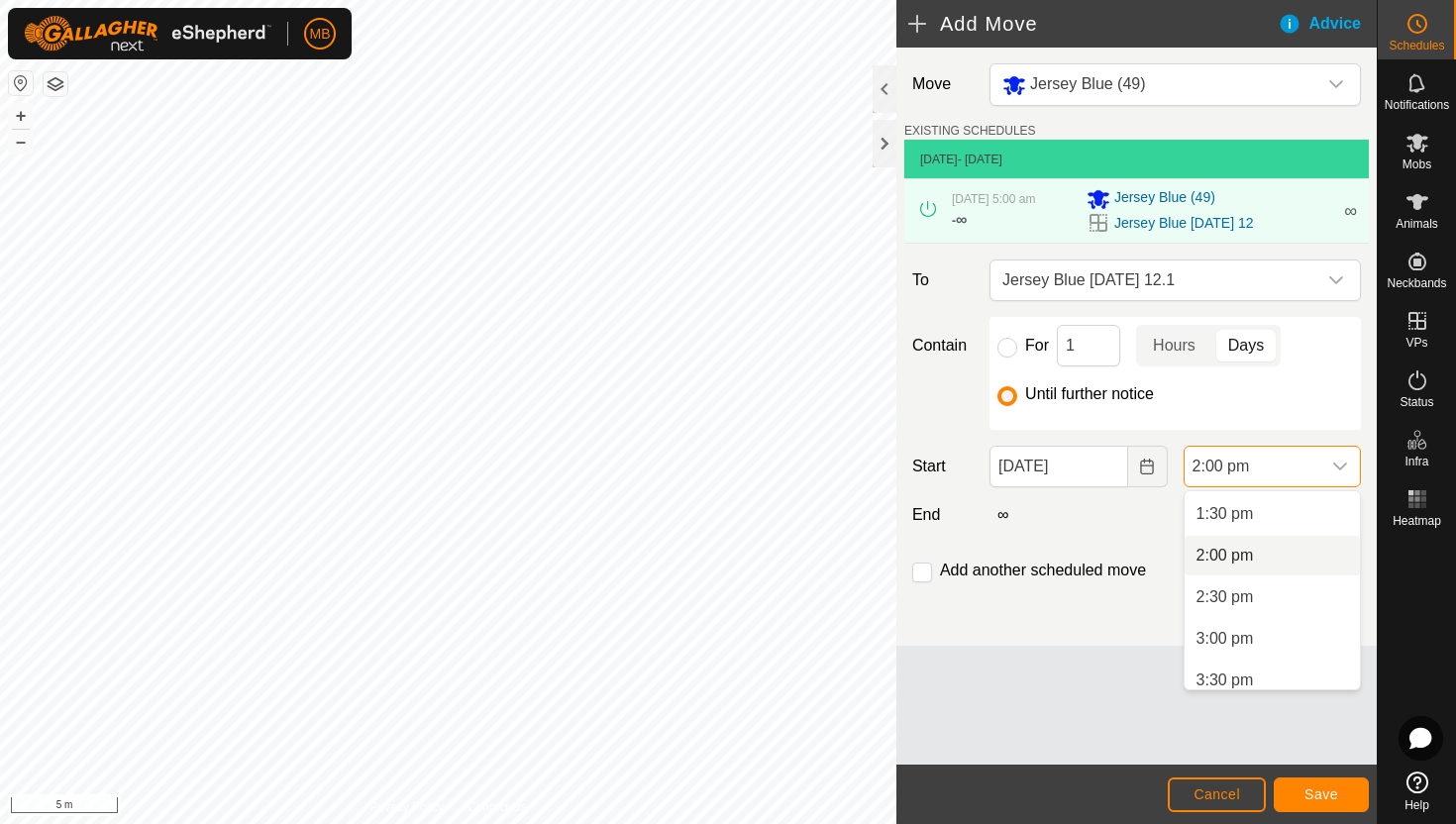 scroll, scrollTop: 0, scrollLeft: 0, axis: both 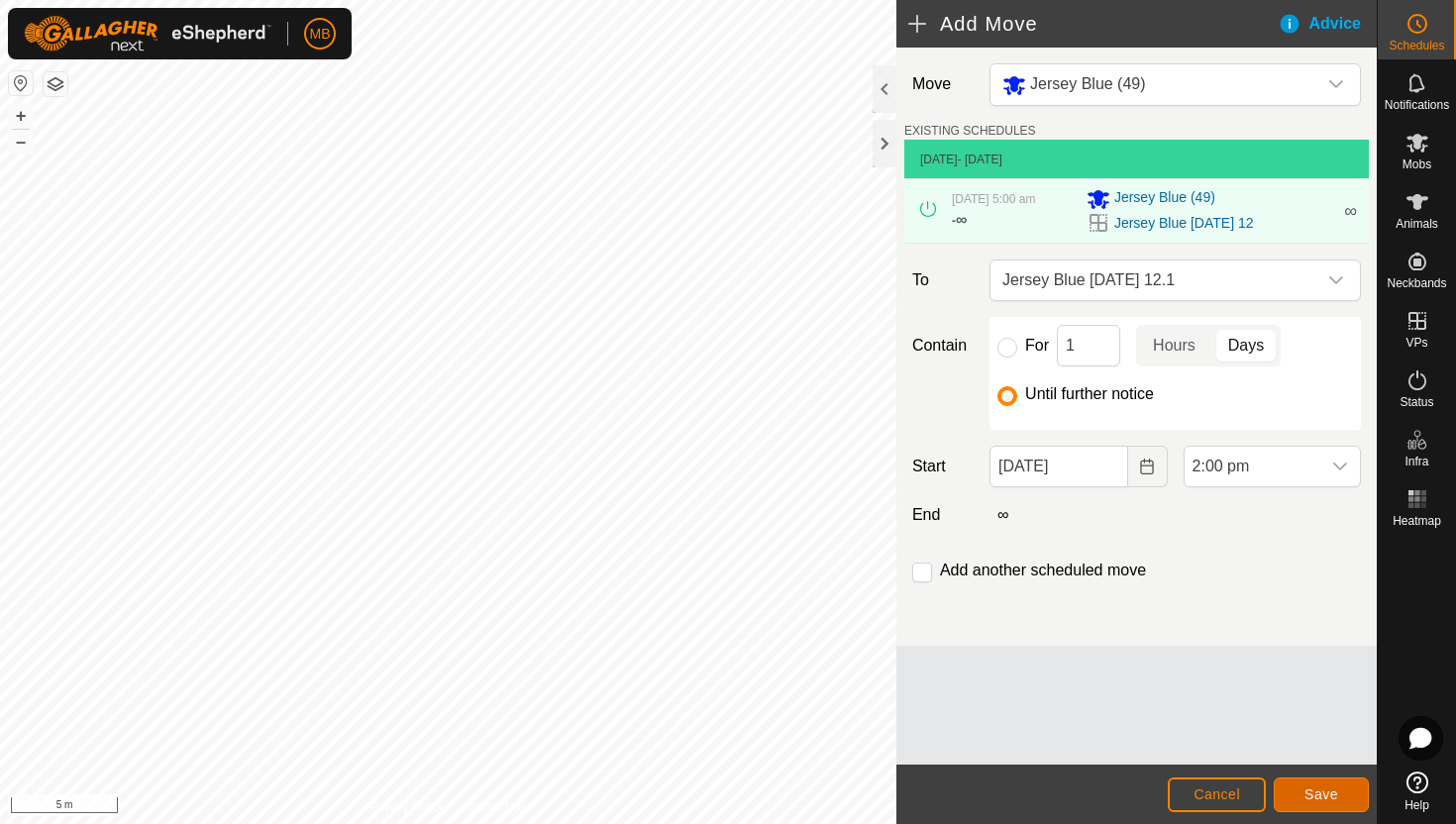 click on "Save" 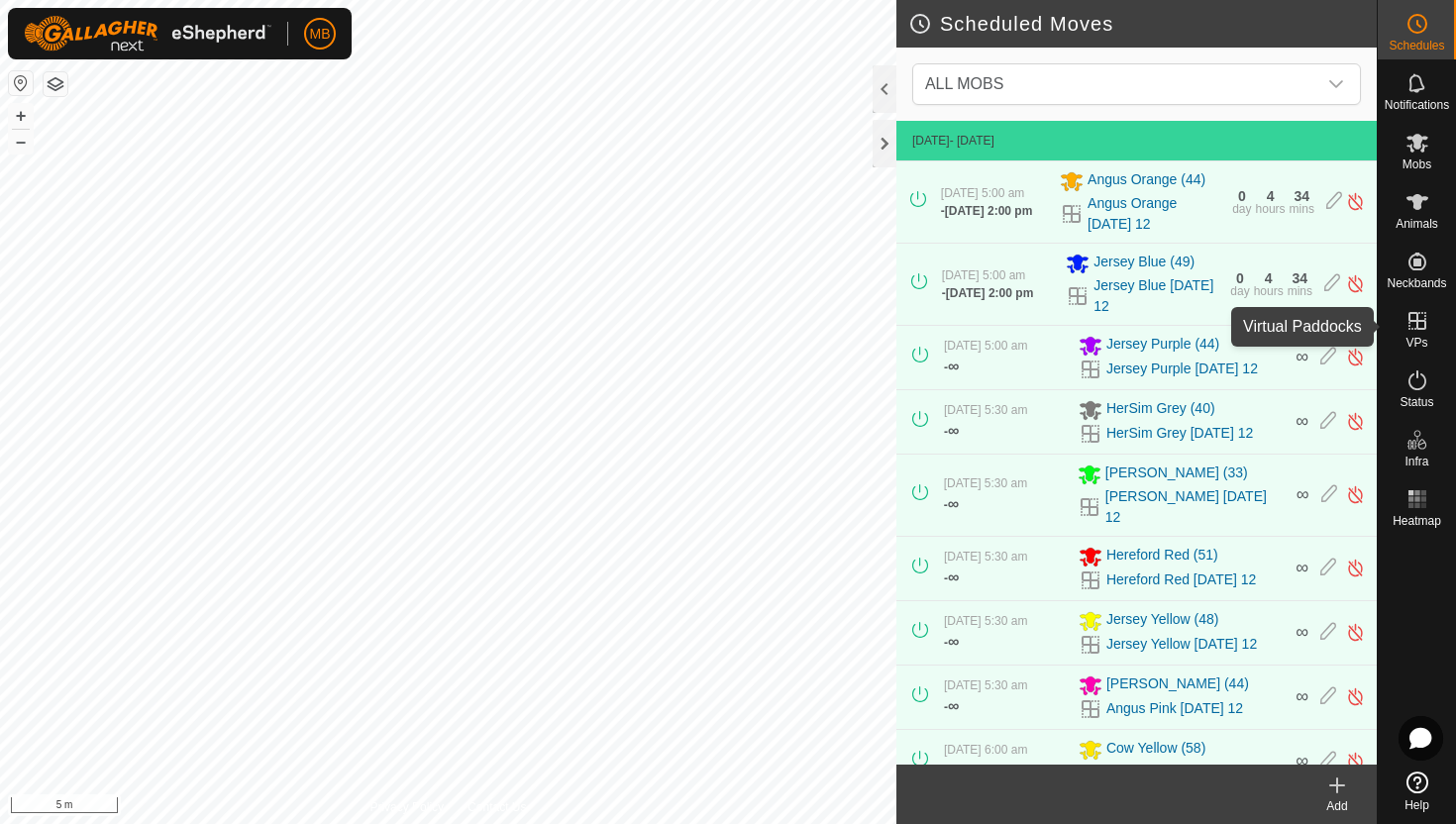 click 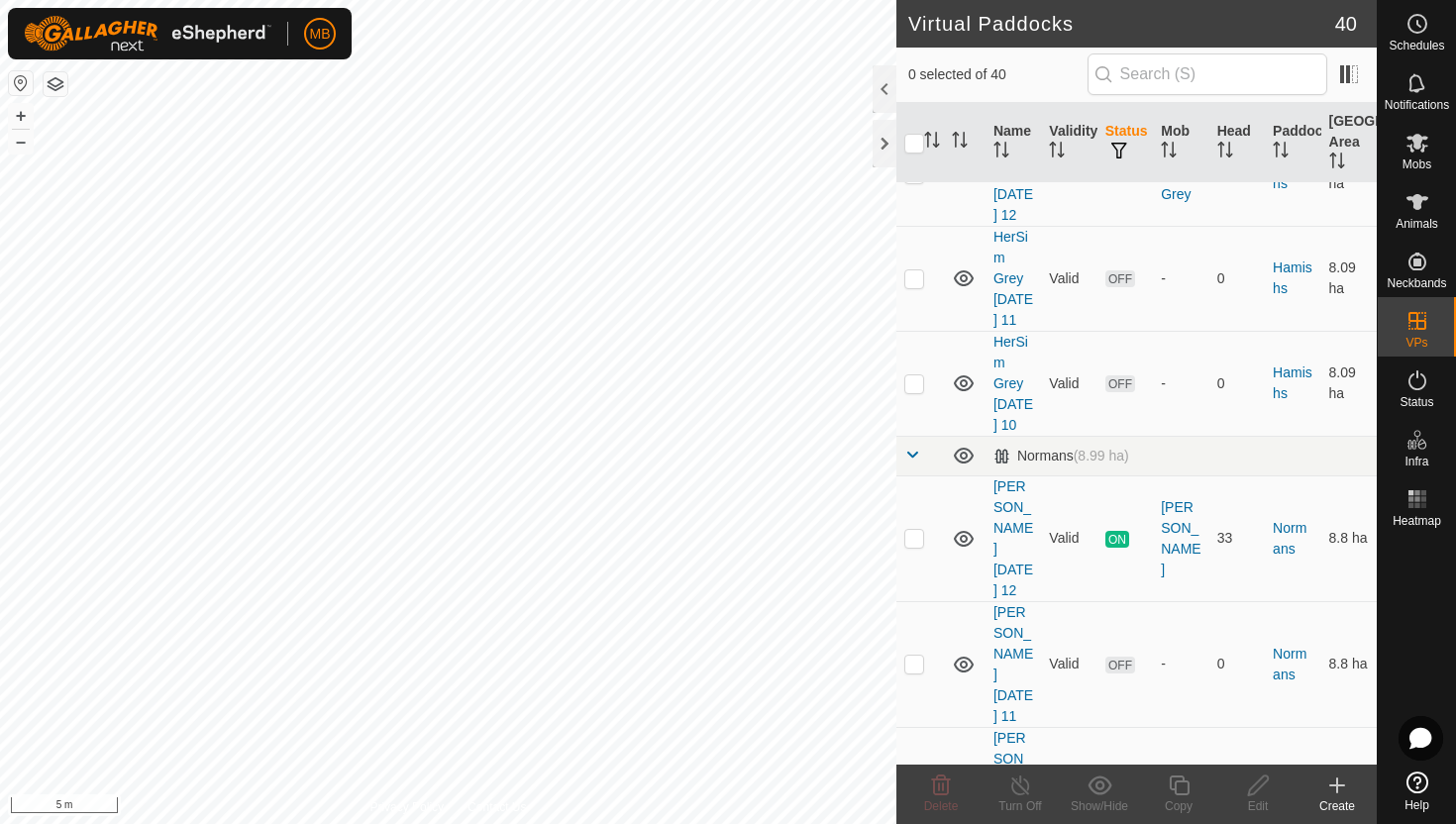 scroll, scrollTop: 1527, scrollLeft: 0, axis: vertical 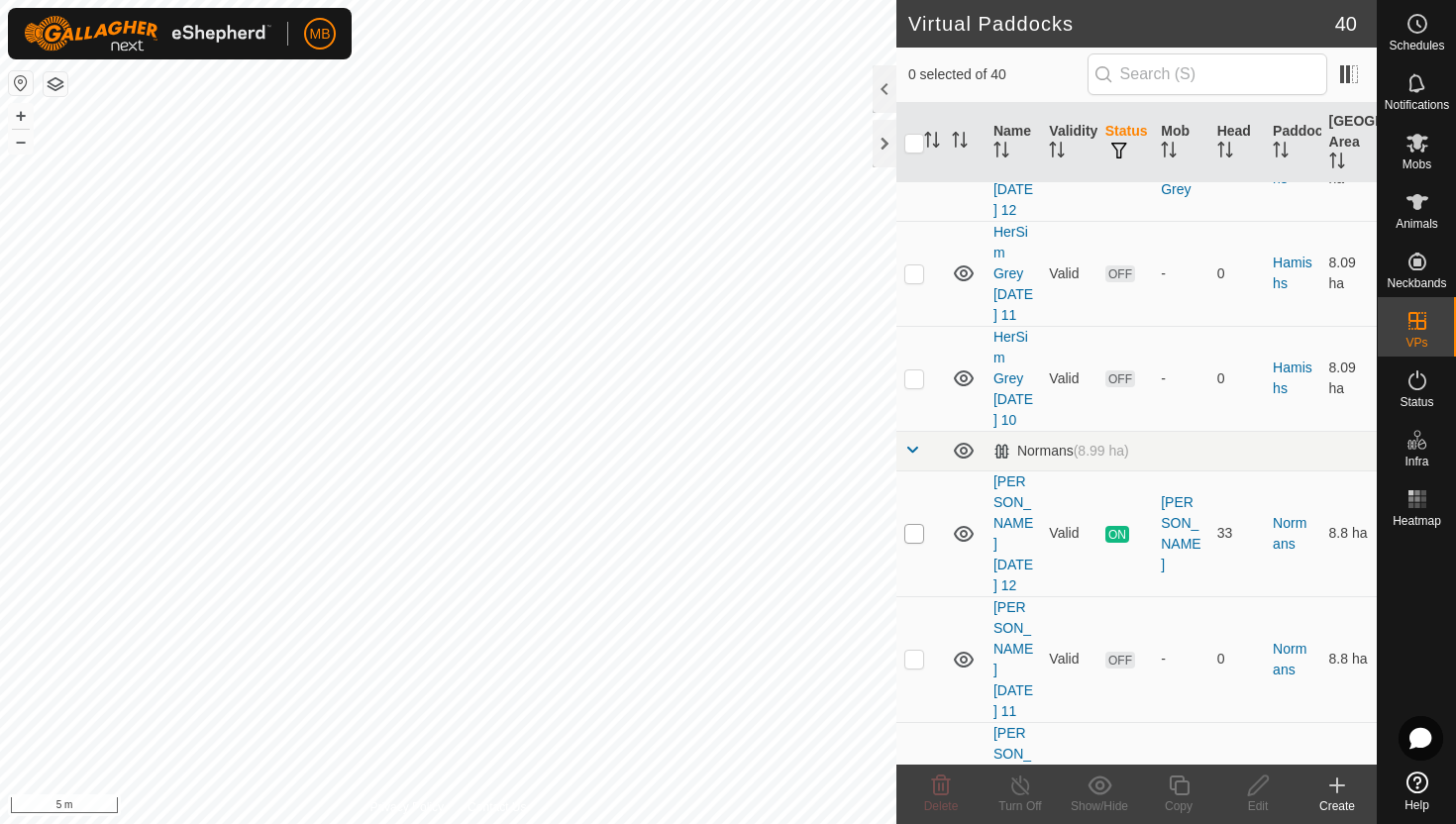 click at bounding box center [914, 534] 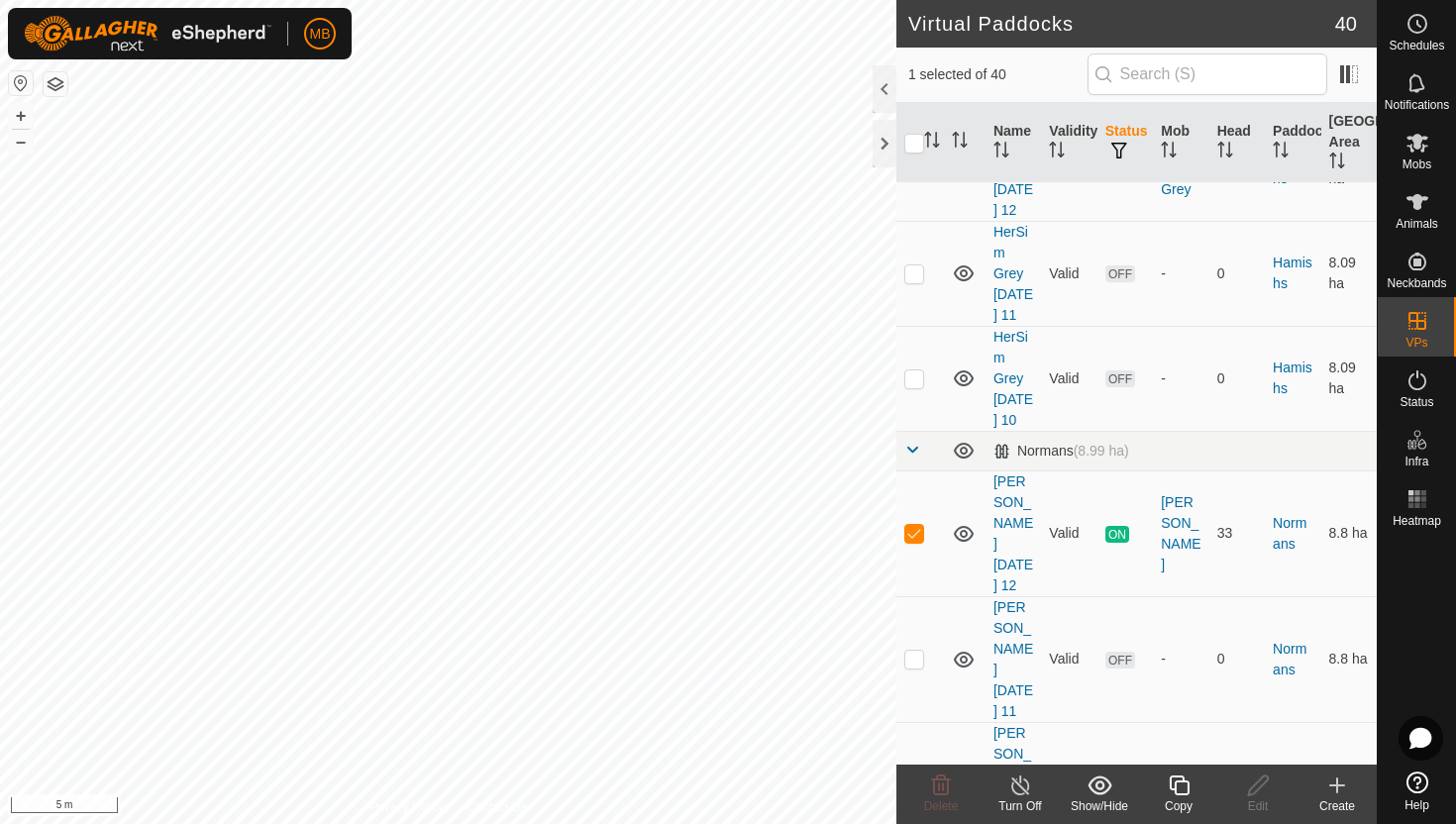 click 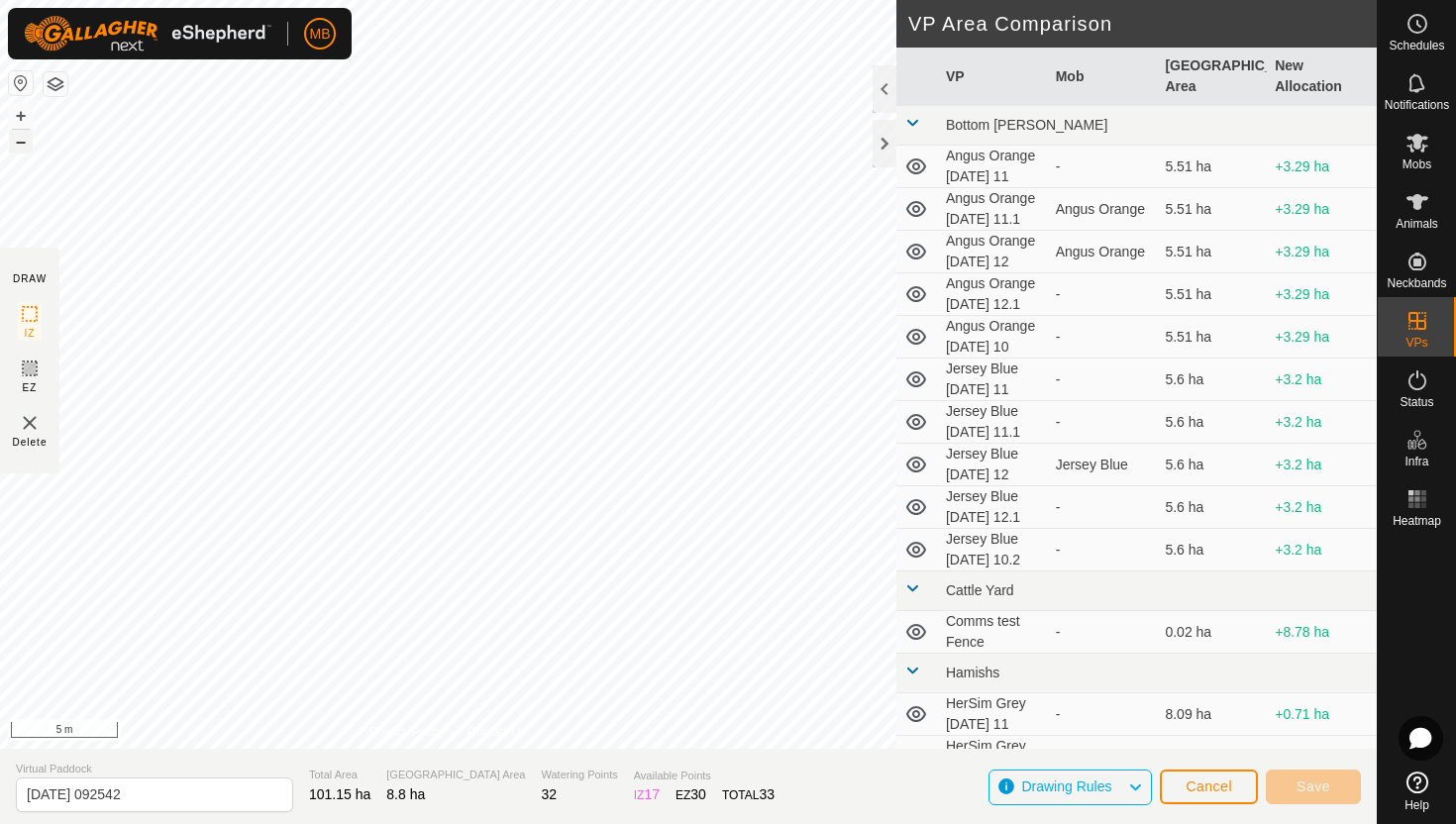 click on "–" at bounding box center [21, 142] 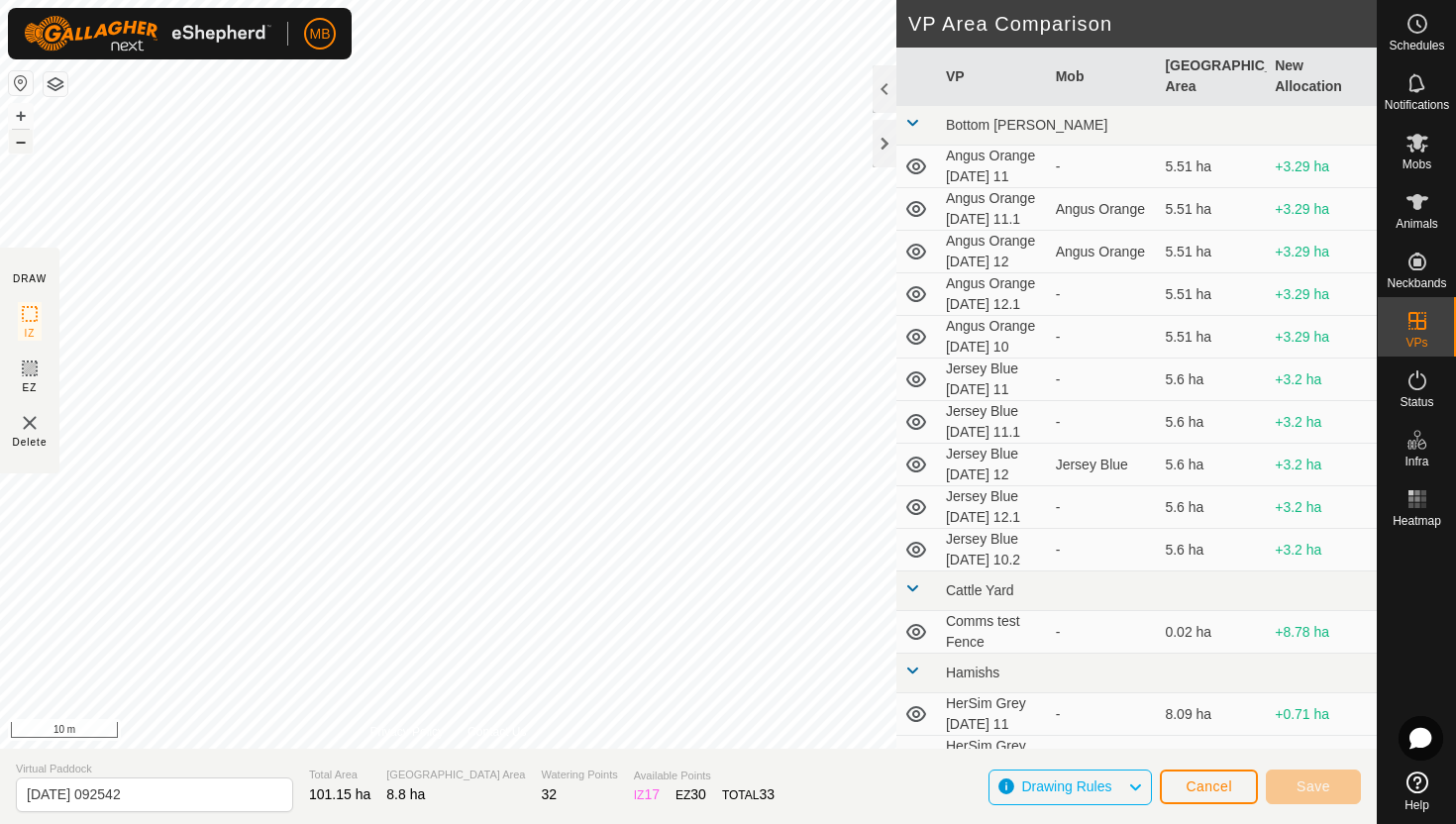 click on "–" at bounding box center [21, 142] 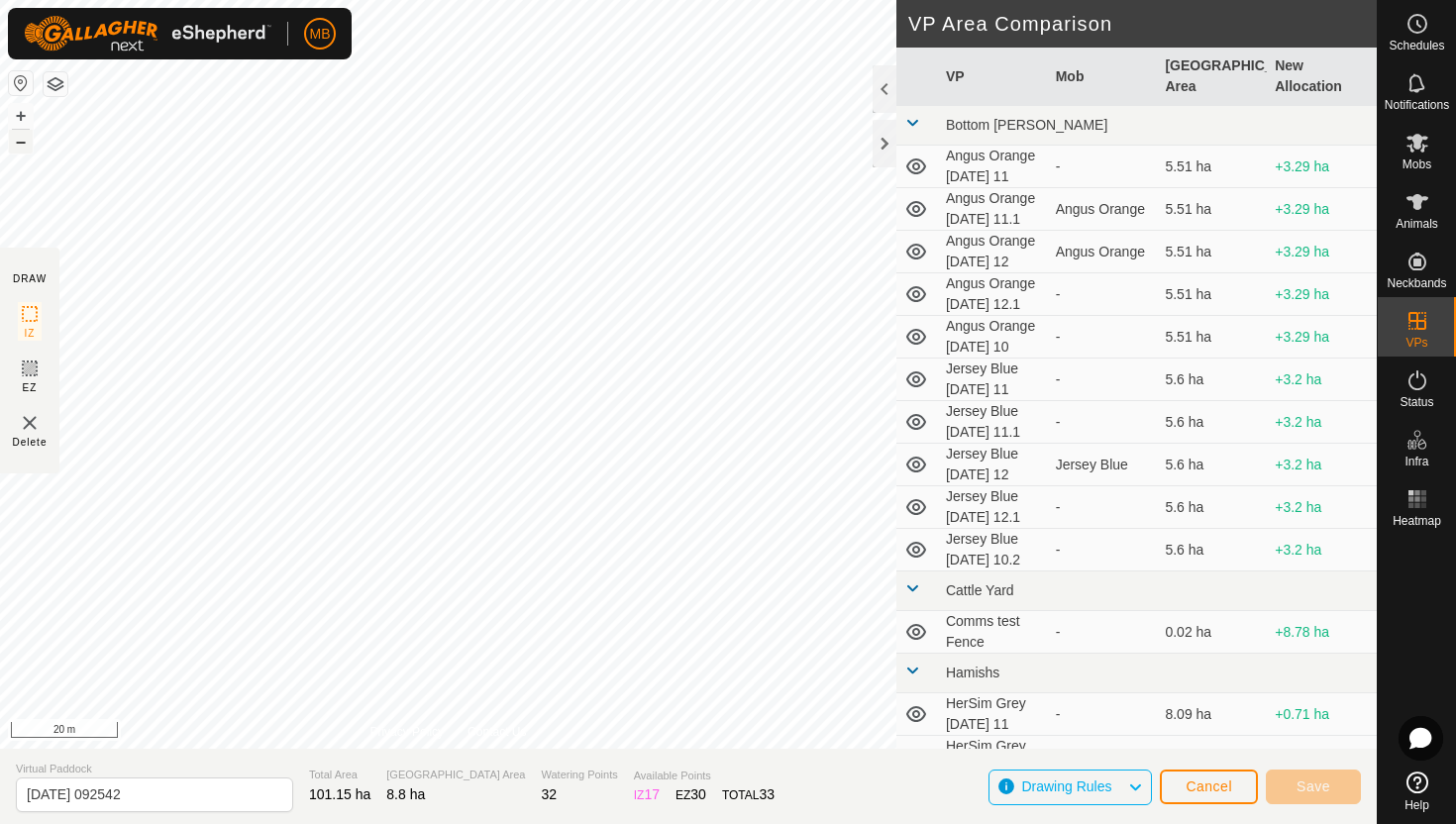 click on "–" at bounding box center [21, 142] 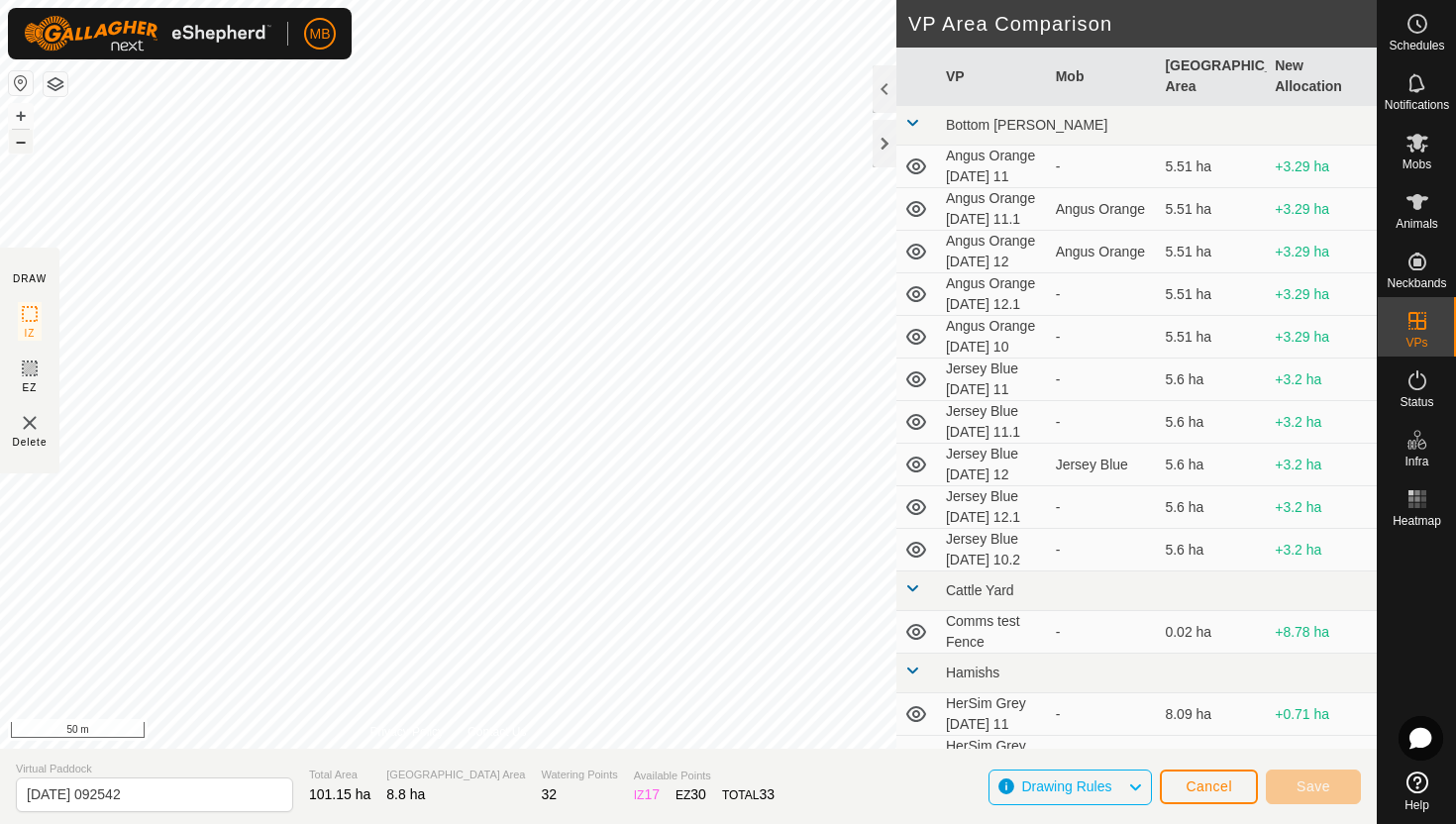 click on "–" at bounding box center (21, 142) 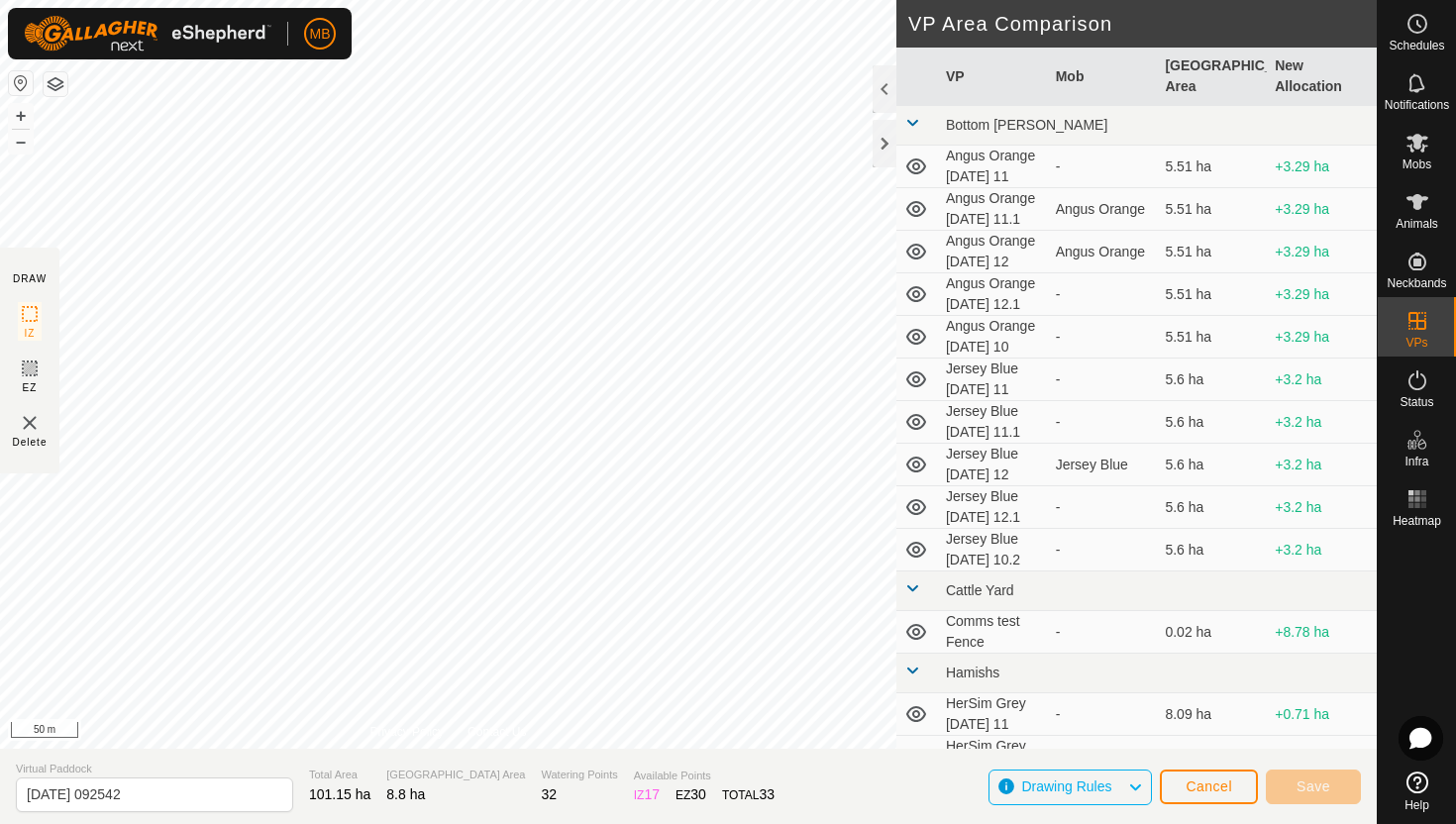 click on "MB Schedules Notifications Mobs Animals Neckbands VPs Status Infra Heatmap Help DRAW IZ EZ Delete Privacy Policy Contact Us + – ⇧ i 50 m VP Area Comparison     VP   Mob   Grazing Area   New Allocation  Bottom Davey  Angus Orange Friday 11  -  5.51 ha  +3.29 ha  Angus Orange Friday 11.1   Angus Orange   5.51 ha  +3.29 ha  Angus Orange Saturday 12   Angus Orange   5.51 ha  +3.29 ha  Angus Orange Saturday 12.1  -  5.51 ha  +3.29 ha  Angus Orange Thursday 10  -  5.51 ha  +3.29 ha  Jersey Blue Friday 11  -  5.6 ha  +3.2 ha  Jersey Blue Friday 11.1  -  5.6 ha  +3.2 ha  Jersey Blue Saturday 12   Jersey Blue   5.6 ha  +3.2 ha  Jersey Blue Saturday 12.1  -  5.6 ha  +3.2 ha  Jersey Blue Thursday 10.2  -  5.6 ha  +3.2 ha Cattle Yard  Comms test Fence  -  0.02 ha  +8.78 ha Hamishs  HerSim Grey Friday 11  -  8.09 ha  +0.71 ha  HerSim Grey Saturday 12   HerSim Grey   8.09 ha  +0.71 ha  HerSim Grey Thursday 10  -  8.09 ha  +0.71 ha Normans  Angus Green Friday 11  -  8.8 ha   -   Angus Green Thursday 10.1  -  8.8 ha   -" 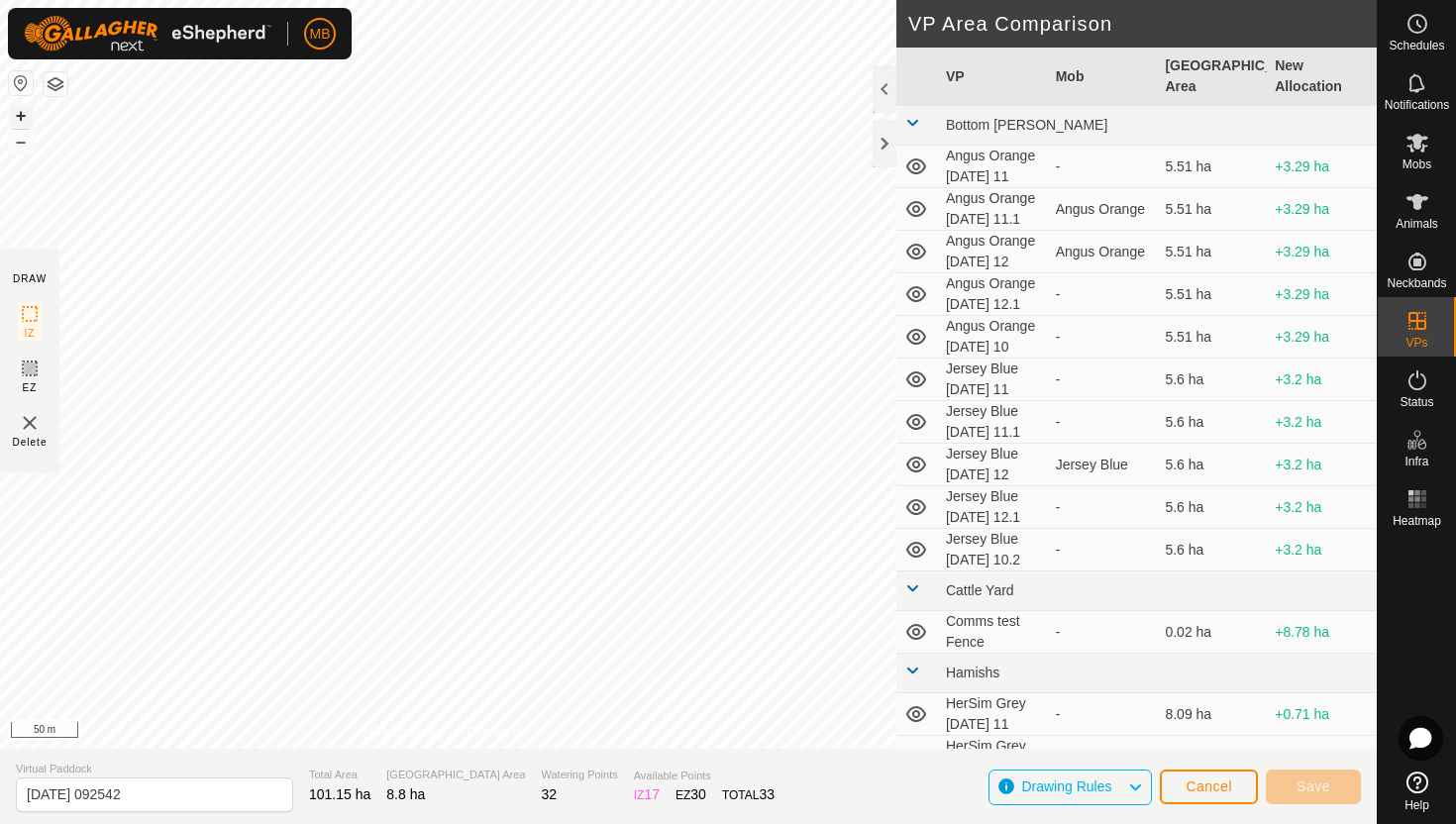click on "+" at bounding box center [21, 116] 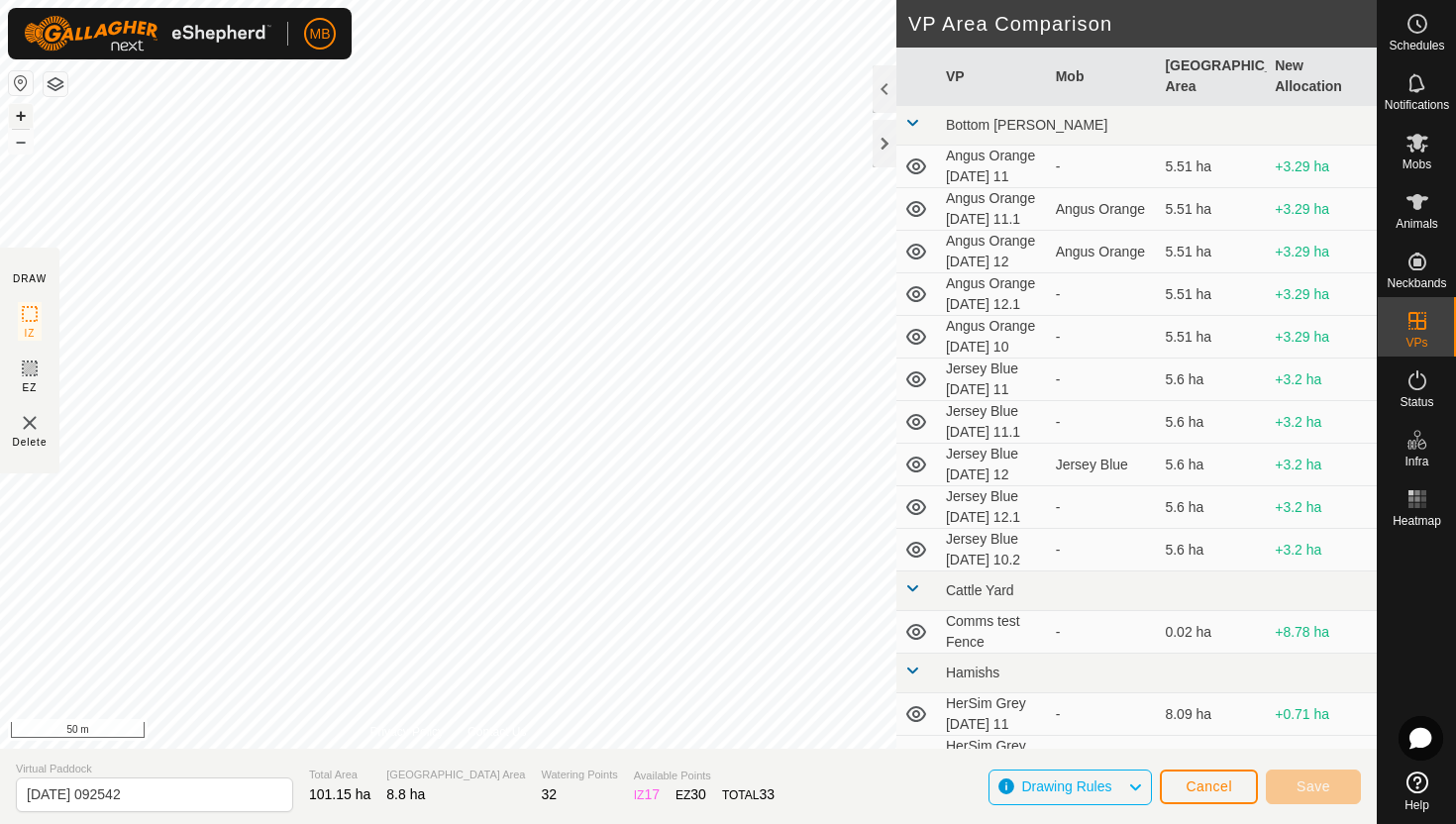 click on "+" at bounding box center (21, 116) 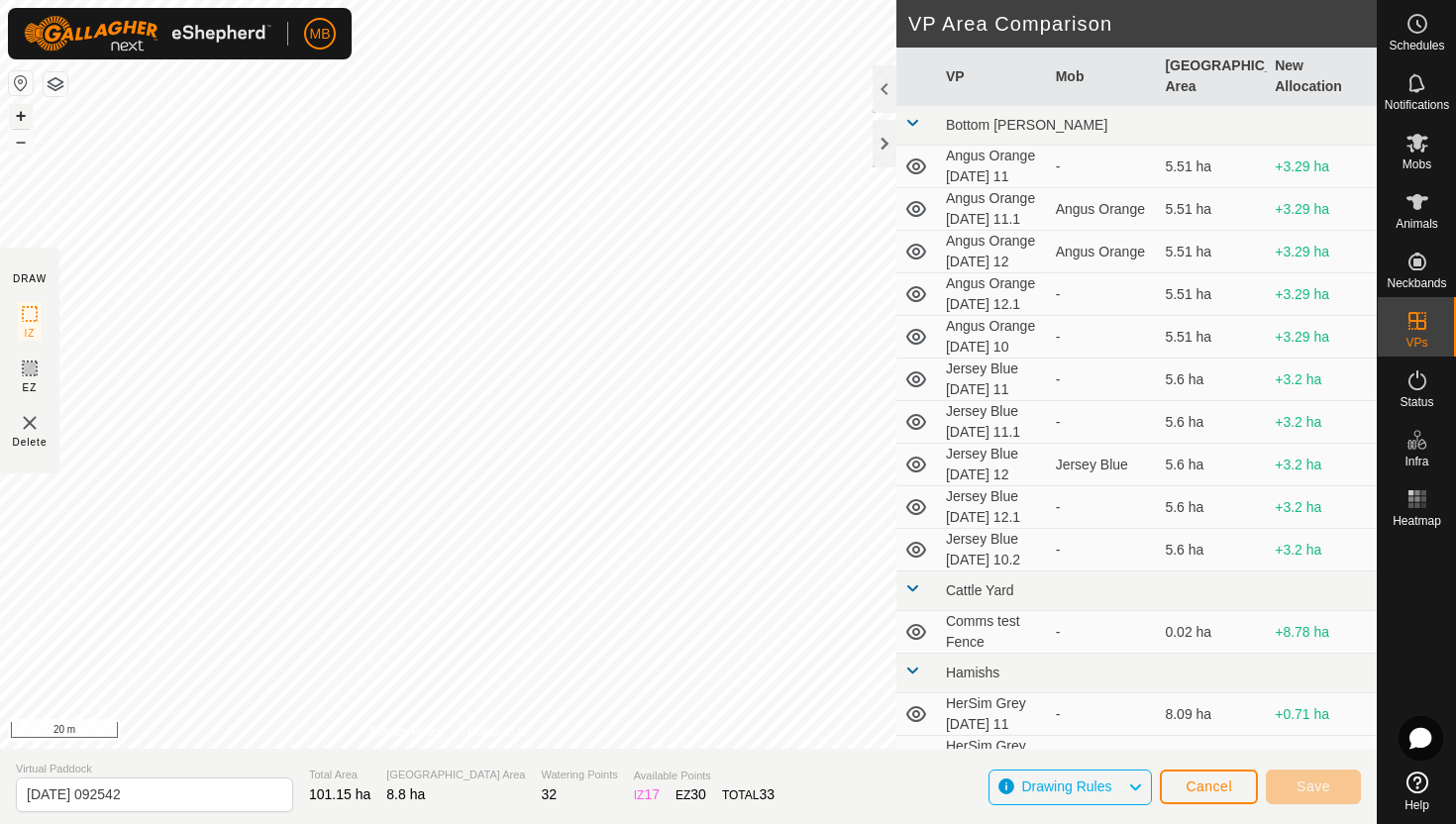 click on "+" at bounding box center [21, 116] 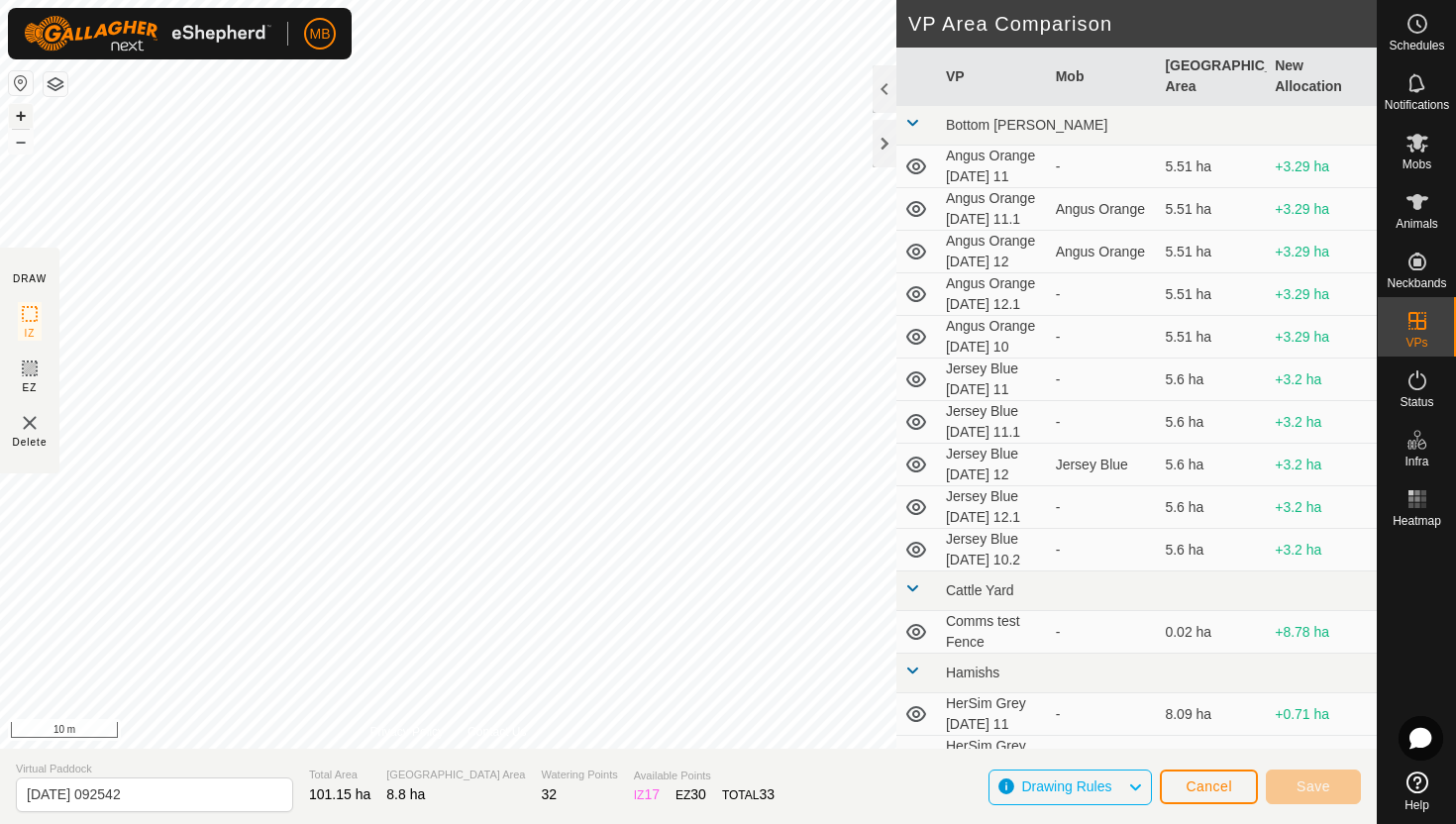 click on "+" at bounding box center (21, 116) 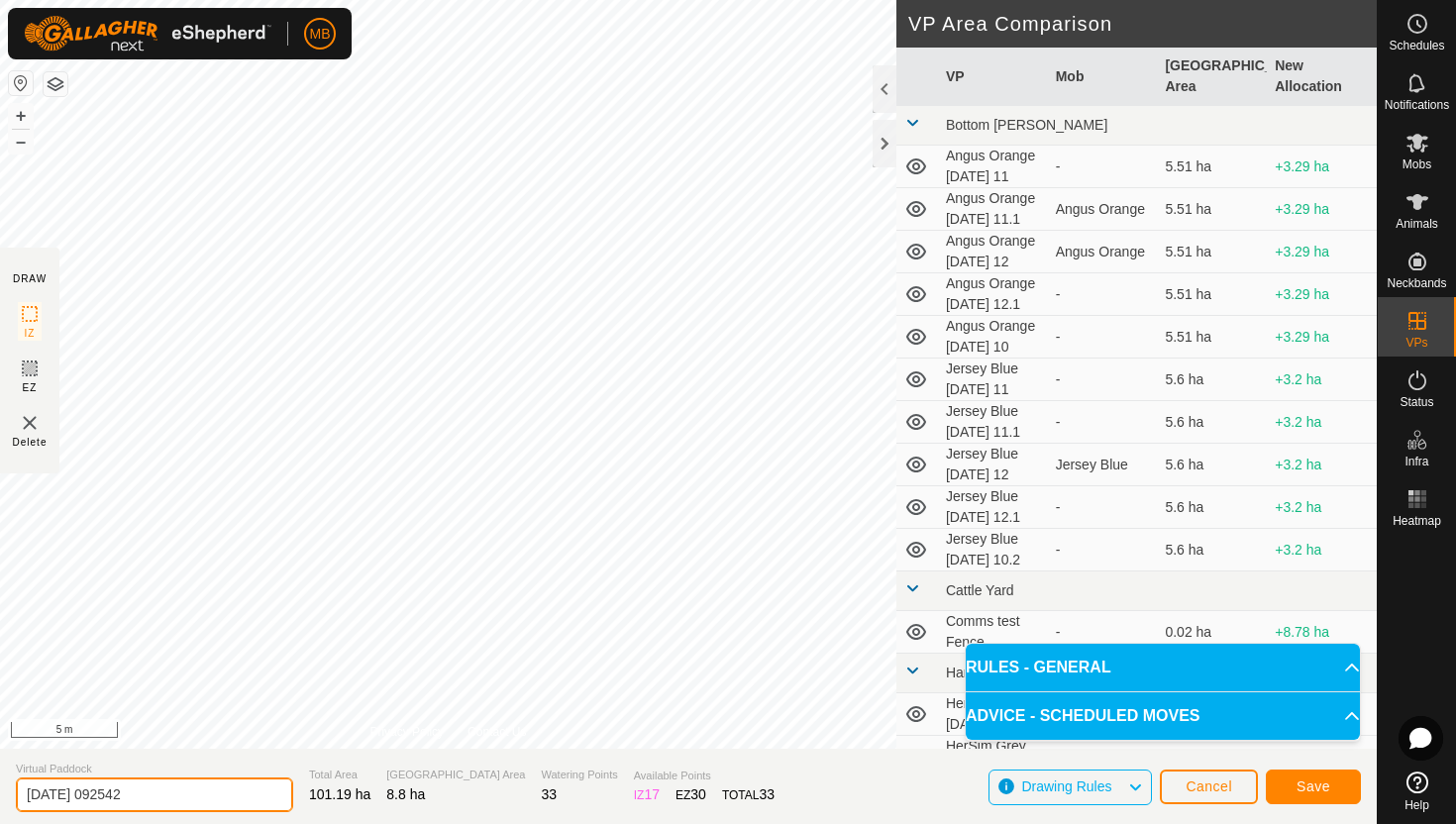 click on "2025-07-12 092542" 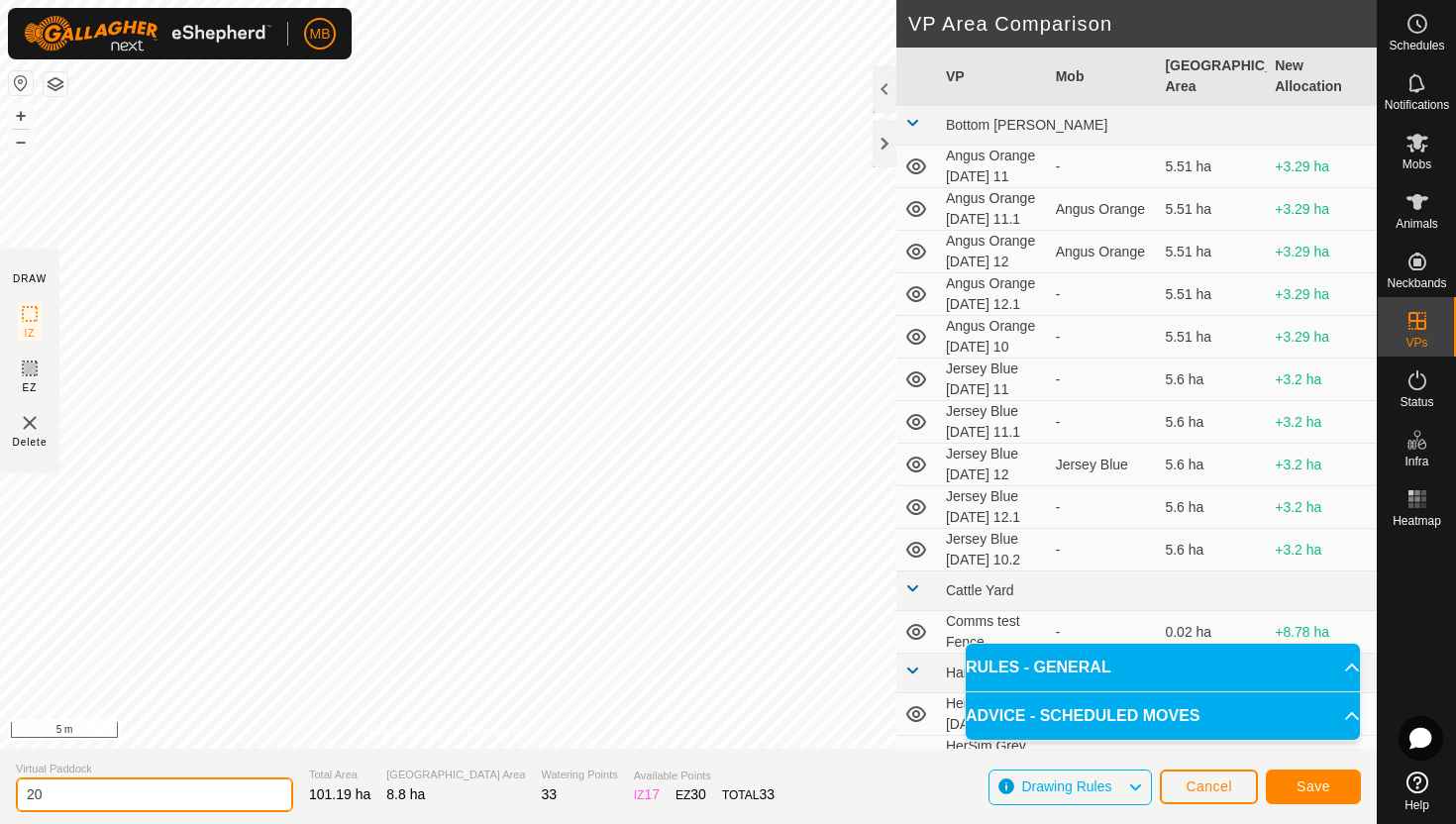 type on "2" 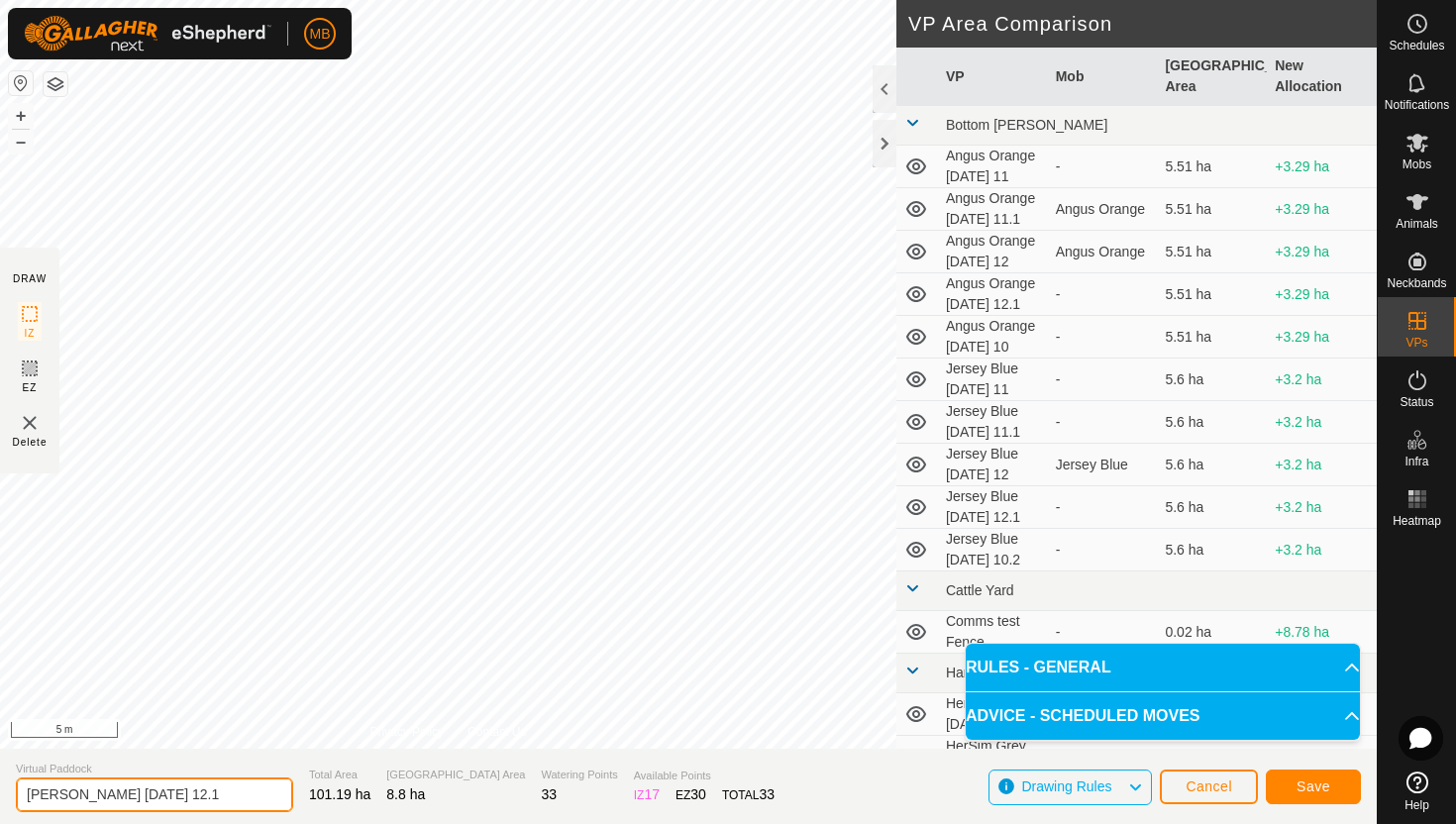 type on "Angus Green Saturday 12.1" 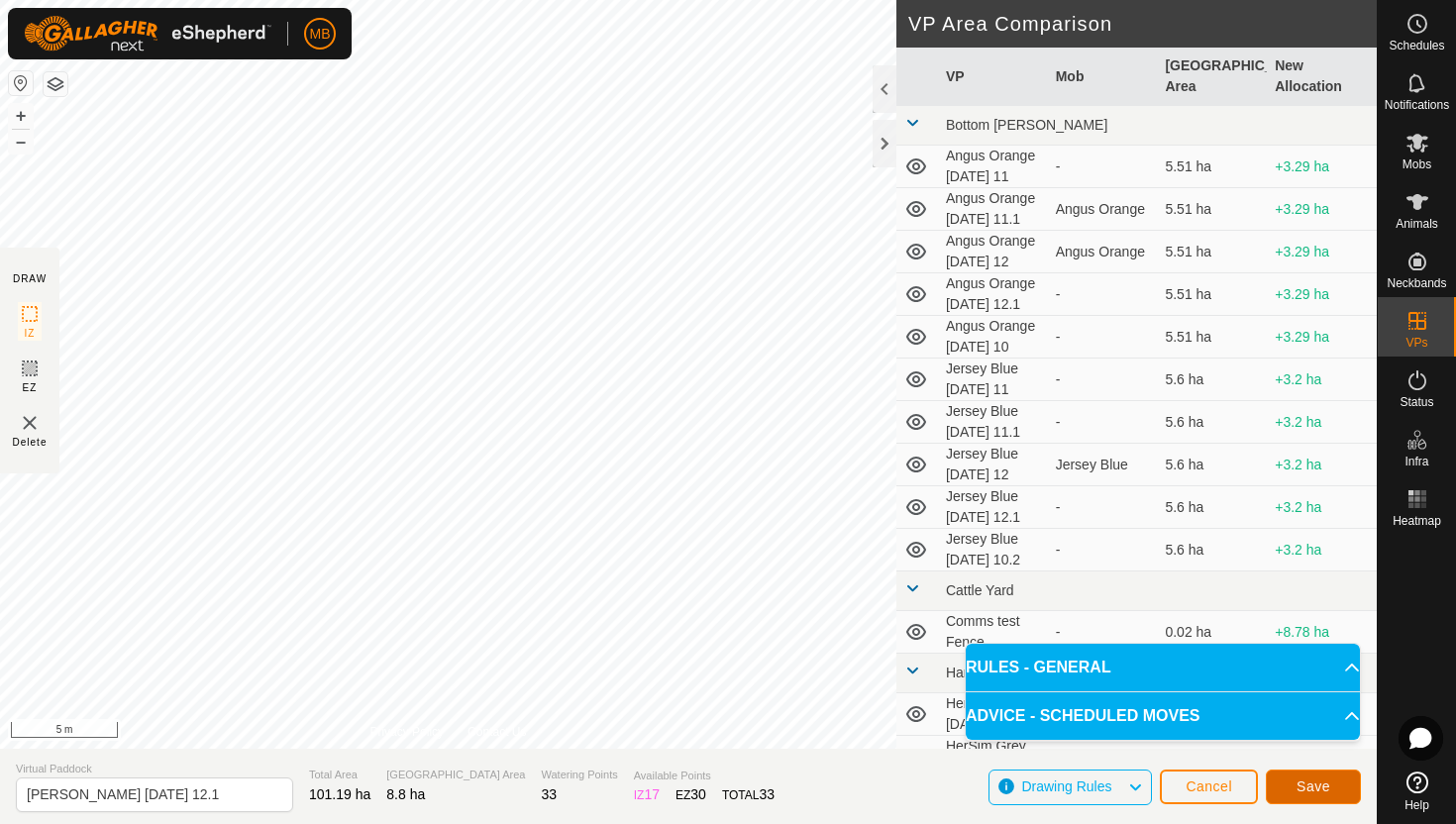 click on "Save" 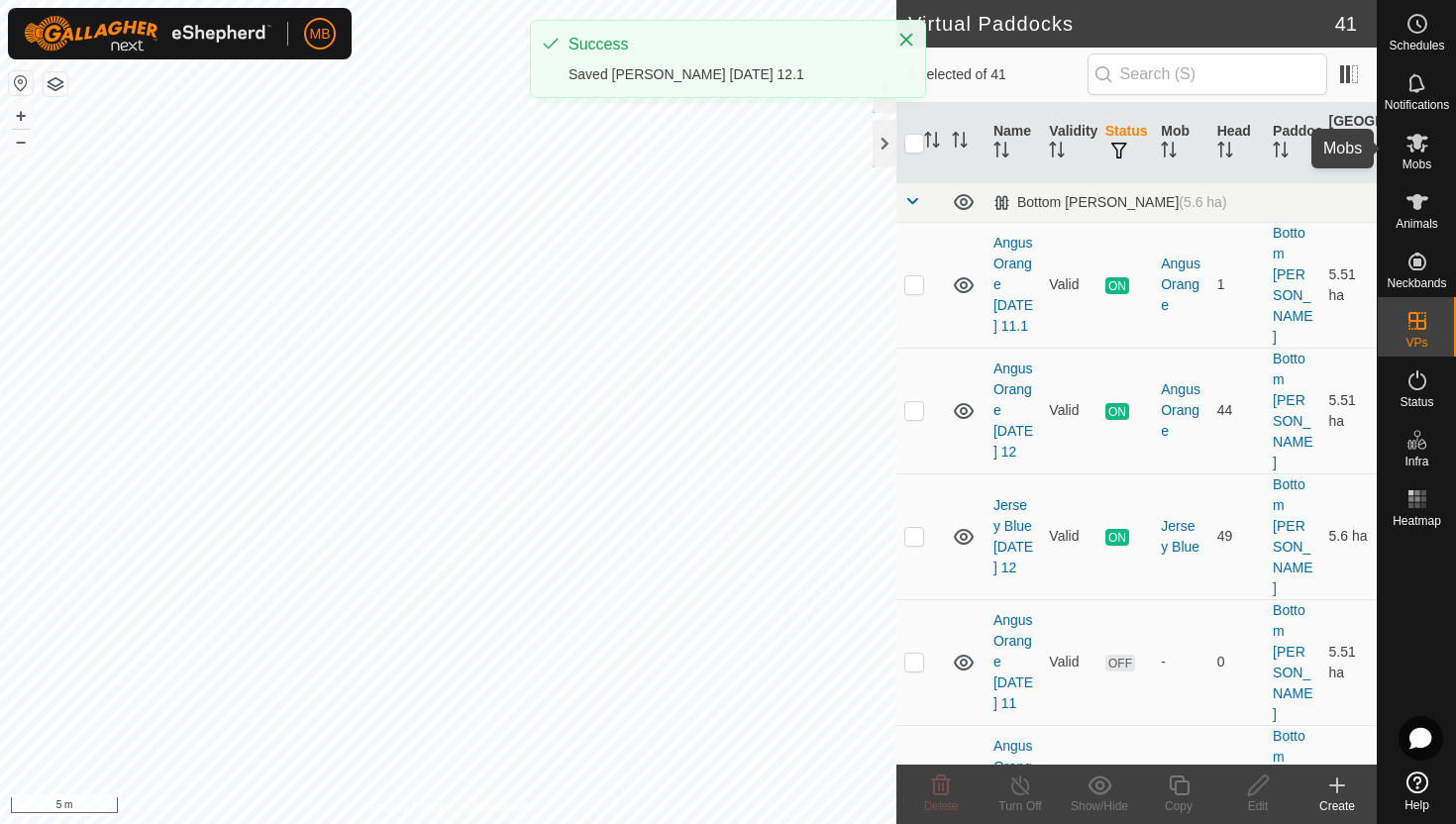 click at bounding box center [1417, 143] 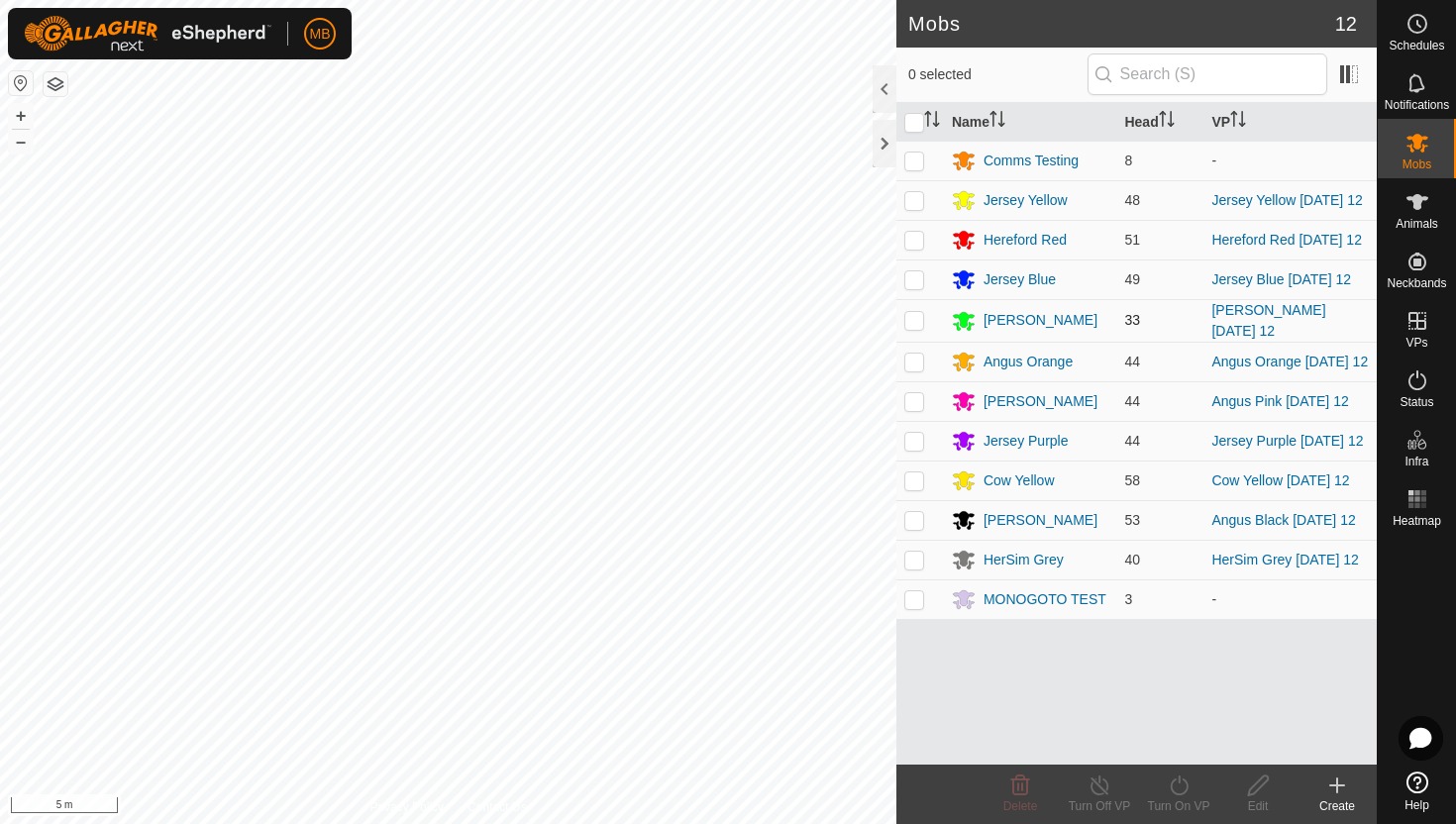 click at bounding box center [914, 320] 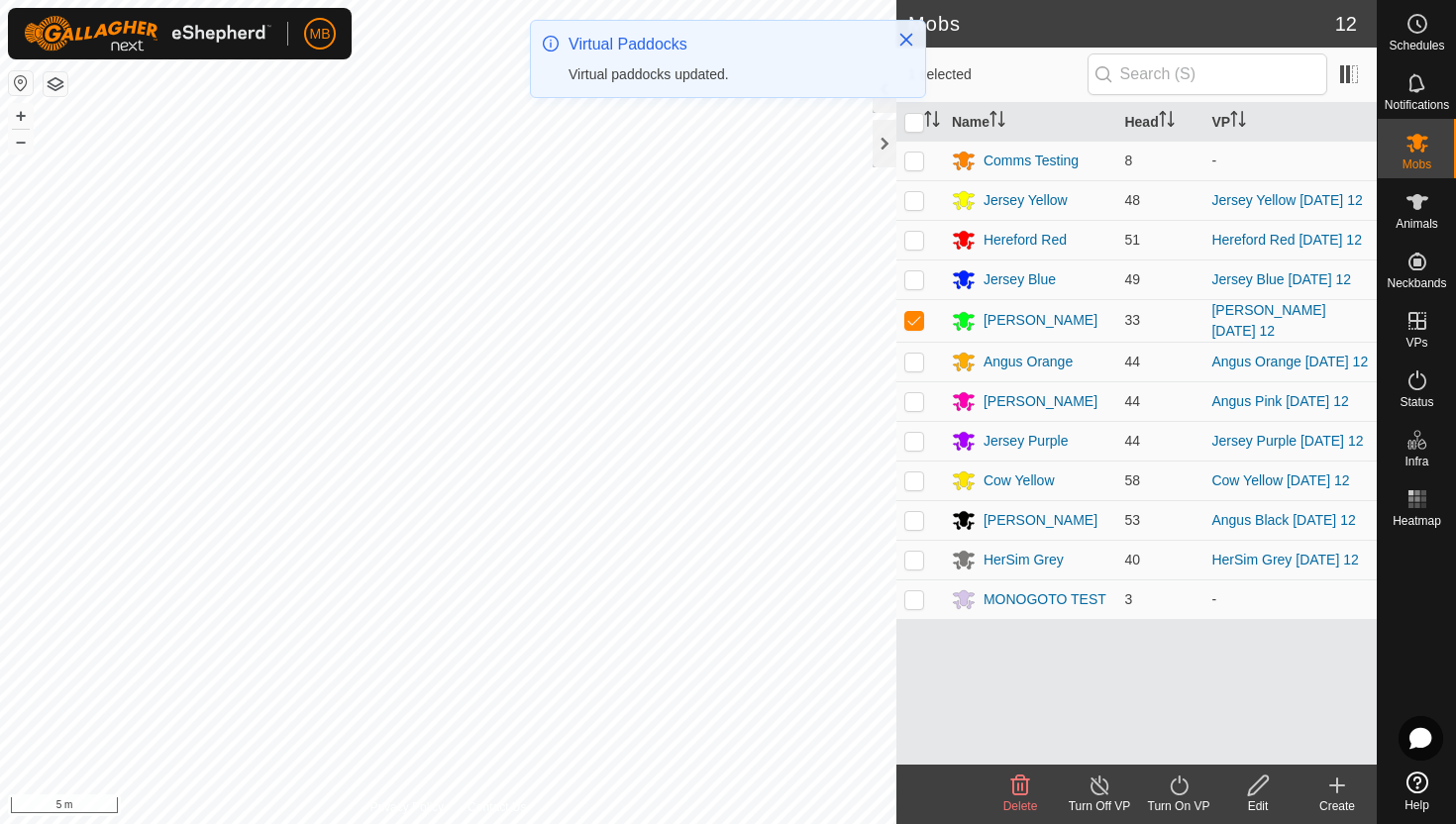 click 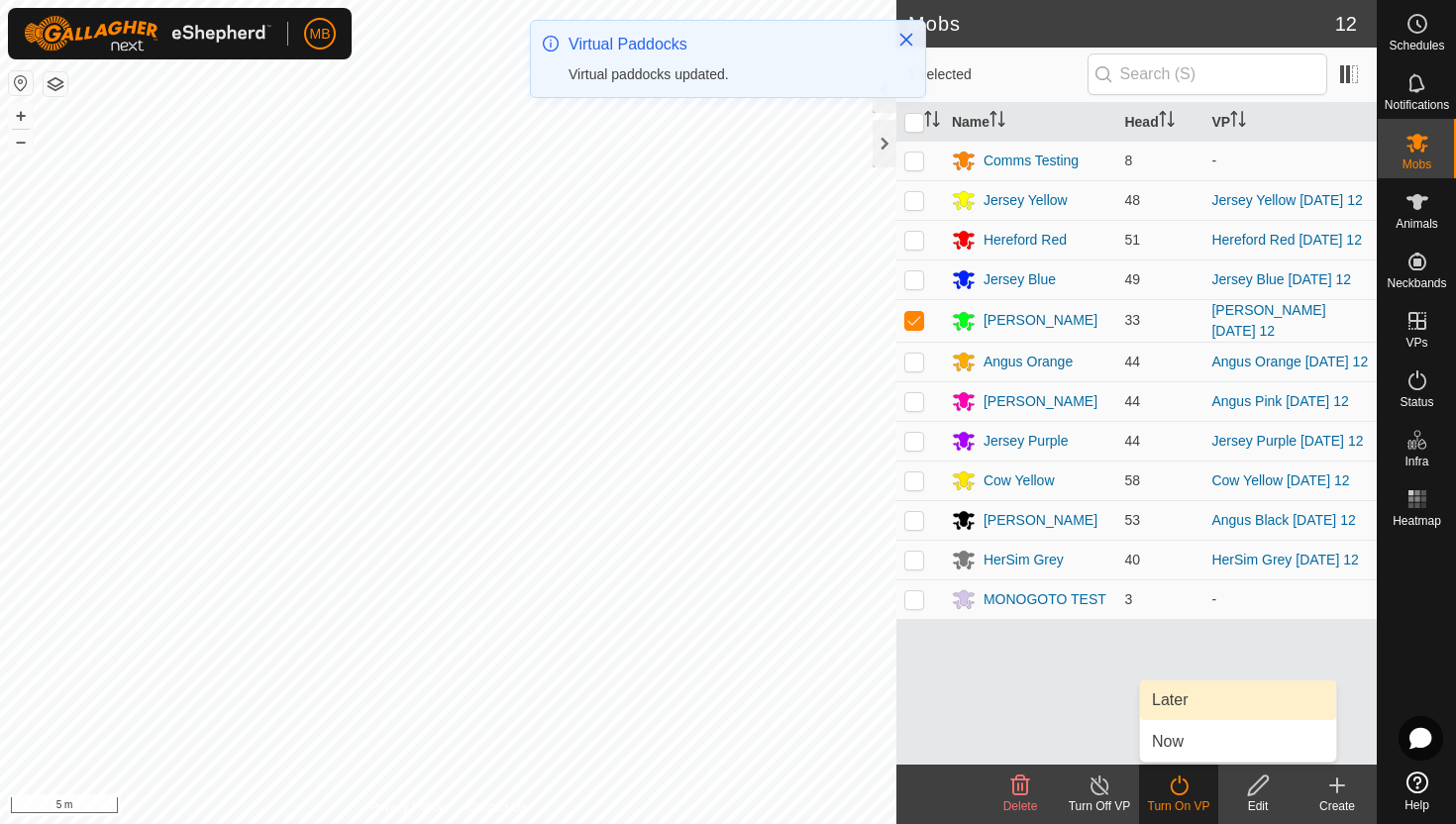 click on "Later" at bounding box center (1238, 700) 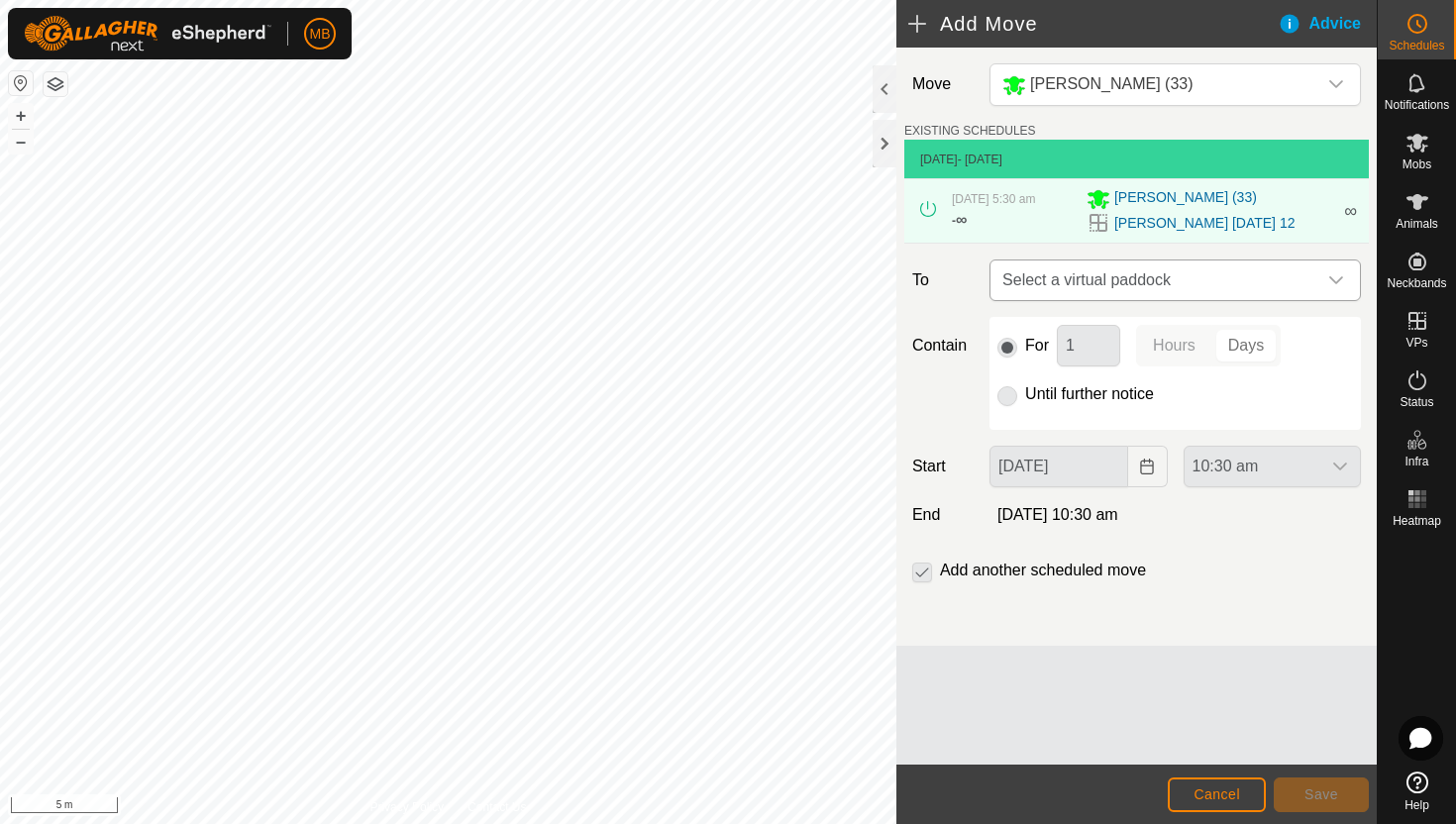 click 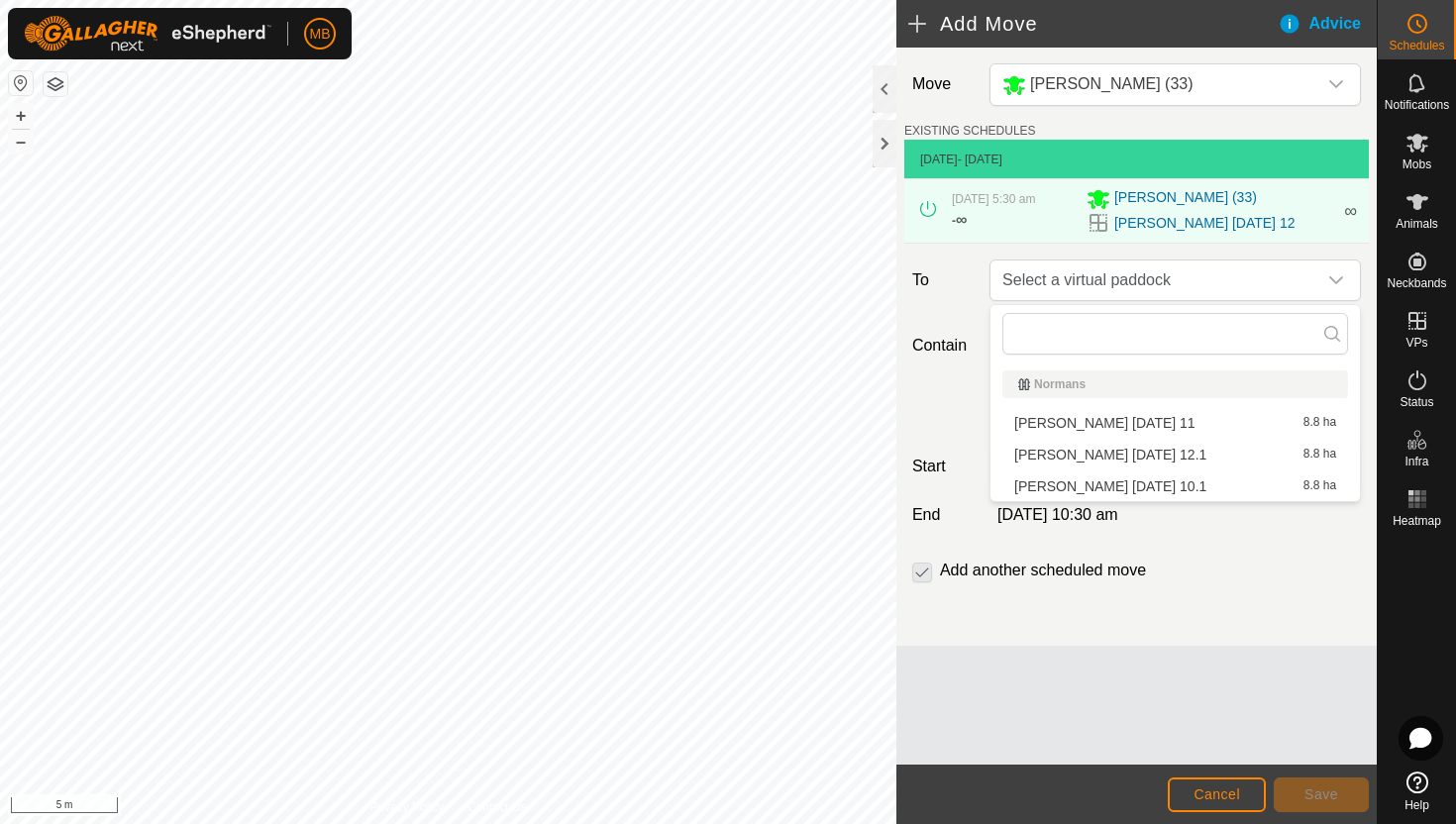 click on "Angus Green Saturday 12.1  8.8 ha" at bounding box center [1175, 455] 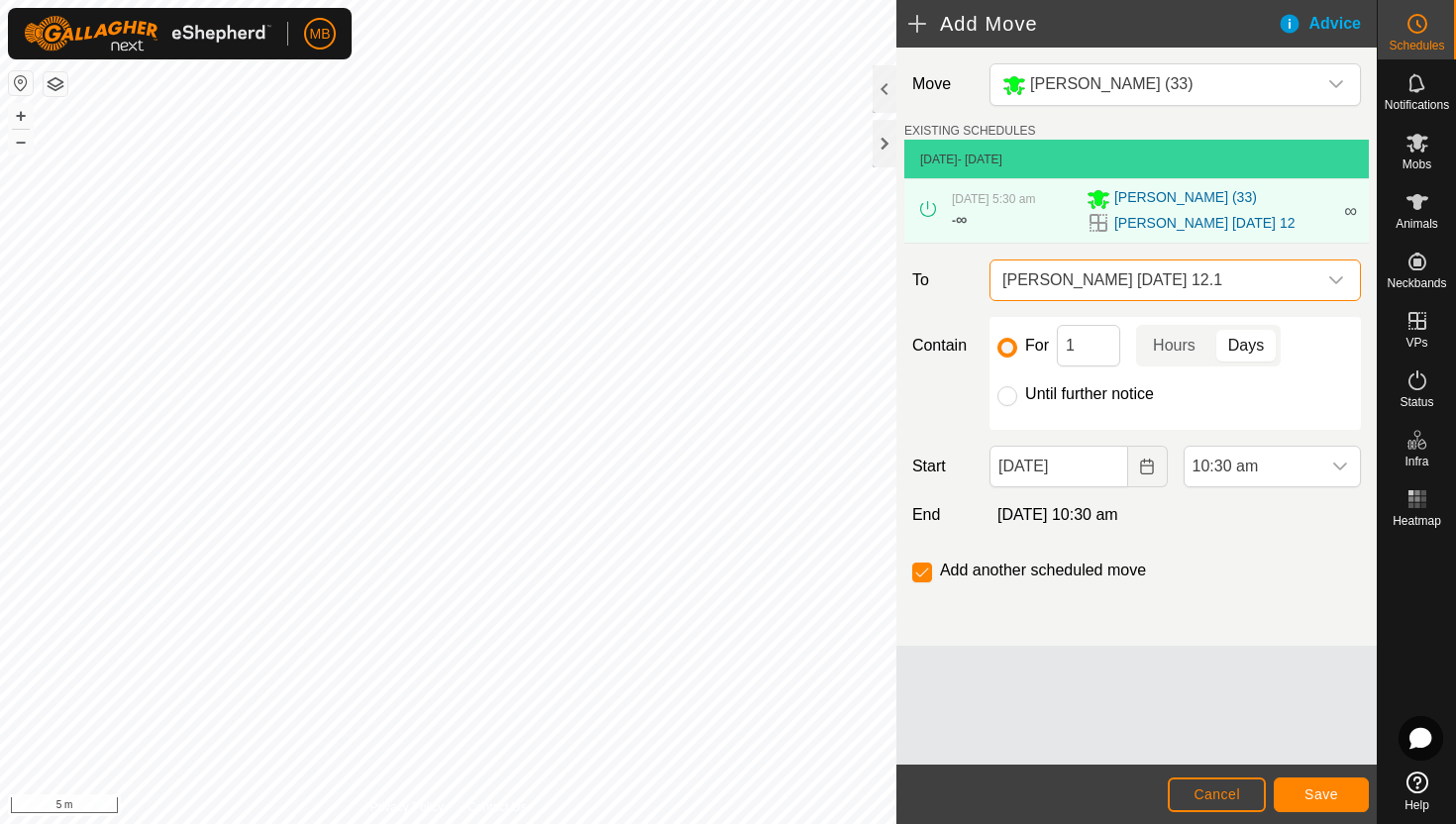 click on "Until further notice" 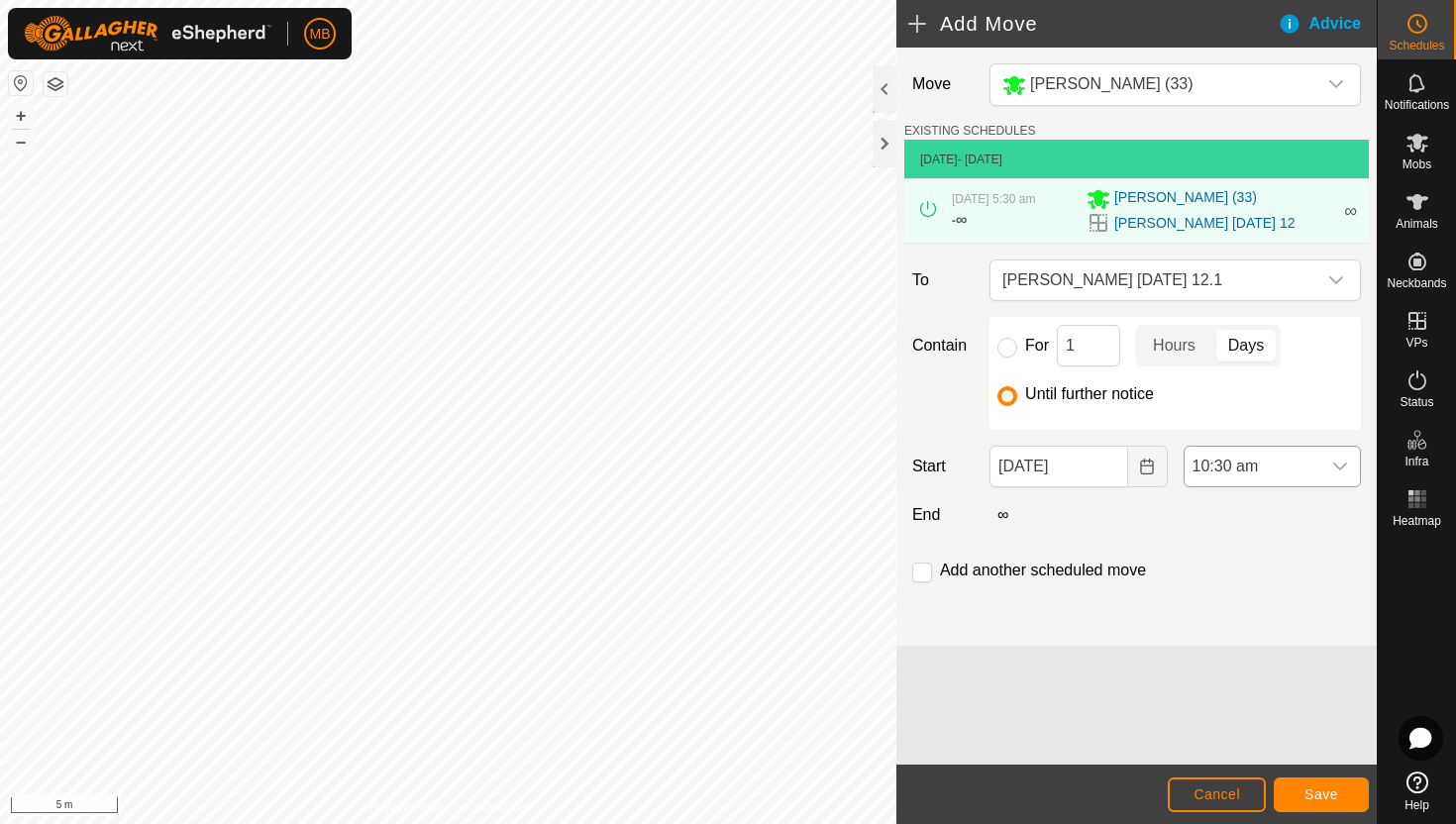 click on "10:30 am" at bounding box center (1252, 466) 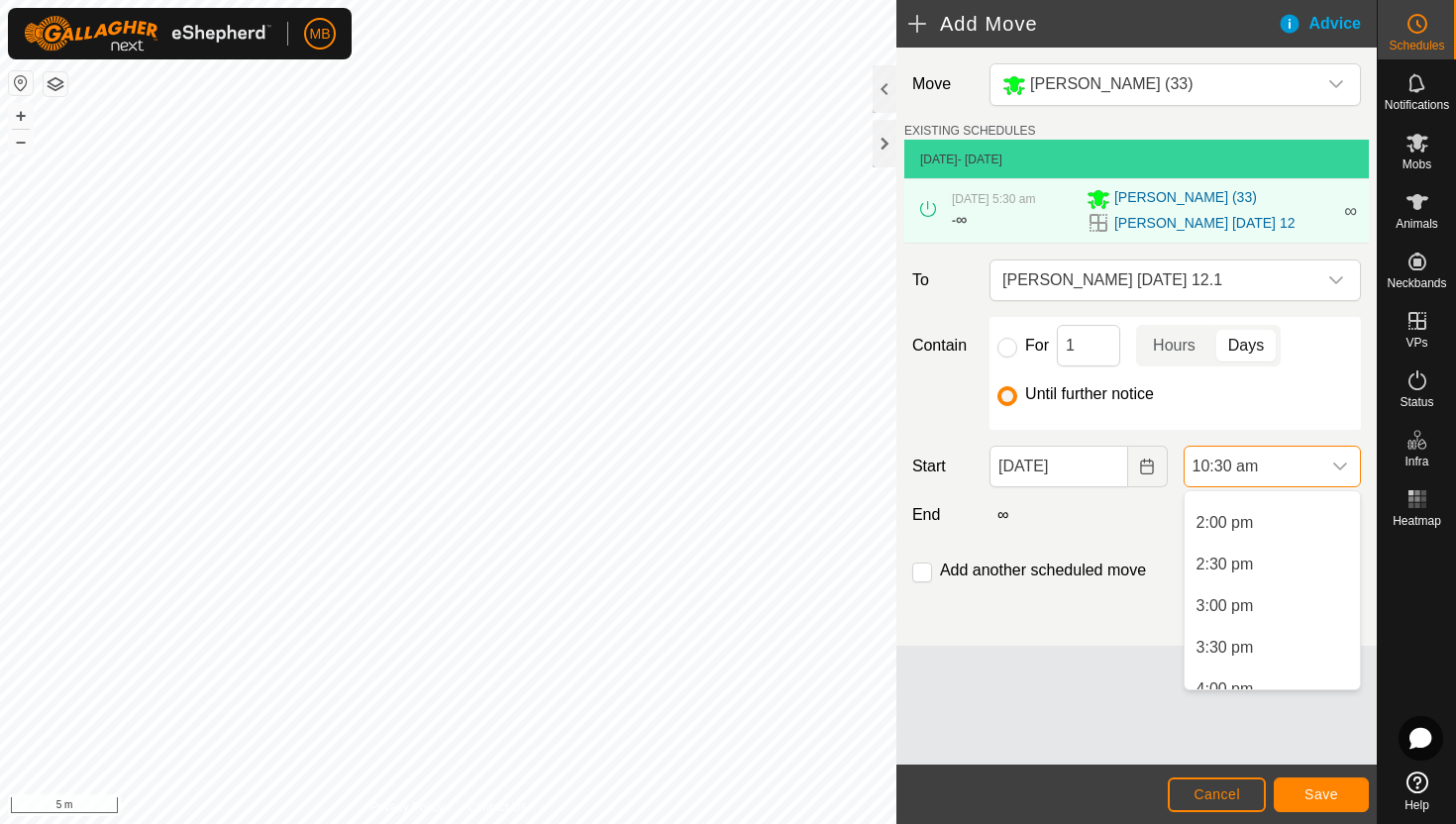 scroll, scrollTop: 1156, scrollLeft: 0, axis: vertical 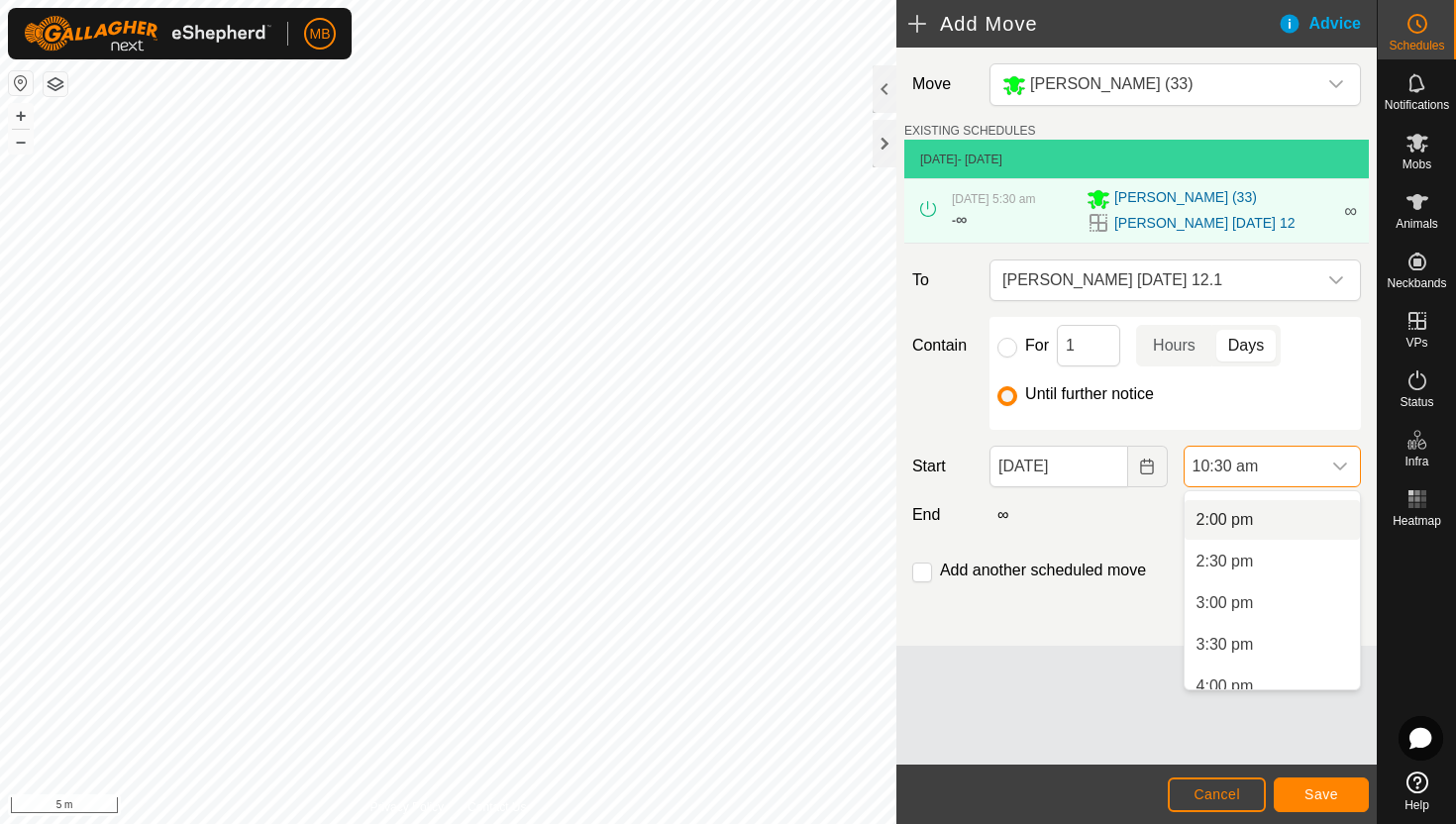 click on "2:00 pm" at bounding box center (1272, 520) 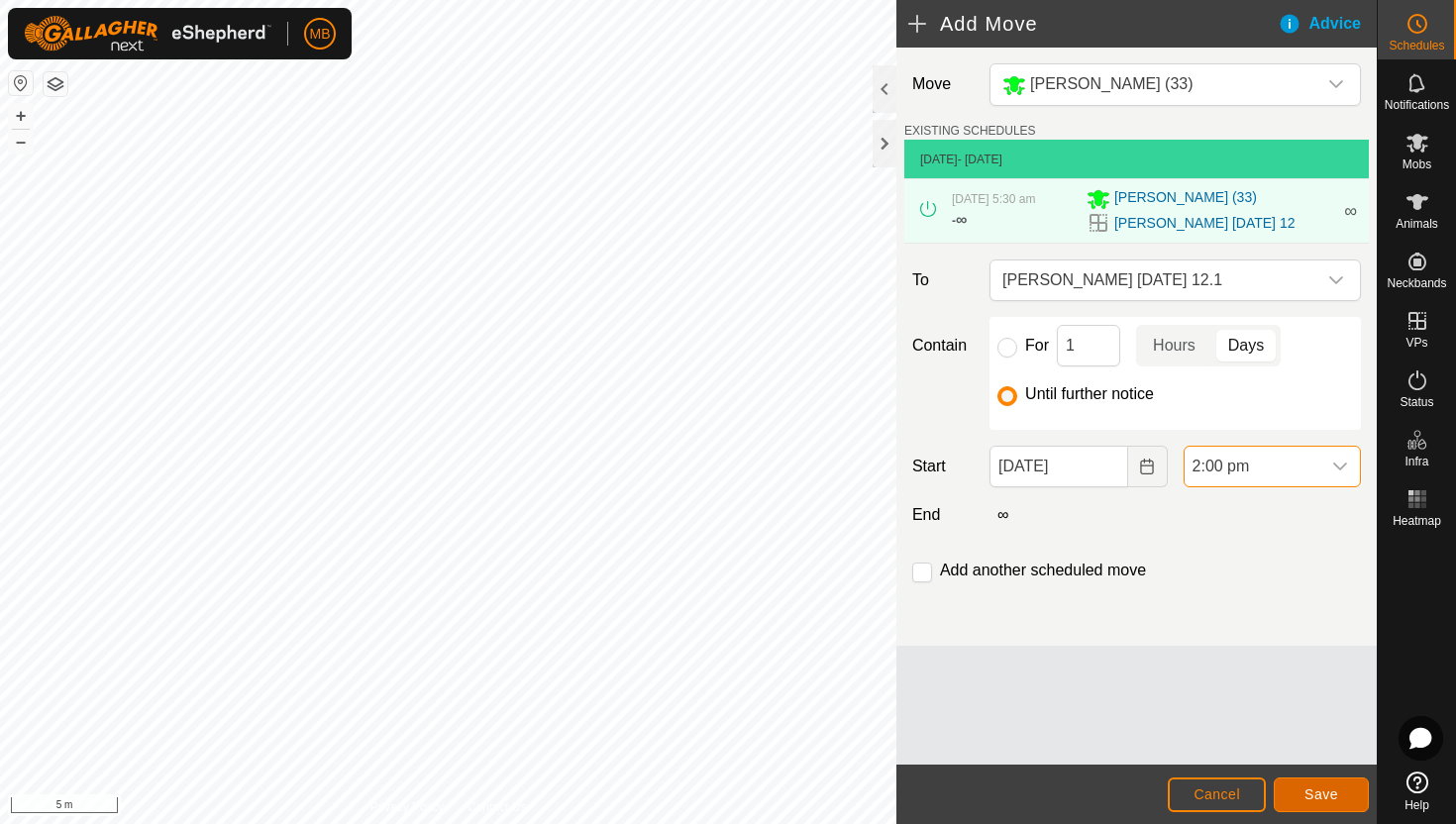 click on "Save" 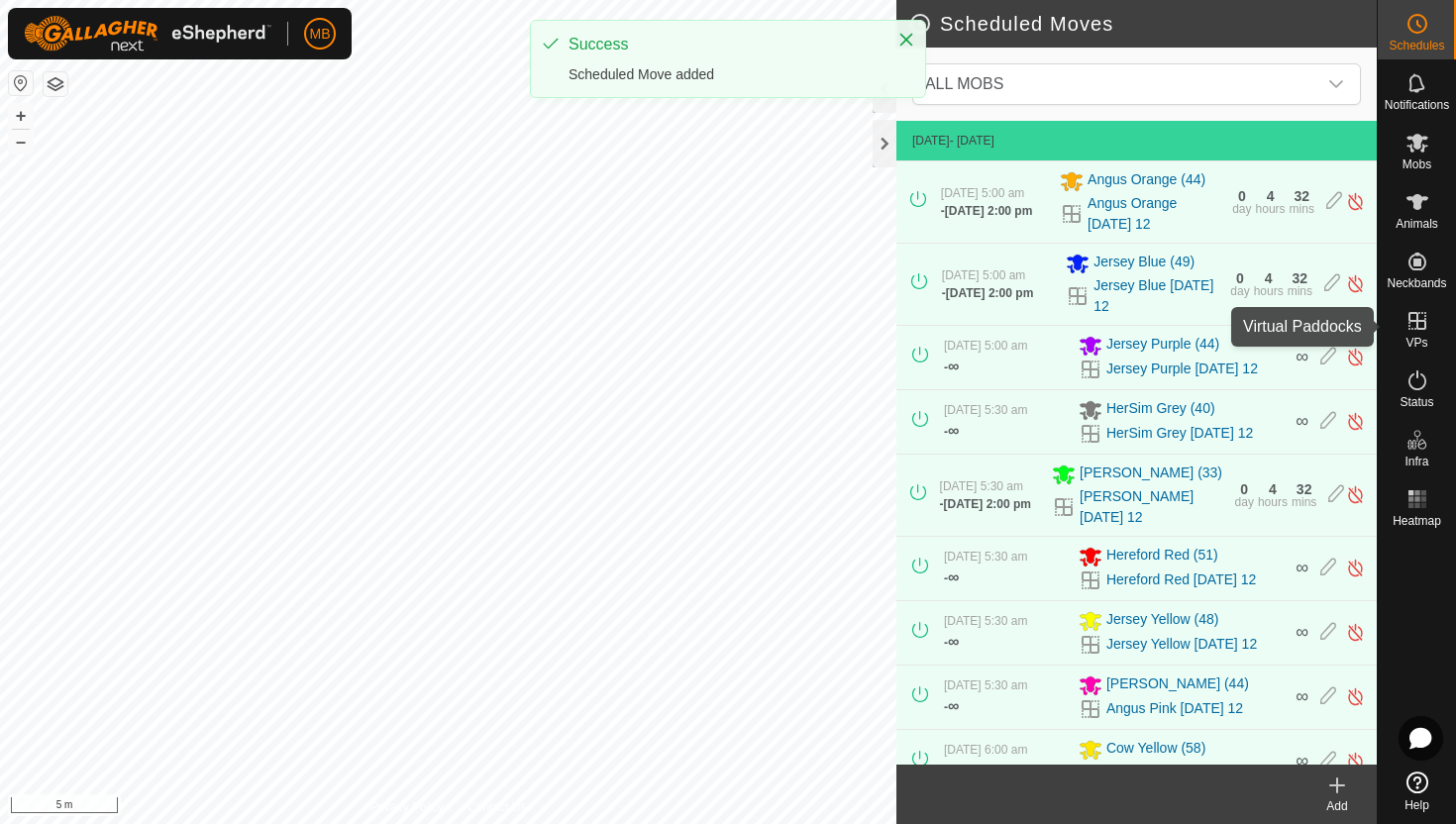 click 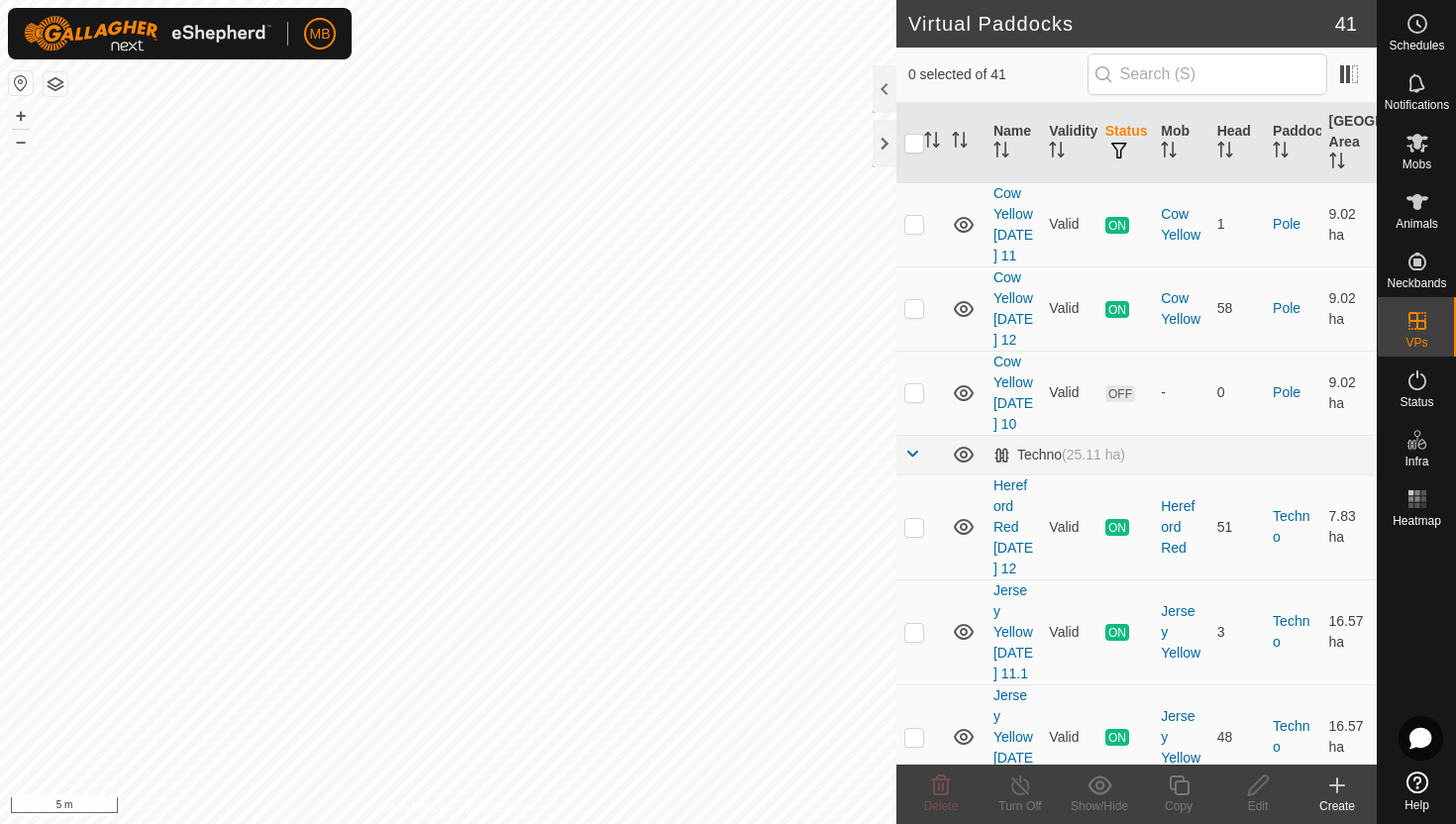 scroll, scrollTop: 2779, scrollLeft: 0, axis: vertical 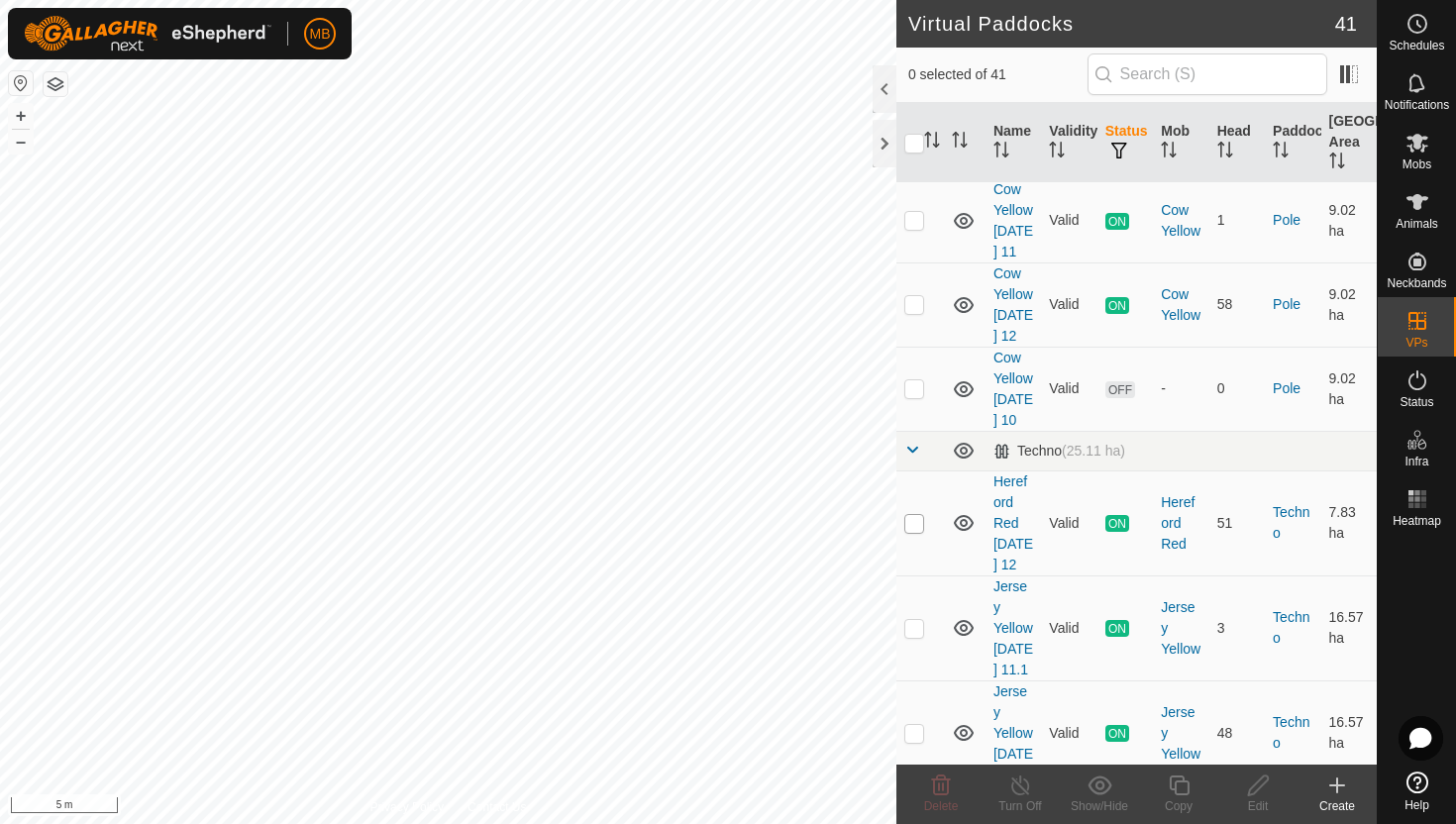 click at bounding box center (914, 524) 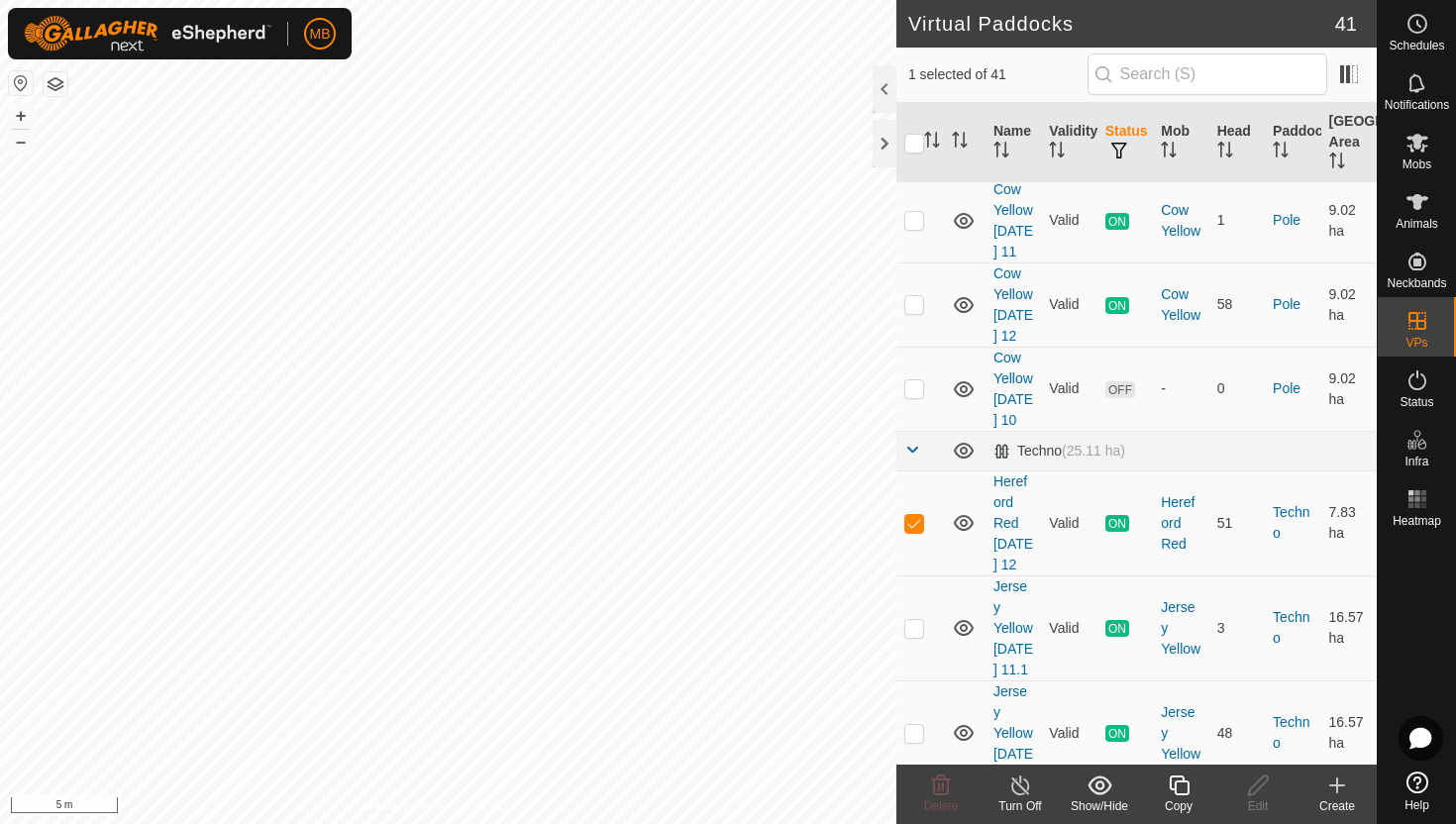 click 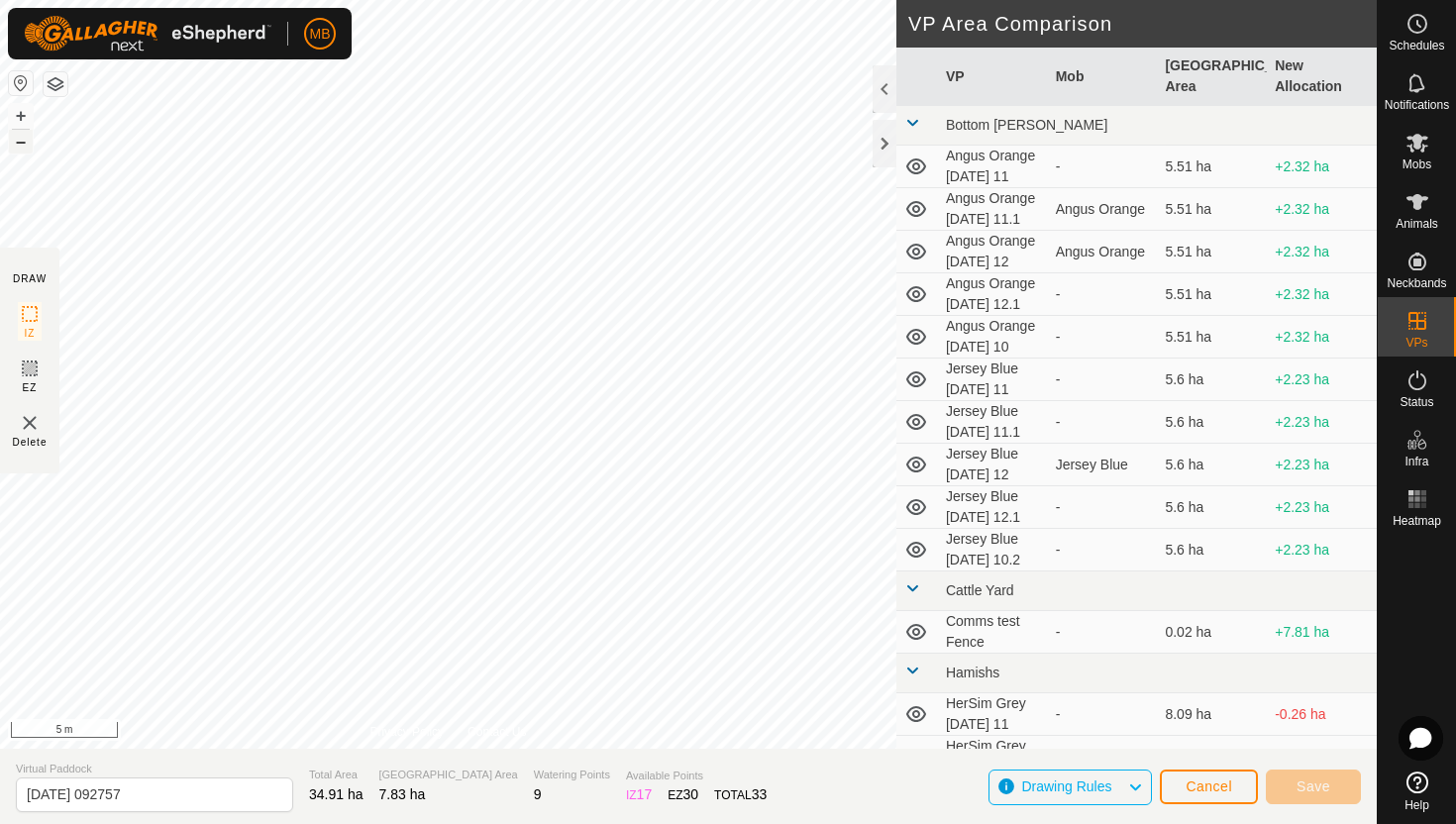 click on "–" at bounding box center [21, 142] 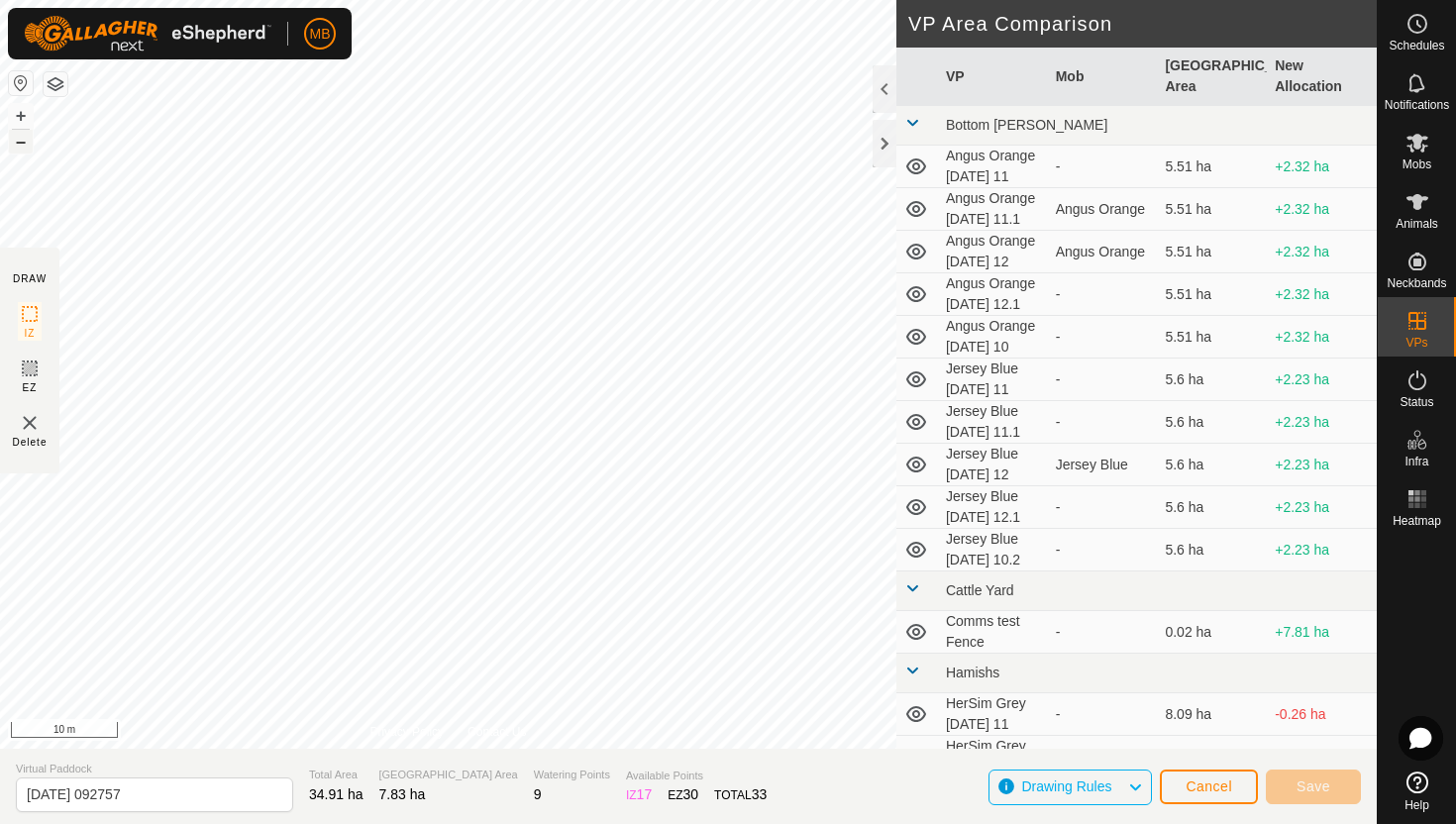 click on "–" at bounding box center (21, 142) 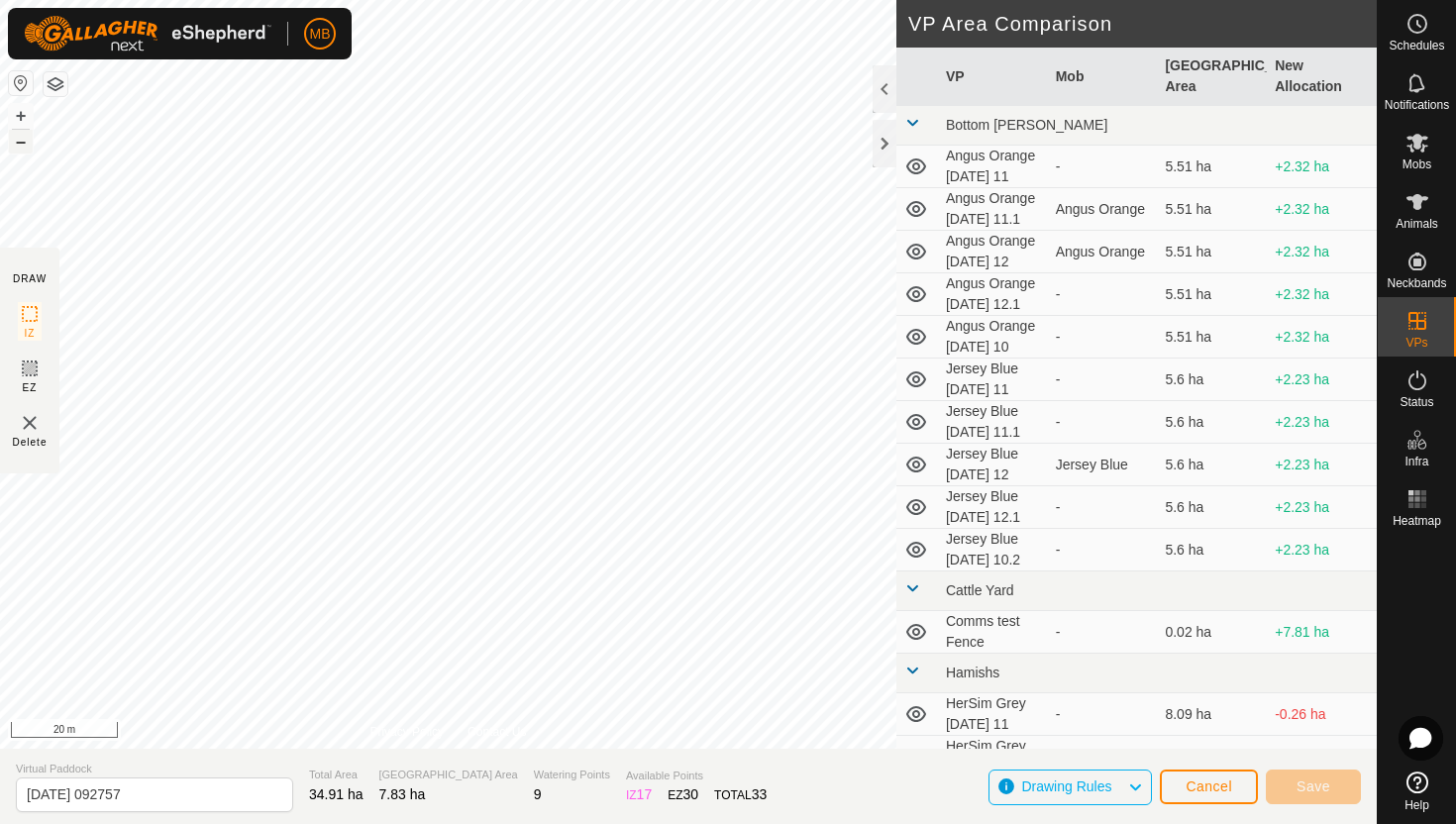 click on "–" at bounding box center [21, 142] 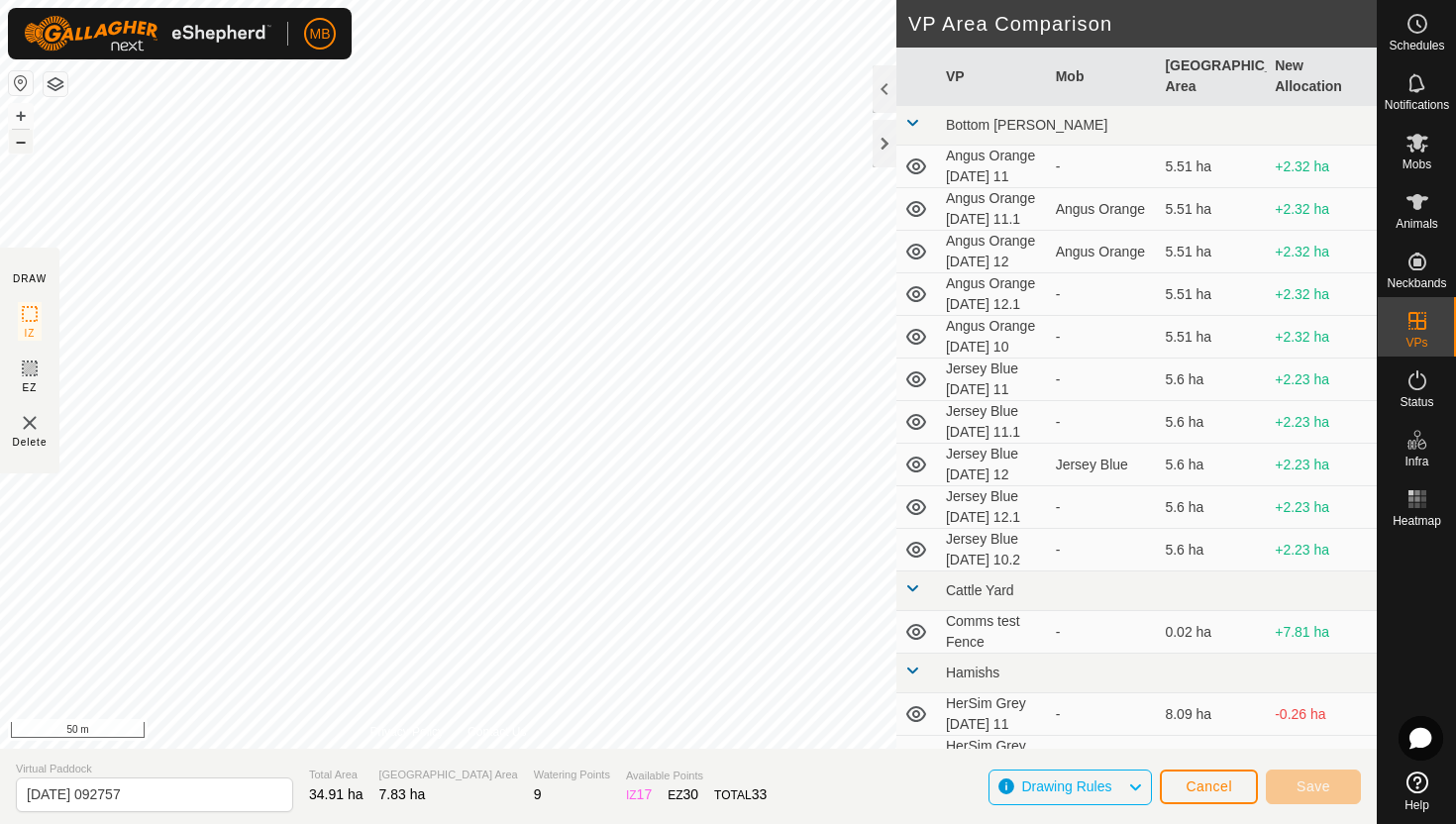 click on "–" at bounding box center [21, 142] 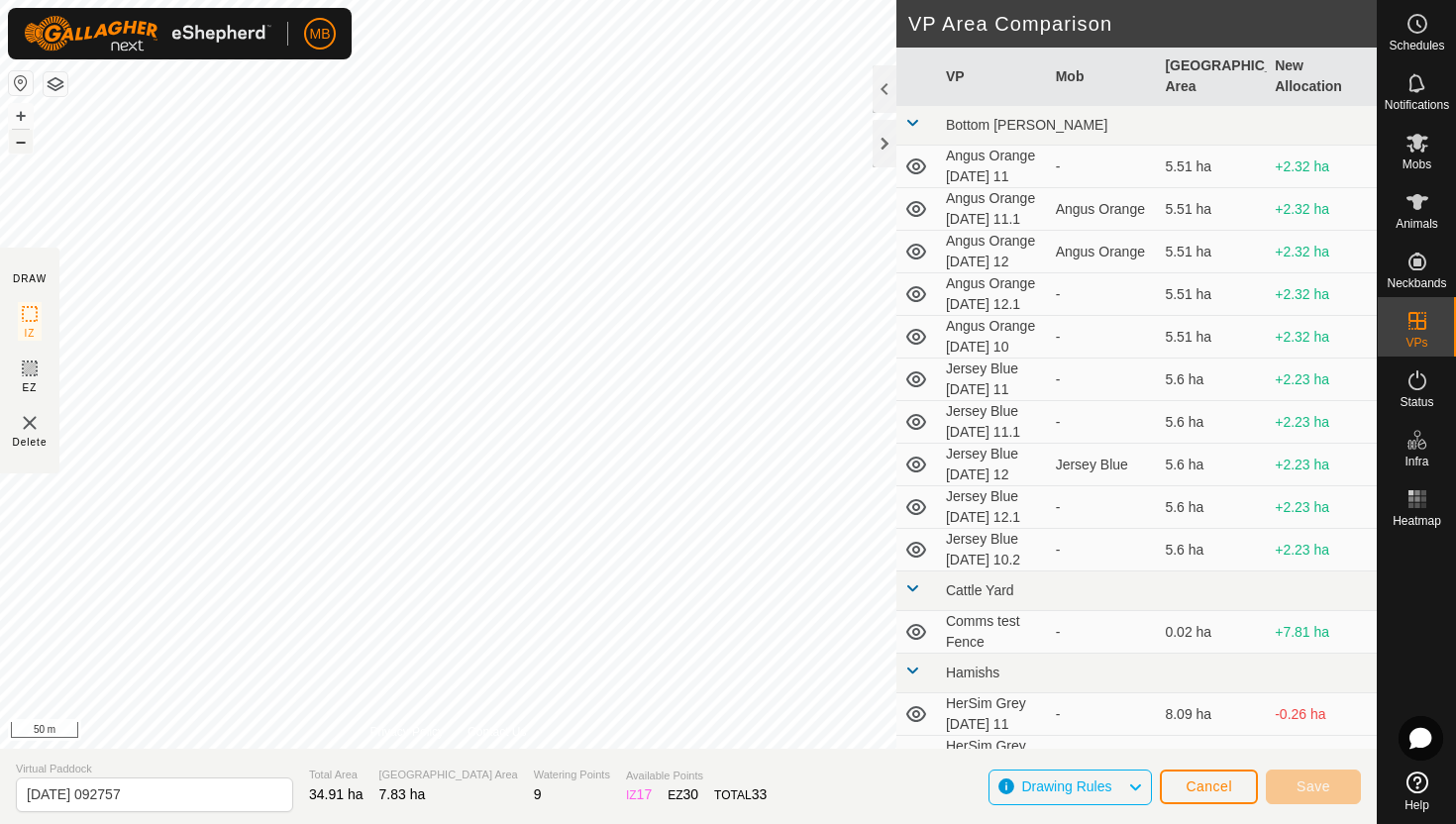 click on "–" at bounding box center (21, 142) 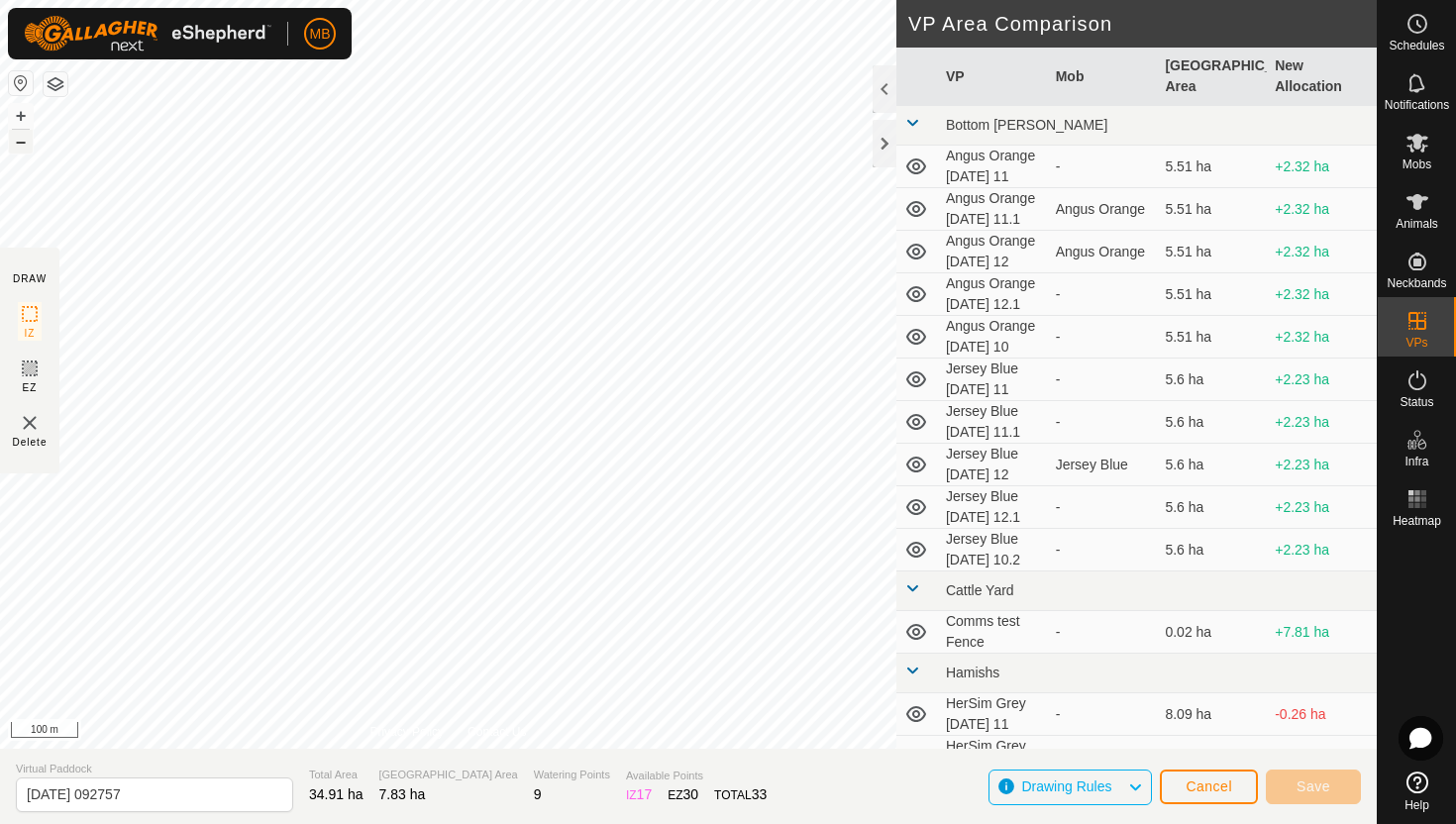 click on "–" at bounding box center [21, 142] 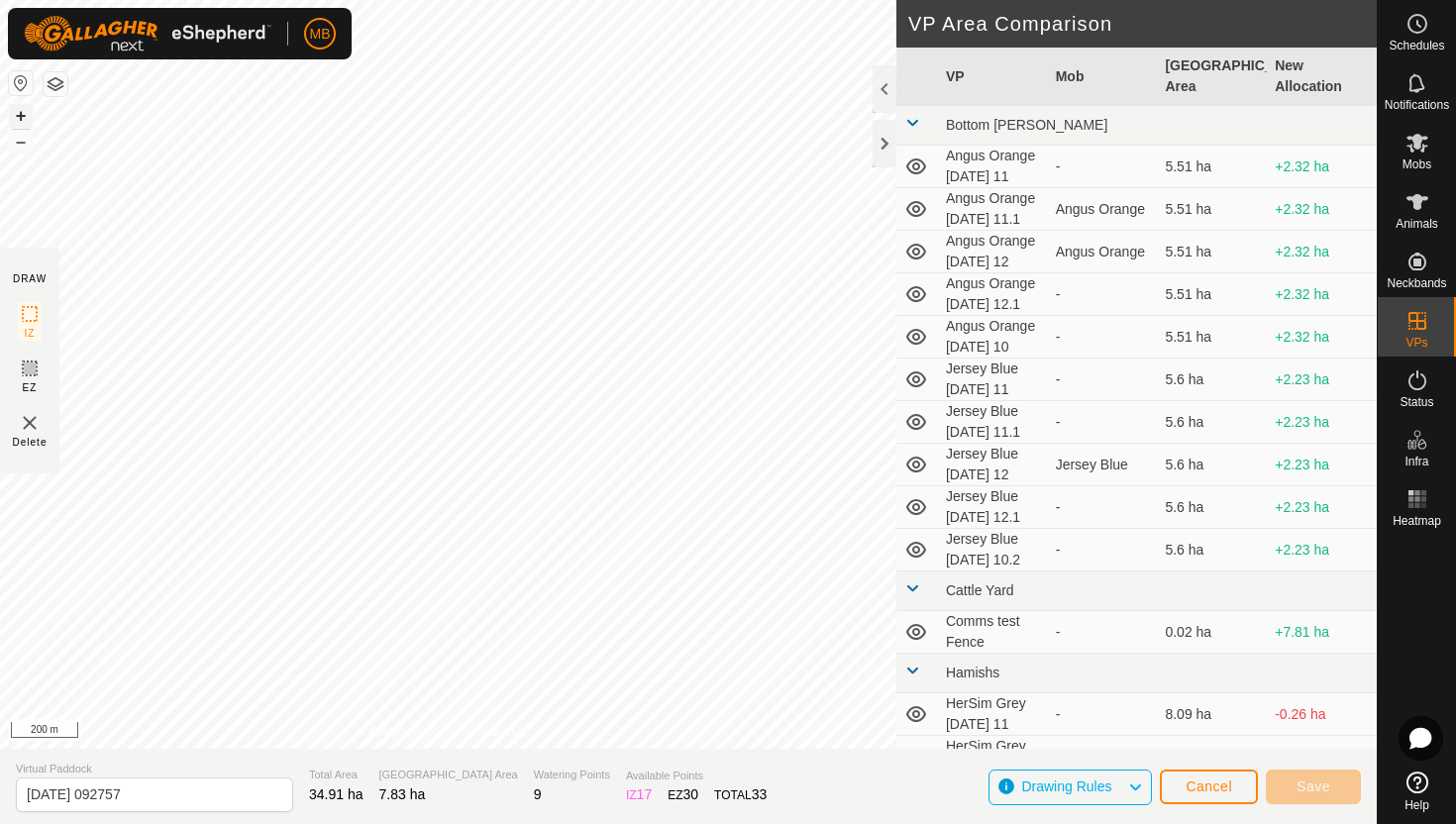 click on "+" at bounding box center [21, 116] 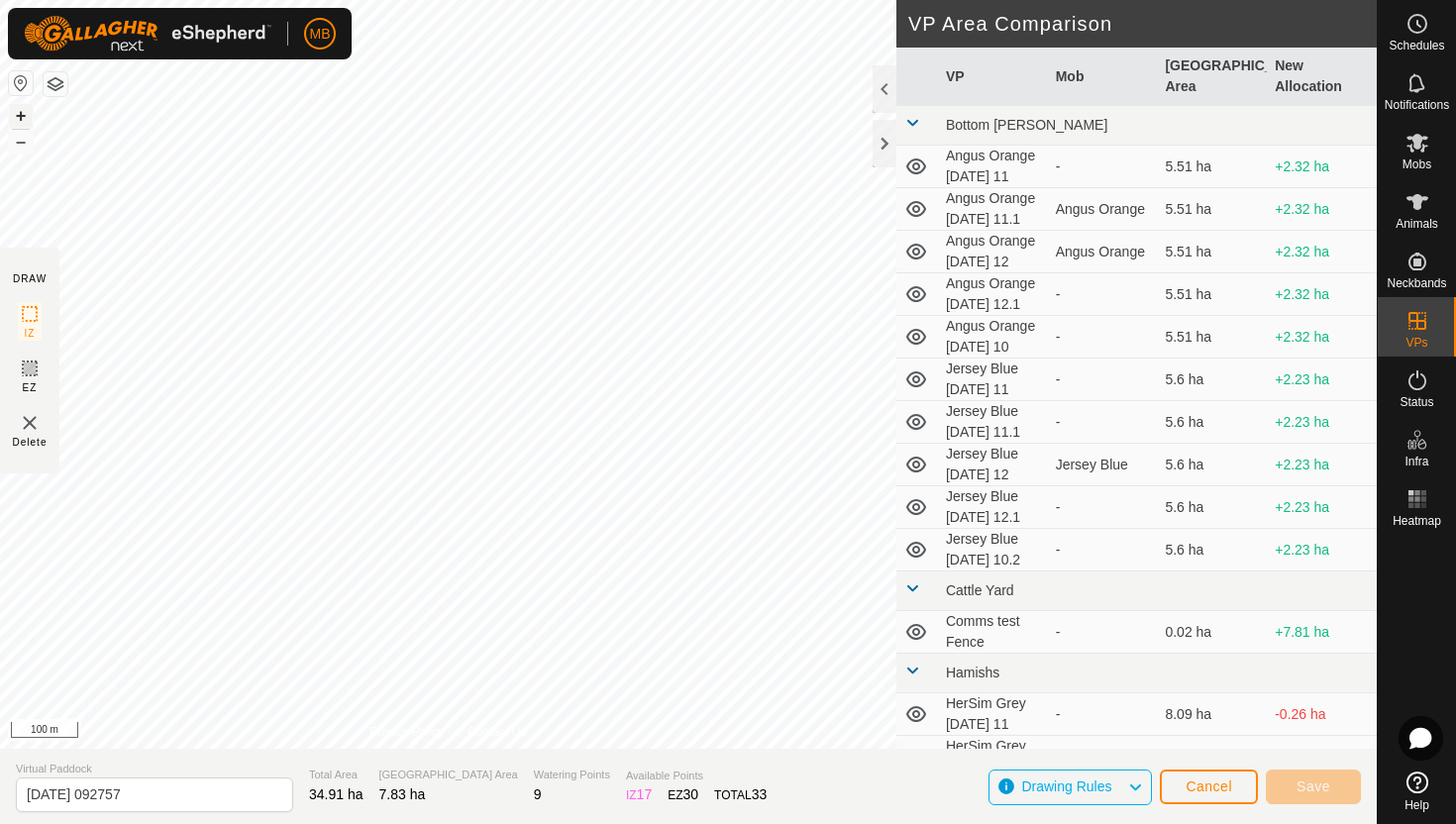 click on "+" at bounding box center (21, 116) 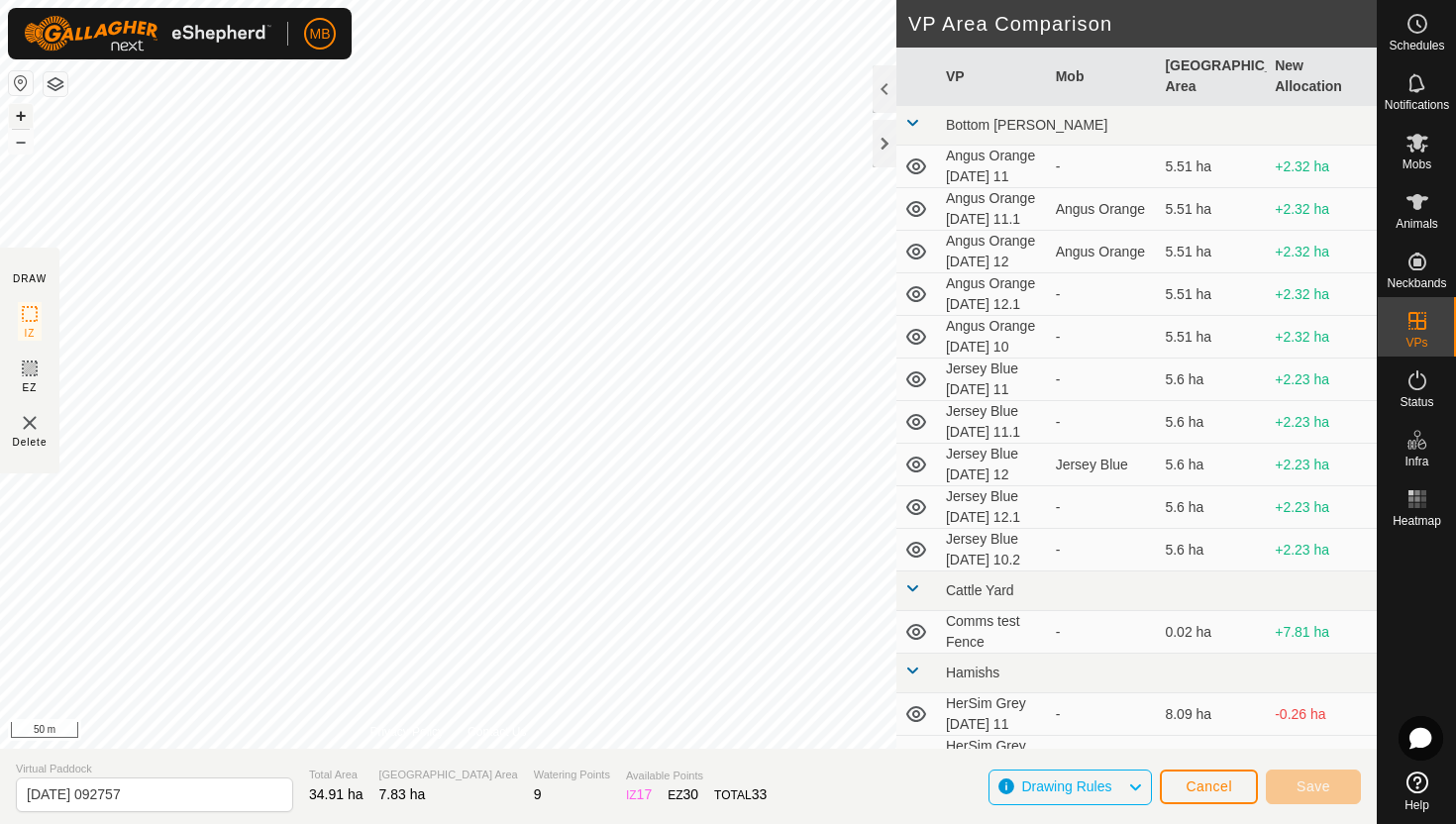 click on "+" at bounding box center [21, 116] 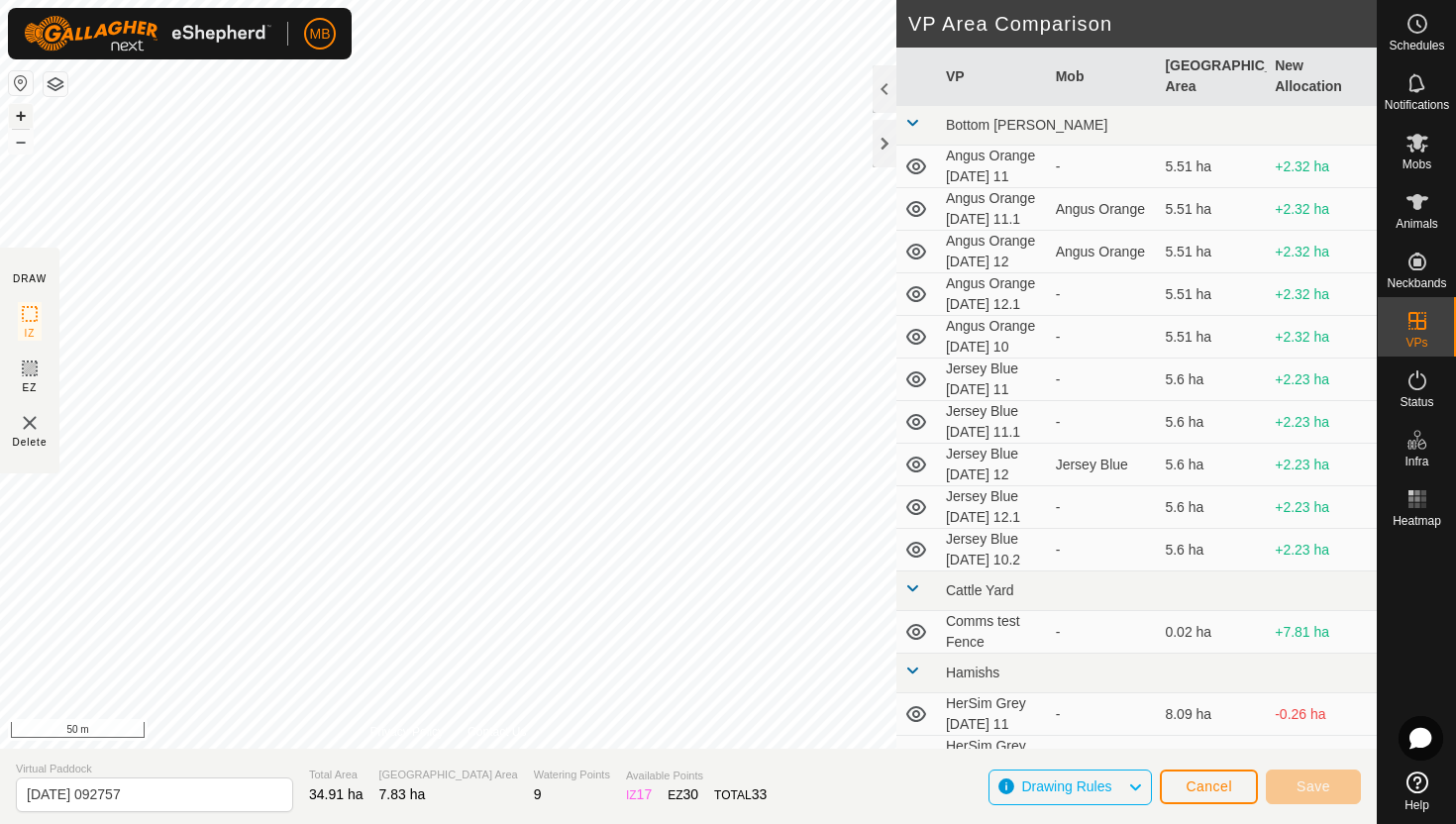 click on "+" at bounding box center [21, 116] 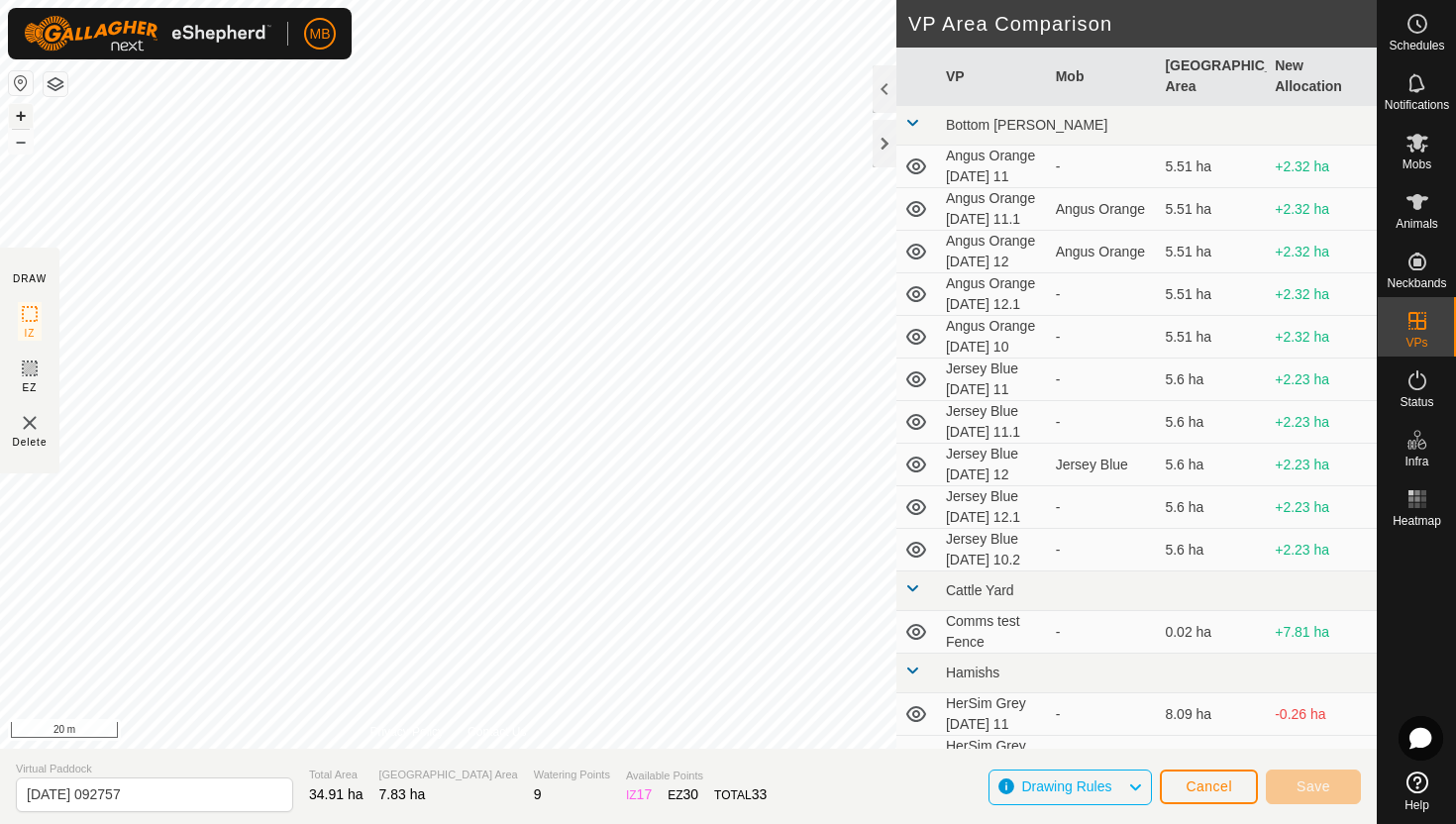 click on "+" at bounding box center [21, 116] 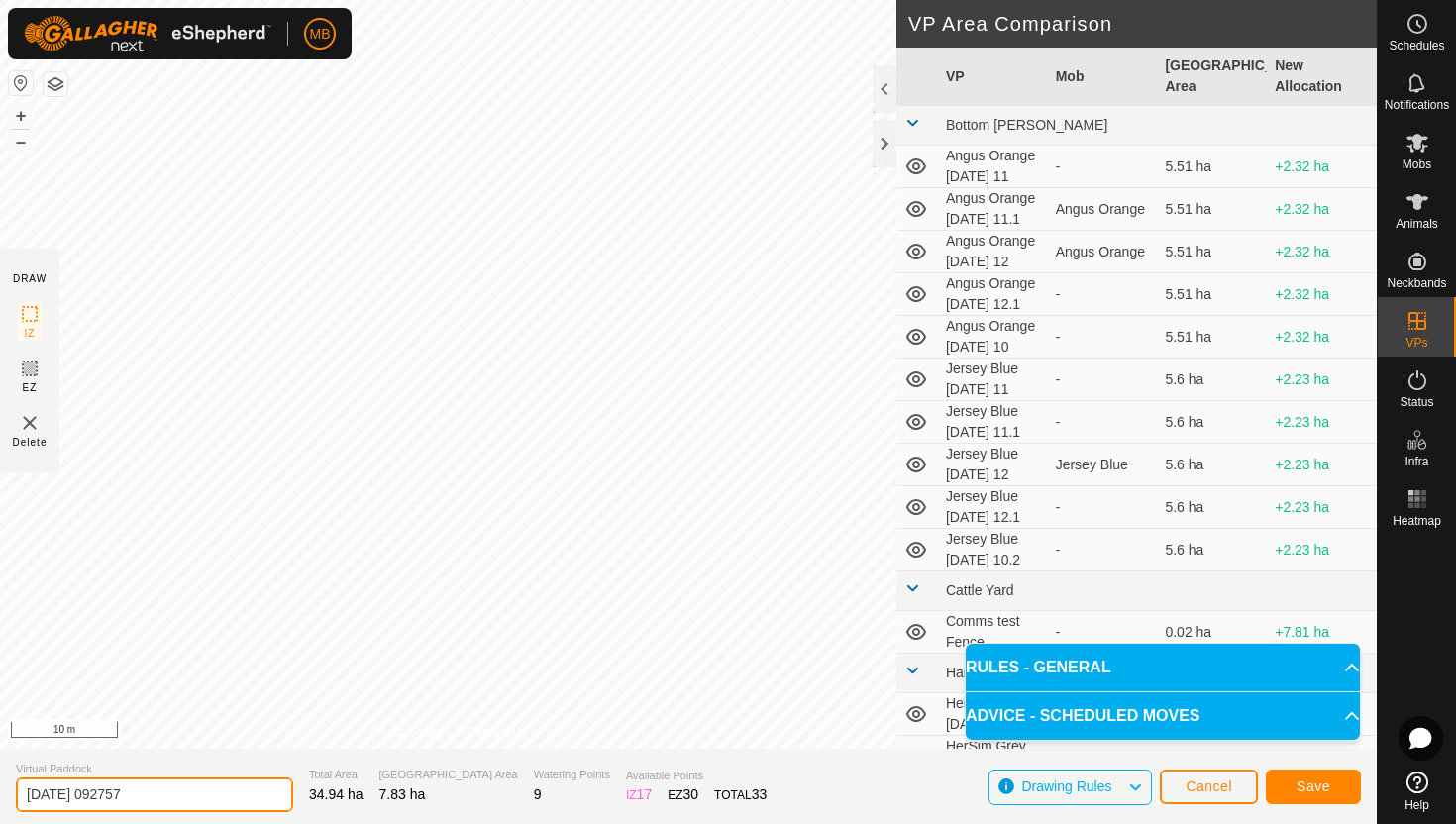 click on "2025-07-12 092757" 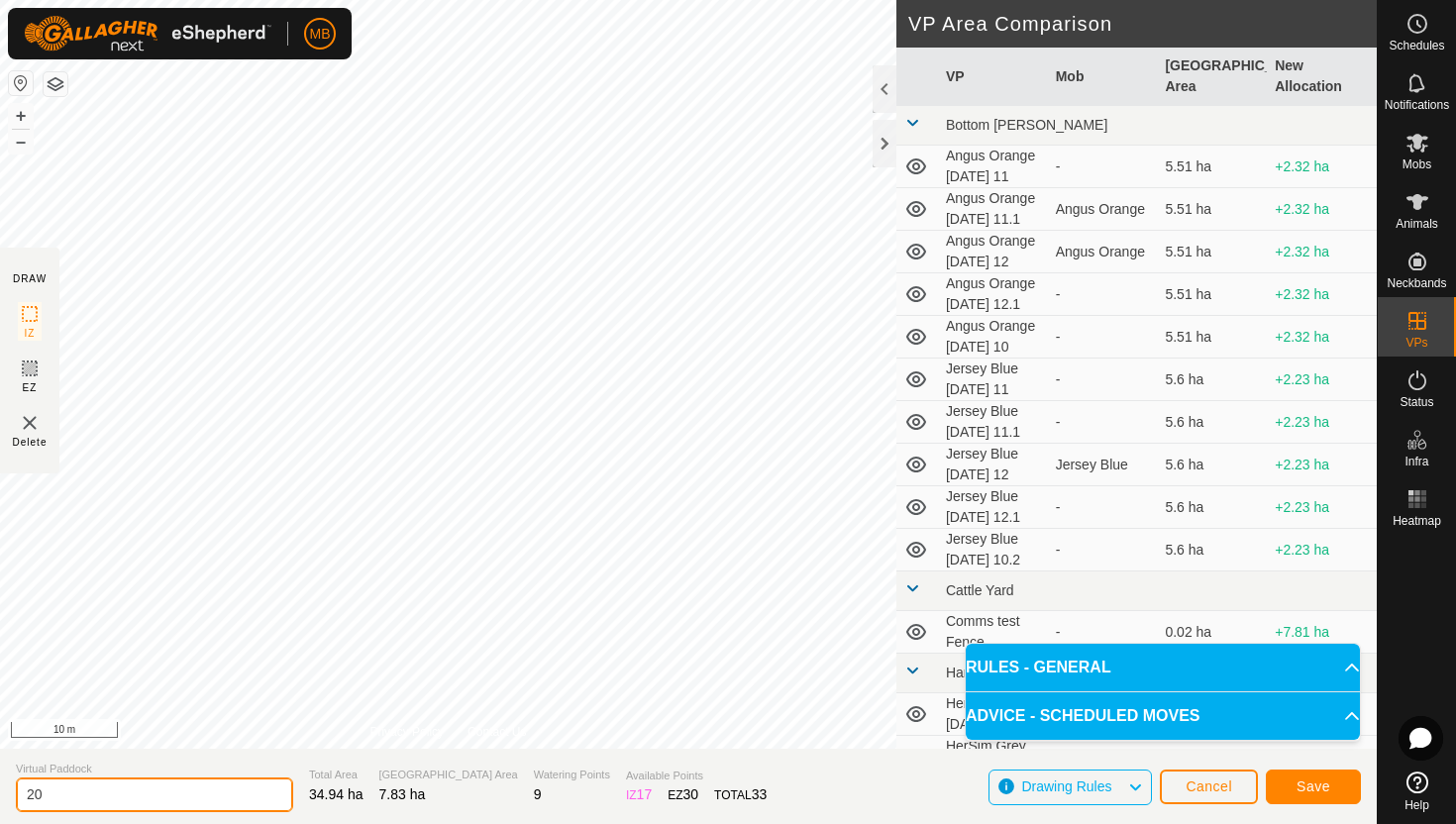type on "2" 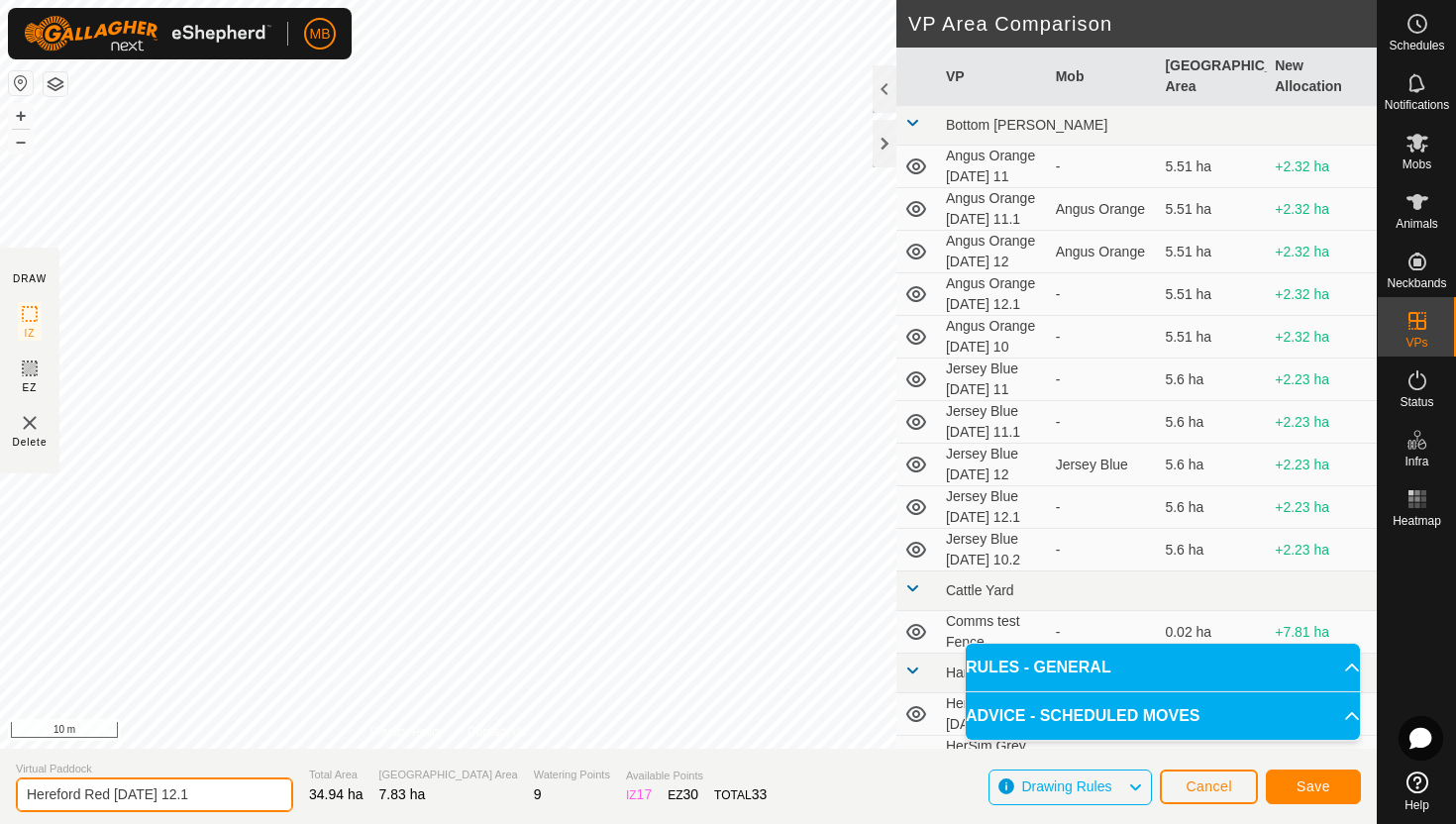 type on "Hereford Red Saturday 12.1" 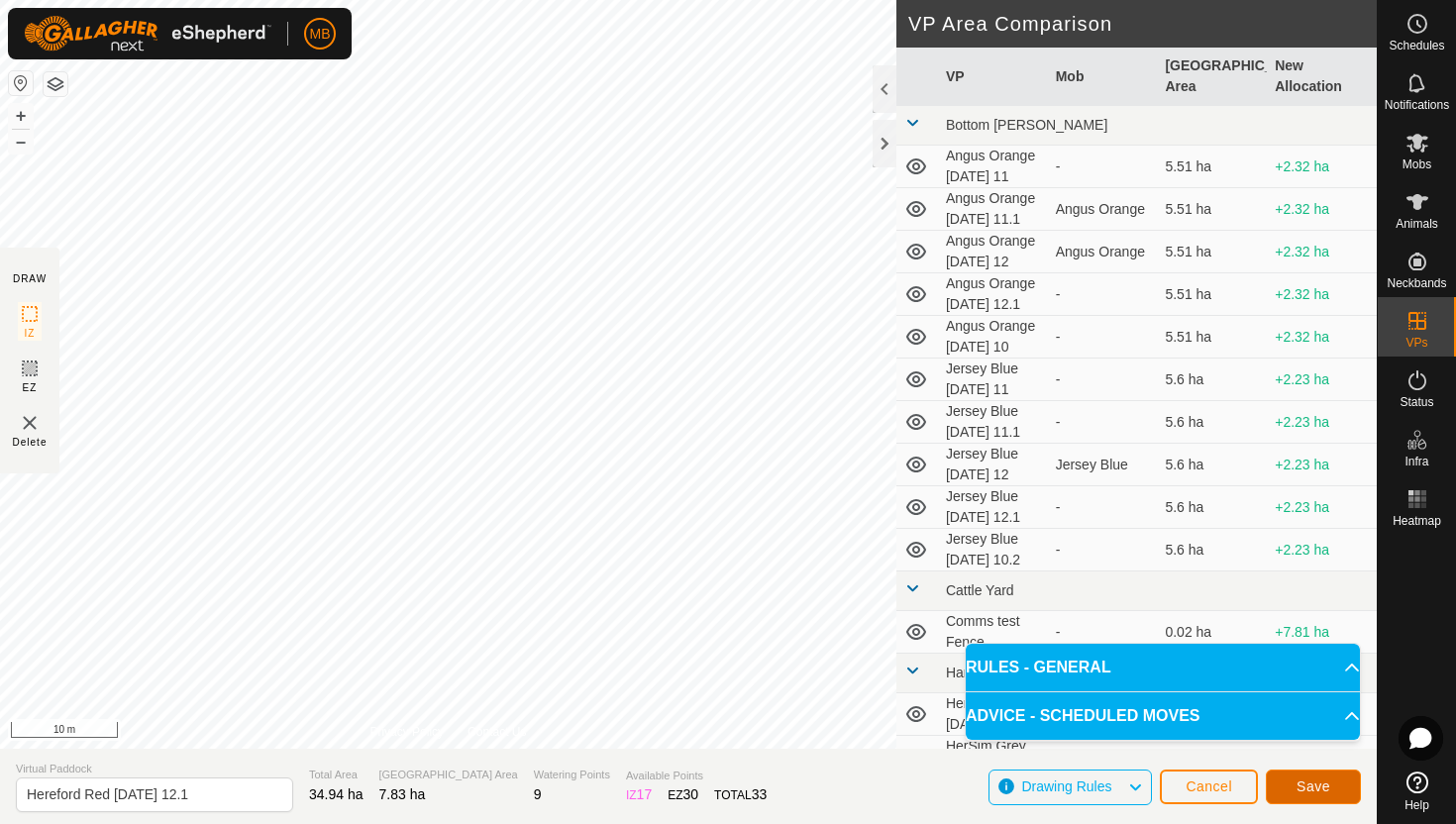 click on "Save" 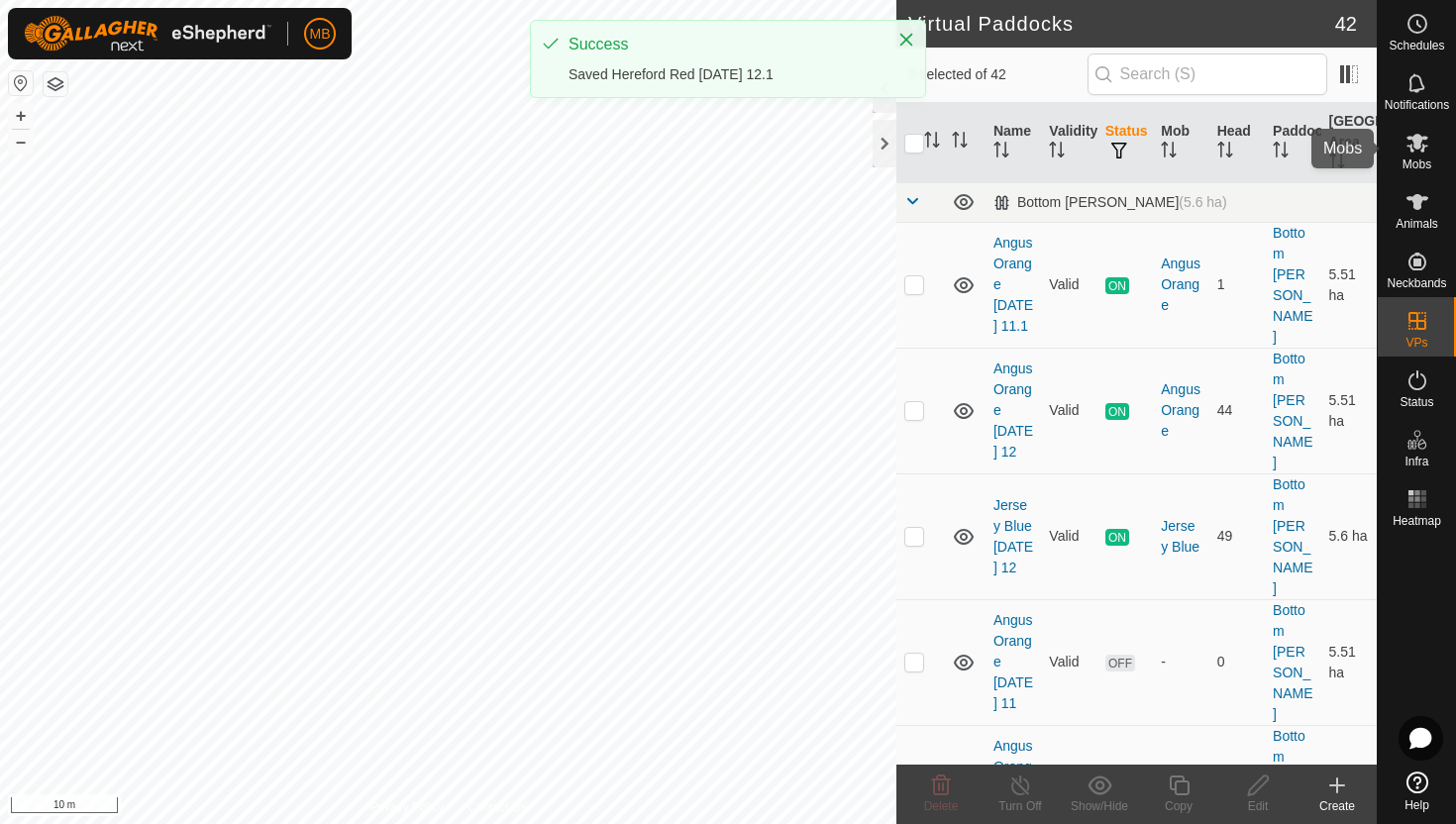 click 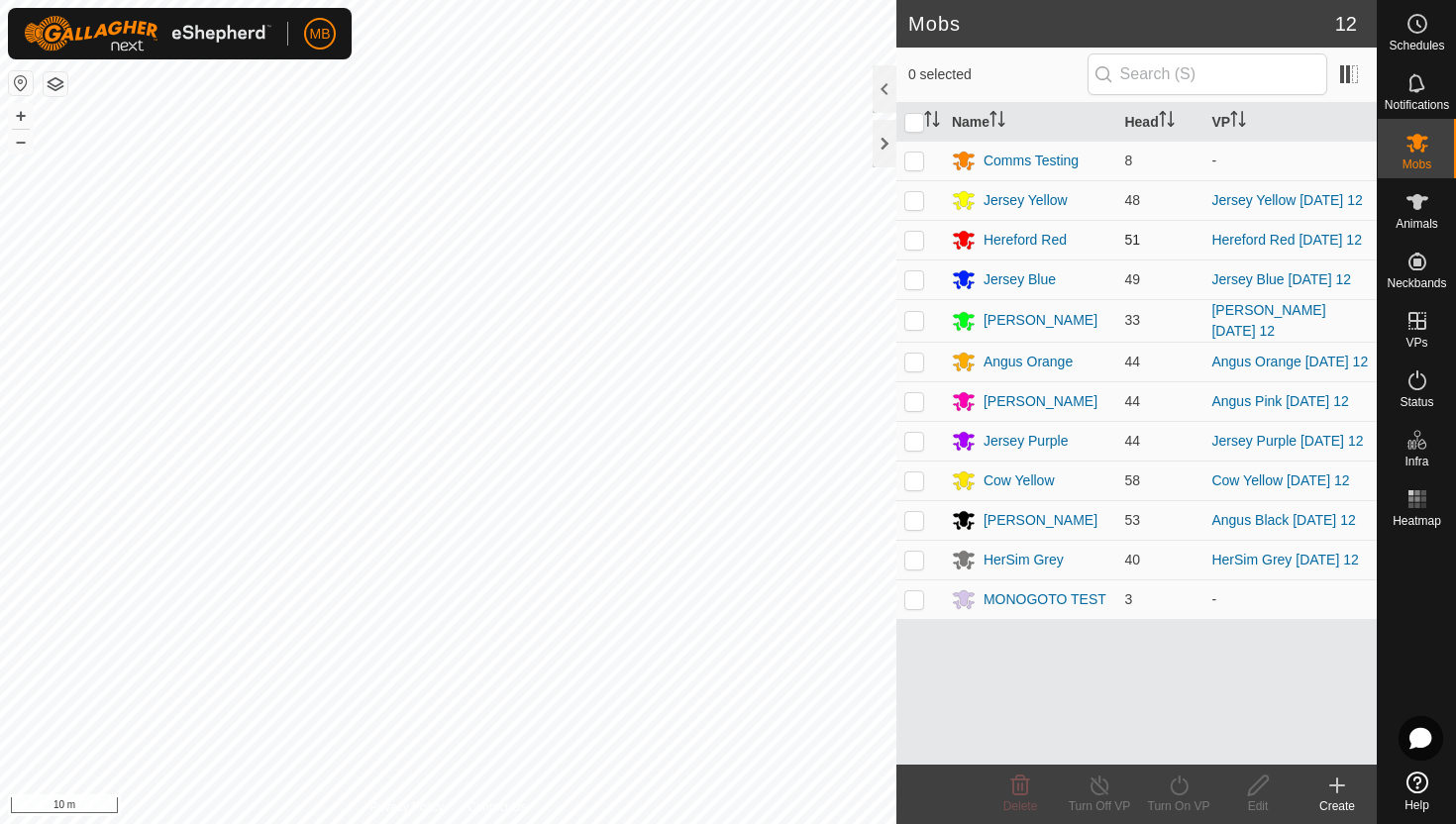 click at bounding box center [914, 240] 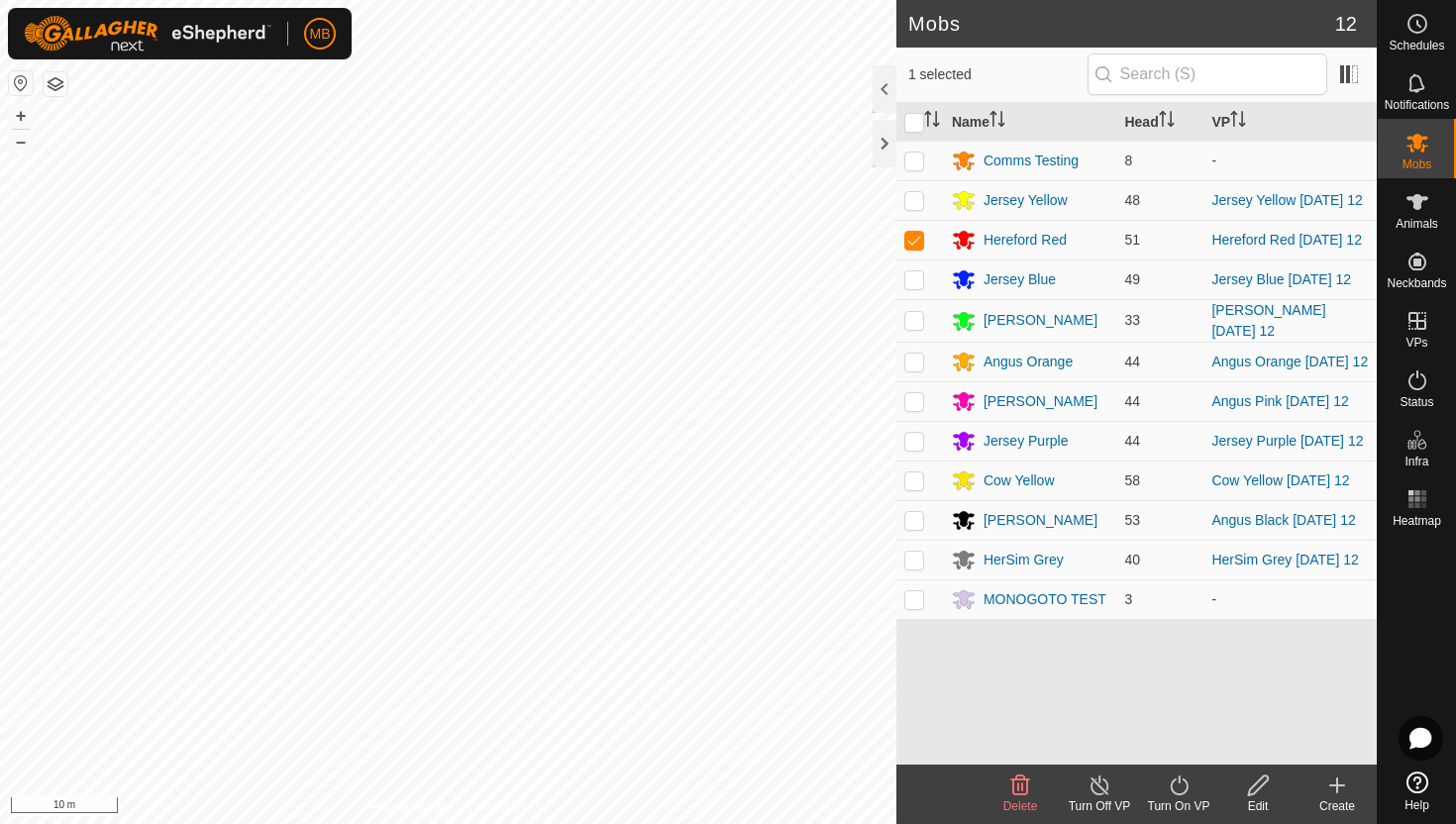 click 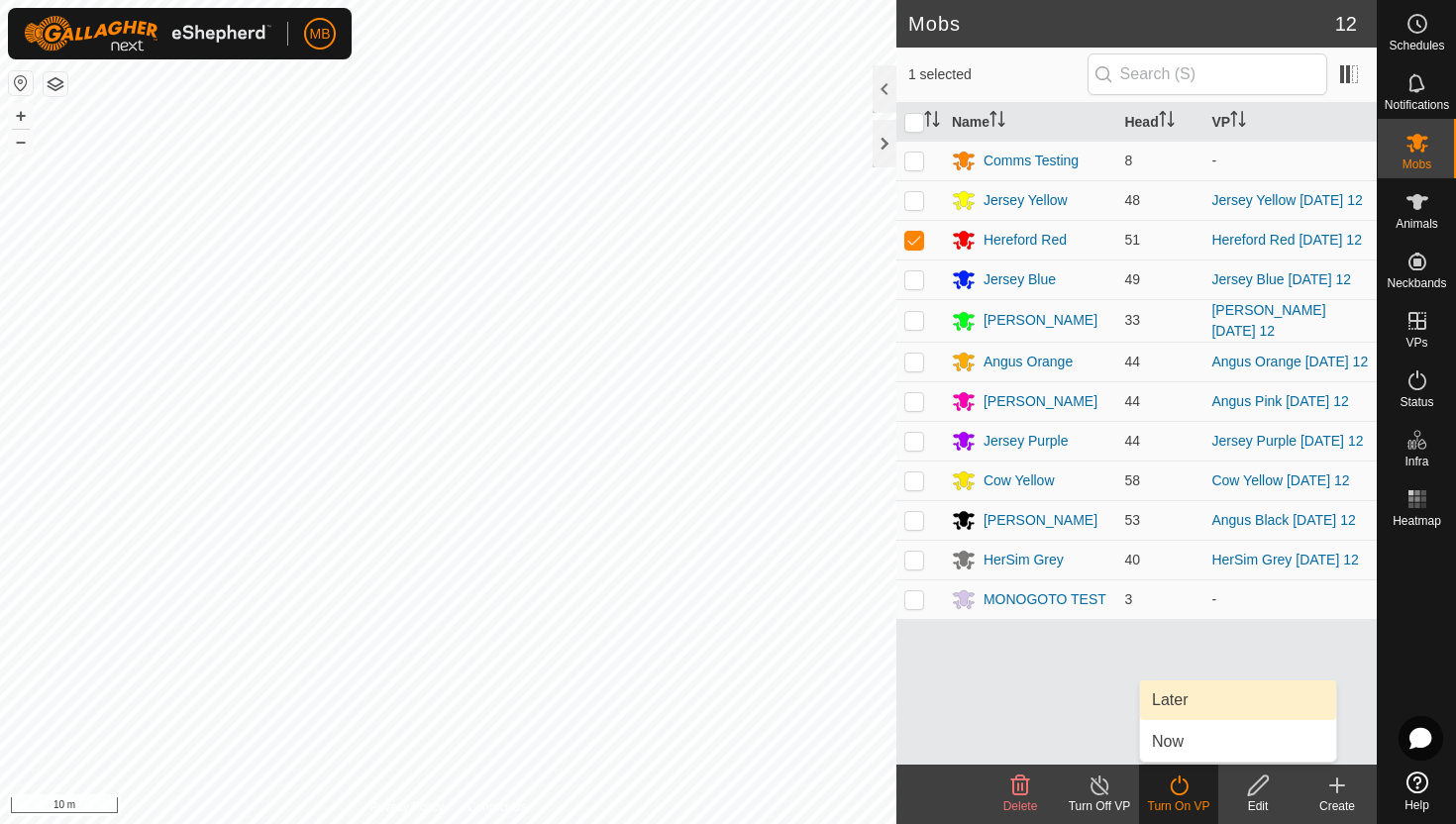 click on "Later" at bounding box center (1238, 700) 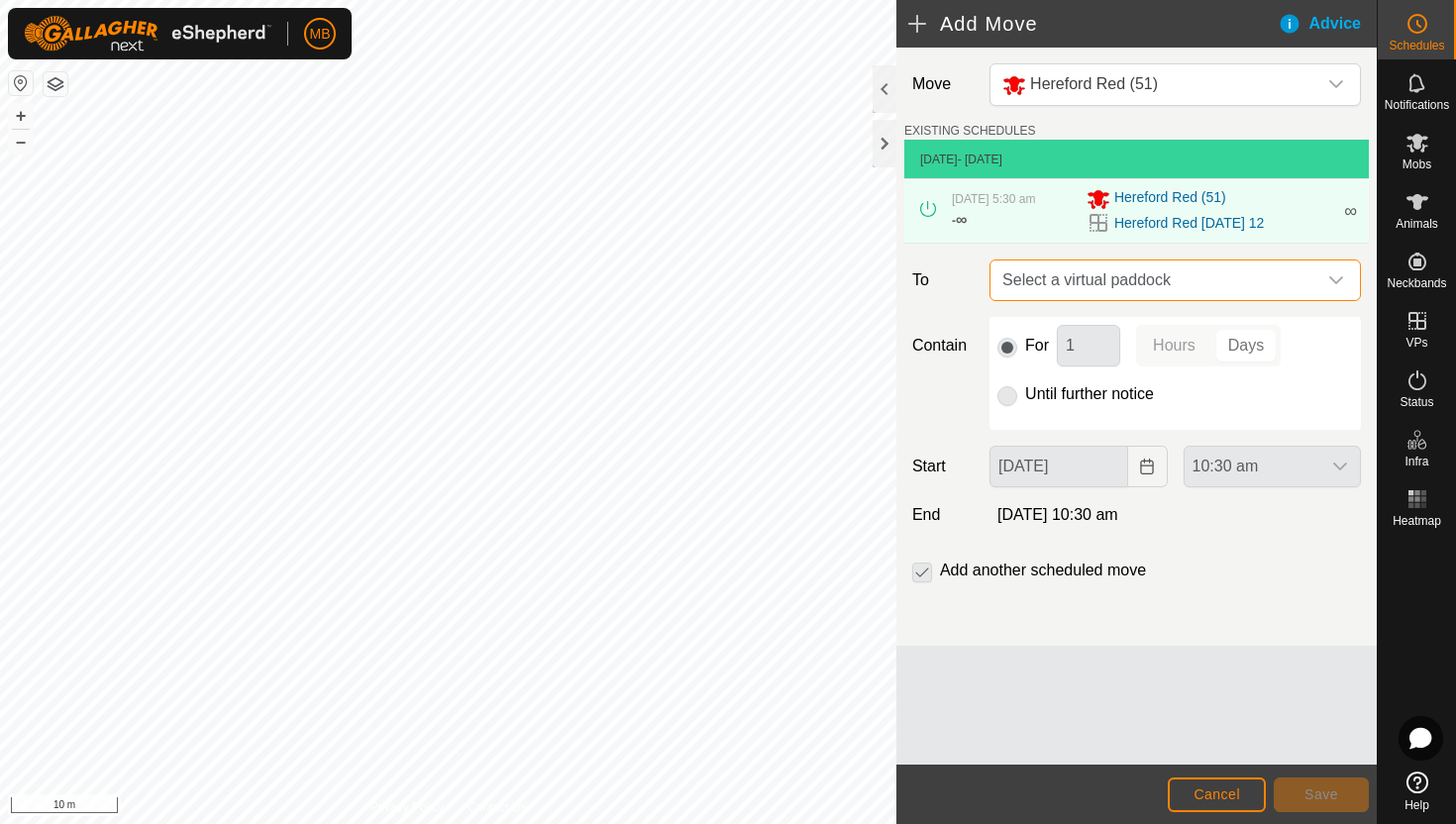 click on "Select a virtual paddock" at bounding box center (1155, 280) 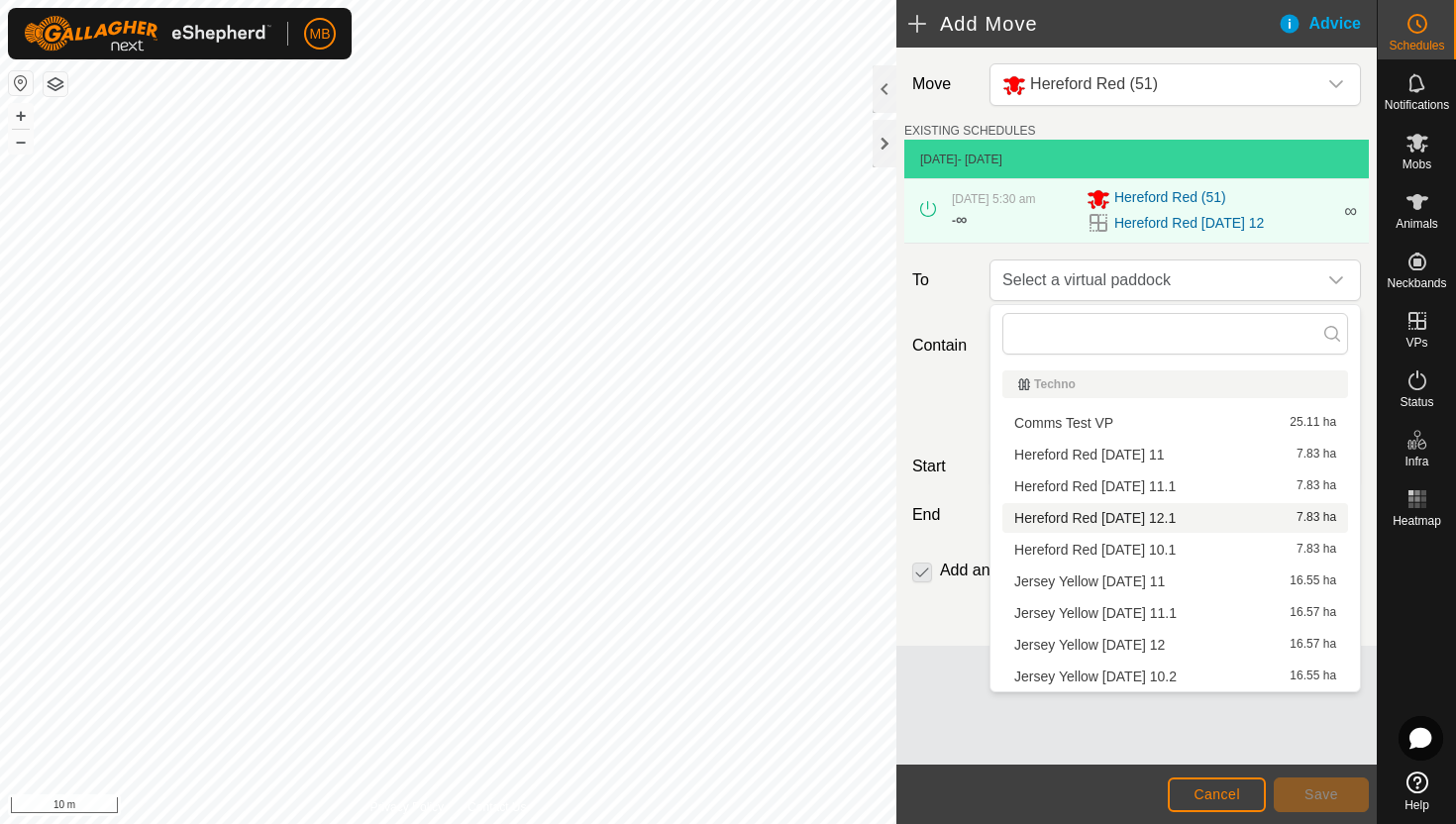 click on "Hereford Red Saturday 12.1  7.83 ha" at bounding box center [1175, 518] 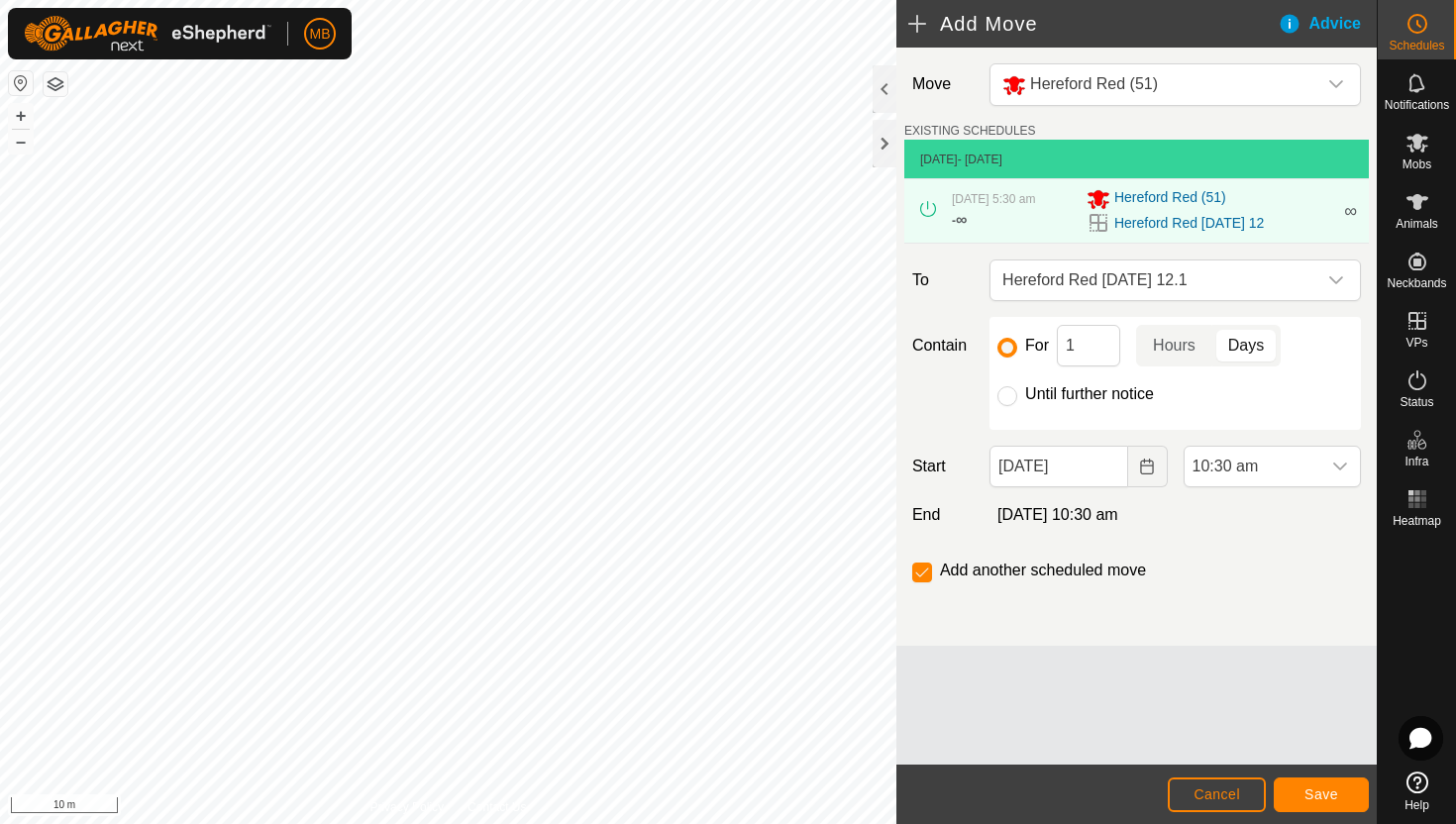 click on "Until further notice" 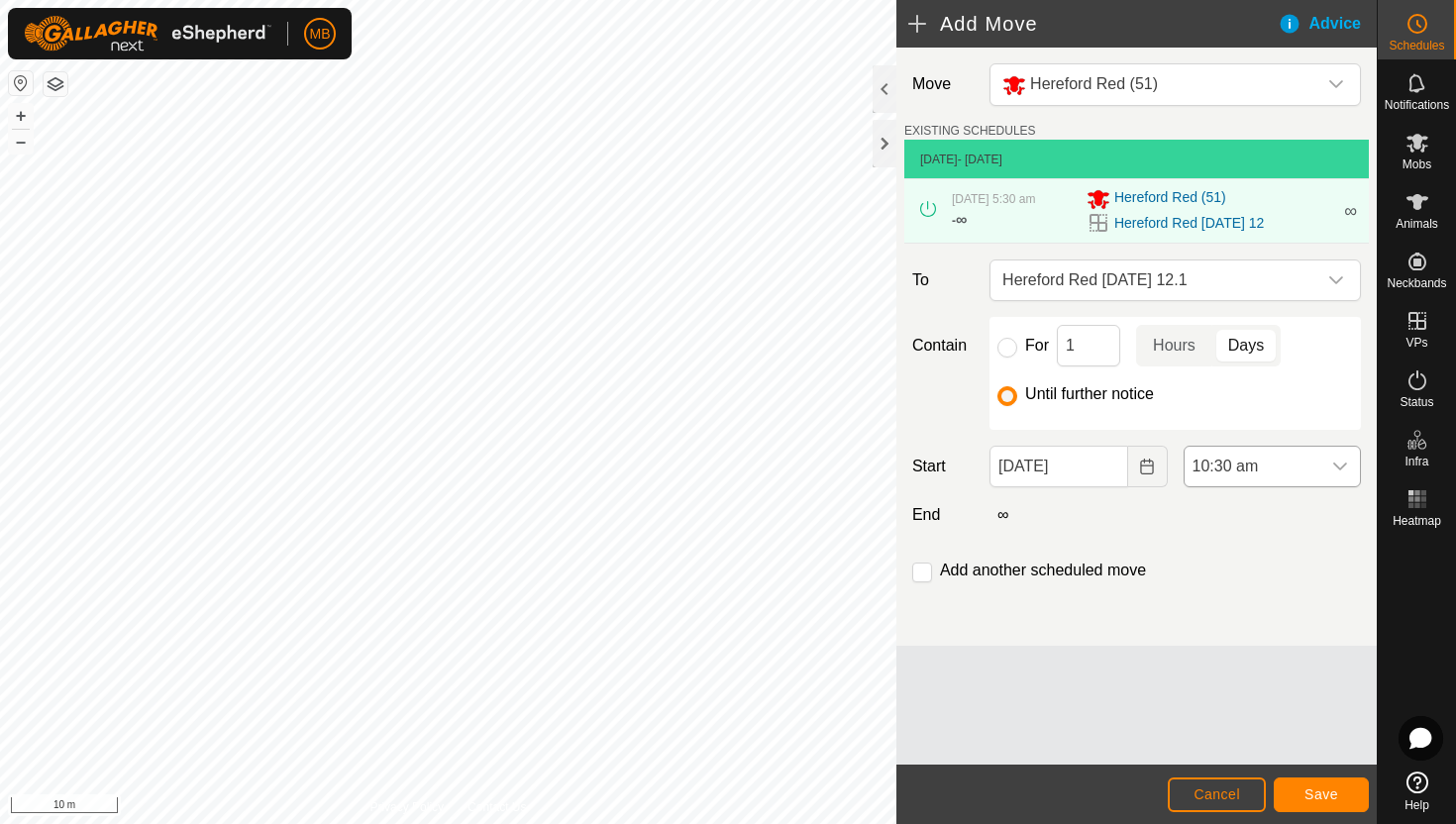 click on "10:30 am" at bounding box center [1252, 466] 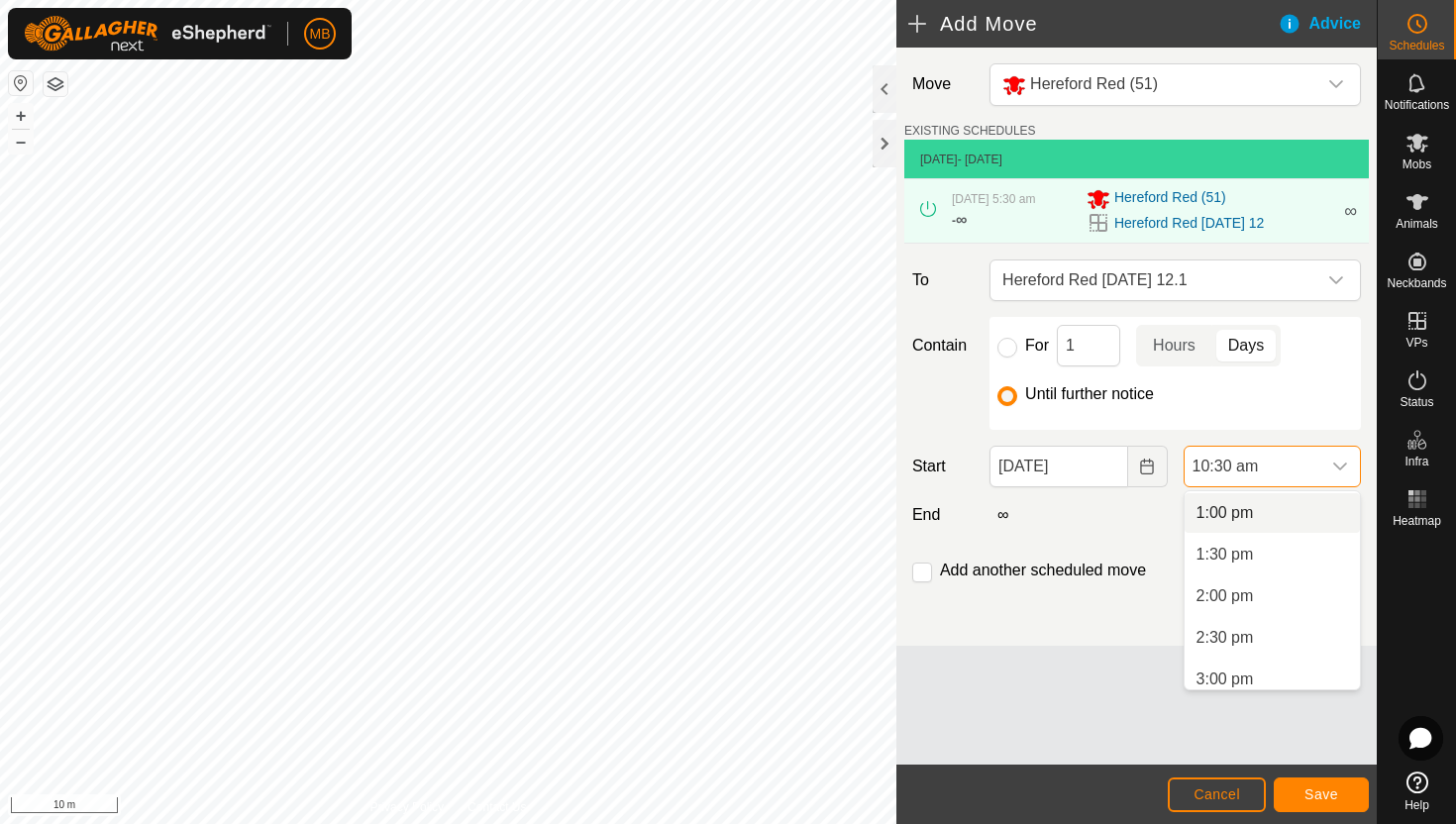 scroll, scrollTop: 1088, scrollLeft: 0, axis: vertical 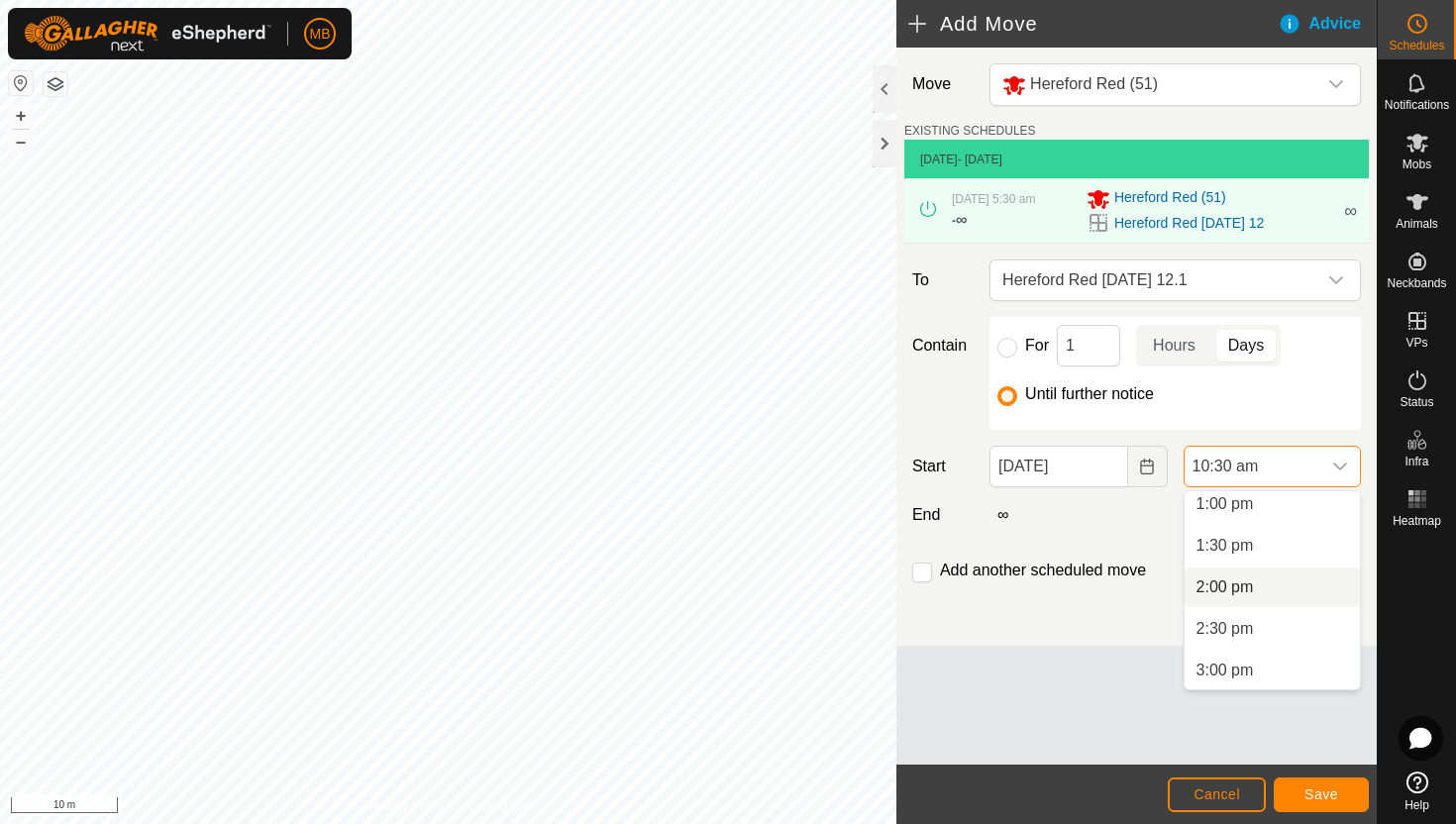 click on "2:00 pm" at bounding box center (1272, 587) 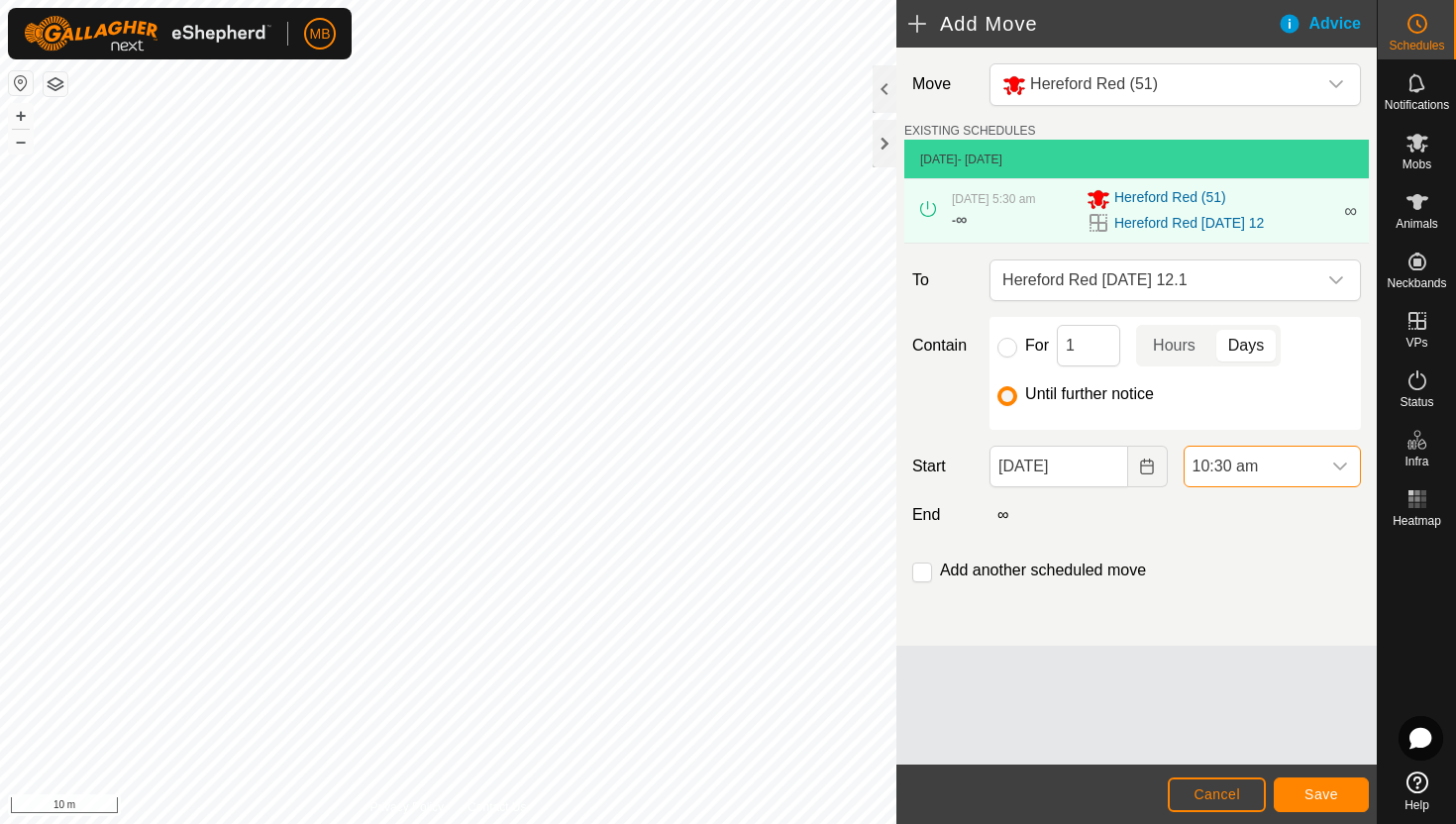 scroll, scrollTop: 874, scrollLeft: 0, axis: vertical 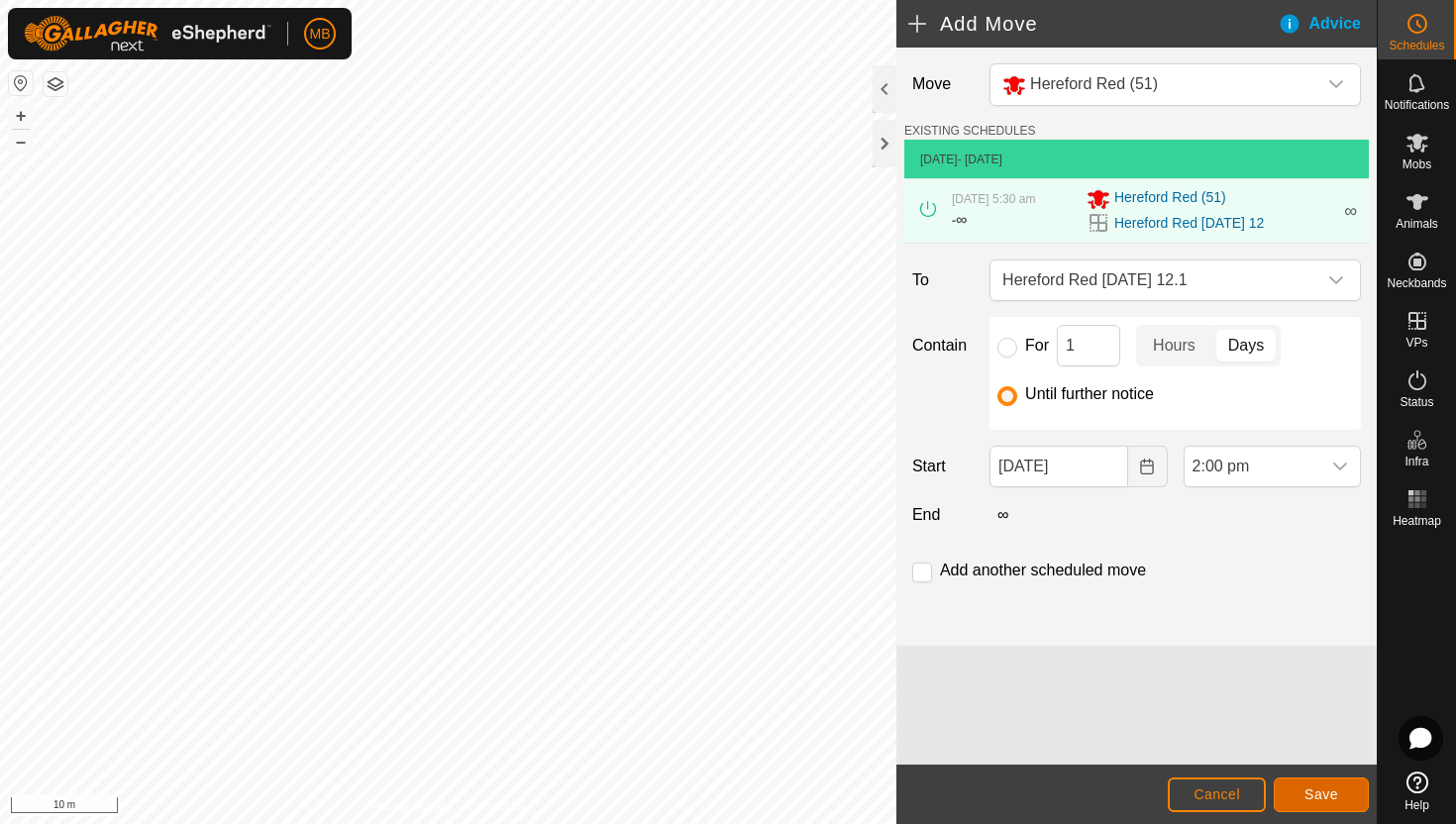 click on "Save" 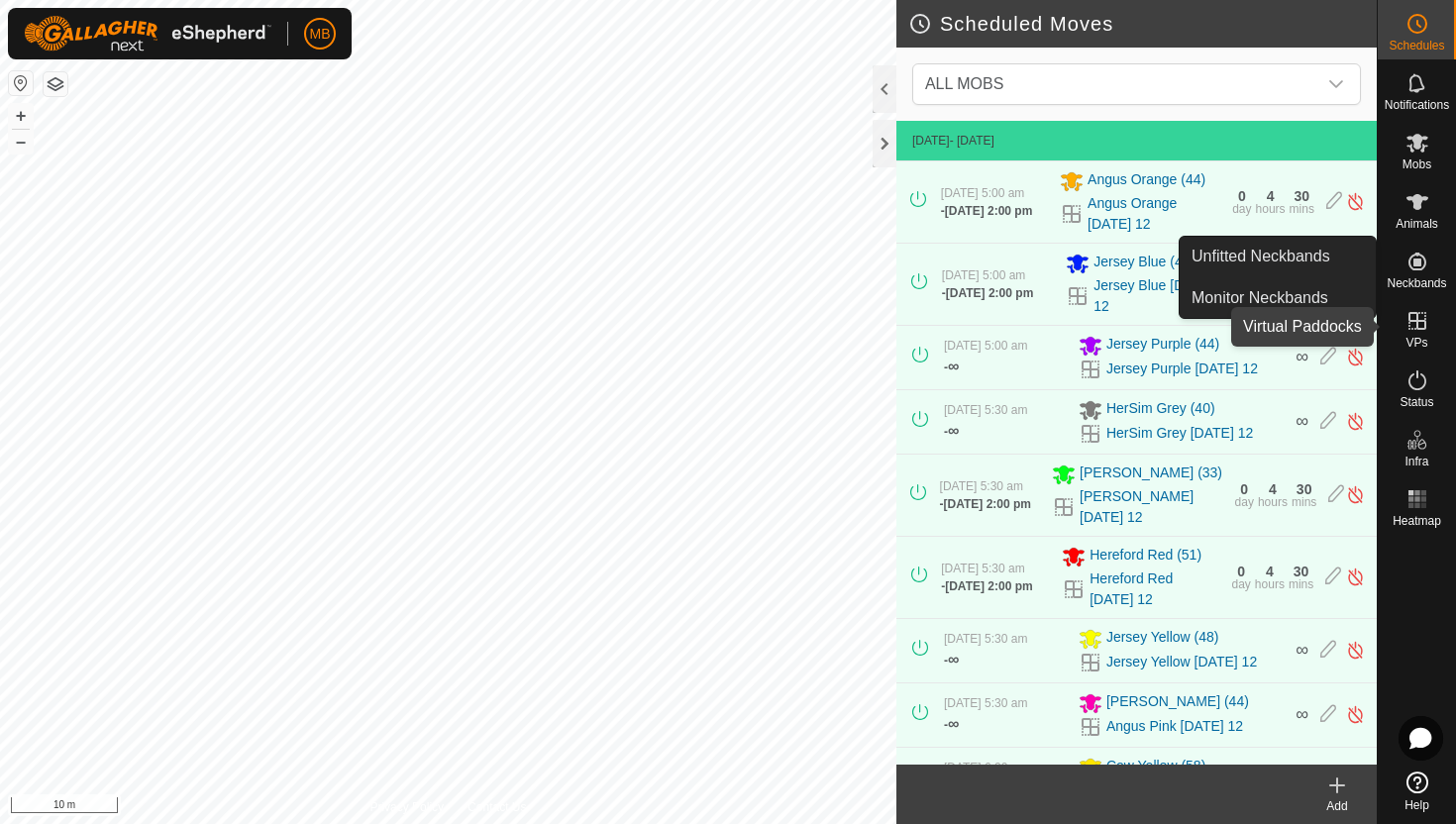 click 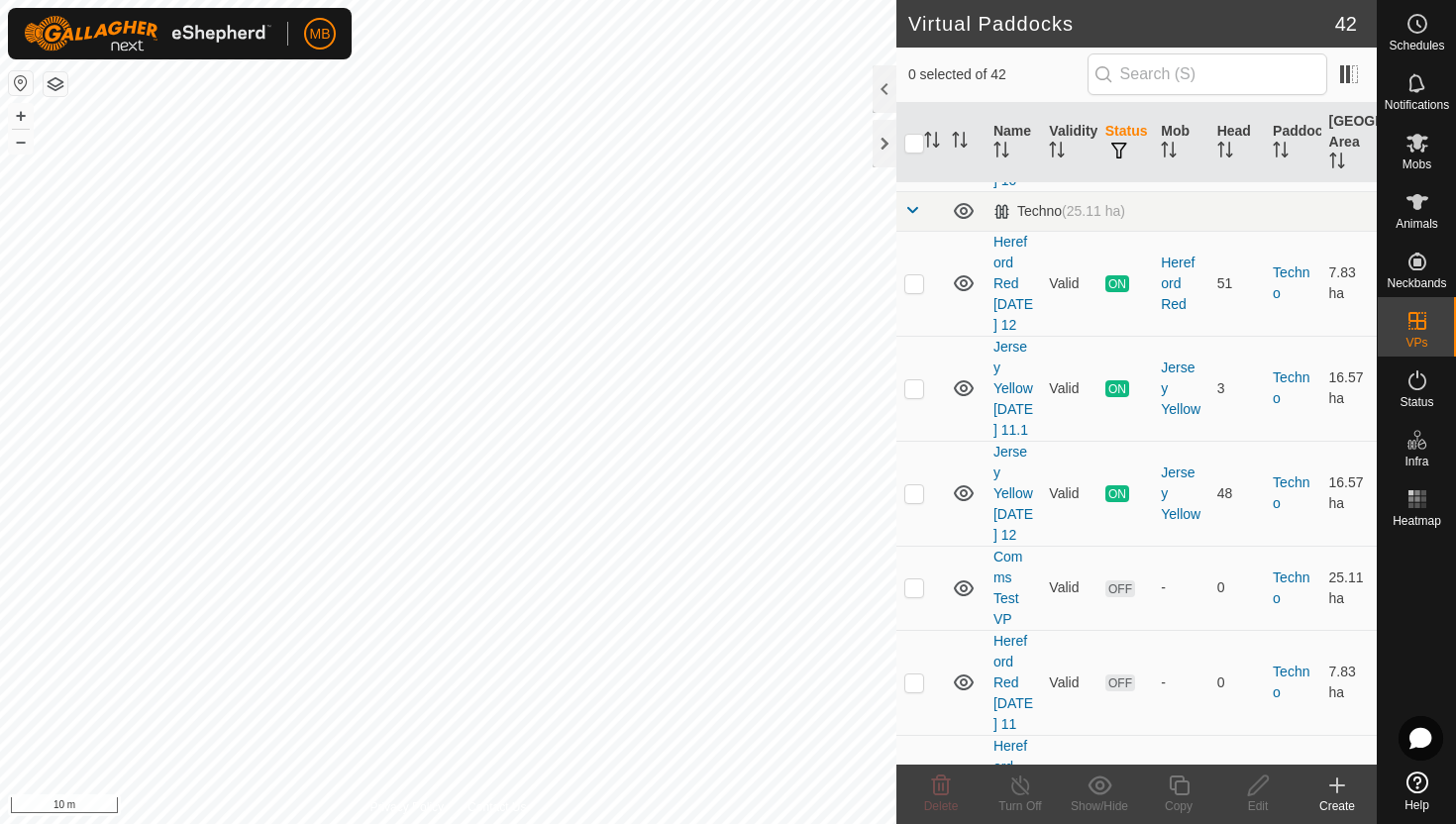 scroll, scrollTop: 3026, scrollLeft: 0, axis: vertical 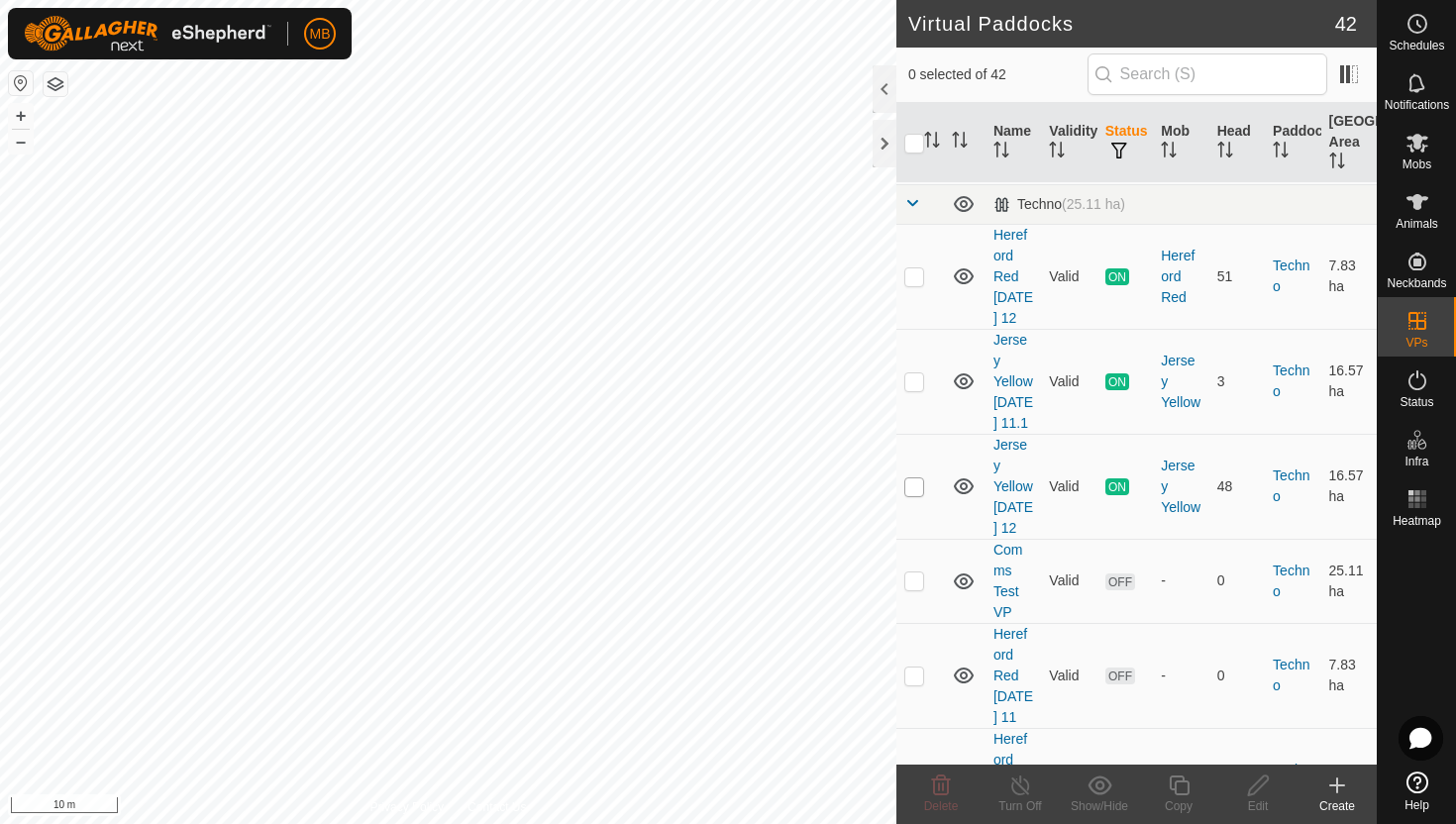 click at bounding box center [914, 487] 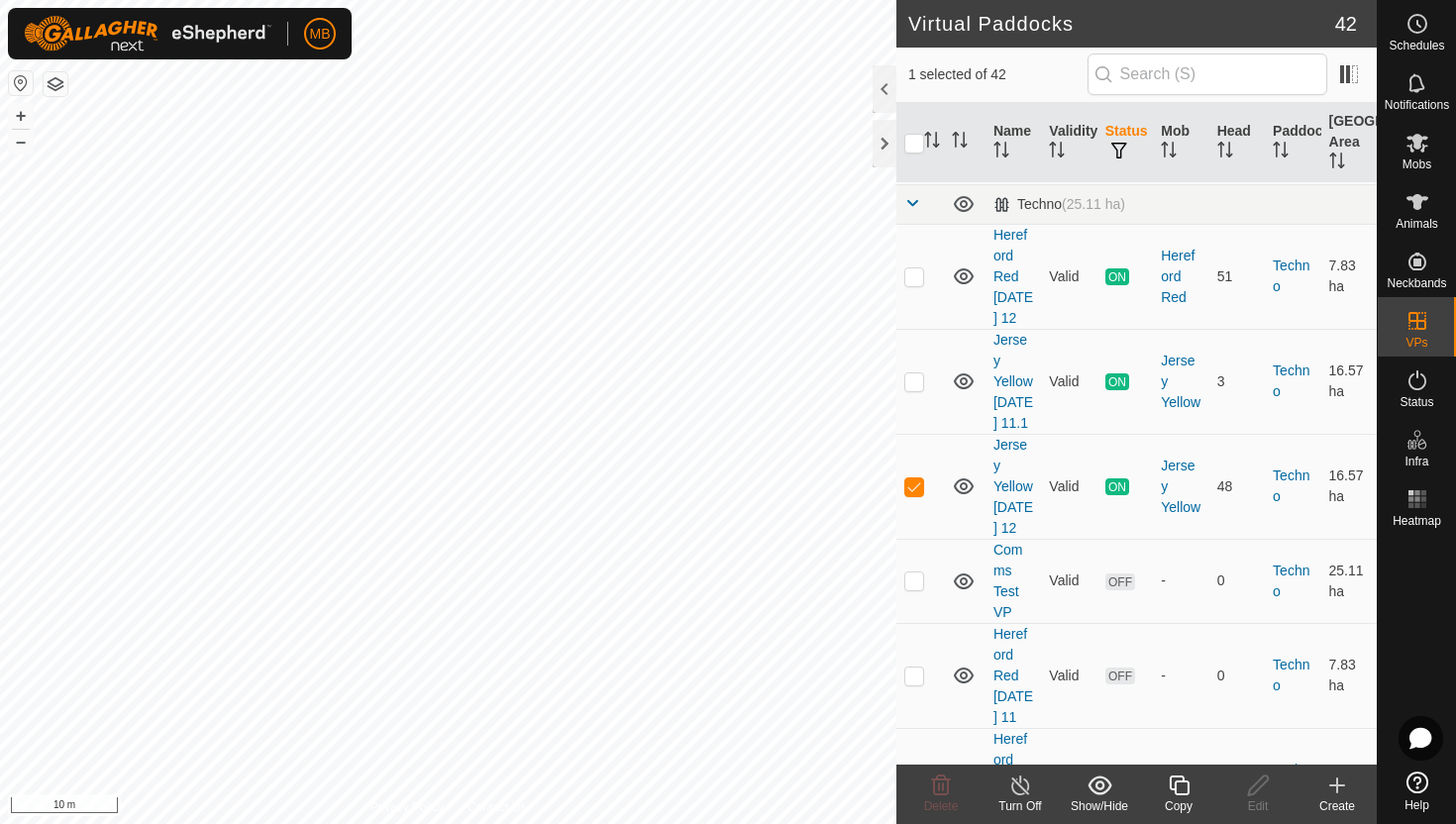 click 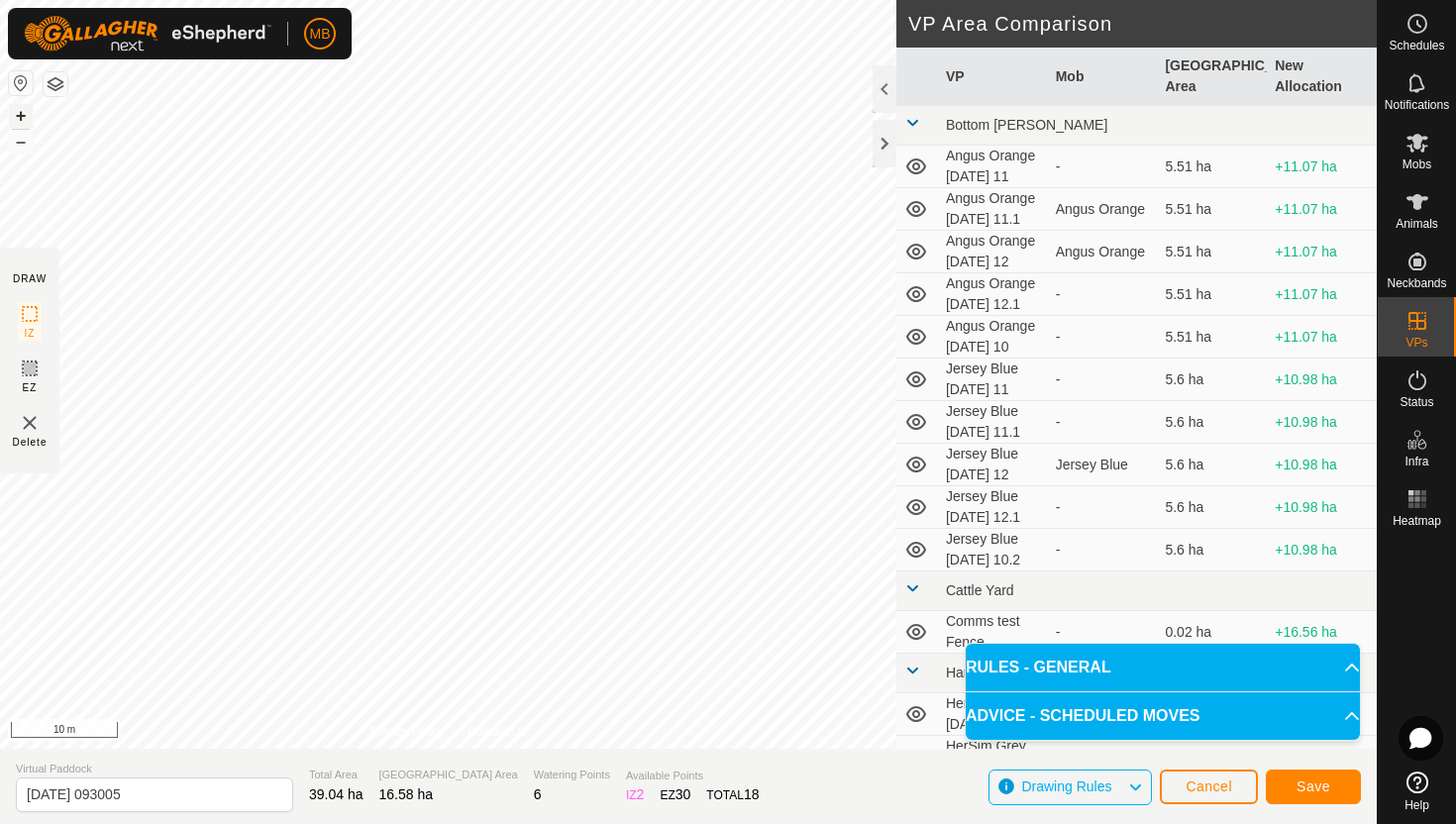 click on "+" at bounding box center [21, 116] 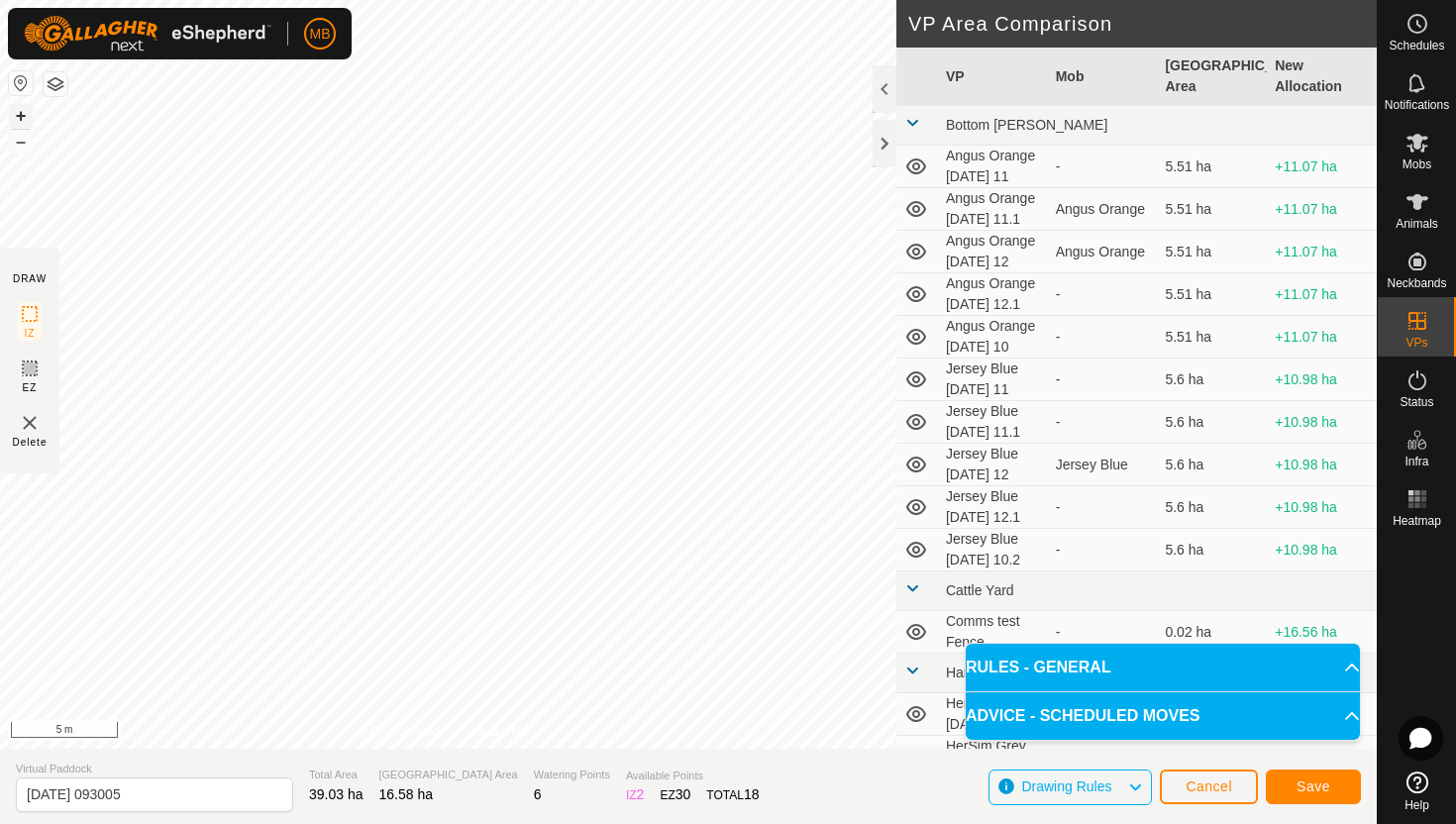 click on "+" at bounding box center (21, 116) 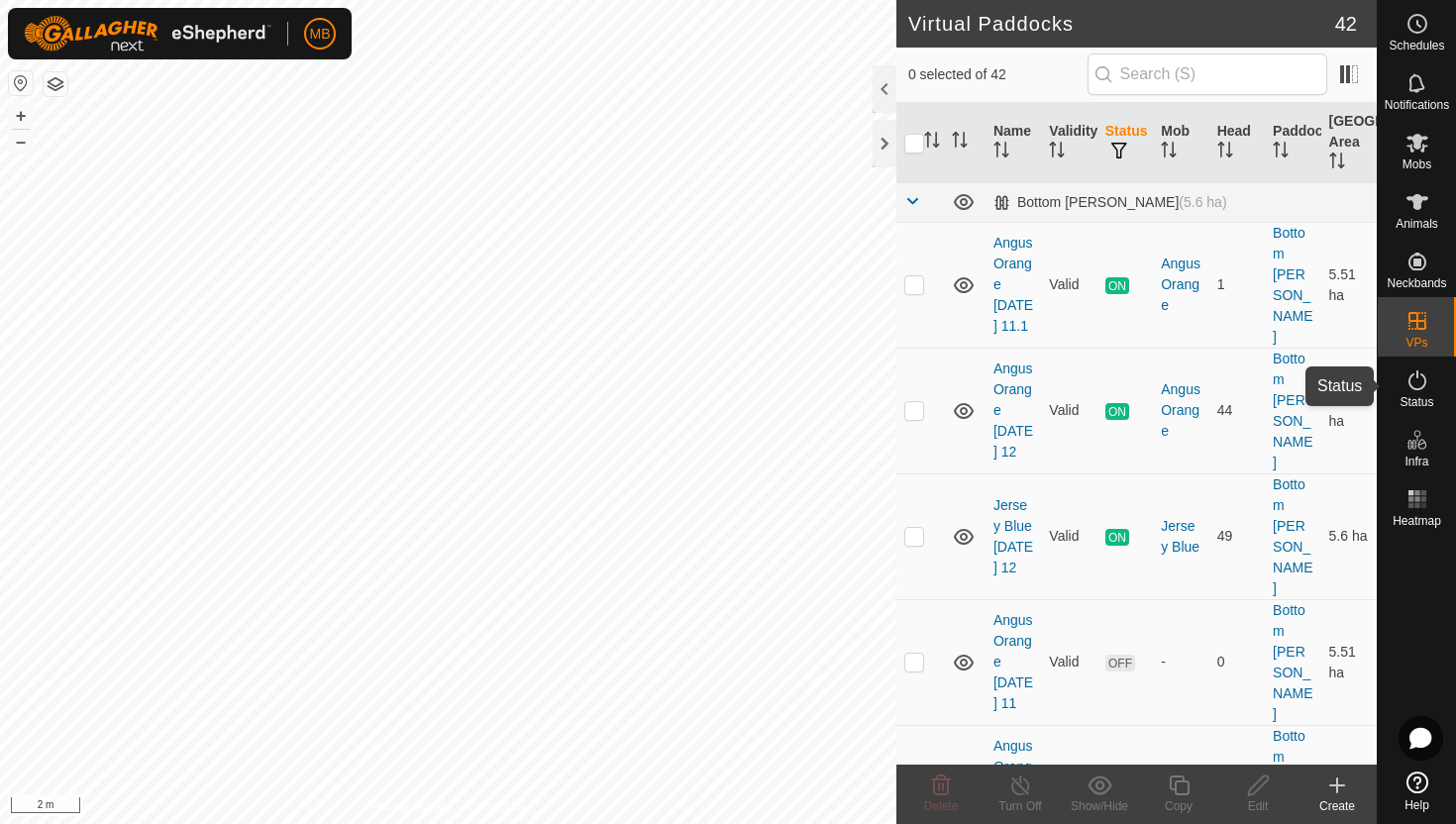click 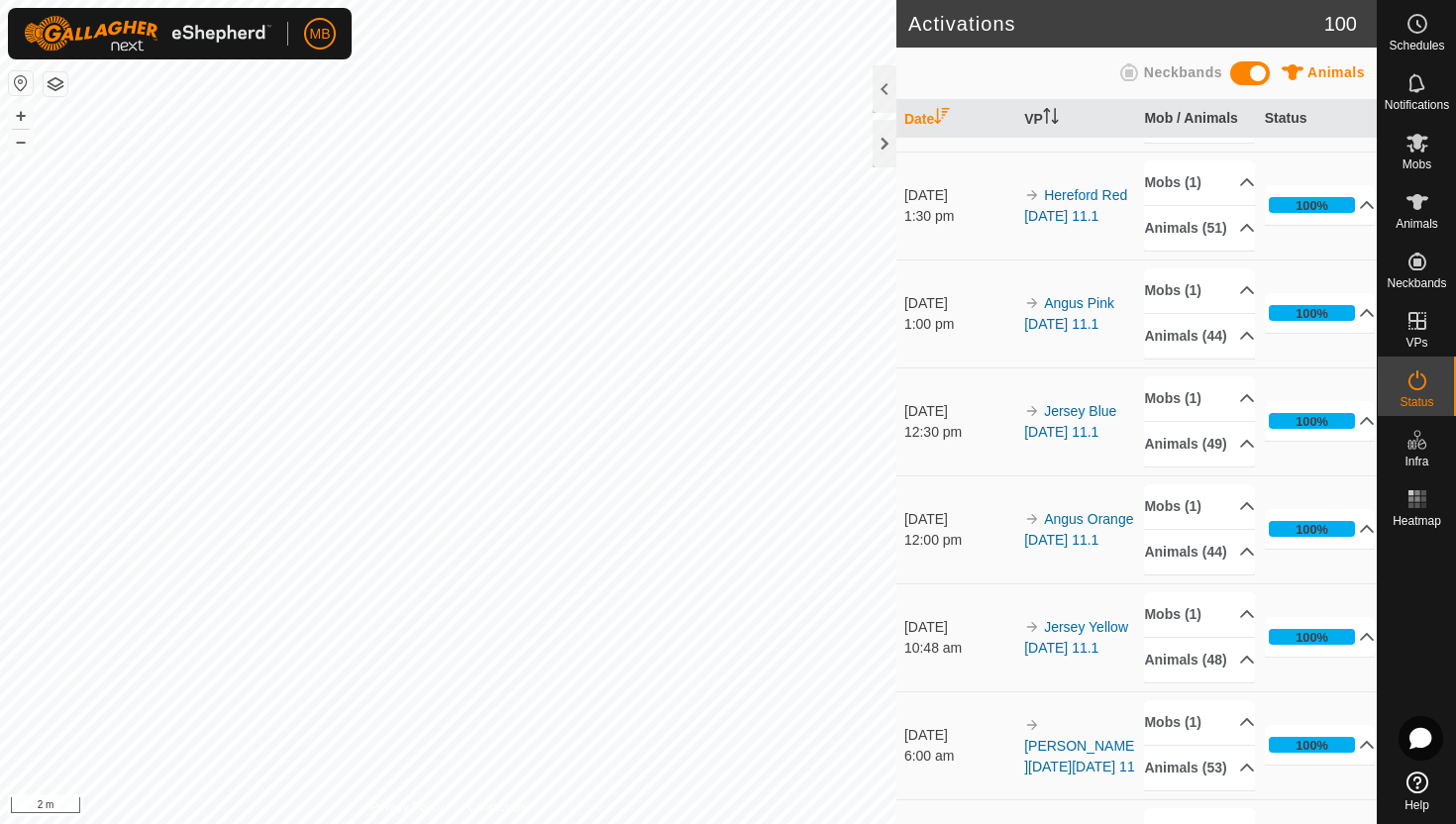 scroll, scrollTop: 726, scrollLeft: 0, axis: vertical 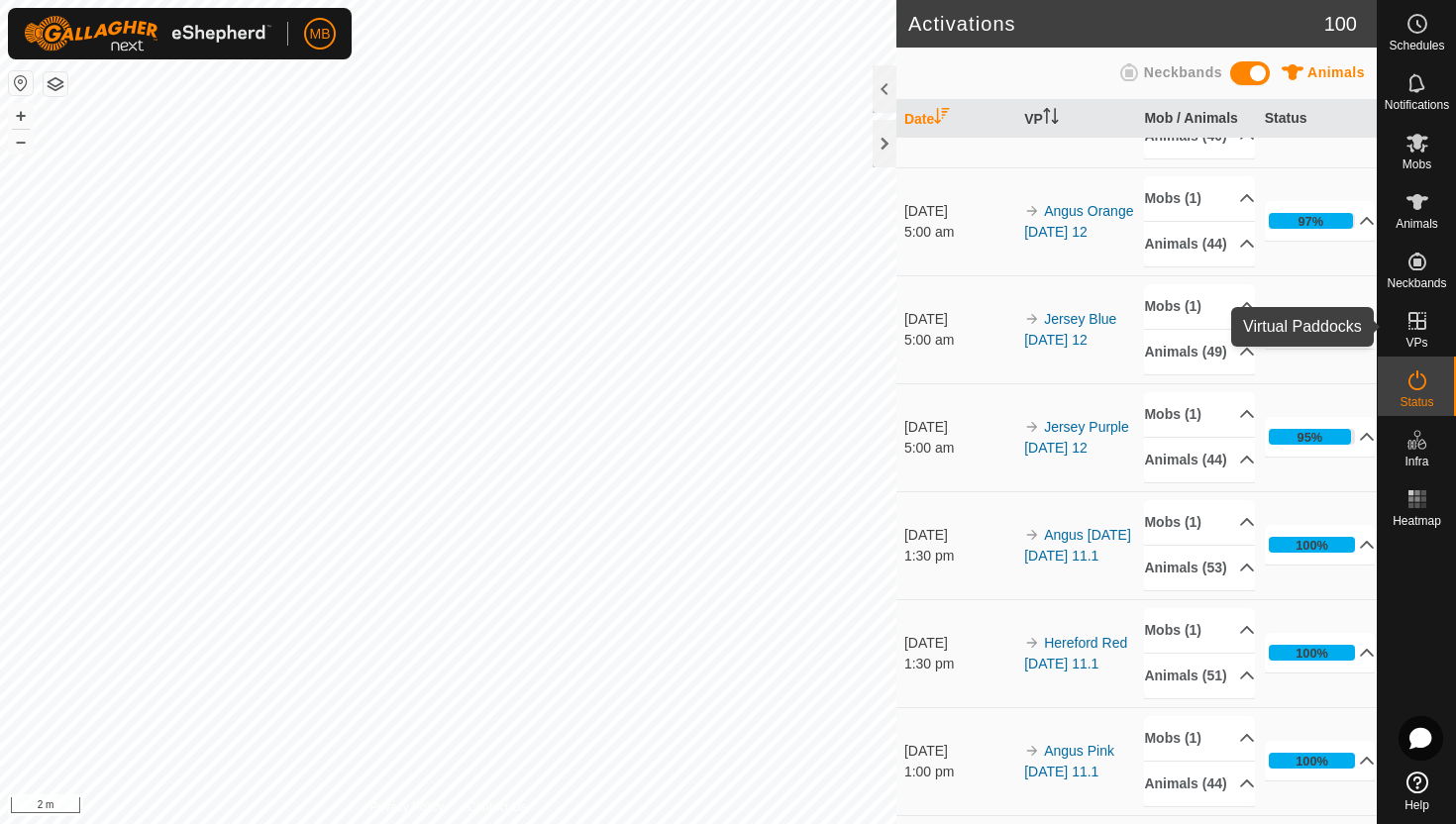 click 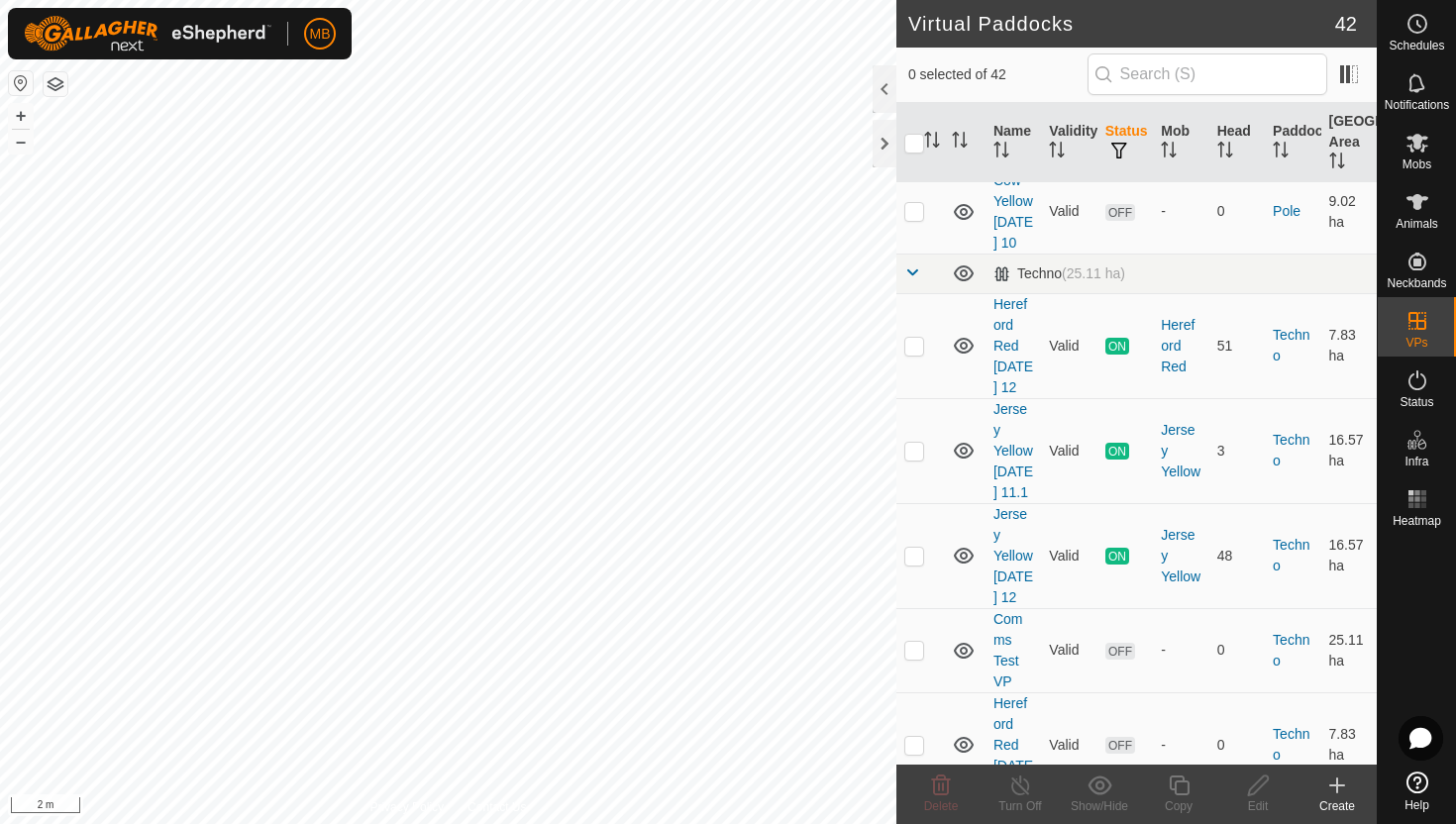 scroll, scrollTop: 2957, scrollLeft: 0, axis: vertical 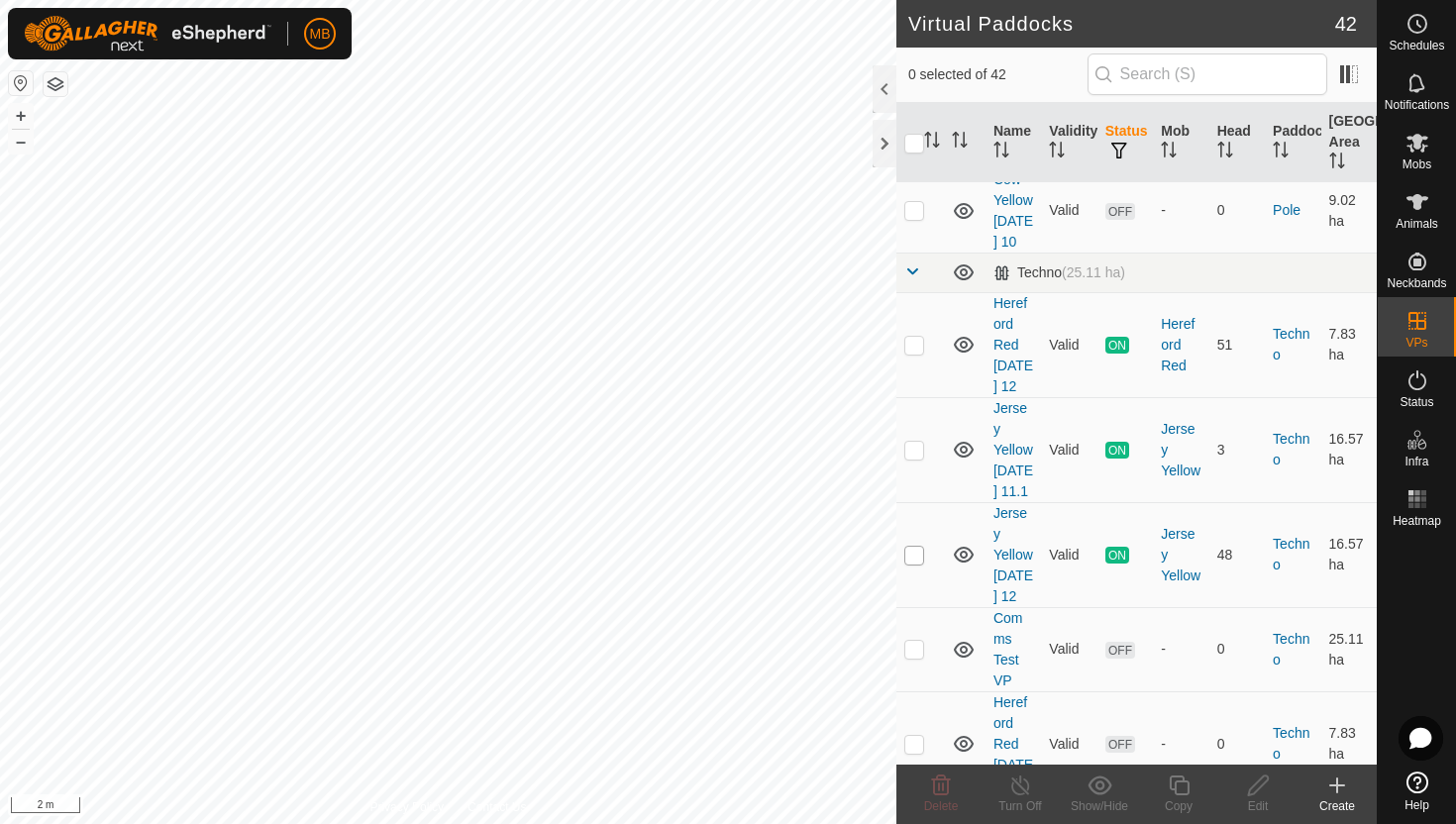 click at bounding box center [914, 556] 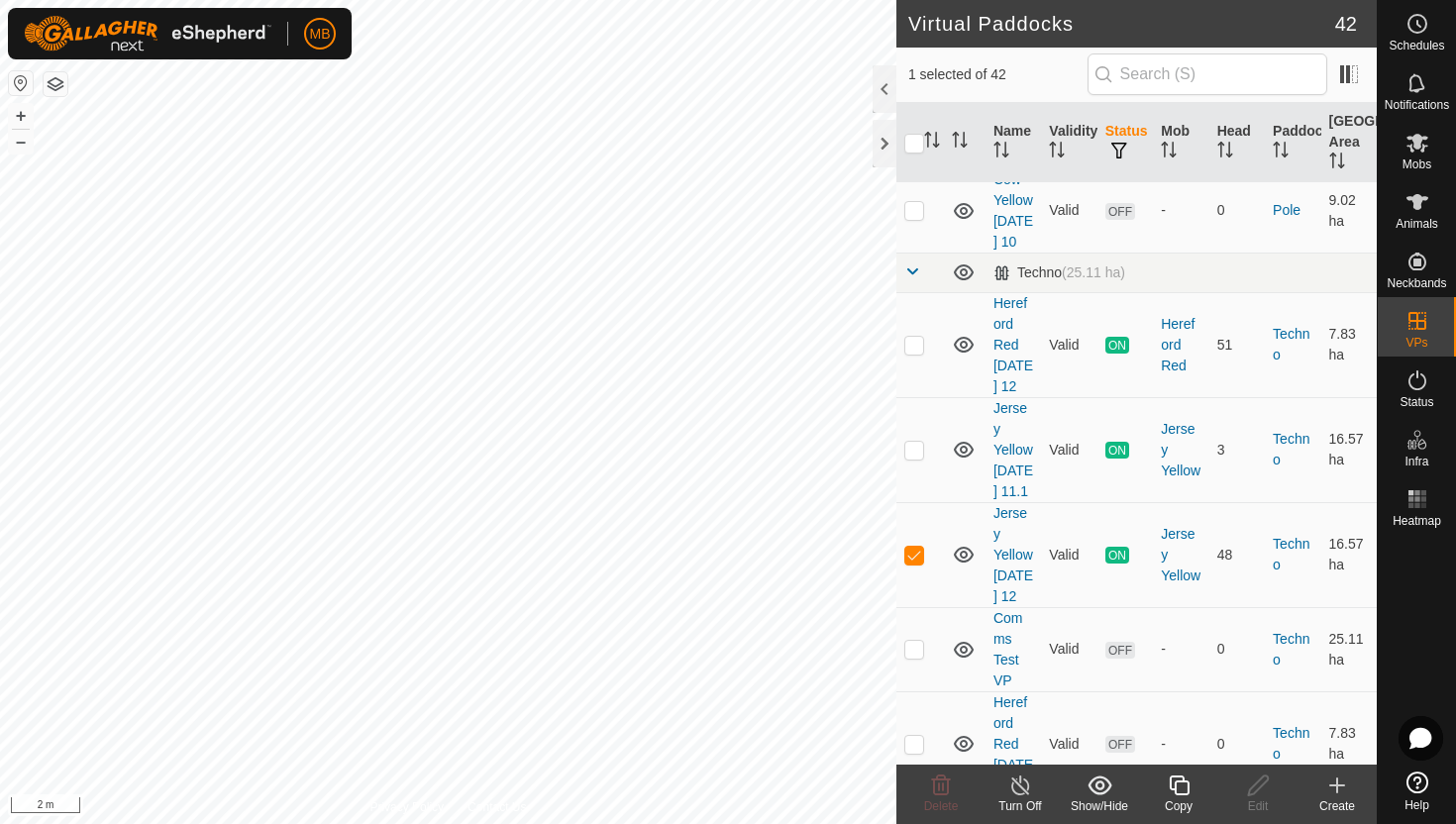 click 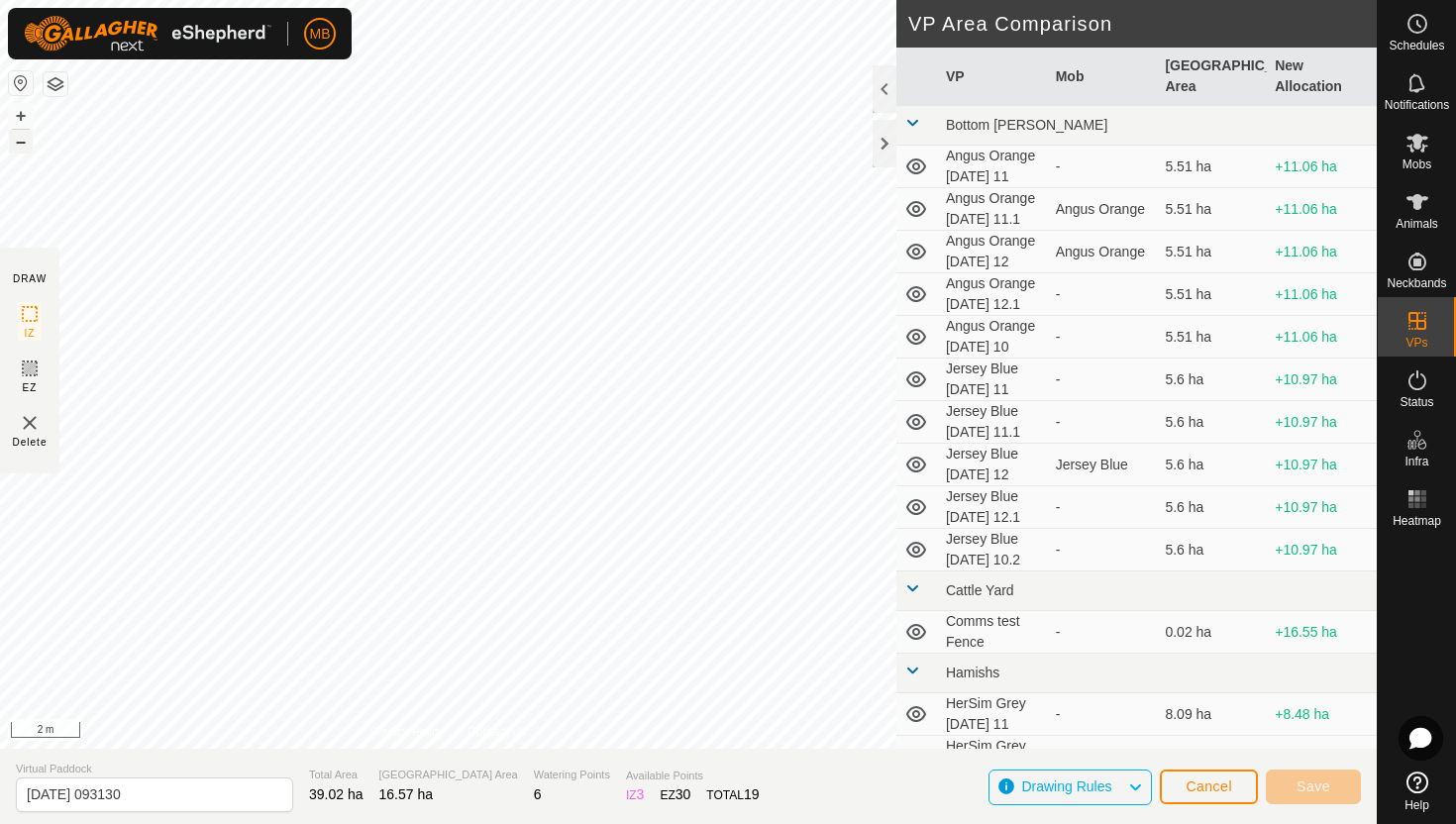 click on "–" at bounding box center (21, 142) 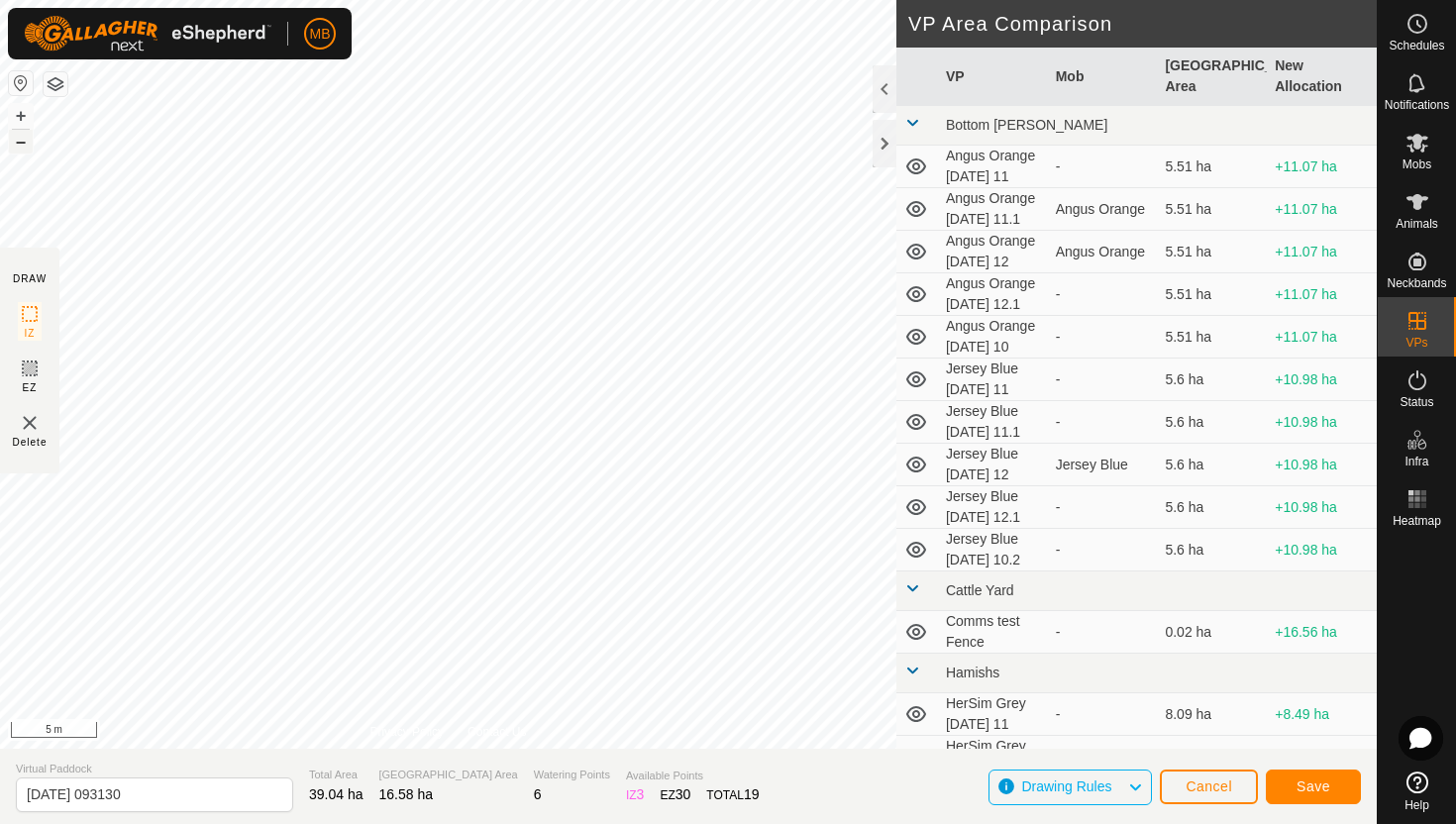 click on "–" at bounding box center [21, 142] 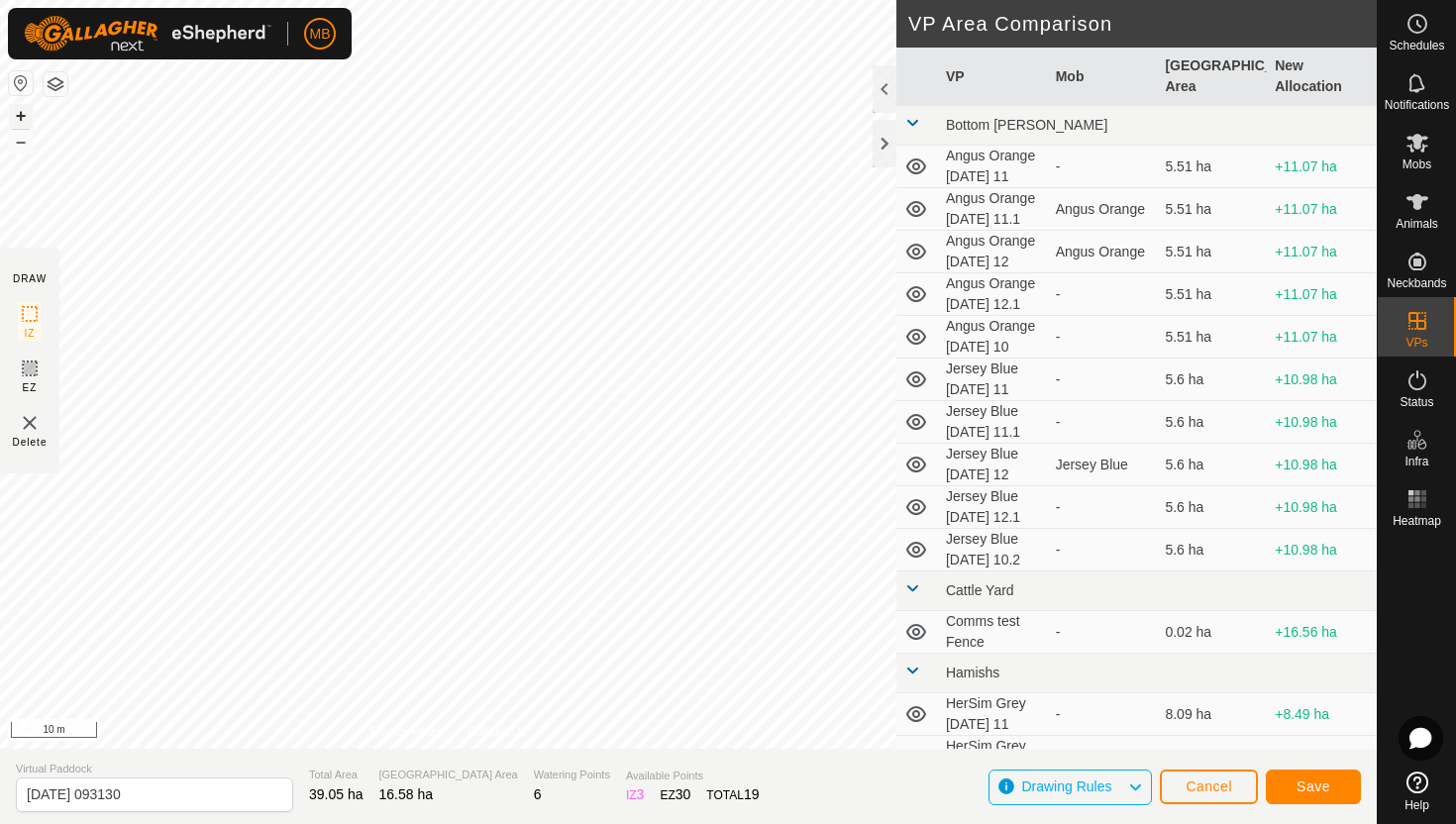 click on "+" at bounding box center [21, 116] 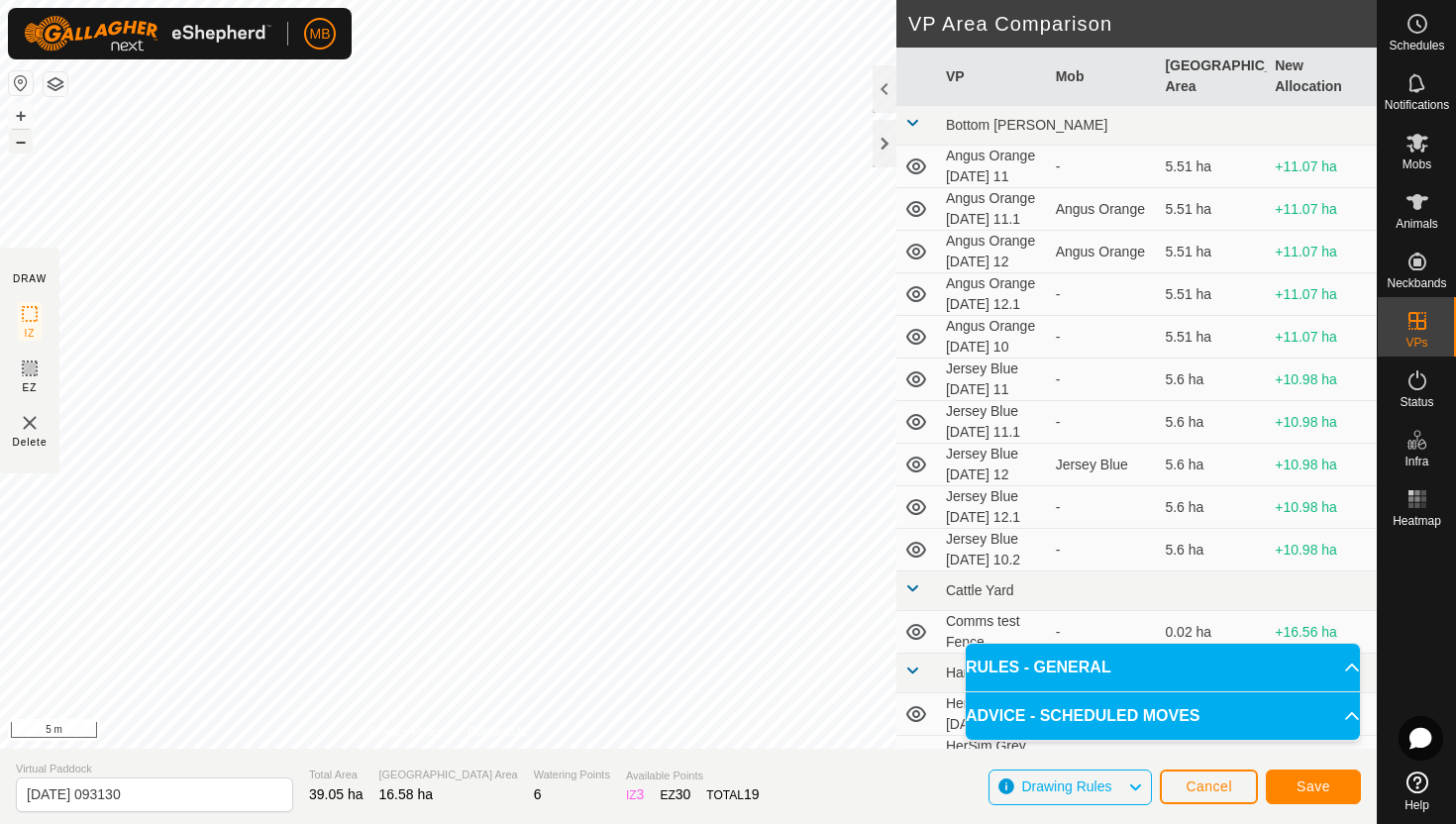 click on "–" at bounding box center [21, 142] 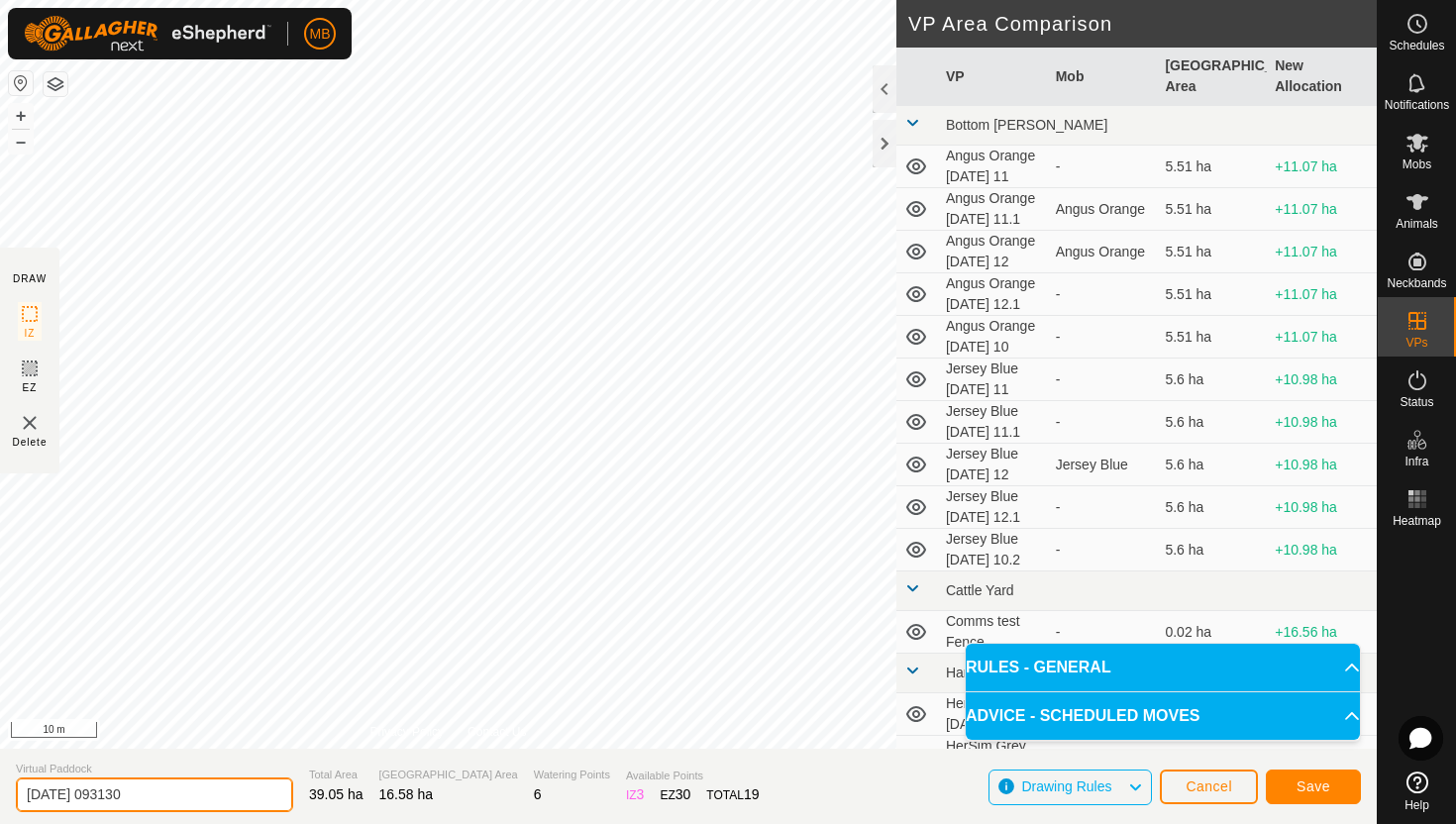 click on "2025-07-12 093130" 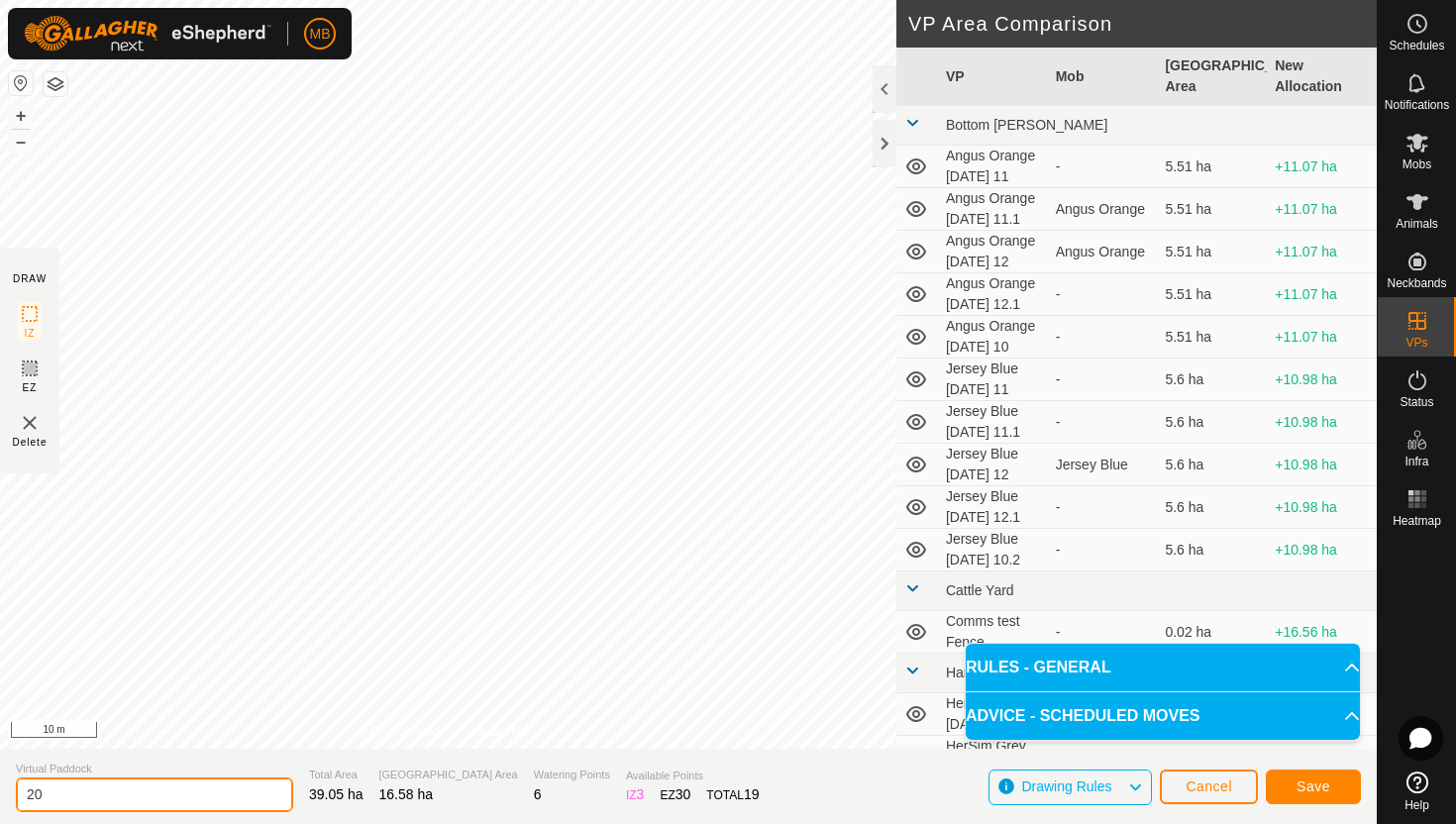 type on "2" 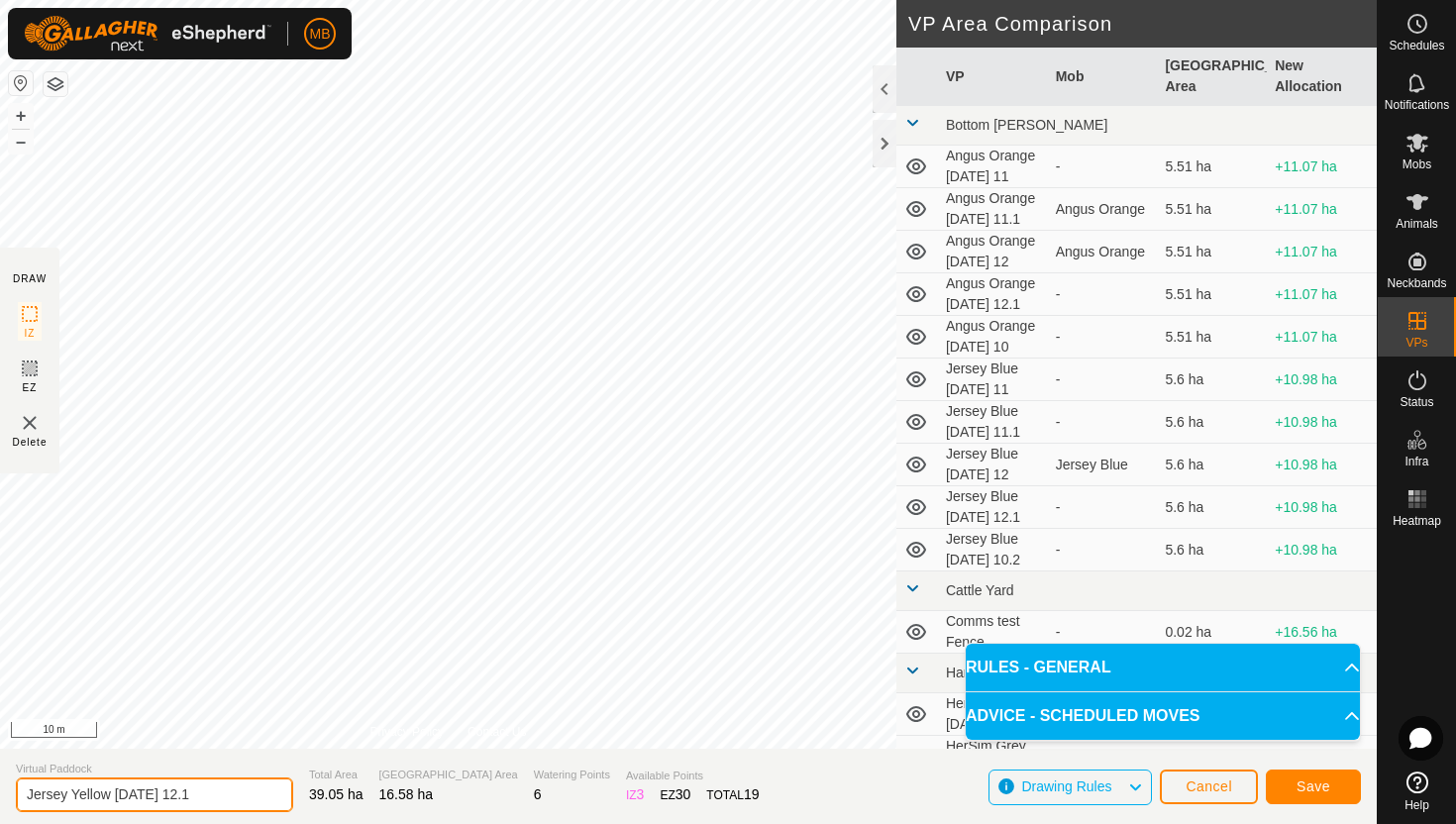 type on "Jersey Yellow Saturday 12.1" 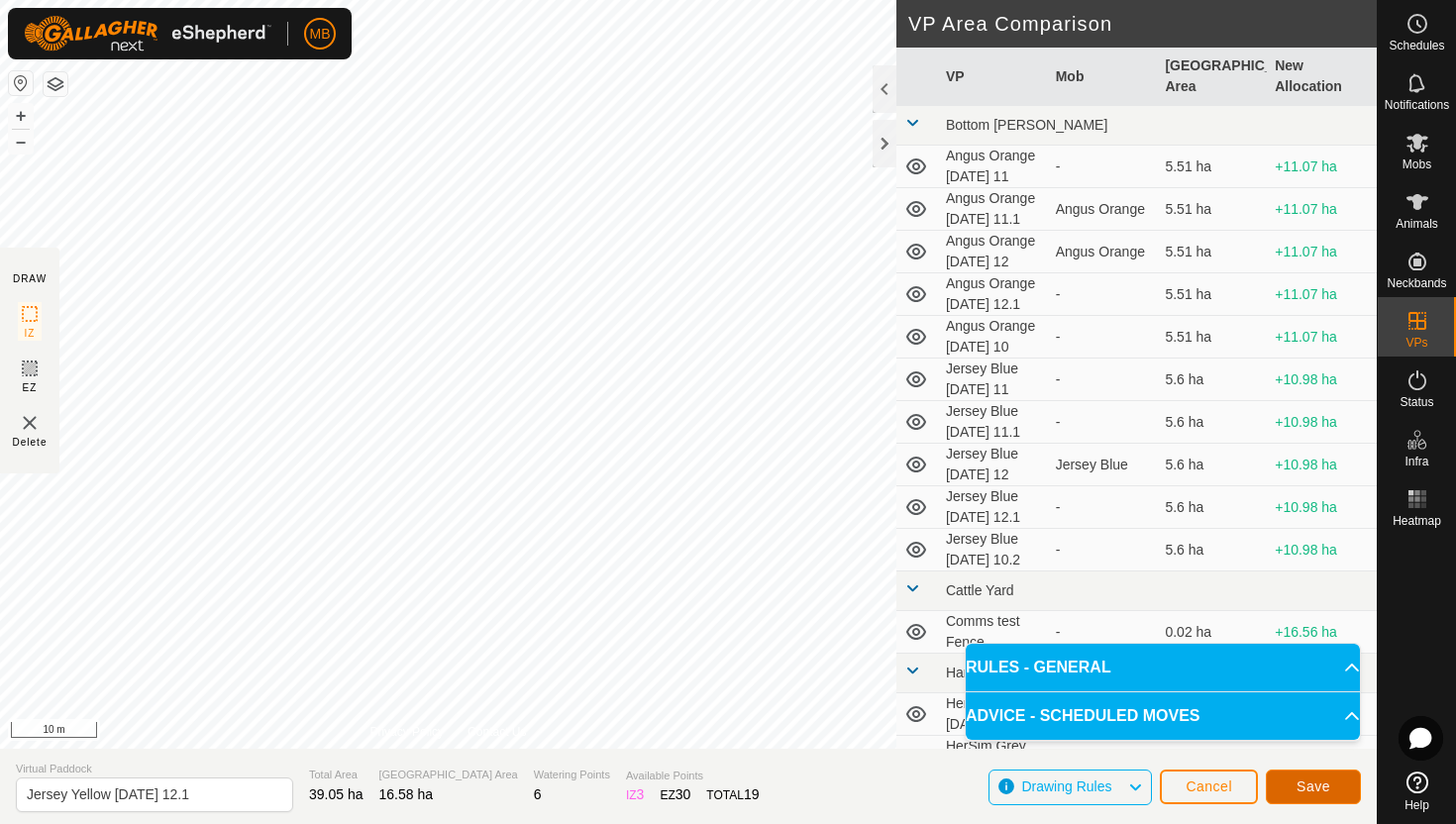 click on "Save" 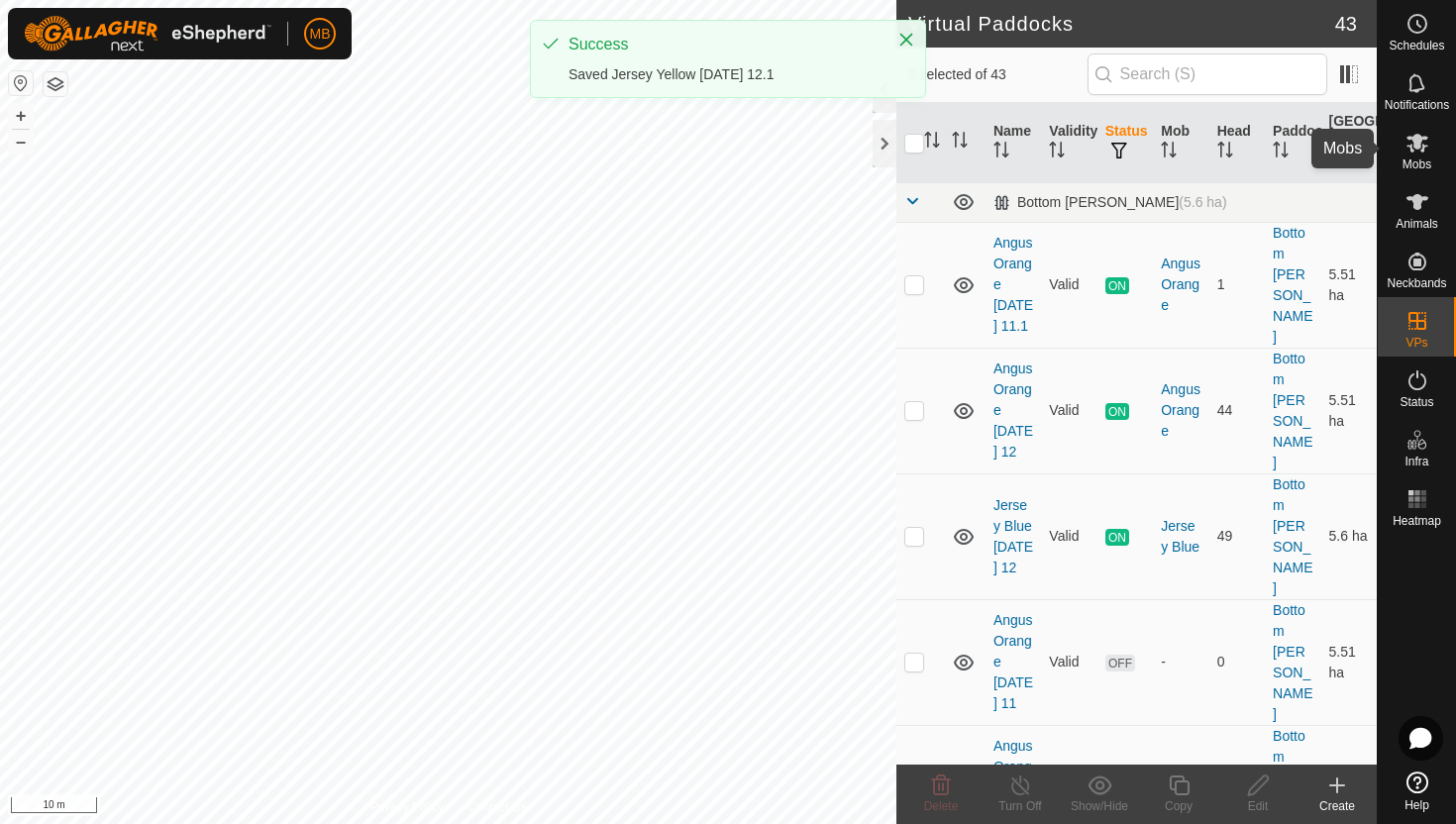 click 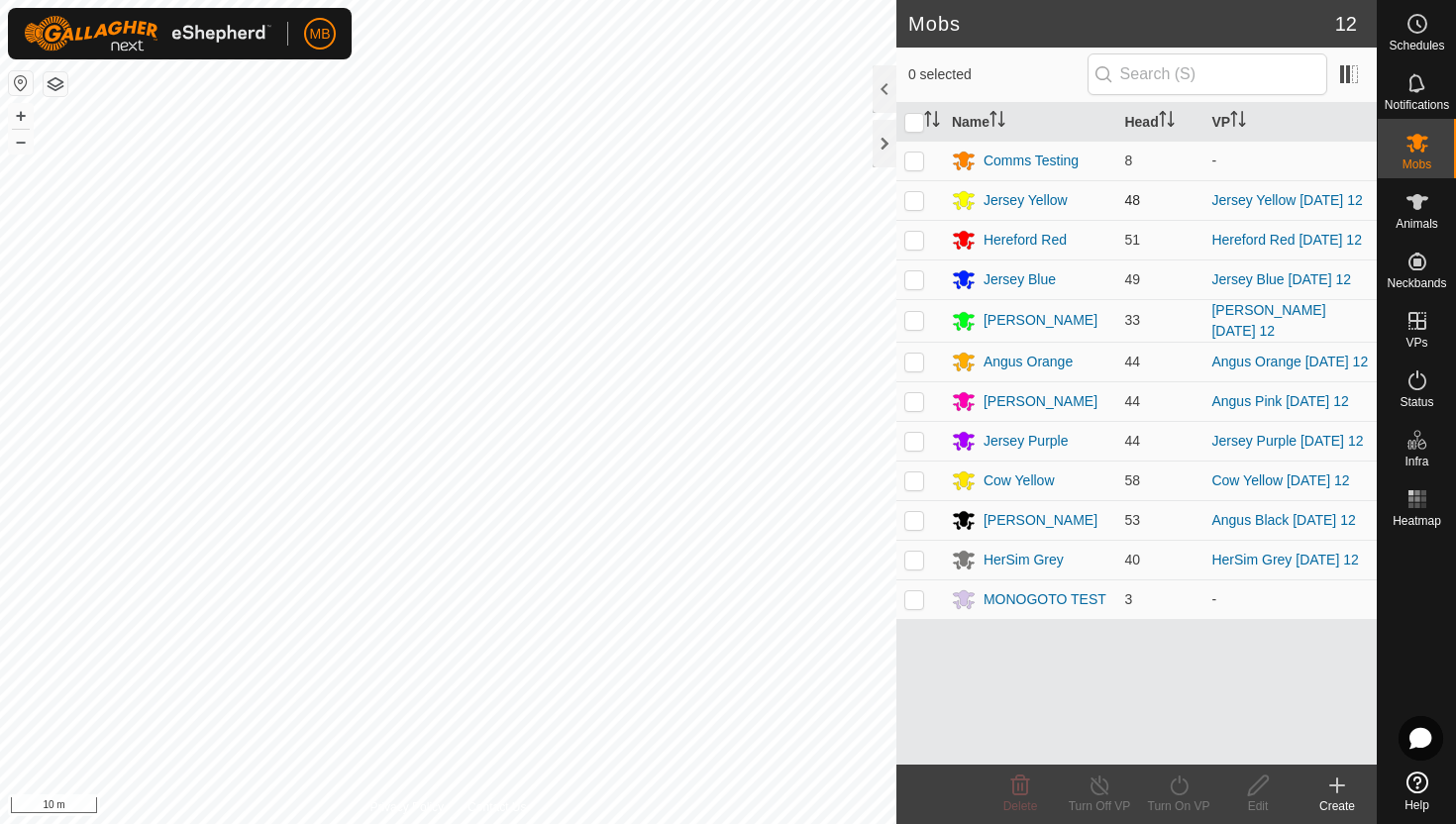 click at bounding box center (914, 200) 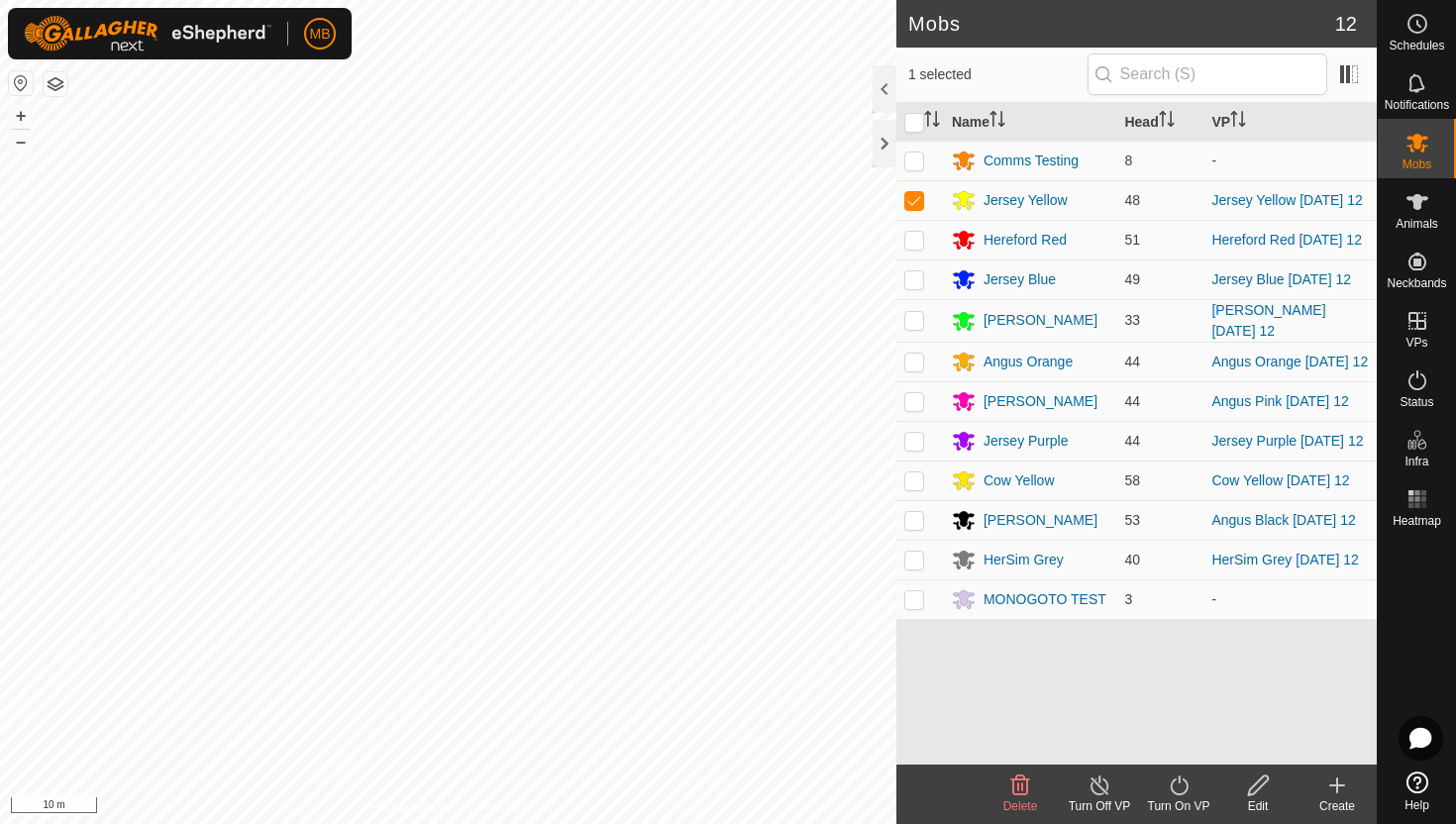 click 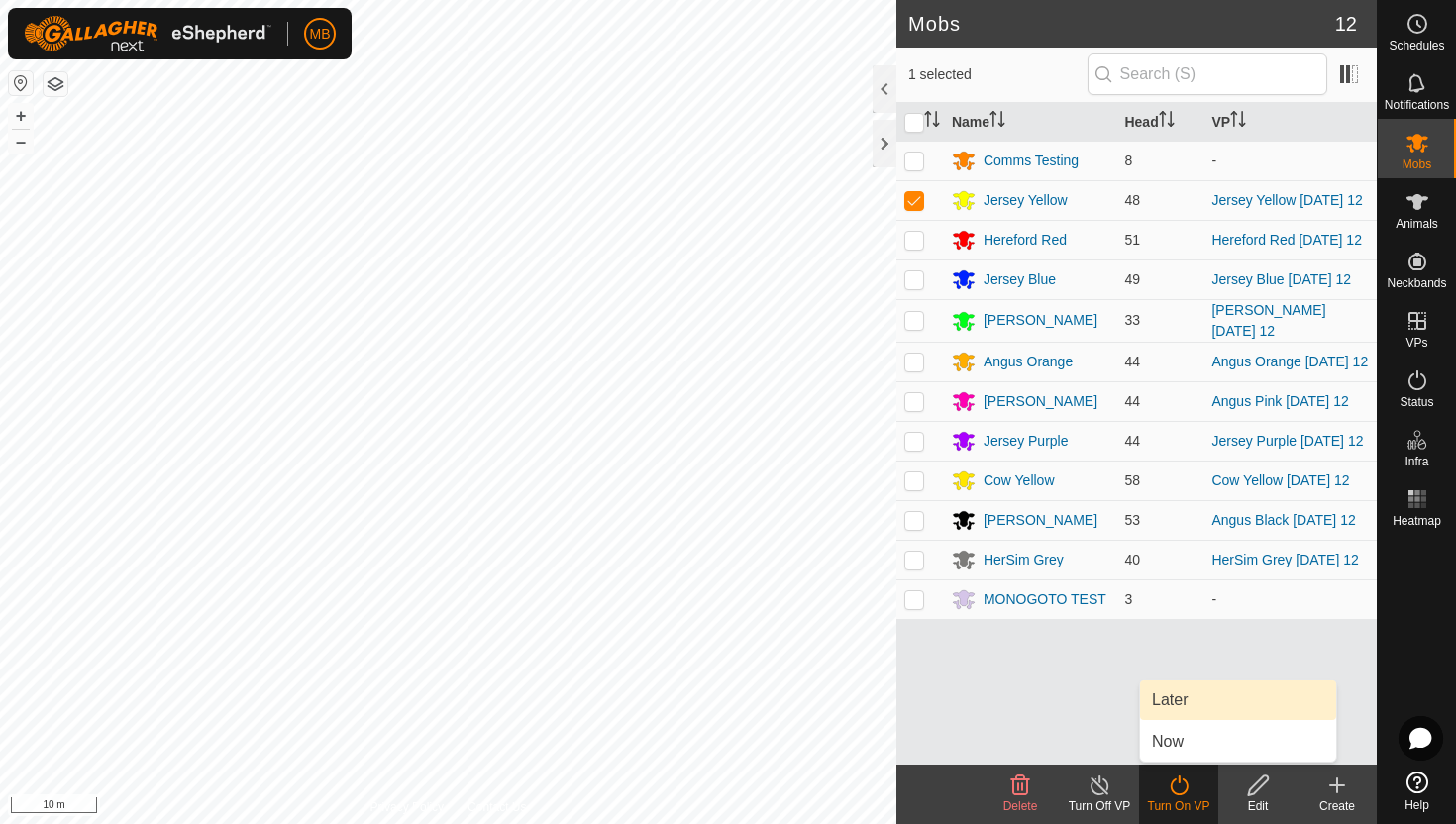 click on "Later" at bounding box center (1238, 700) 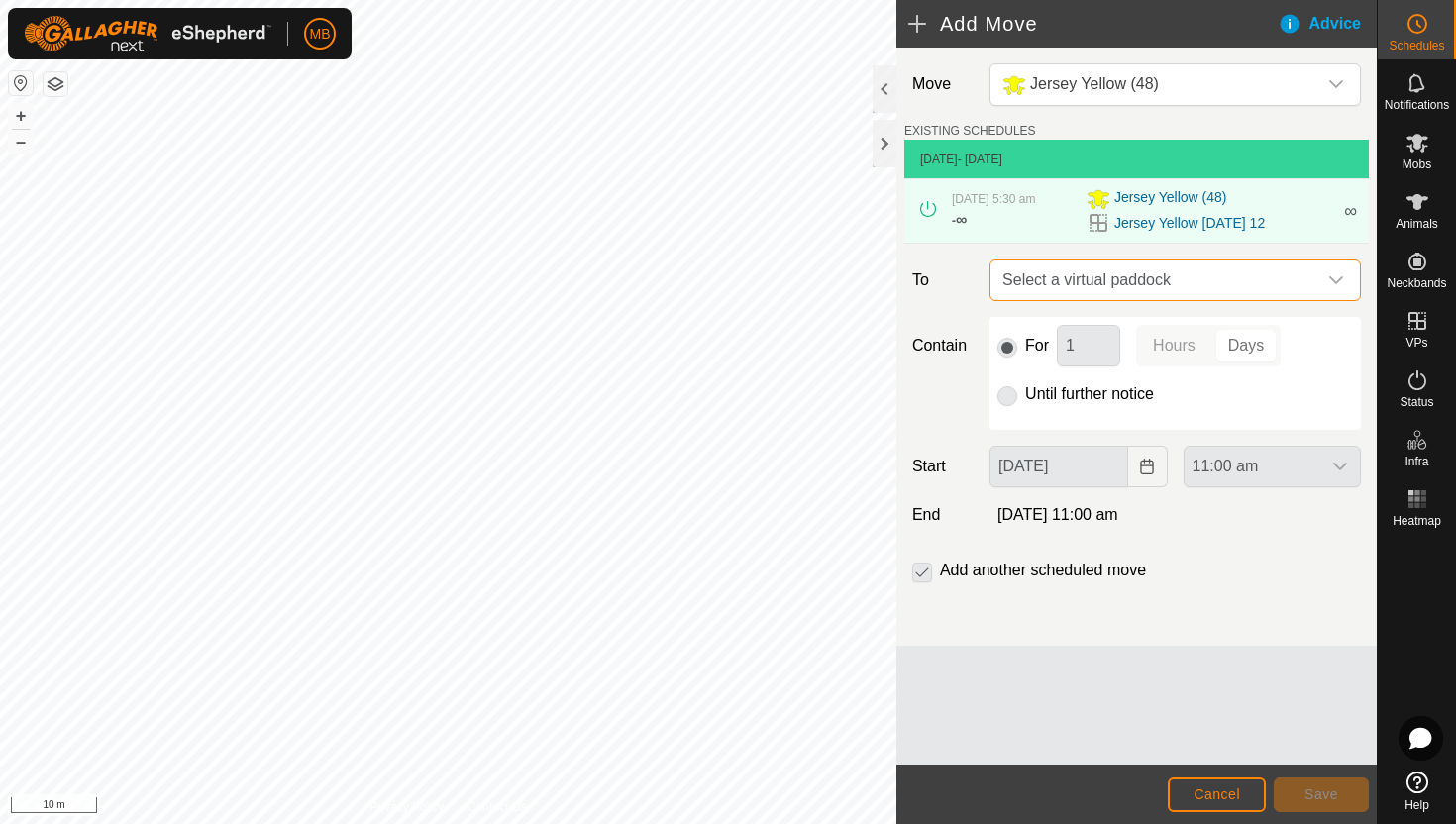 click on "Select a virtual paddock" at bounding box center [1155, 280] 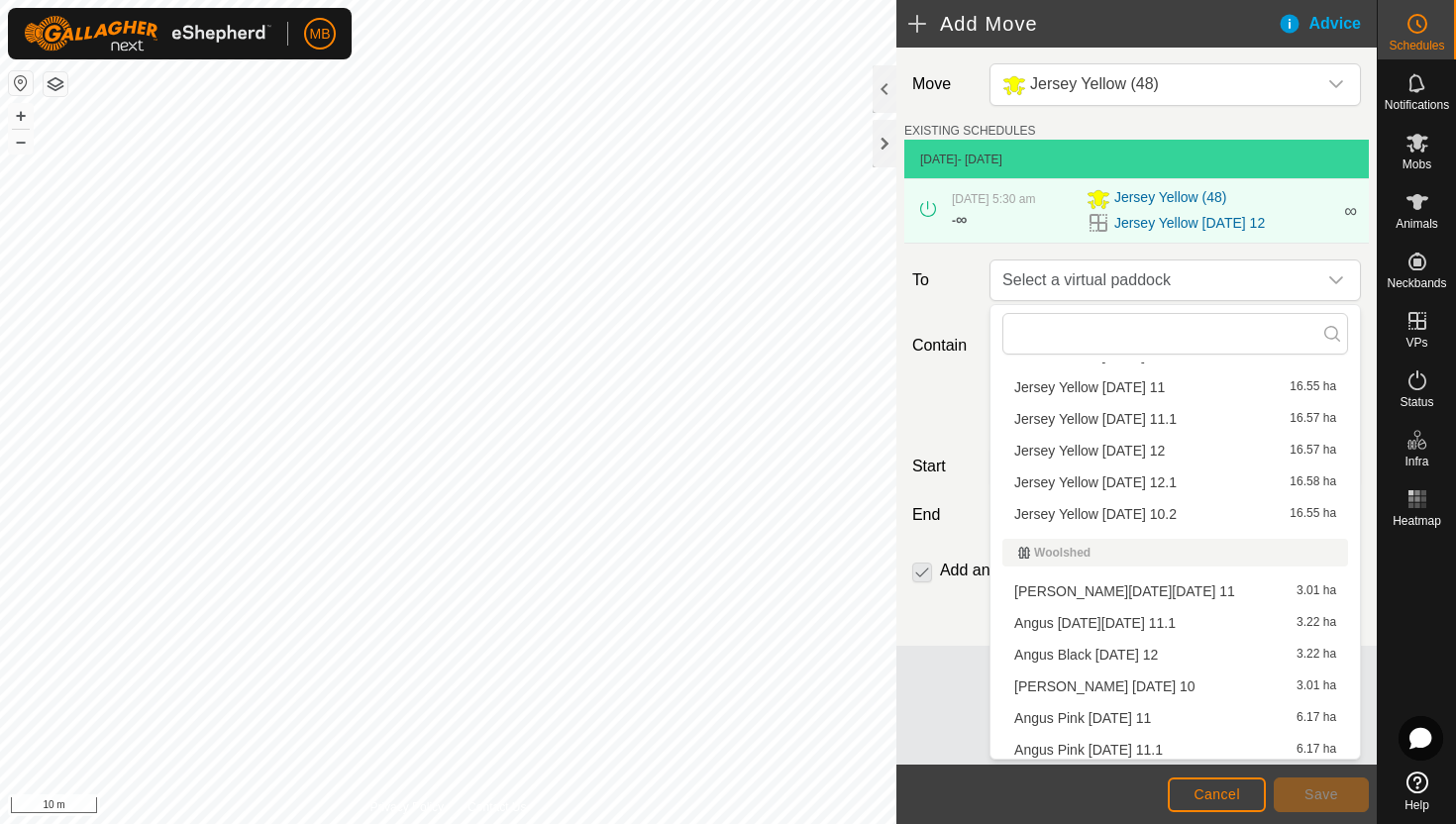 scroll, scrollTop: 1329, scrollLeft: 0, axis: vertical 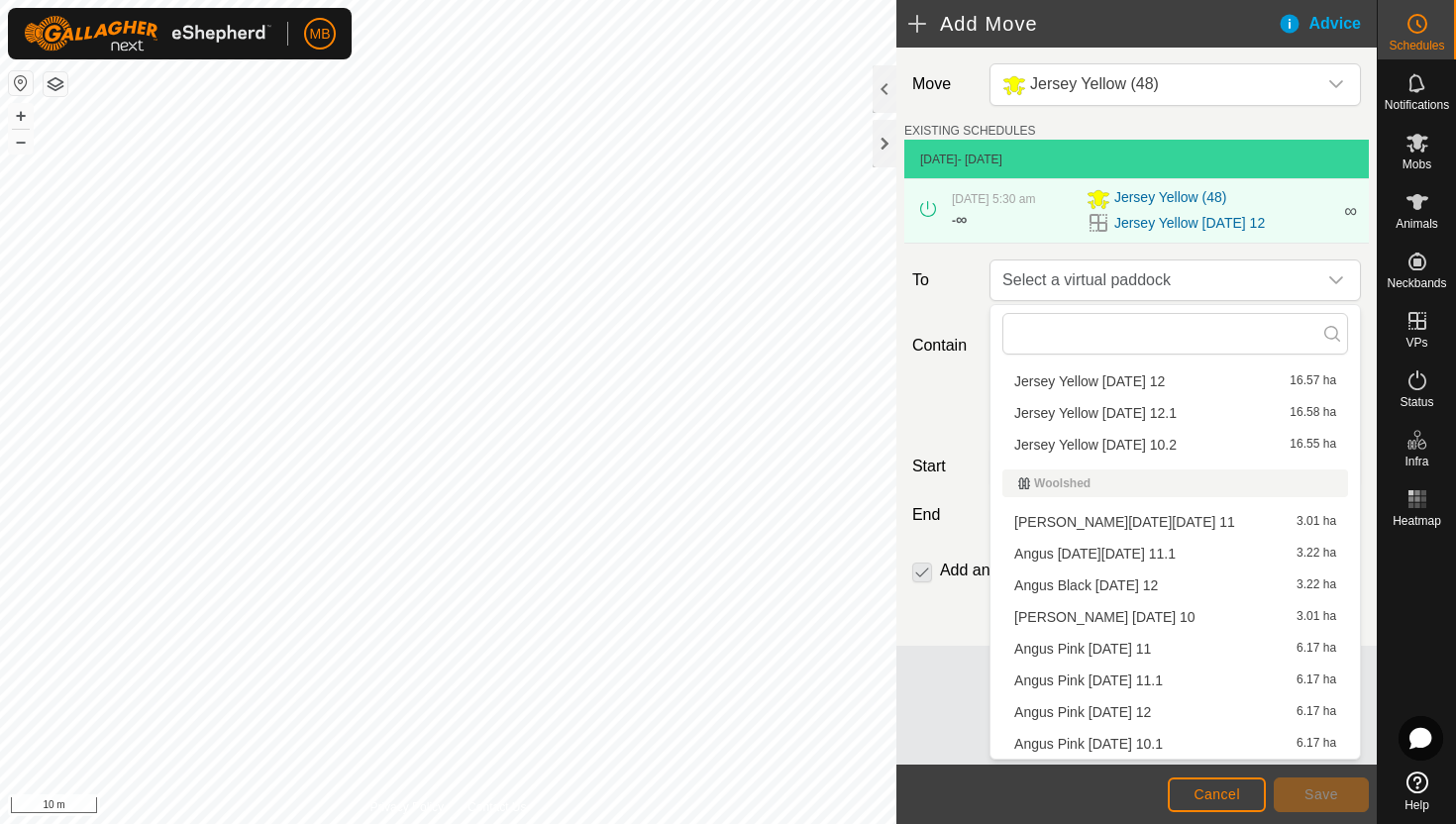 click on "Jersey Yellow Saturday 12.1  16.58 ha" at bounding box center (1175, 413) 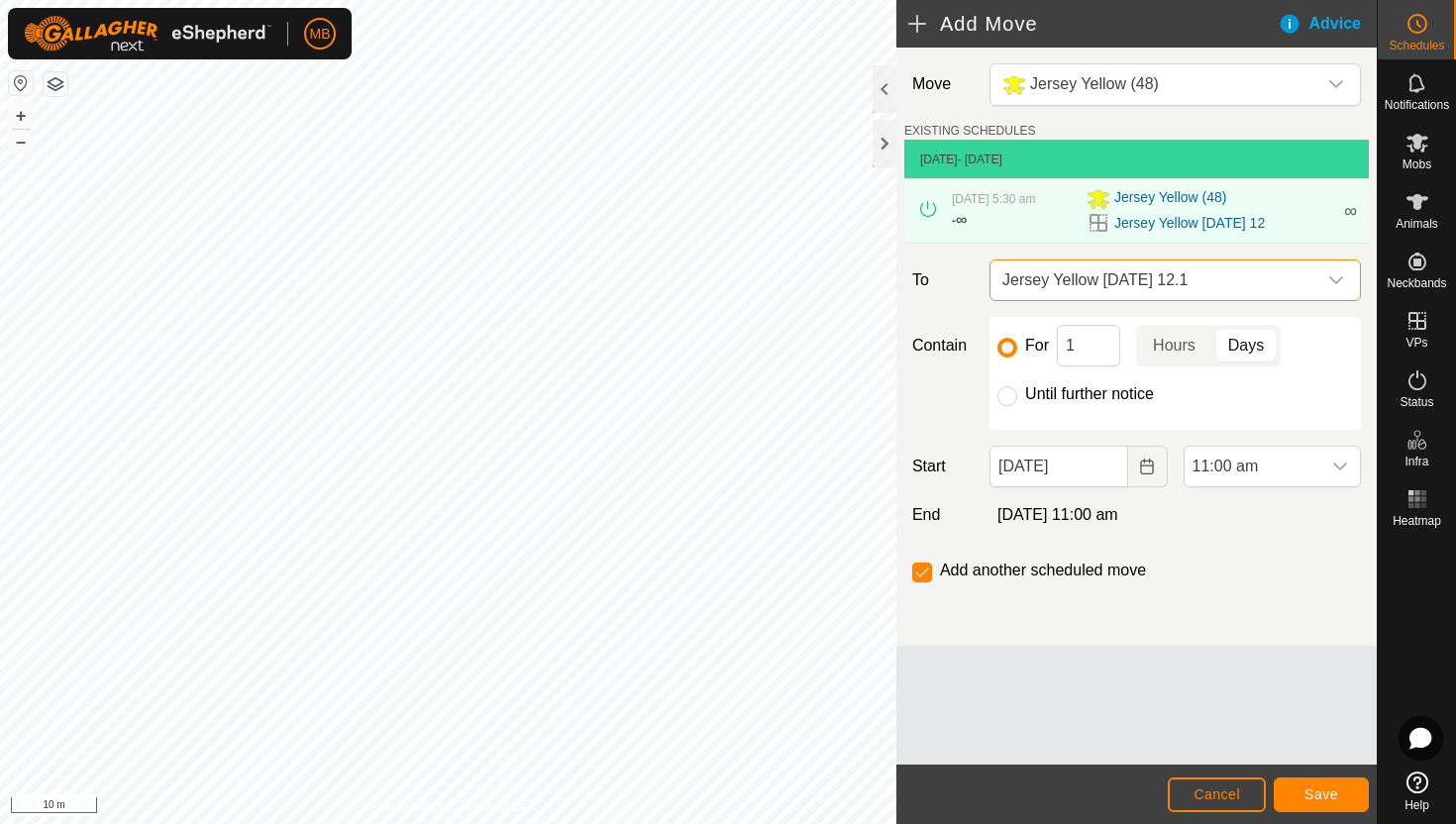 click on "Until further notice" 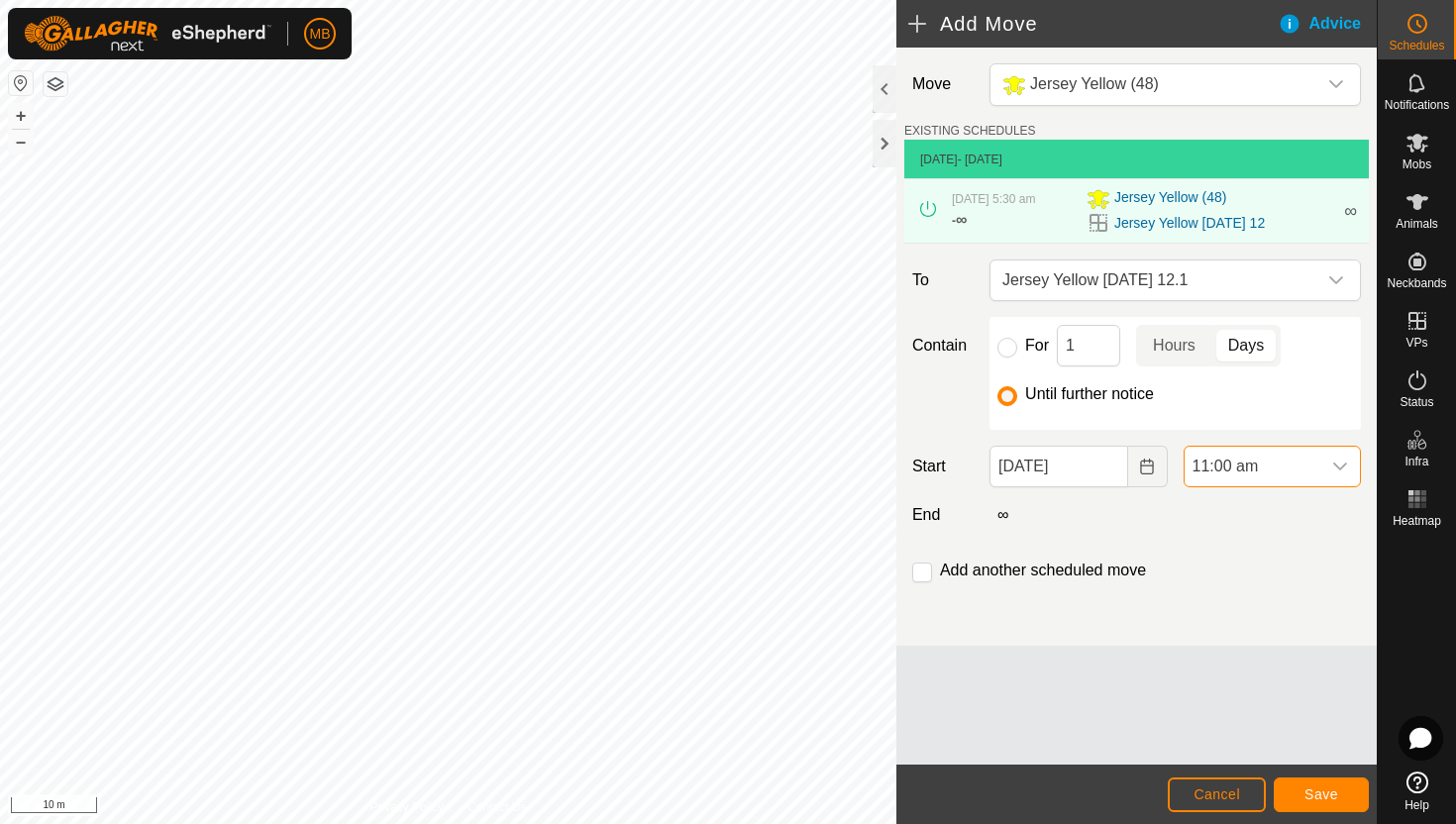 click on "11:00 am" at bounding box center [1252, 466] 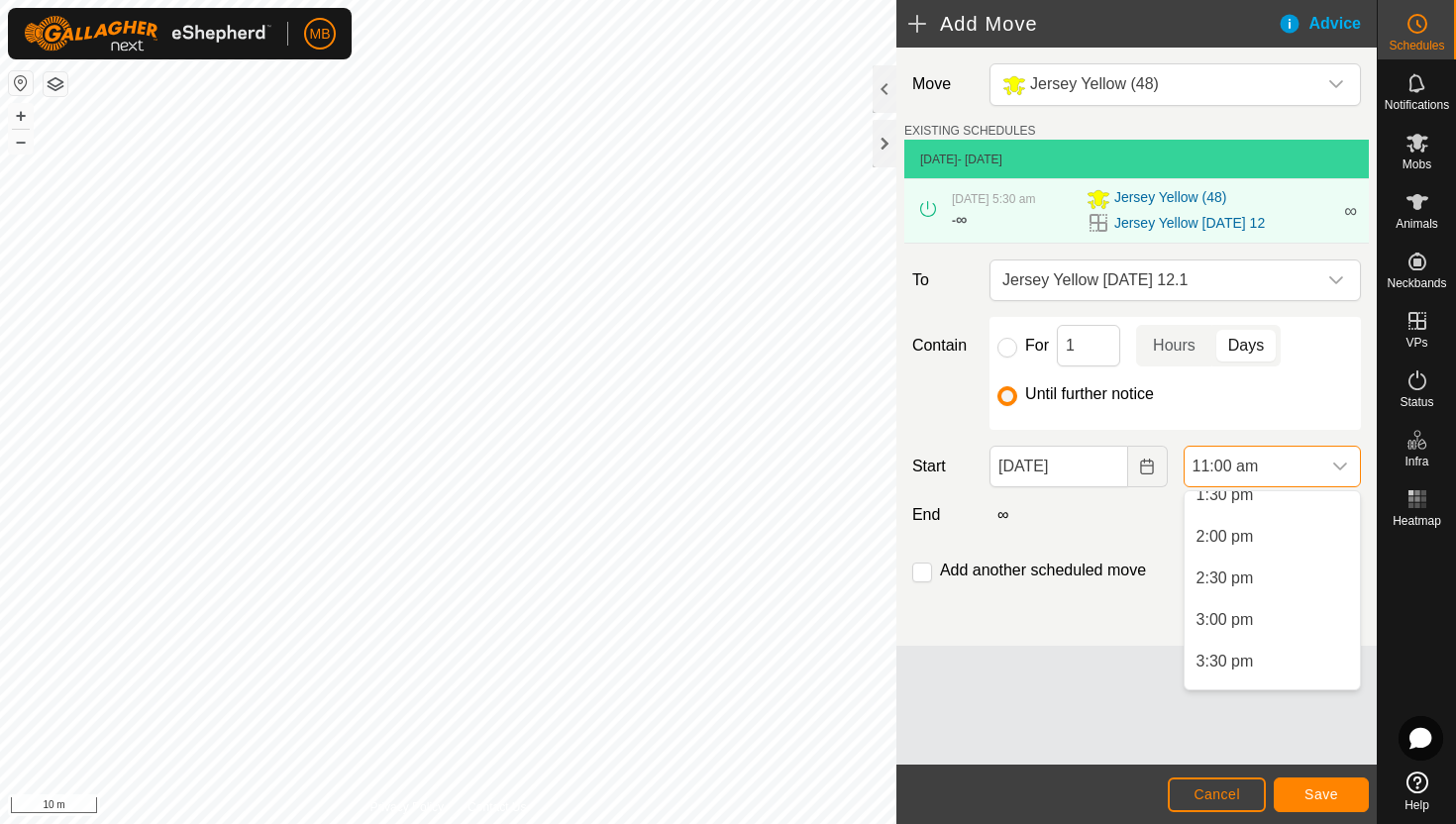 scroll, scrollTop: 1140, scrollLeft: 0, axis: vertical 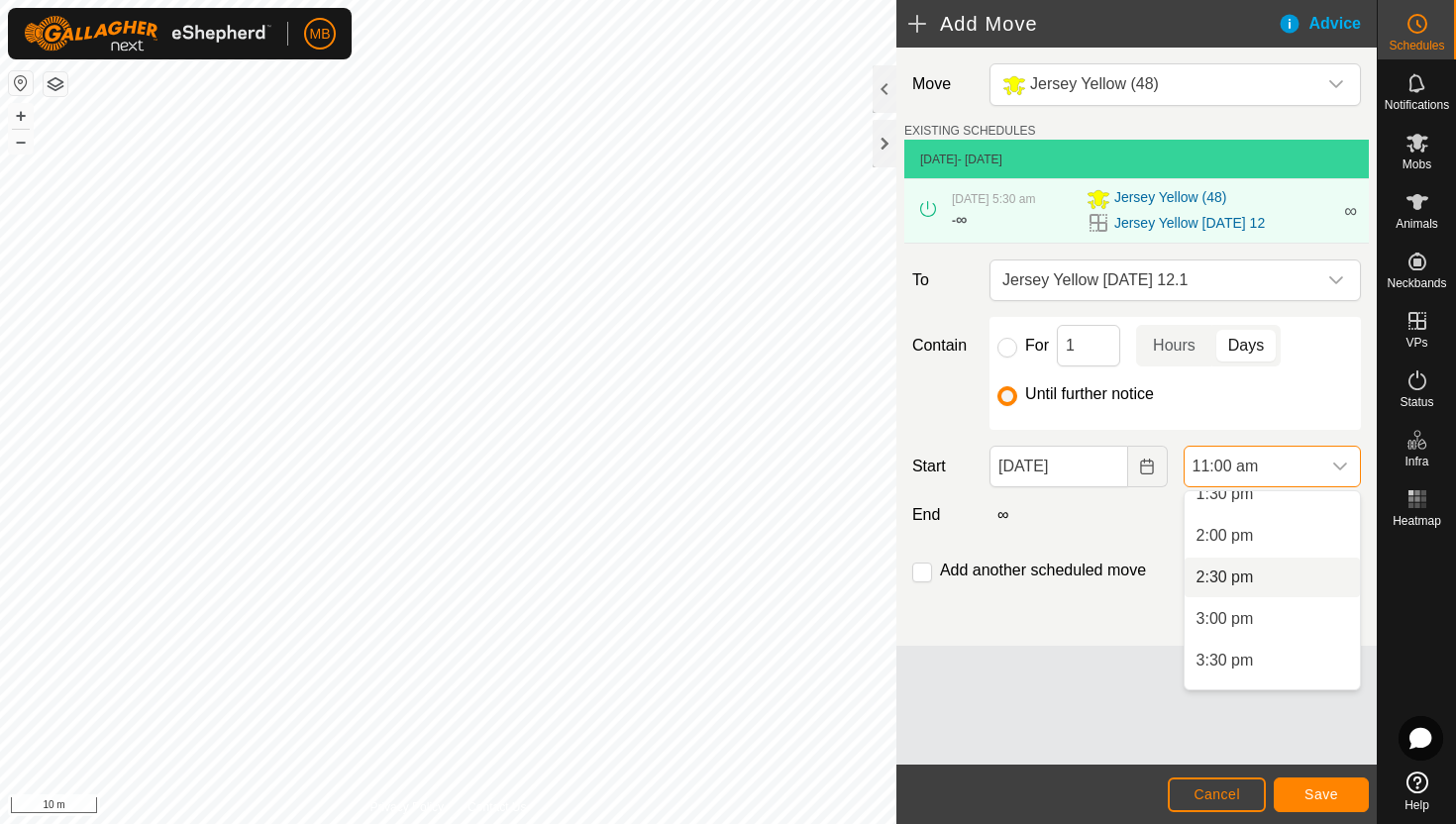 click on "2:30 pm" at bounding box center [1272, 577] 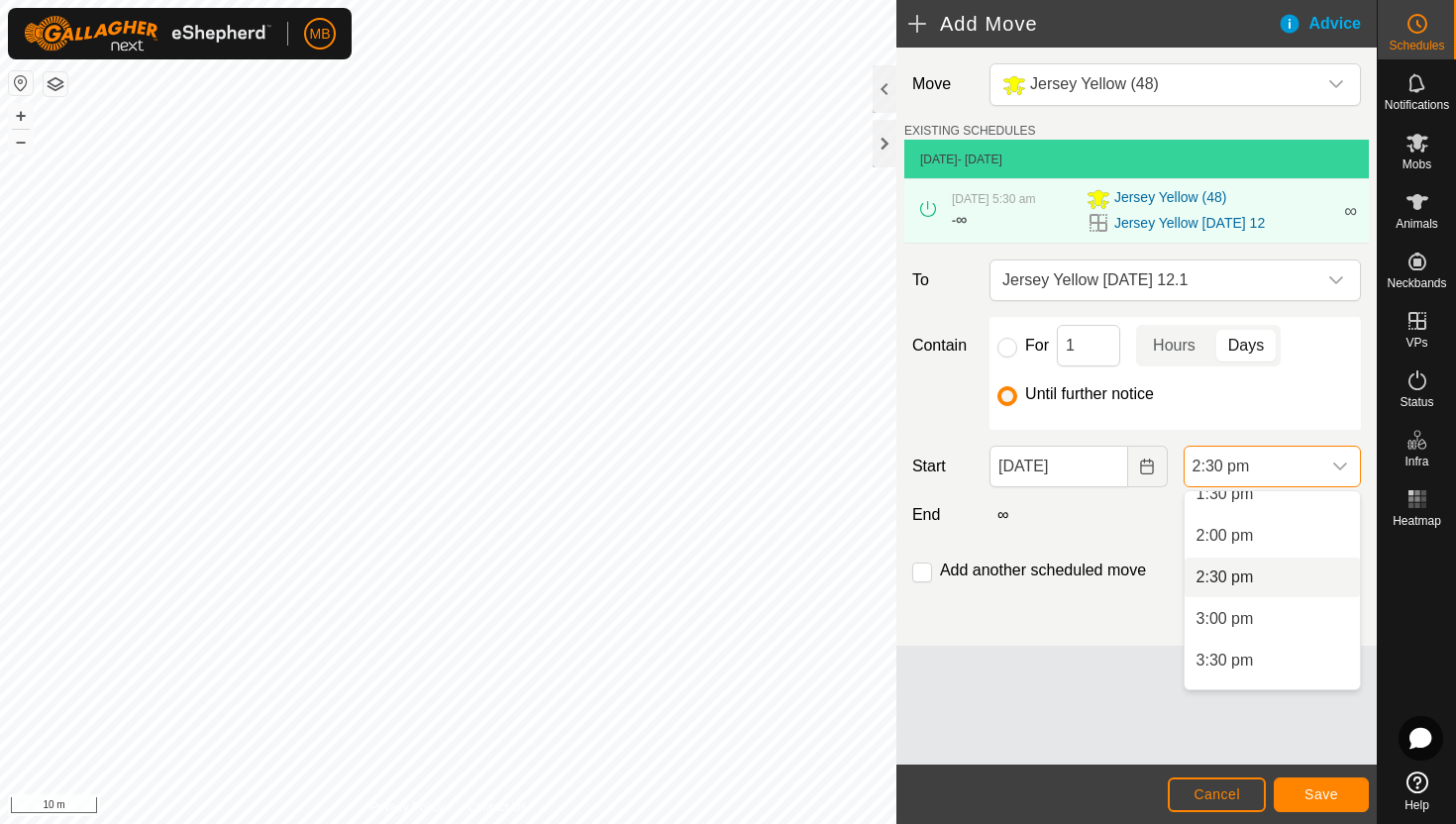 scroll, scrollTop: 0, scrollLeft: 0, axis: both 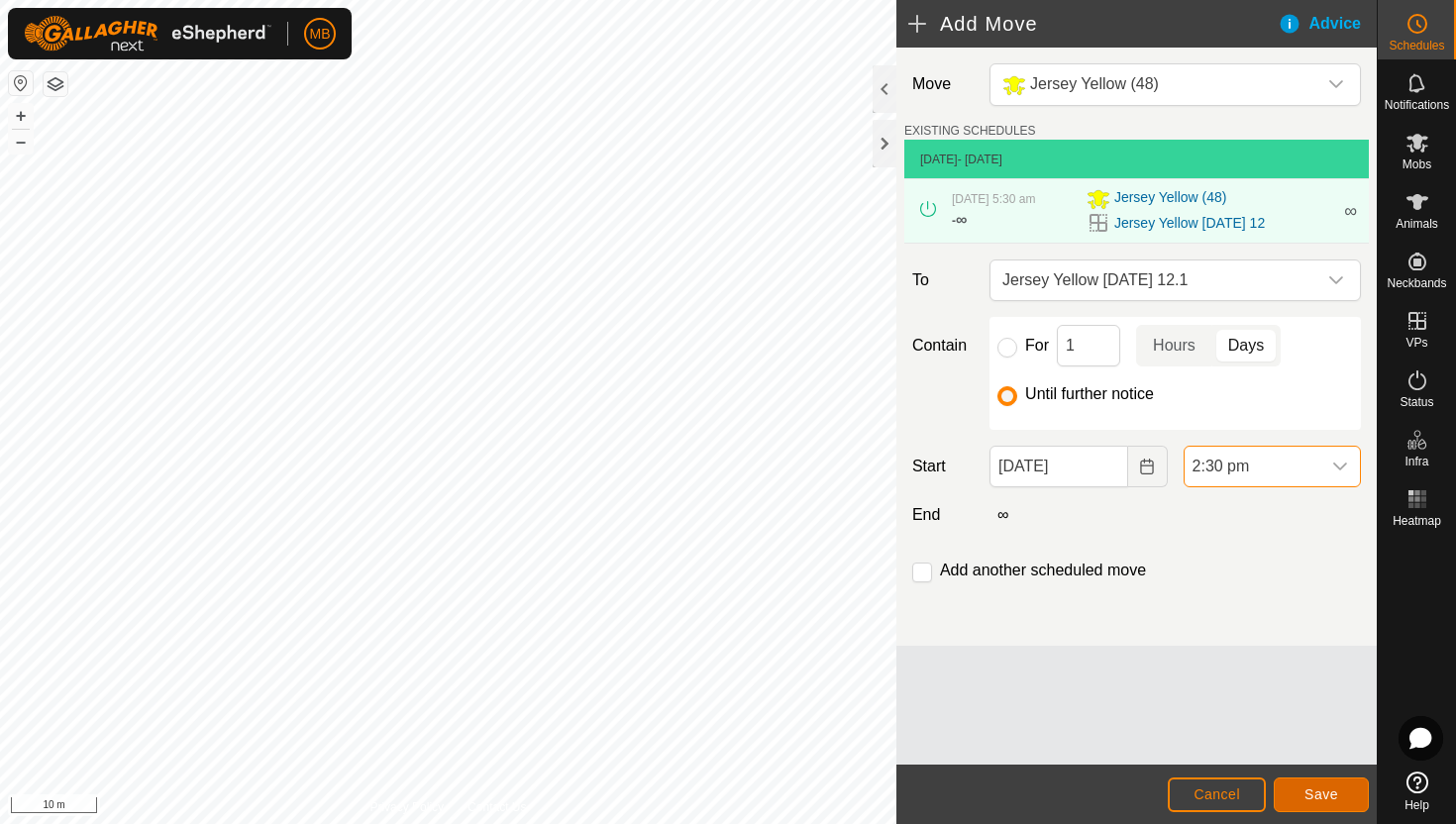 click on "Save" 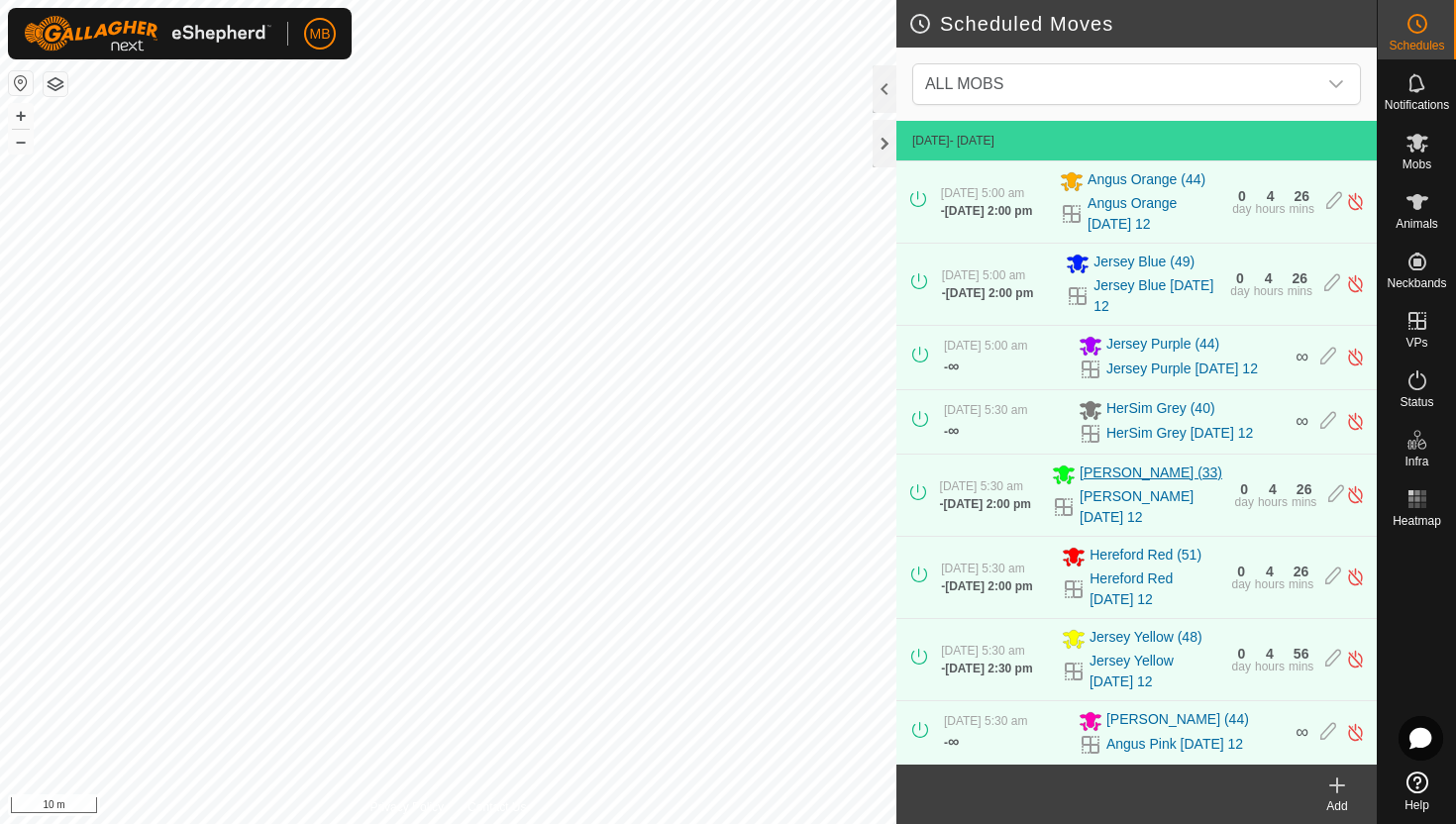scroll, scrollTop: 498, scrollLeft: 0, axis: vertical 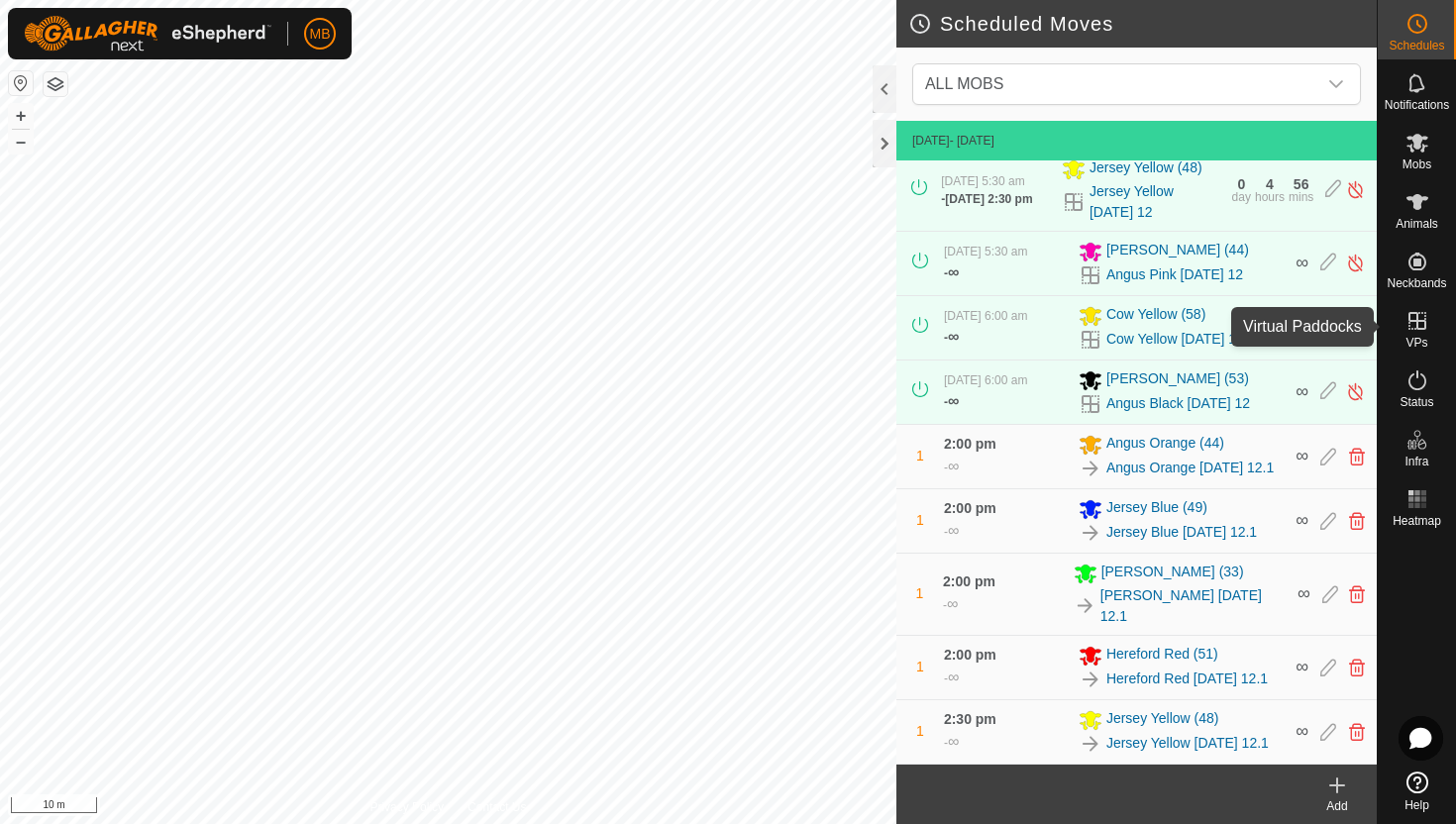 click 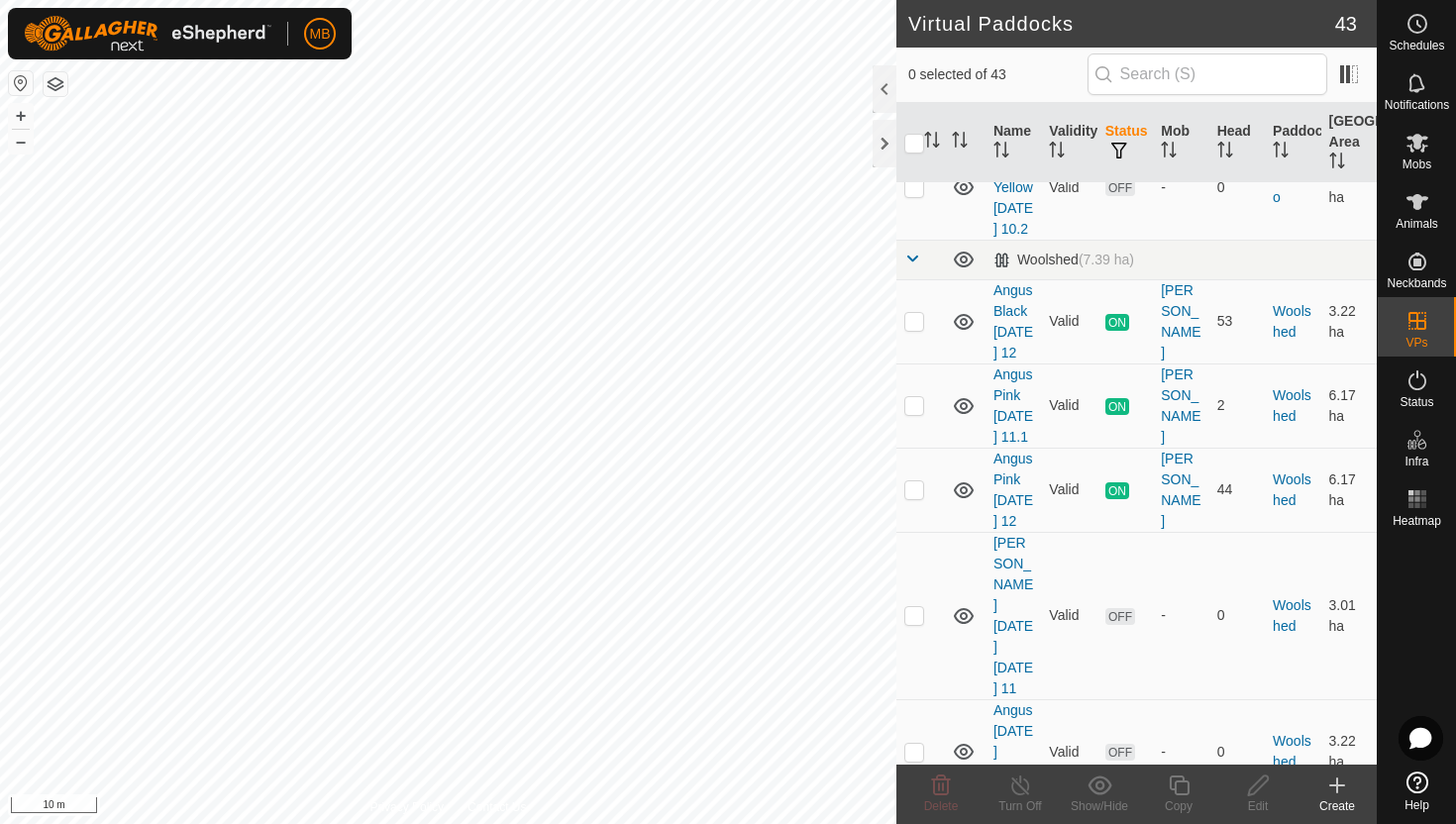 scroll, scrollTop: 4147, scrollLeft: 0, axis: vertical 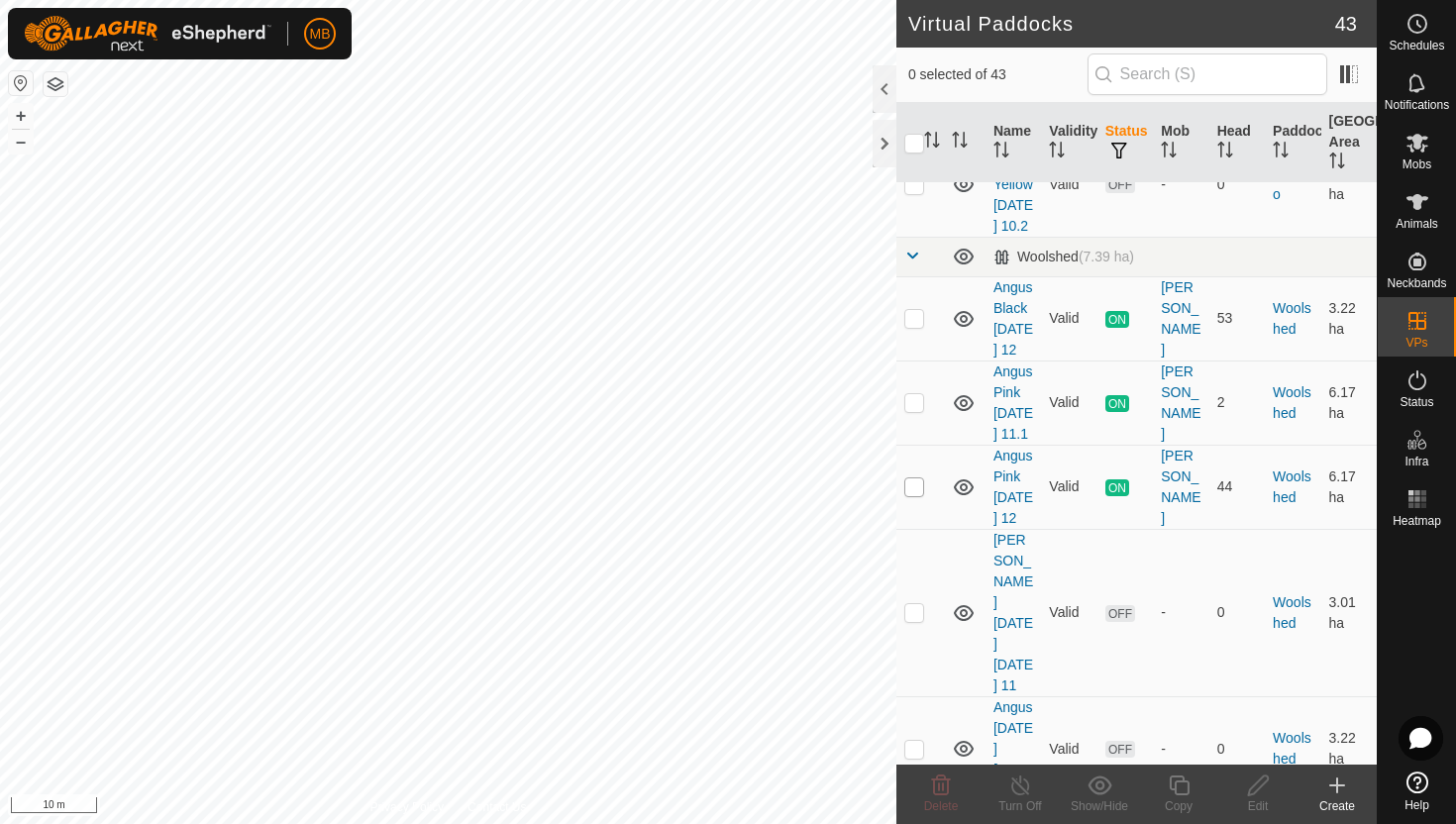 click at bounding box center (914, 487) 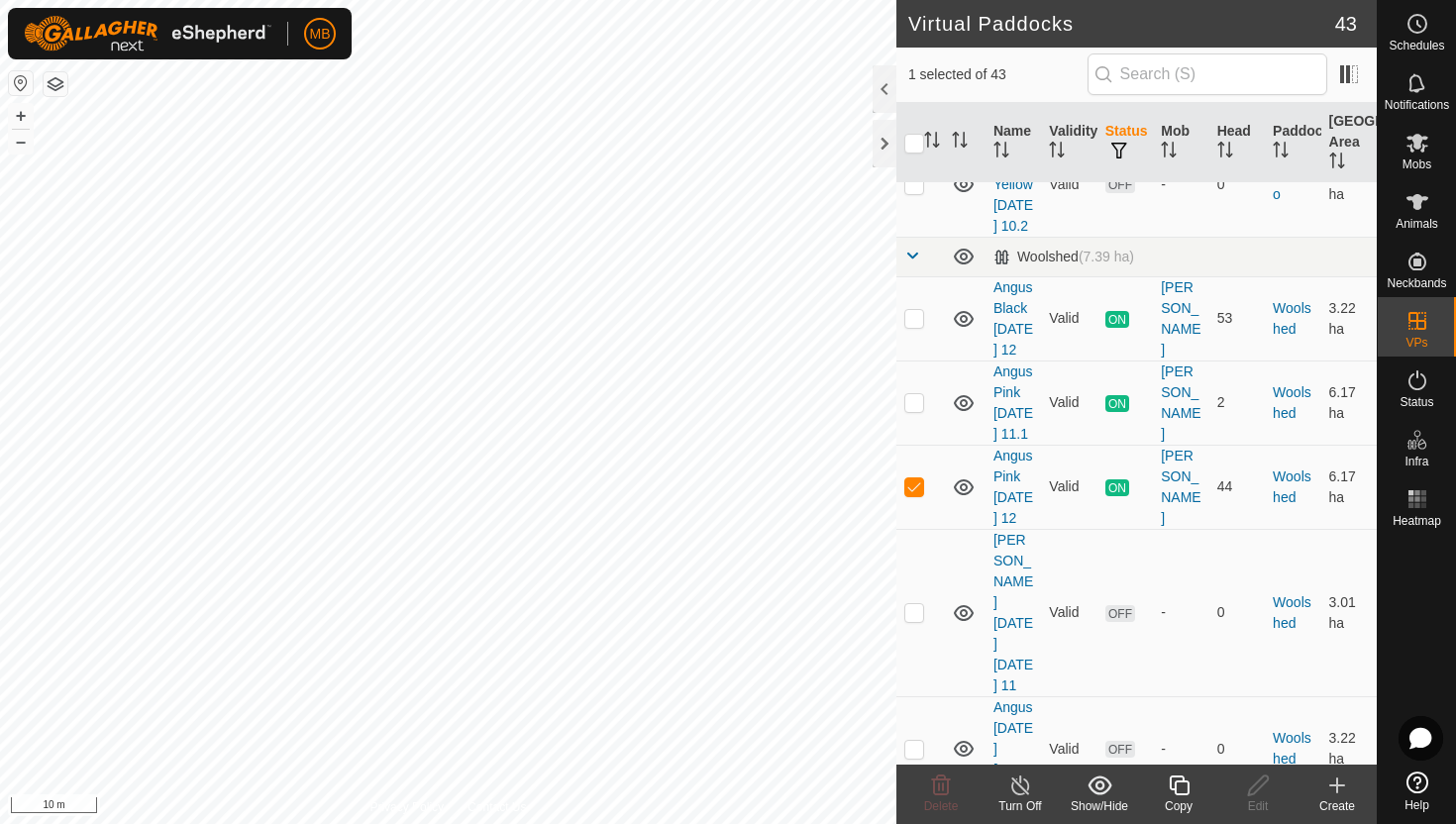 click 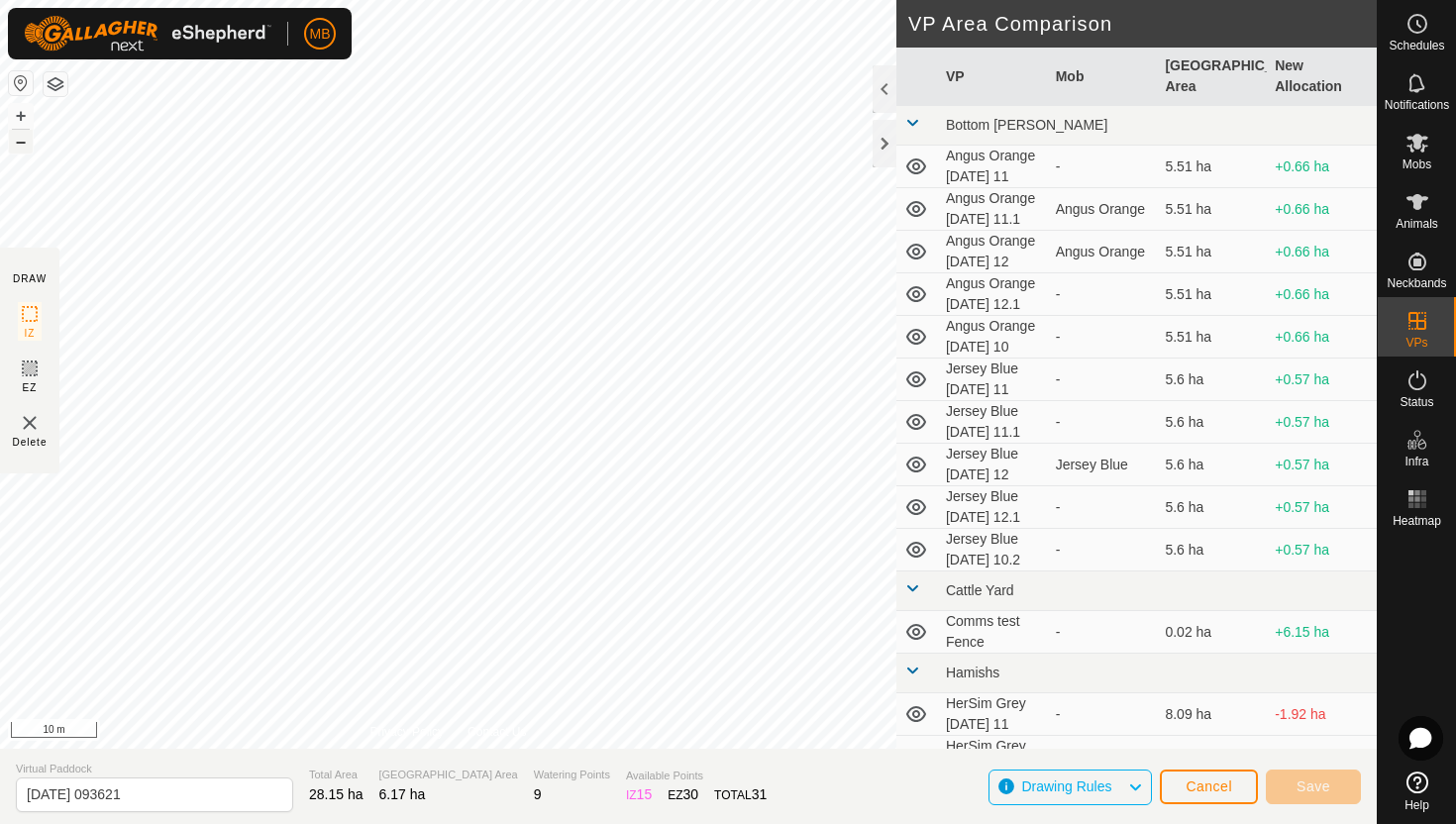 click on "–" at bounding box center (21, 142) 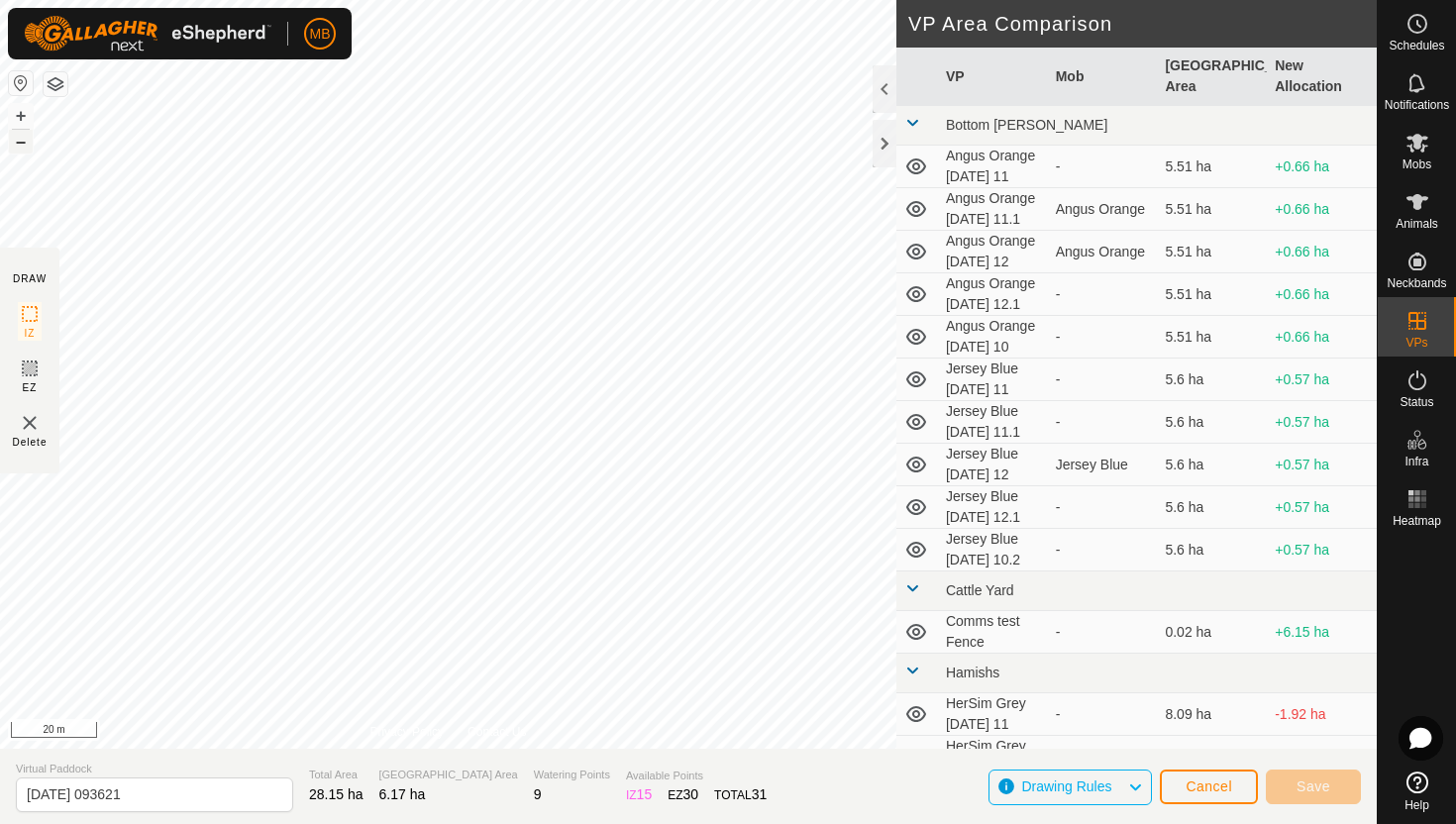click on "–" at bounding box center [21, 142] 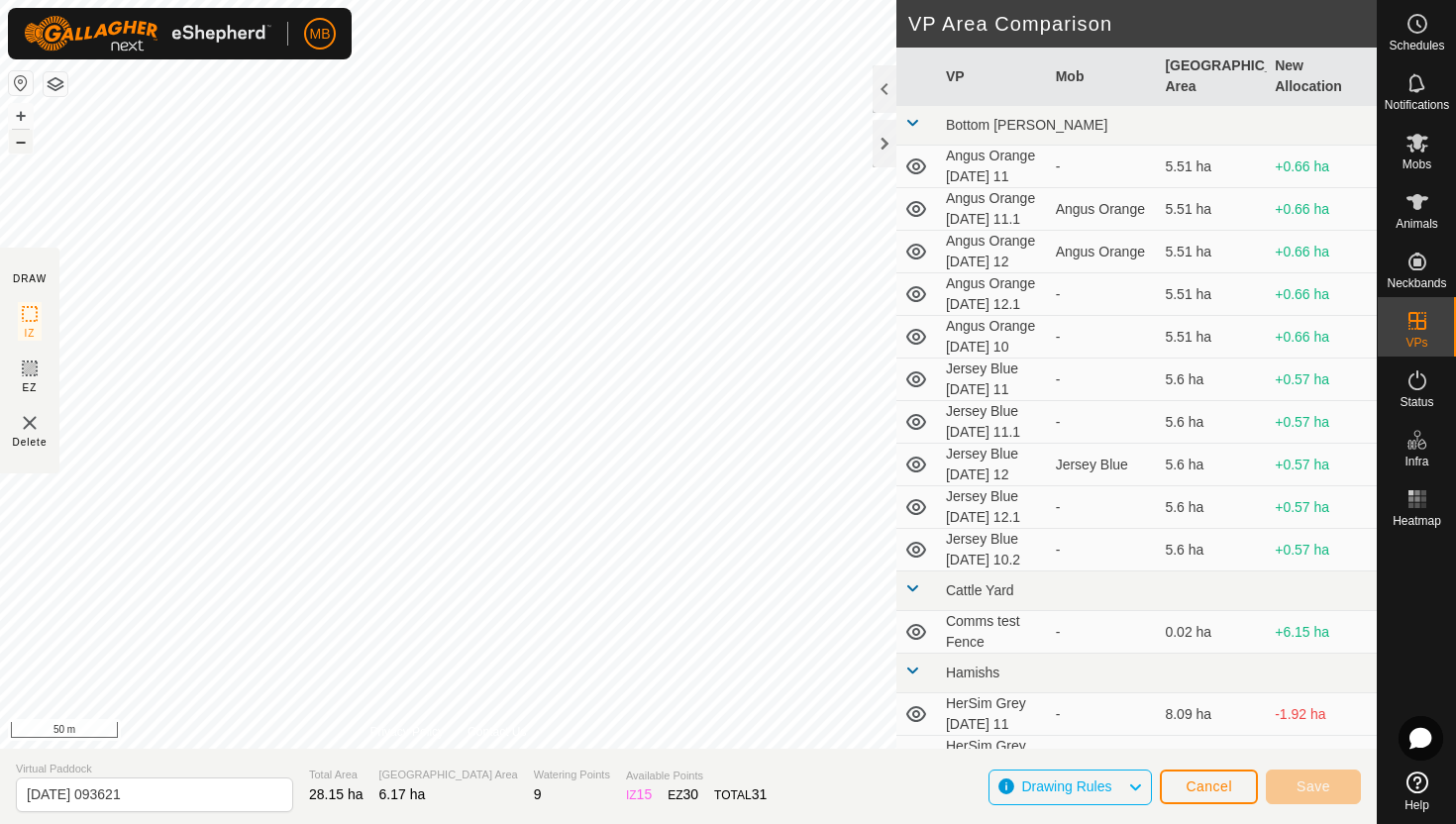 click on "–" at bounding box center (21, 142) 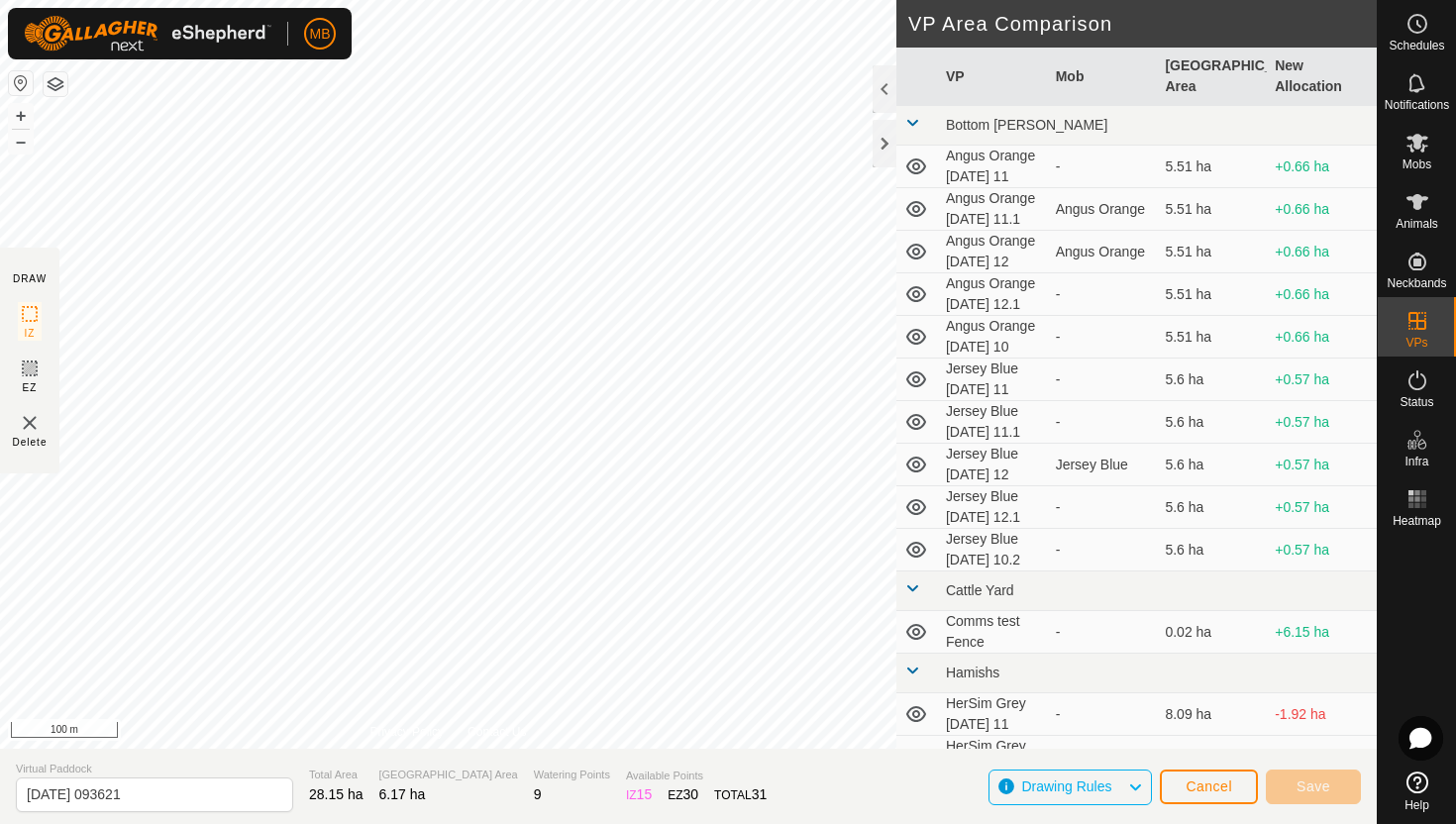 click on "MB Schedules Notifications Mobs Animals Neckbands VPs Status Infra Heatmap Help DRAW IZ EZ Delete Privacy Policy Contact Us + – ⇧ i 100 m VP Area Comparison     VP   Mob   Grazing Area   New Allocation  Bottom Davey  Angus Orange Friday 11  -  5.51 ha  +0.66 ha  Angus Orange Friday 11.1   Angus Orange   5.51 ha  +0.66 ha  Angus Orange Saturday 12   Angus Orange   5.51 ha  +0.66 ha  Angus Orange Saturday 12.1  -  5.51 ha  +0.66 ha  Angus Orange Thursday 10  -  5.51 ha  +0.66 ha  Jersey Blue Friday 11  -  5.6 ha  +0.57 ha  Jersey Blue Friday 11.1  -  5.6 ha  +0.57 ha  Jersey Blue Saturday 12   Jersey Blue   5.6 ha  +0.57 ha  Jersey Blue Saturday 12.1  -  5.6 ha  +0.57 ha  Jersey Blue Thursday 10.2  -  5.6 ha  +0.57 ha Cattle Yard  Comms test Fence  -  0.02 ha  +6.15 ha Hamishs  HerSim Grey Friday 11  -  8.09 ha  -1.92 ha  HerSim Grey Saturday 12   HerSim Grey   8.09 ha  -1.92 ha  HerSim Grey Thursday 10  -  8.09 ha  -1.92 ha Normans  Angus Green Friday 11  -  8.8 ha  -2.63 ha  Angus Green  - - -" at bounding box center (728, 412) 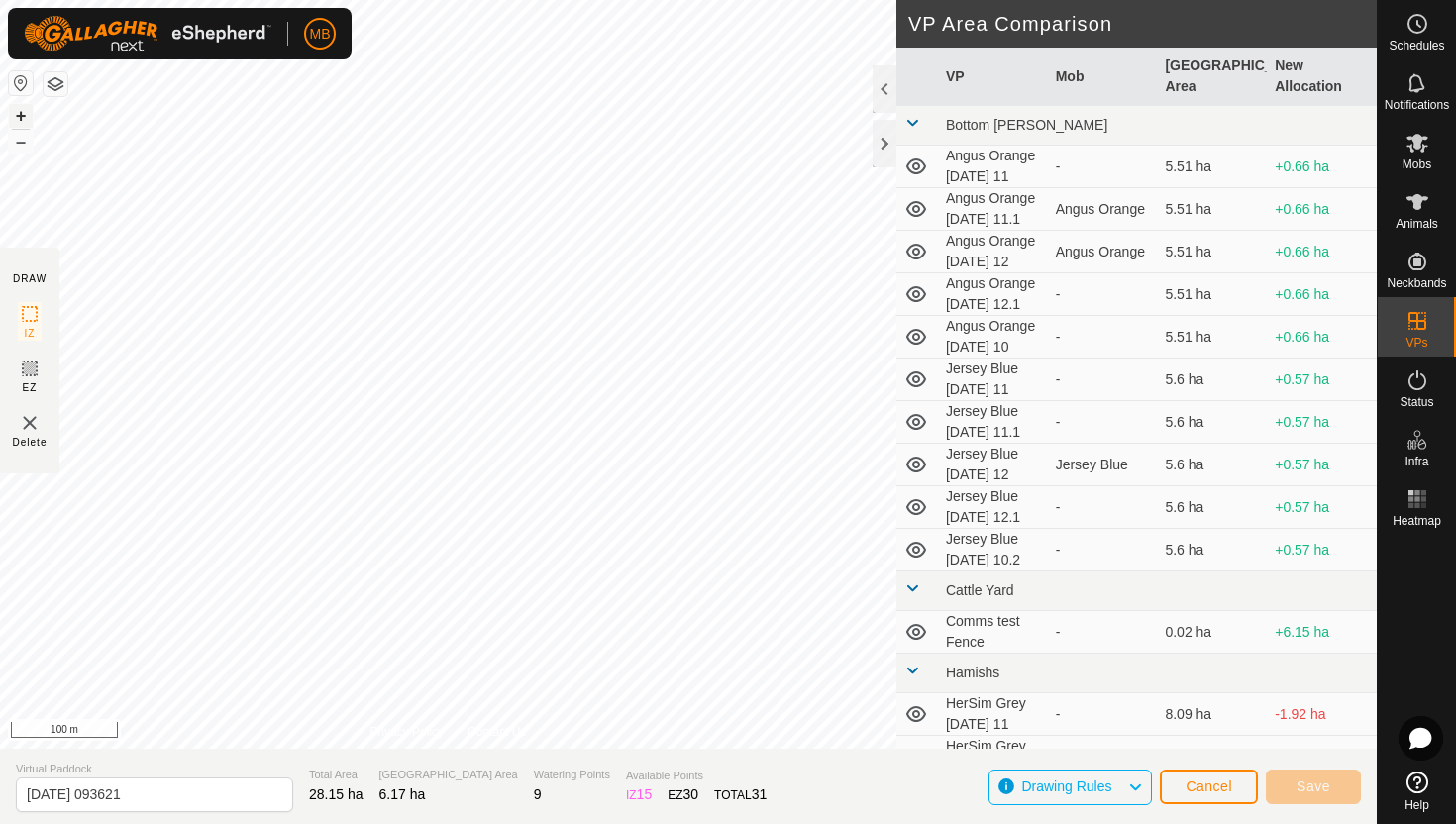 click on "+" at bounding box center (21, 116) 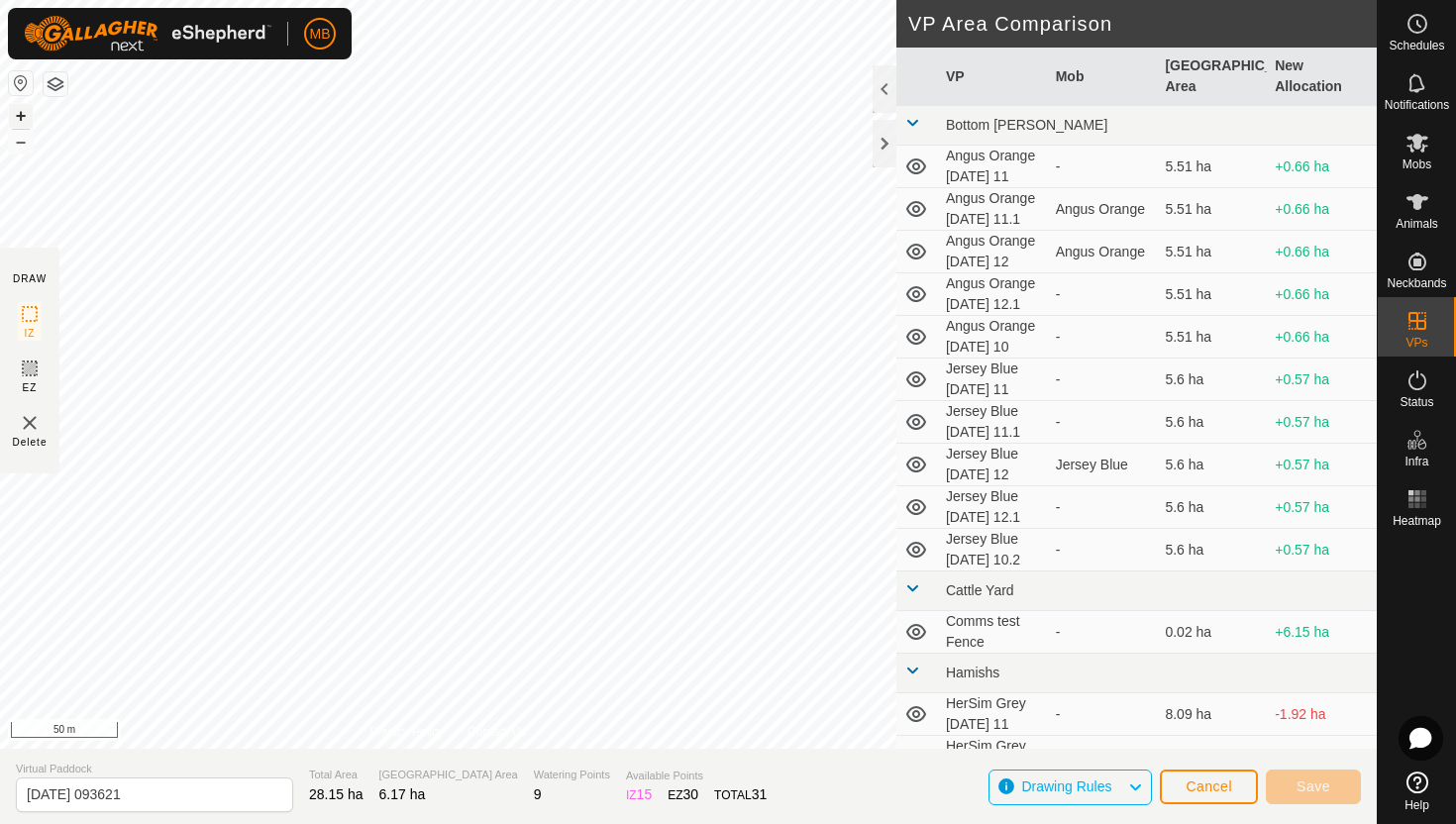 click on "+" at bounding box center [21, 116] 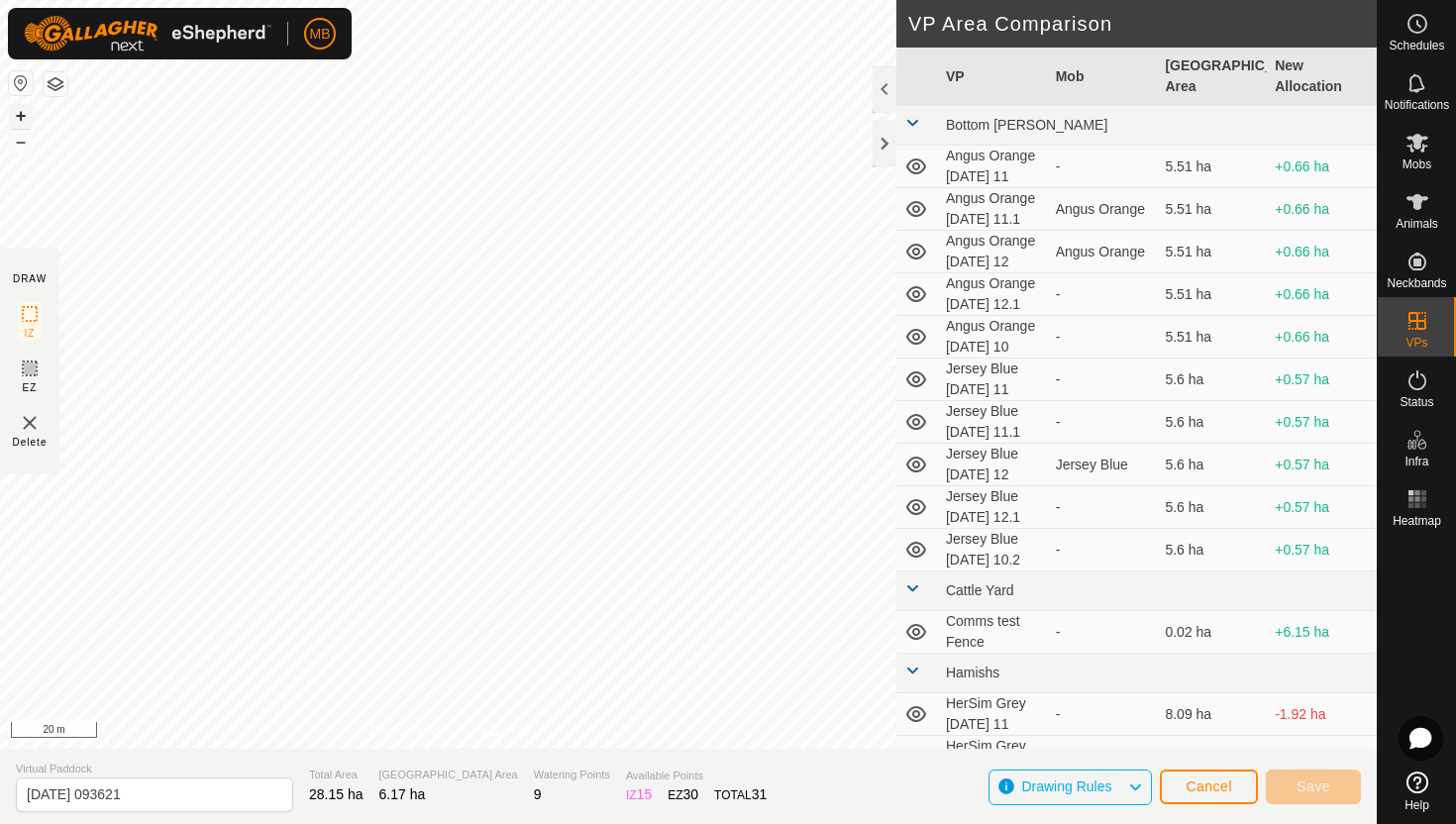 click on "+" at bounding box center [21, 116] 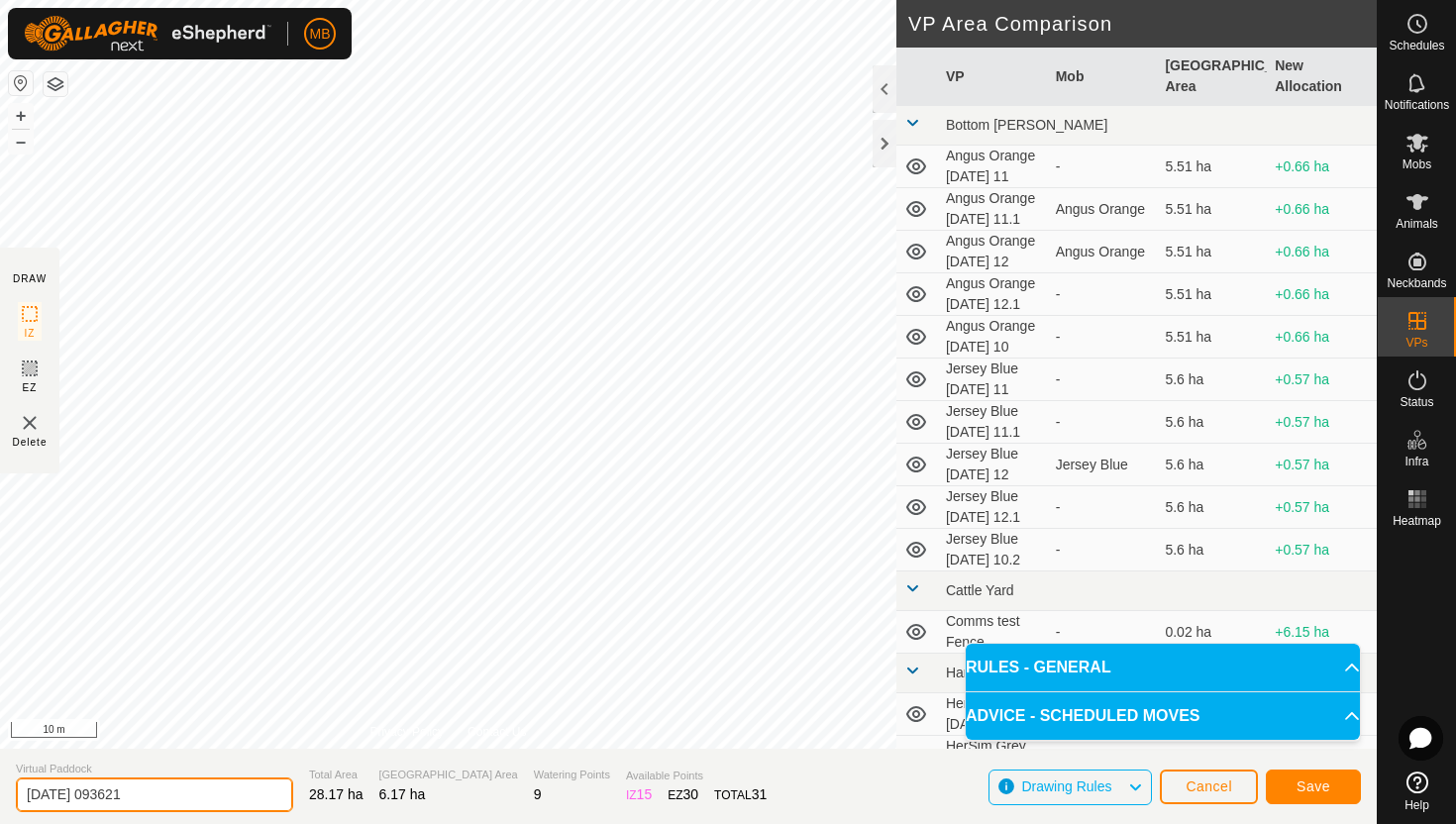 click on "2025-07-12 093621" 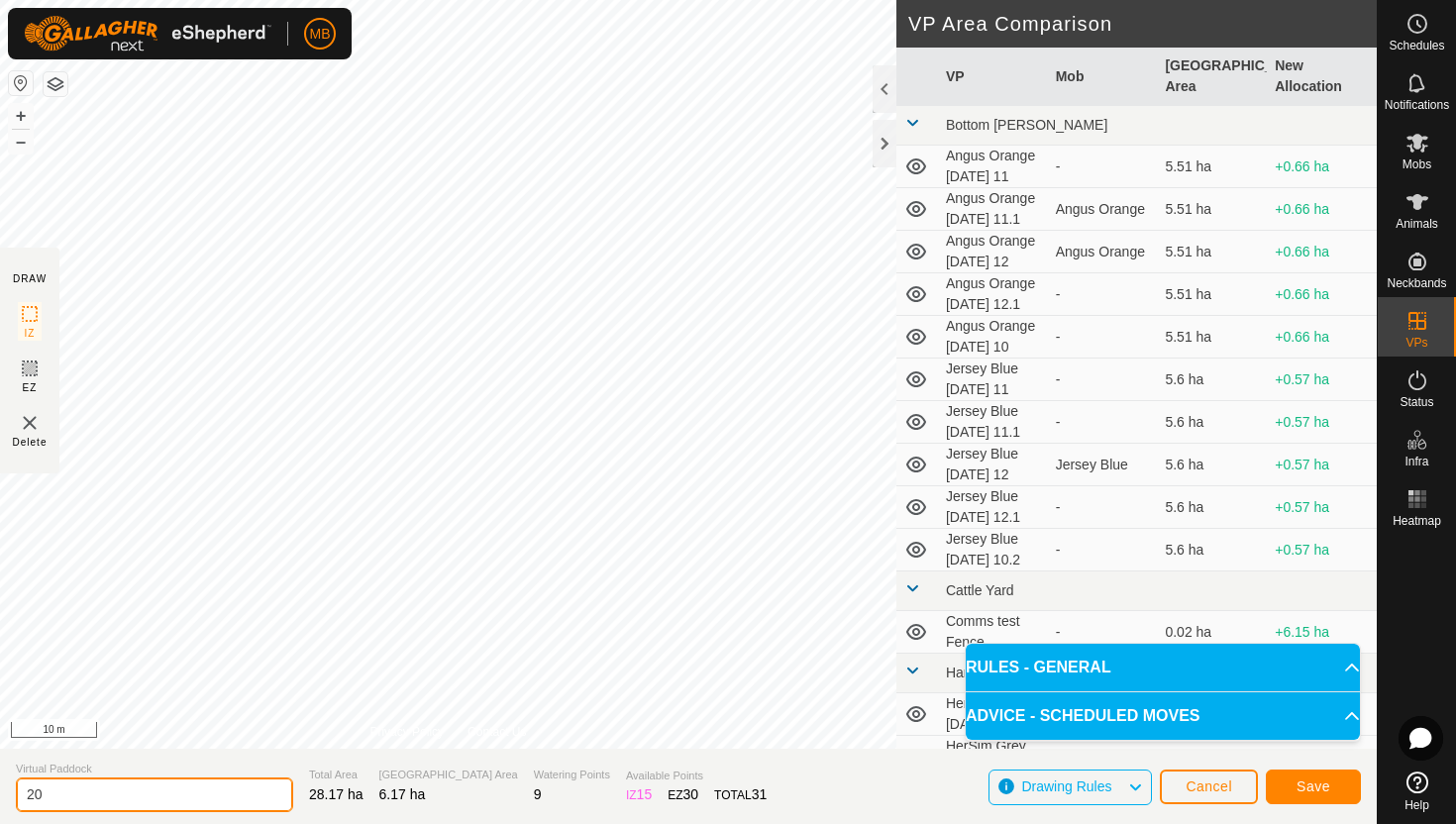 type on "2" 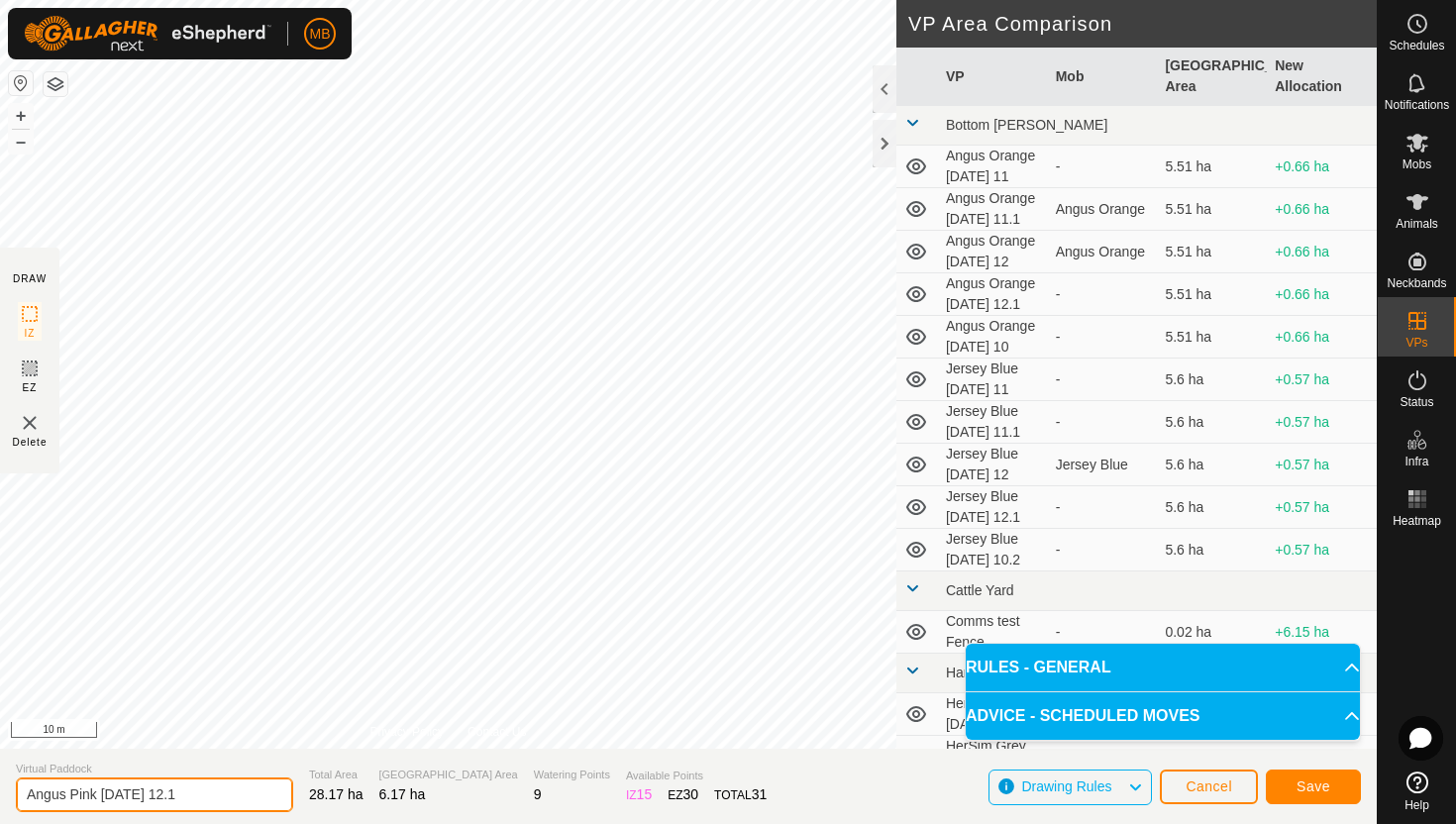 type on "Angus Pink Saturday 12.1" 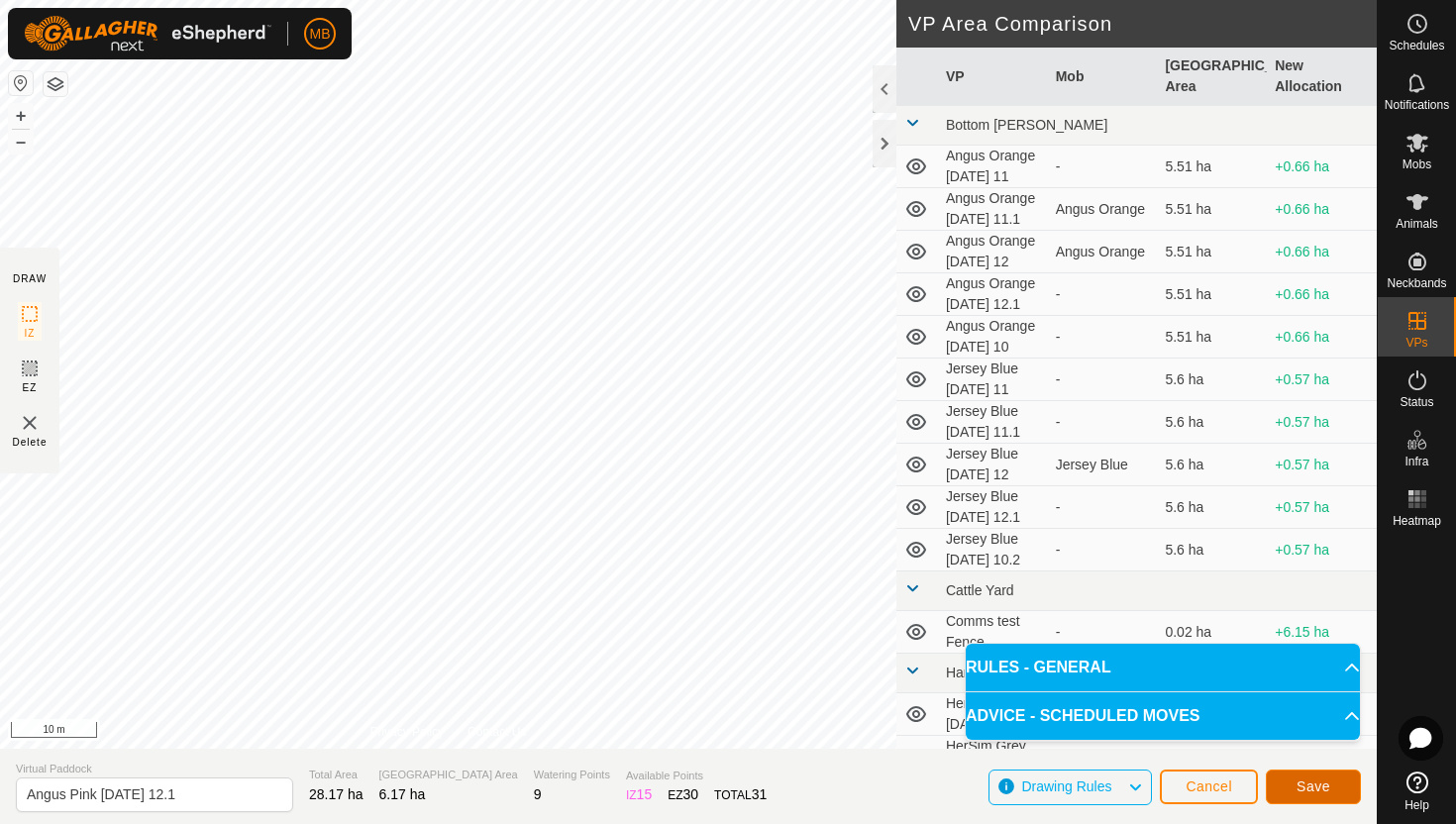 click on "Save" 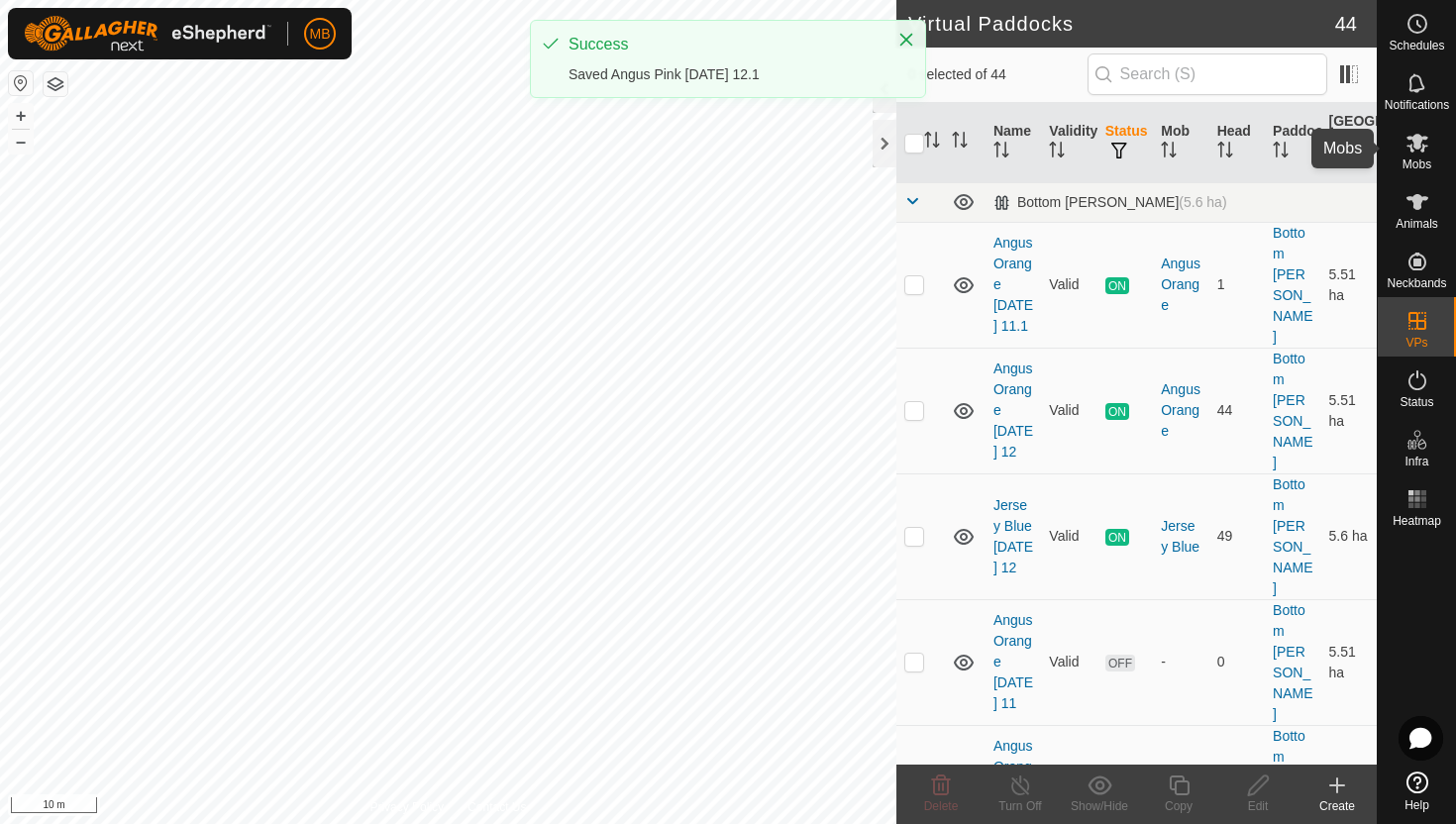 click 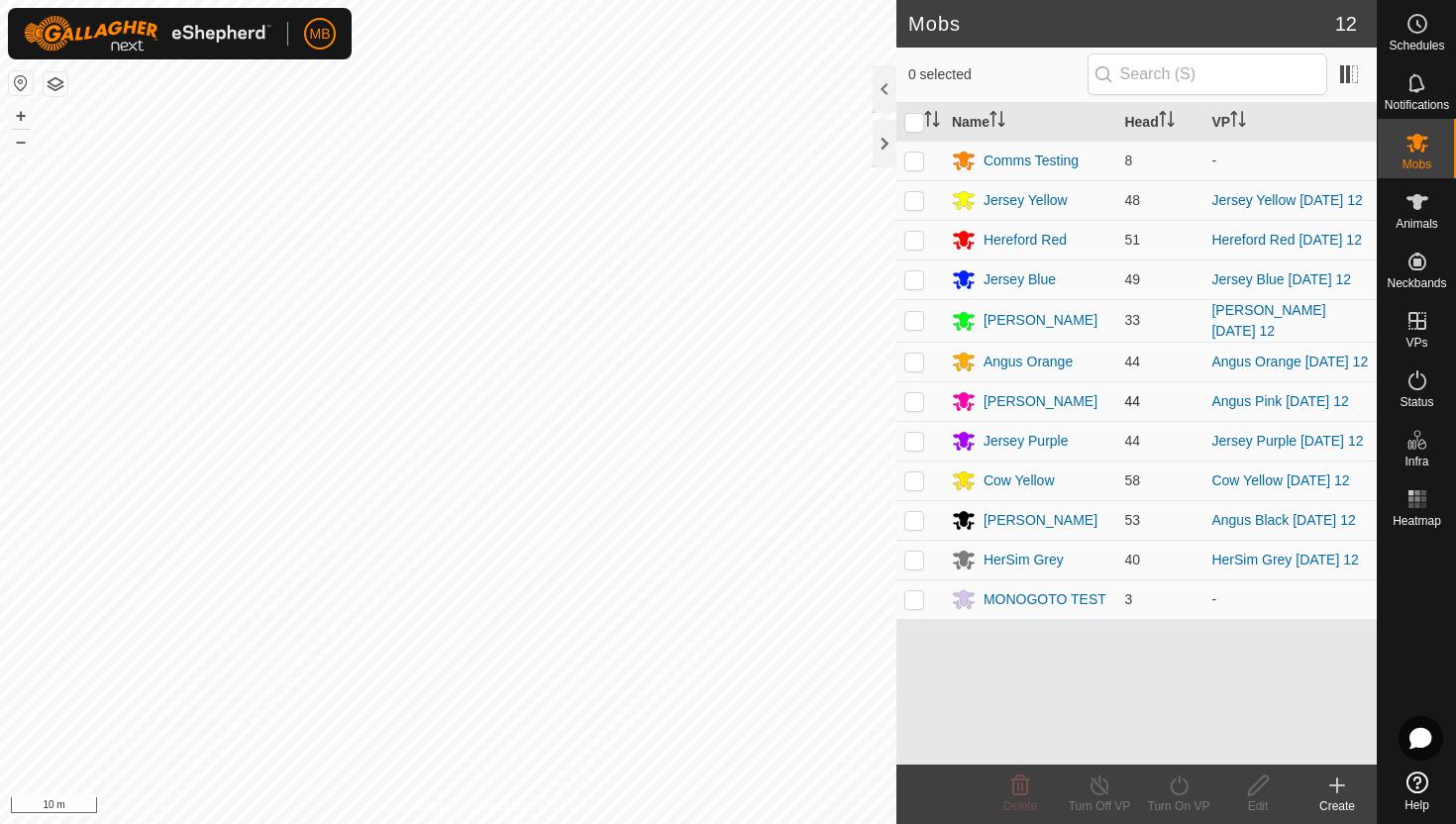 click at bounding box center [914, 401] 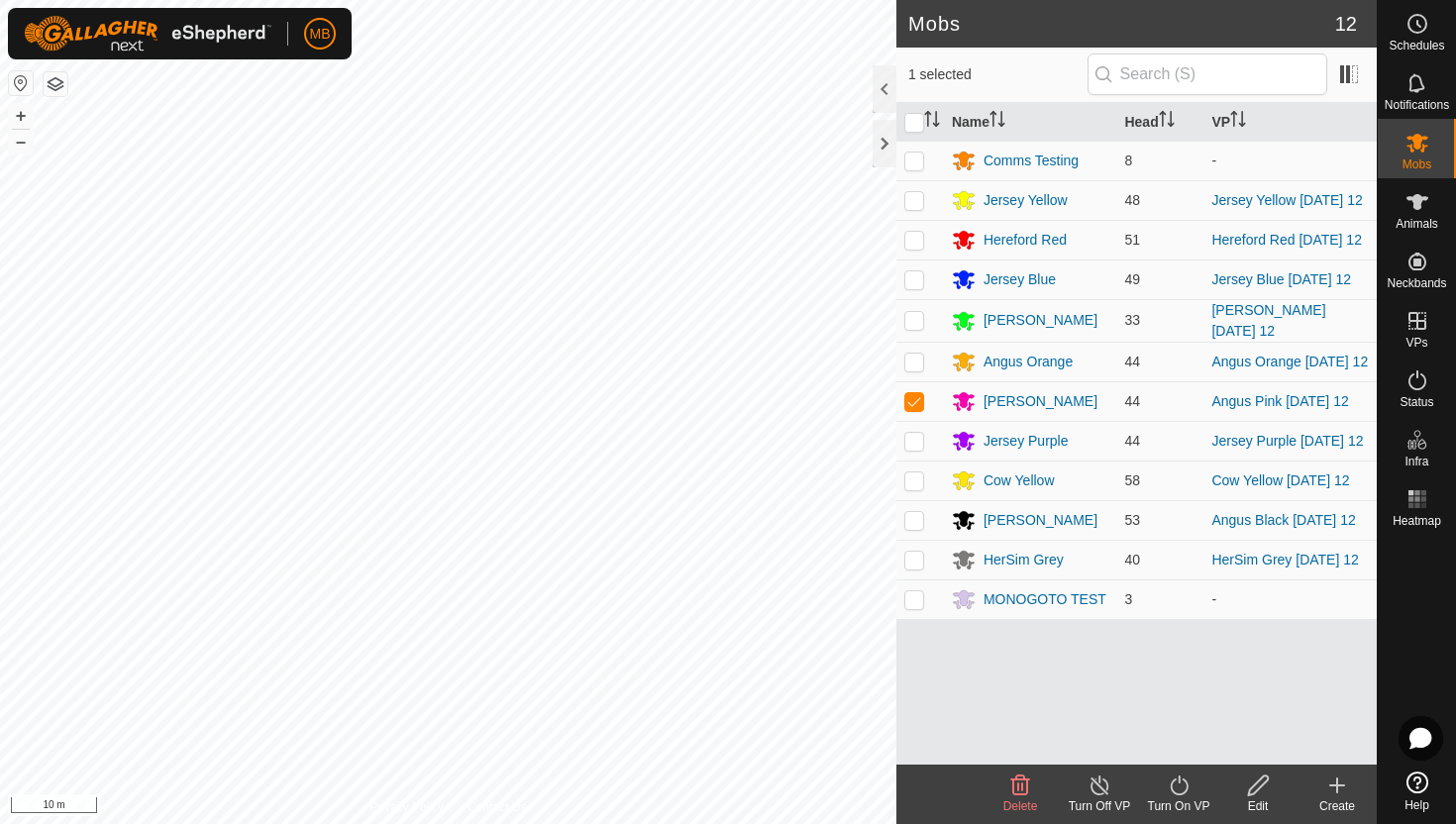 click 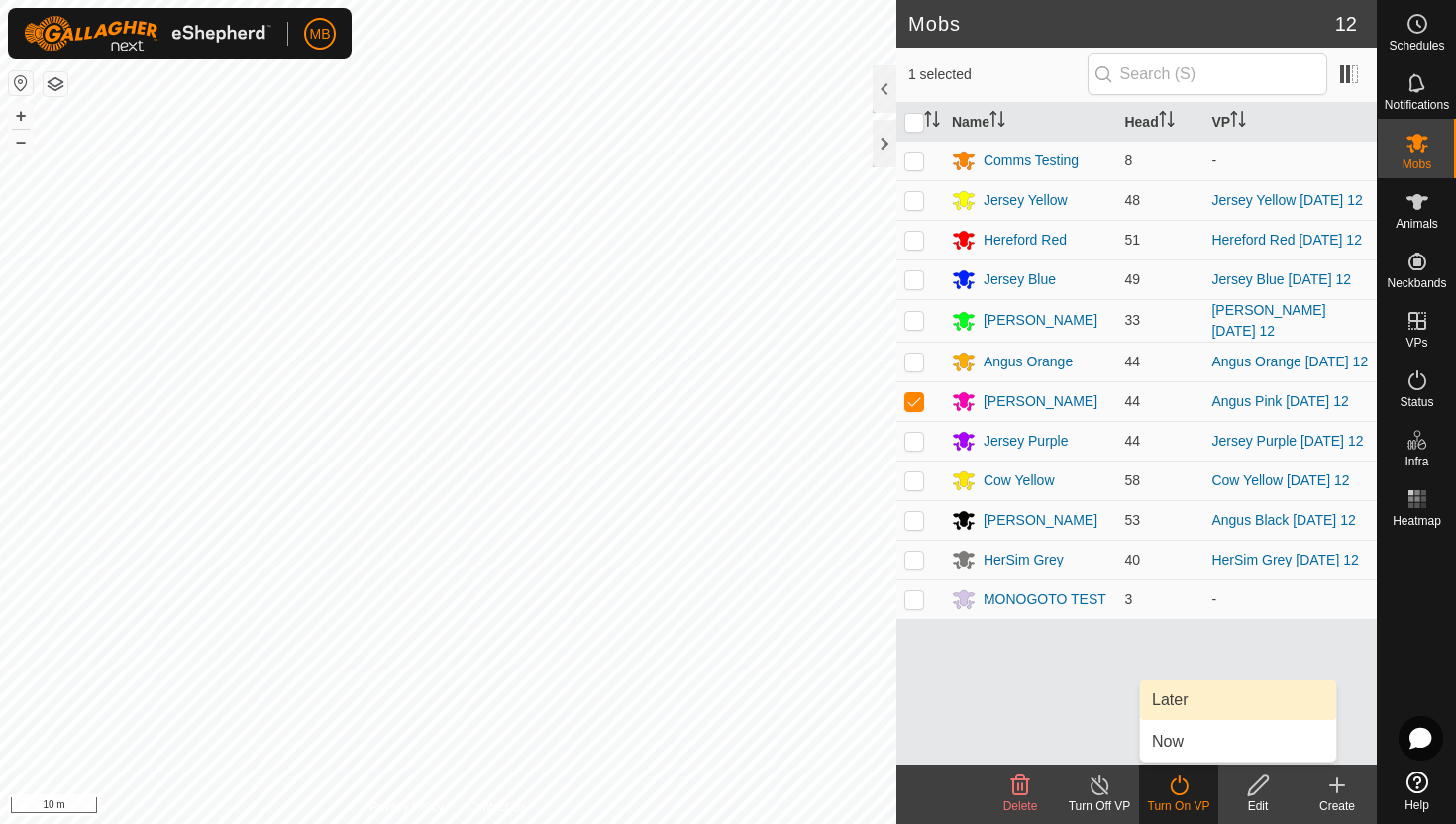 click on "Later" at bounding box center (1238, 700) 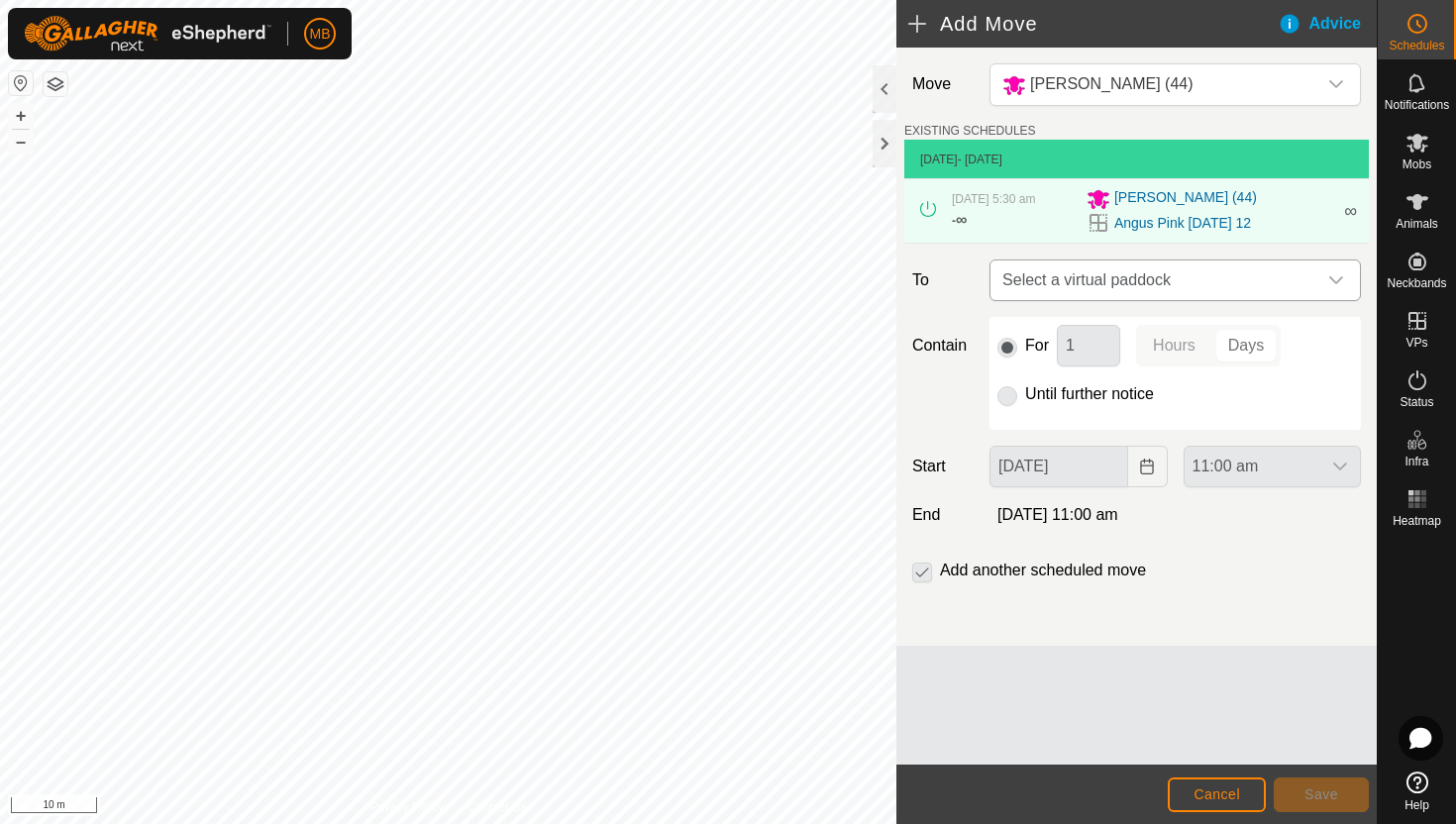 click at bounding box center [1336, 280] 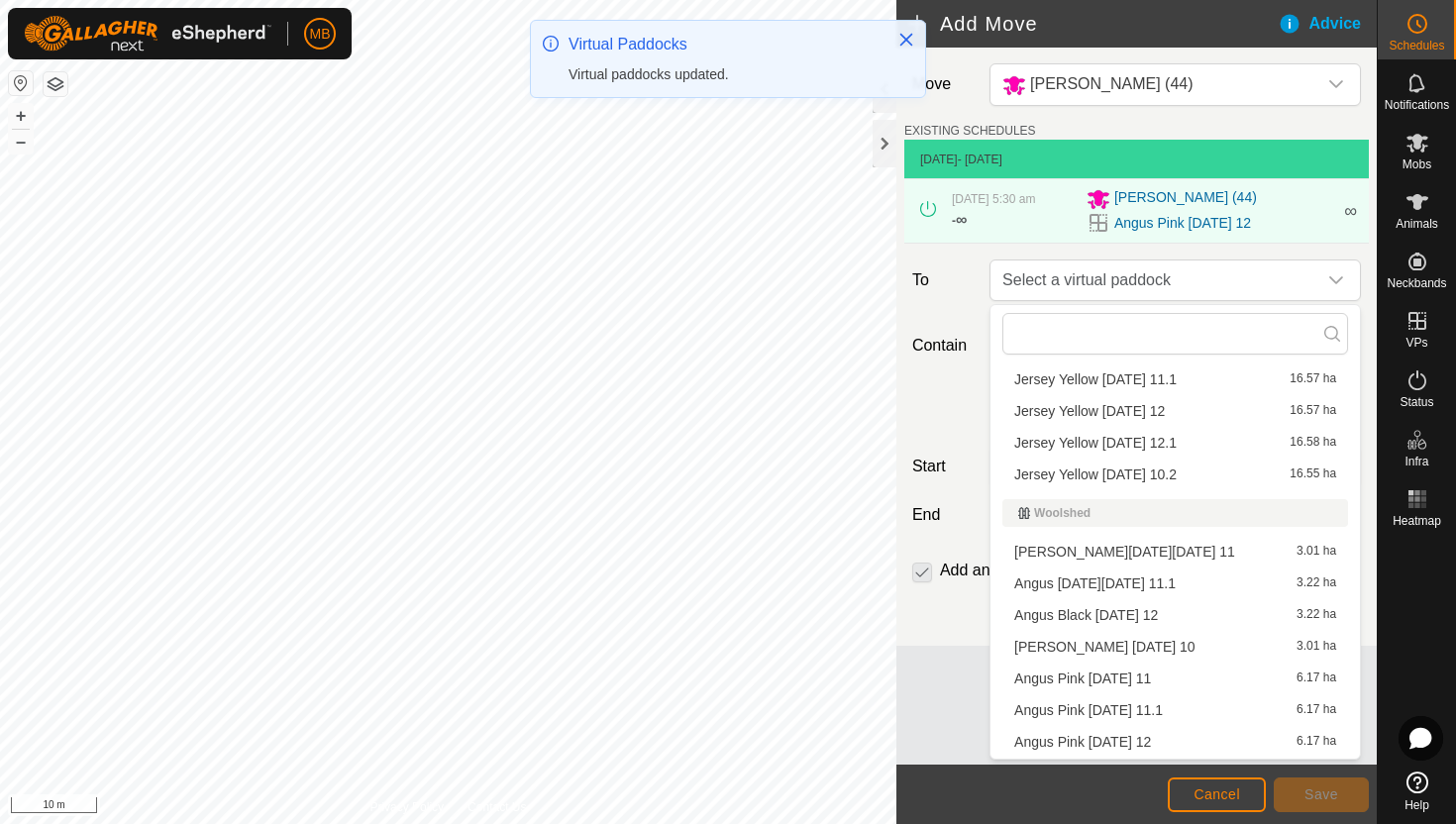 scroll, scrollTop: 1361, scrollLeft: 0, axis: vertical 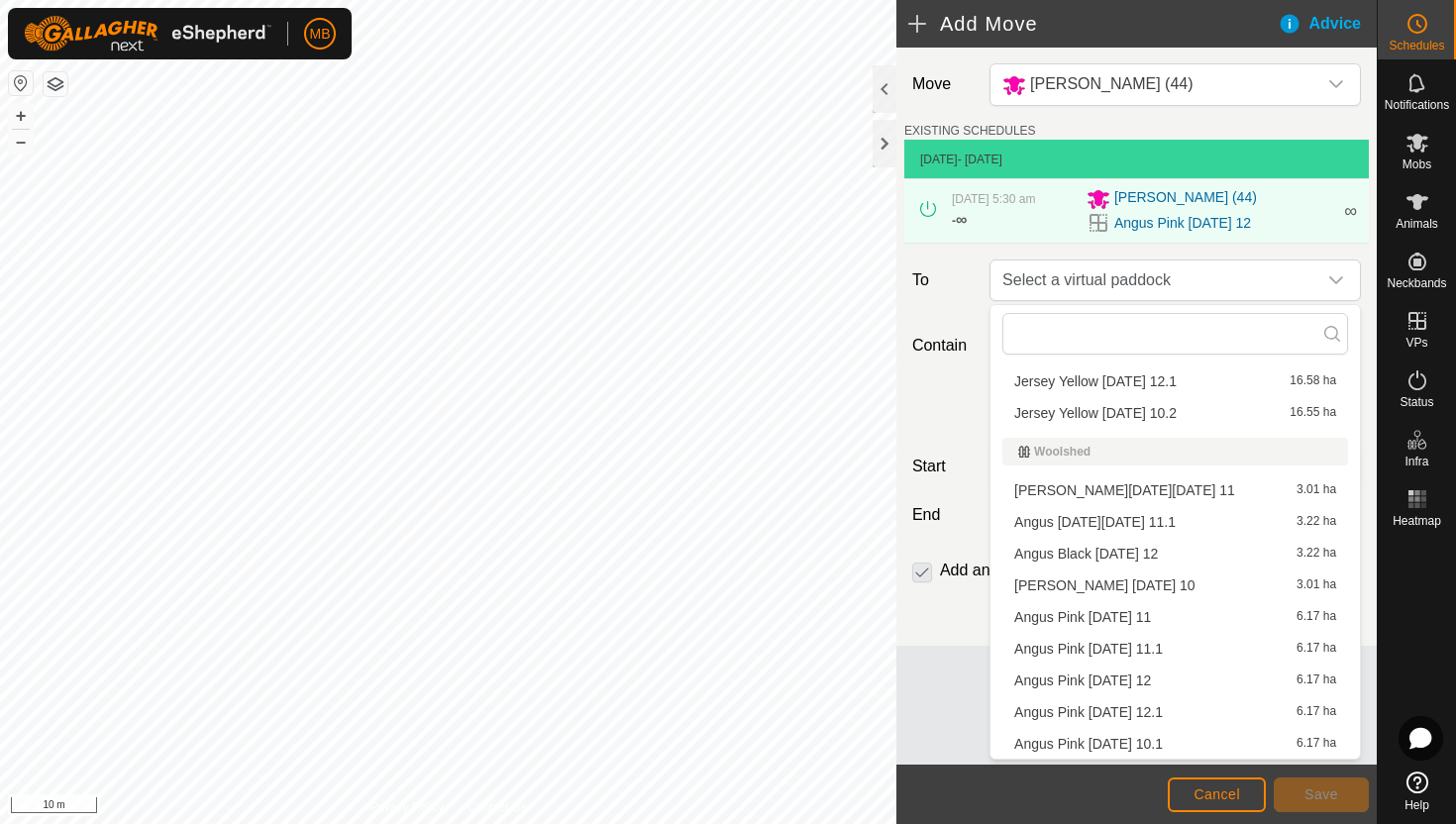 click on "Angus Pink Saturday 12.1  6.17 ha" at bounding box center (1175, 712) 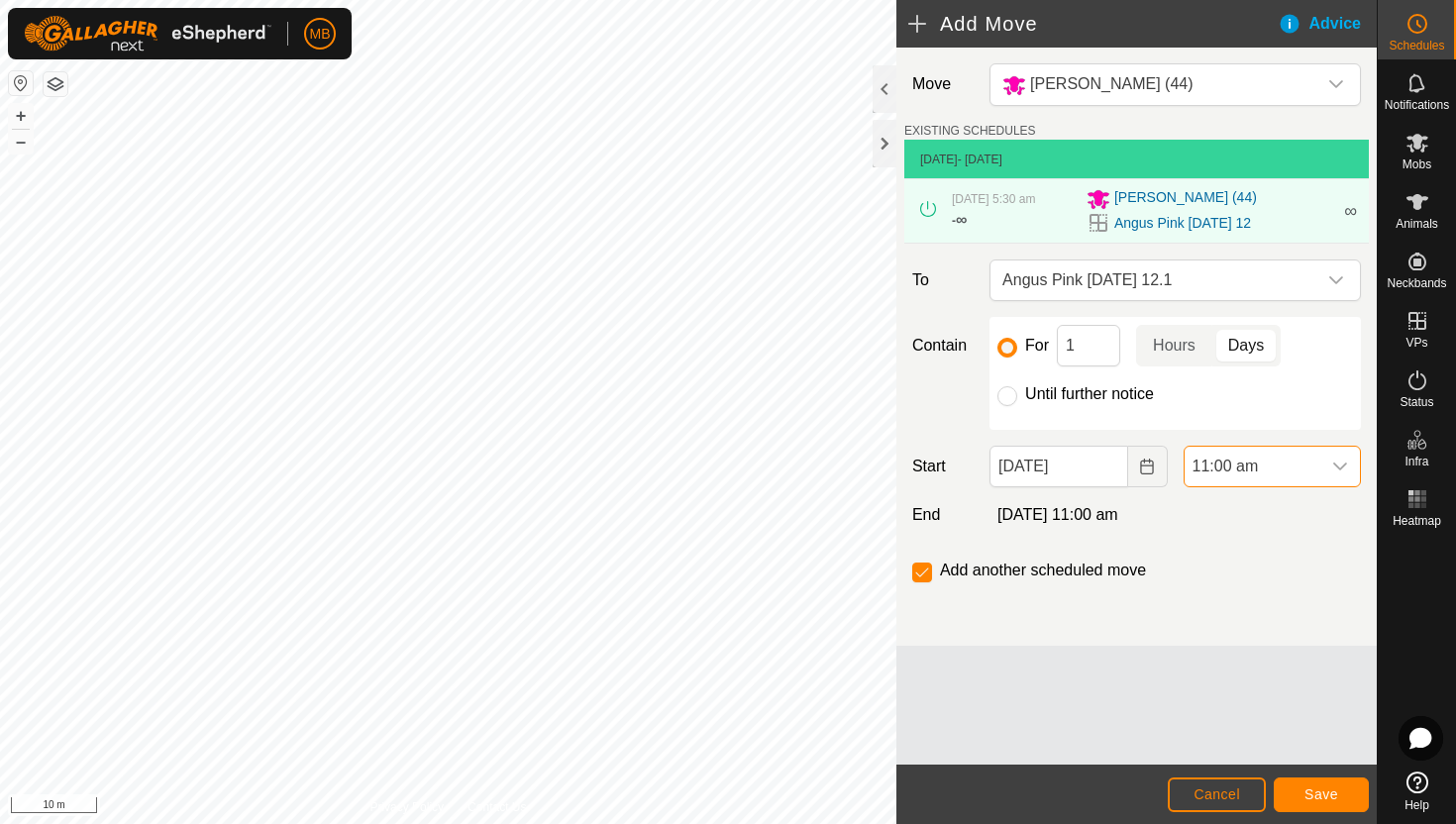 click on "11:00 am" at bounding box center [1252, 466] 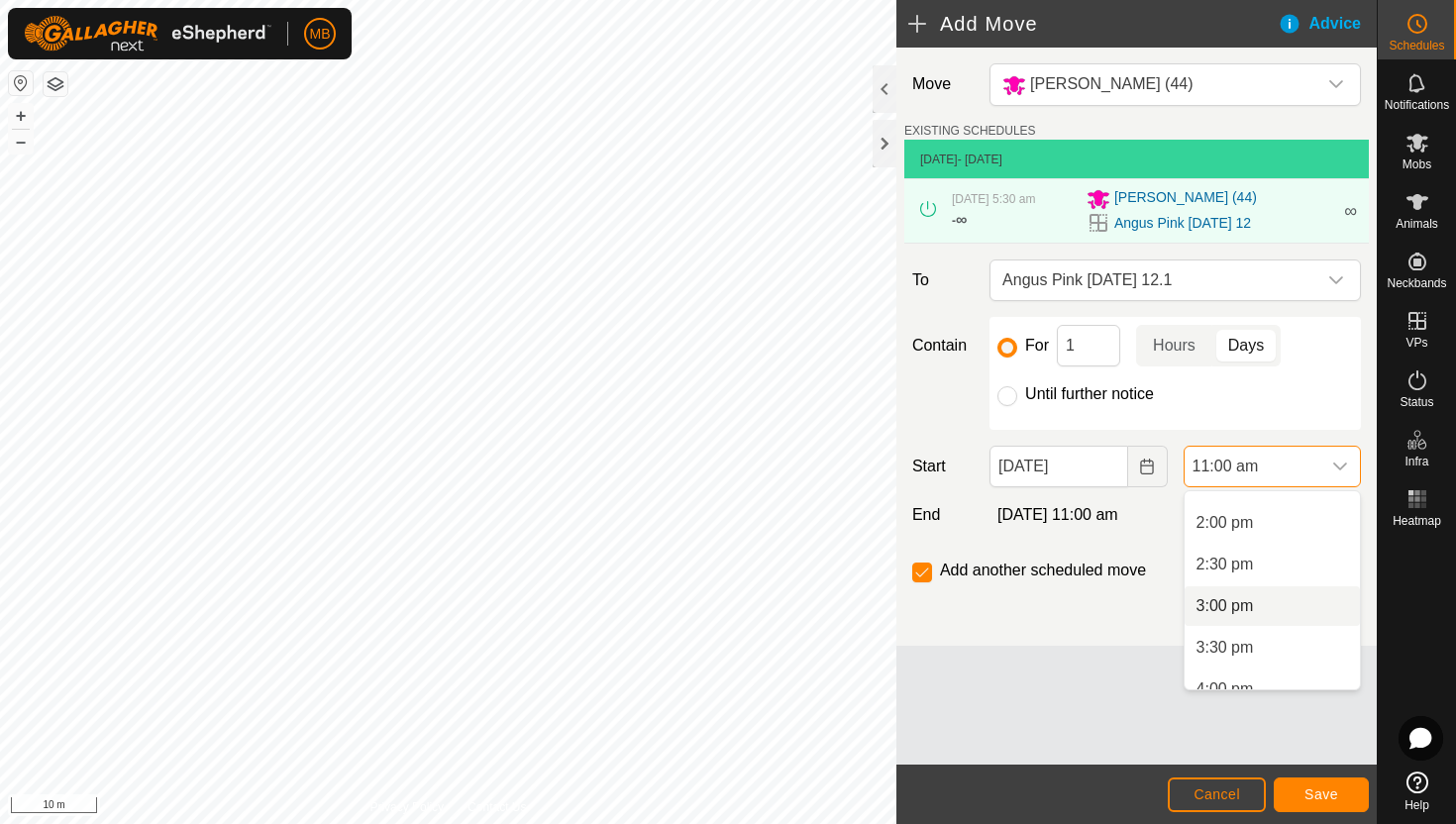 scroll, scrollTop: 1135, scrollLeft: 0, axis: vertical 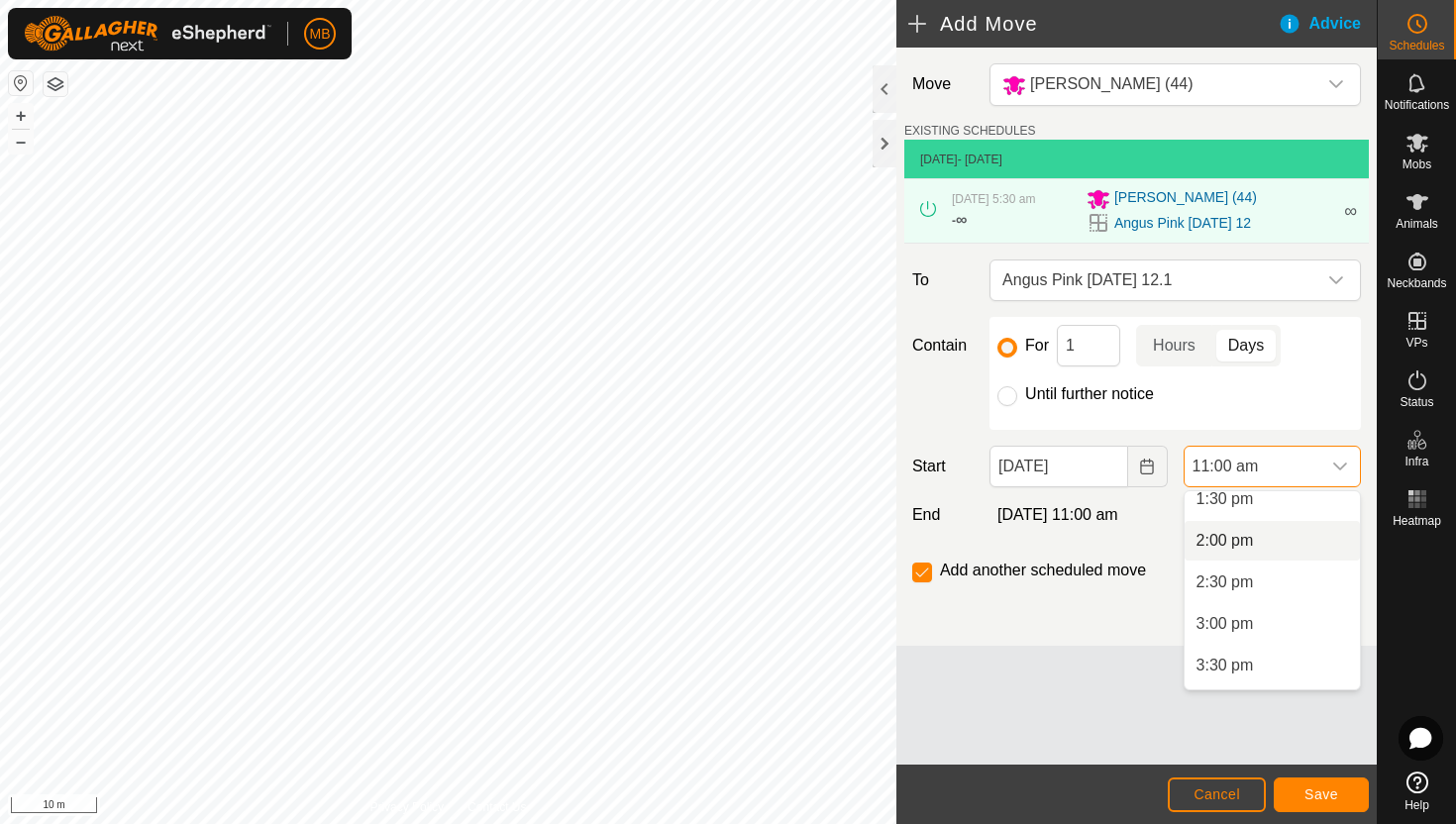 click on "2:00 pm" at bounding box center [1272, 541] 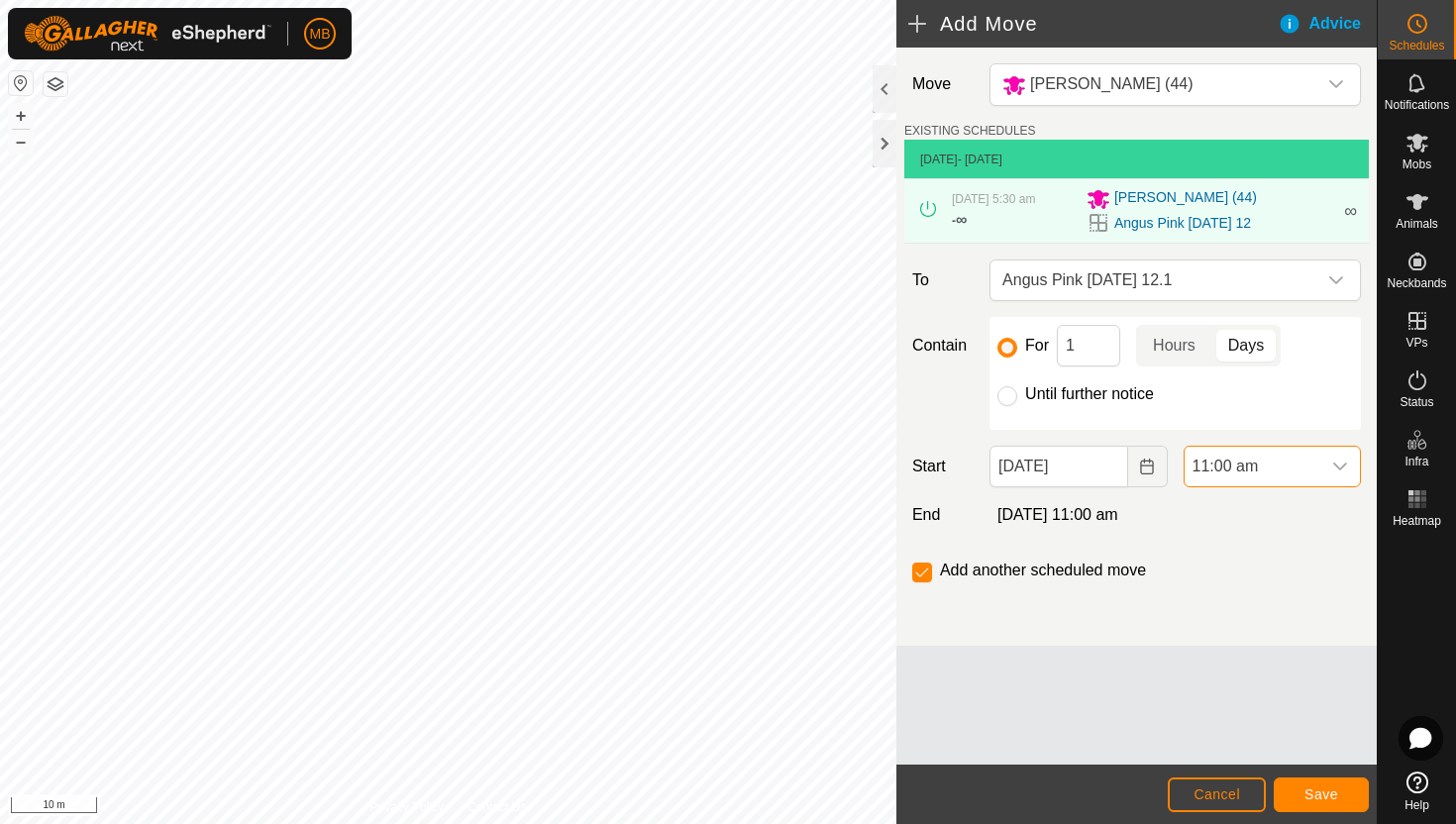 scroll, scrollTop: 915, scrollLeft: 0, axis: vertical 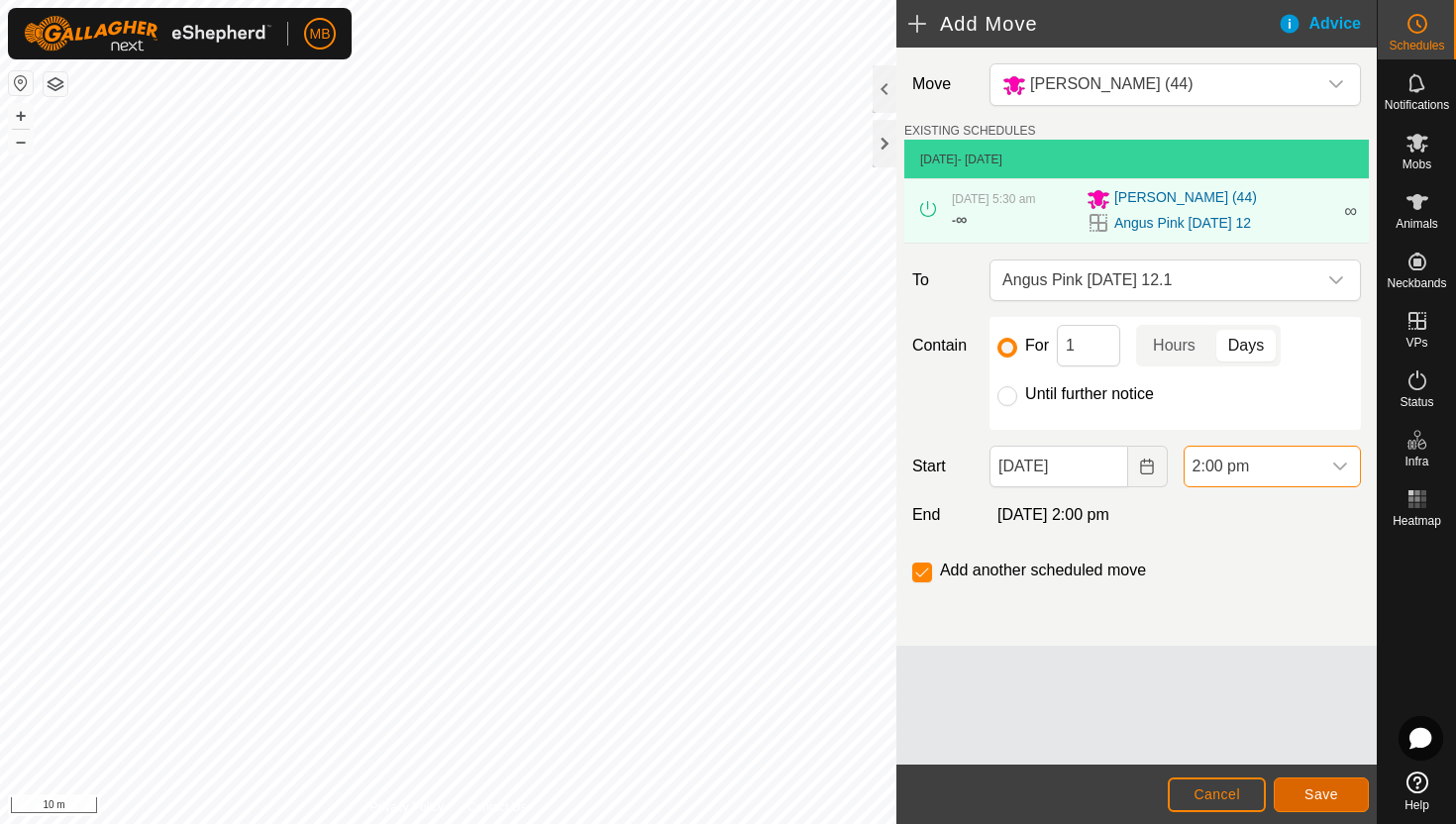 click on "Save" 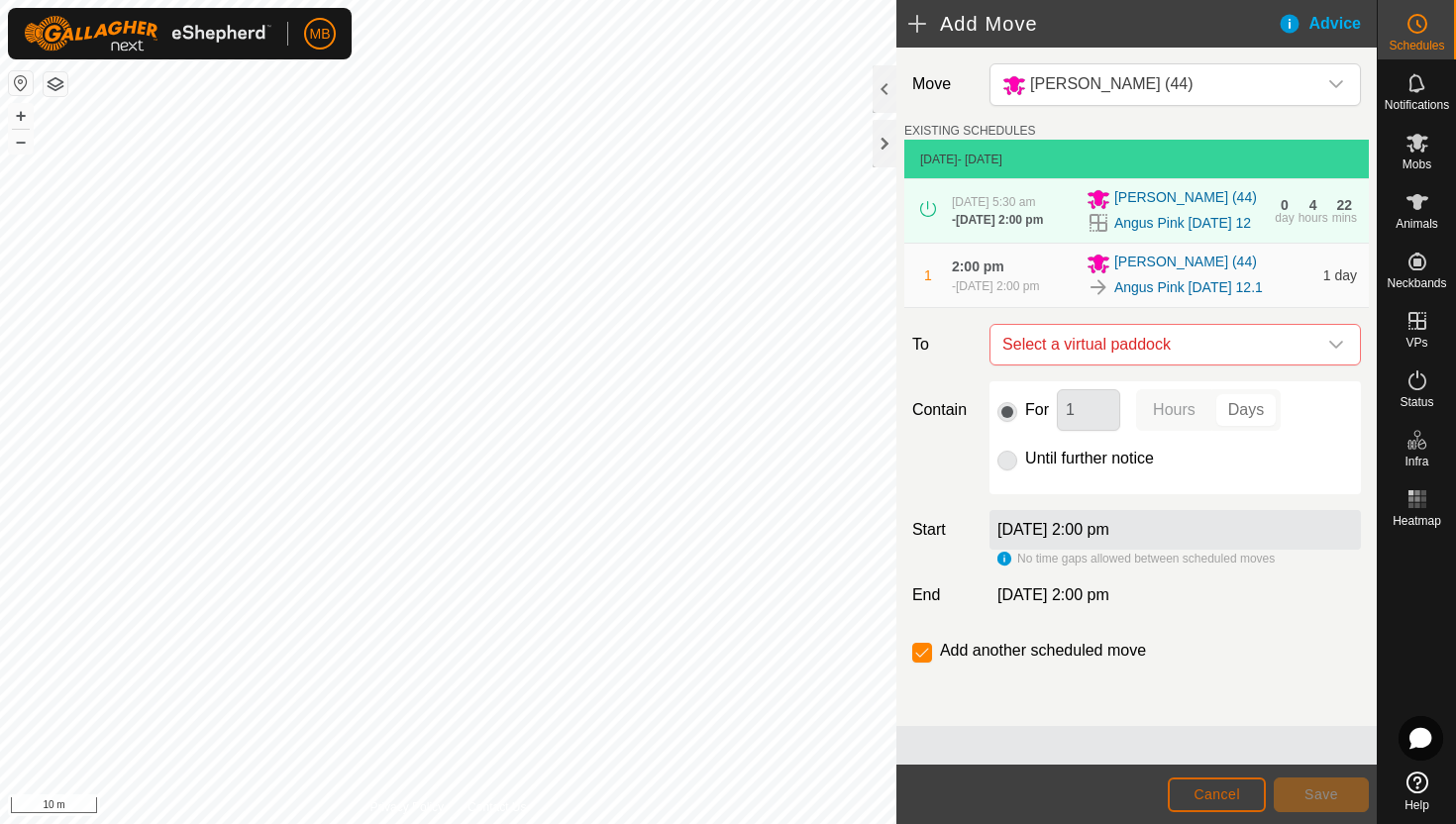 click on "Cancel" 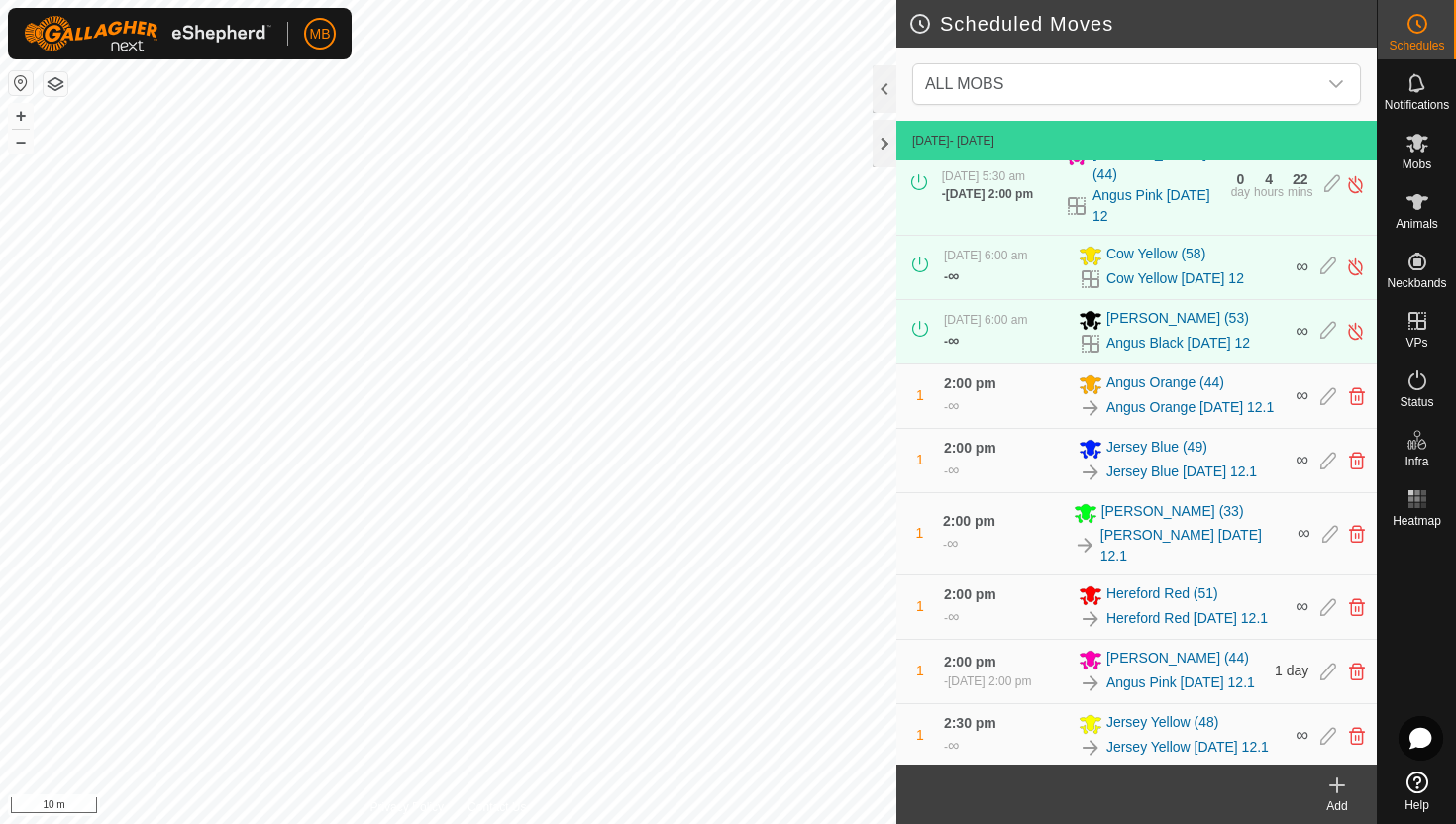 scroll, scrollTop: 604, scrollLeft: 0, axis: vertical 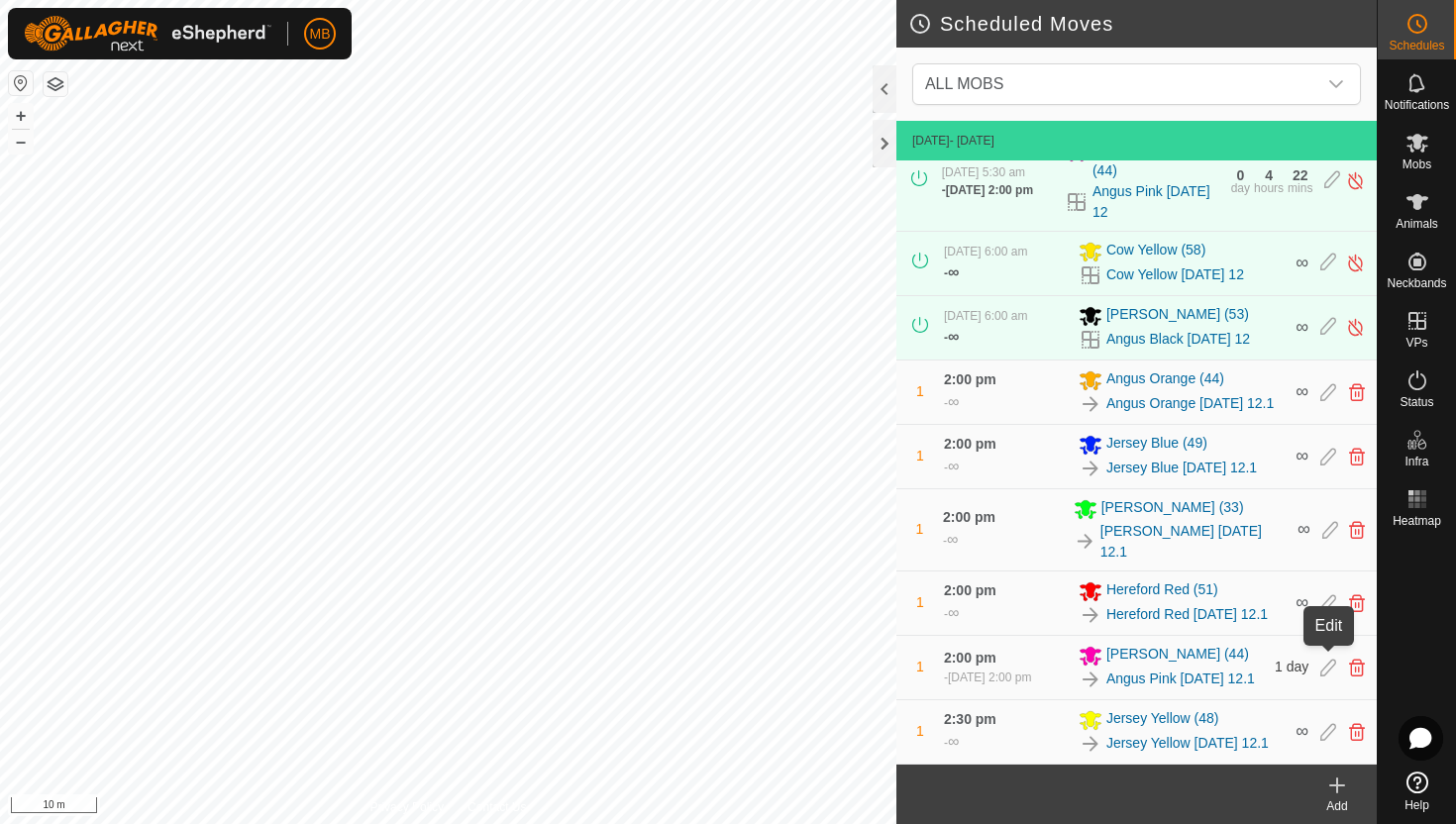click at bounding box center (1328, 668) 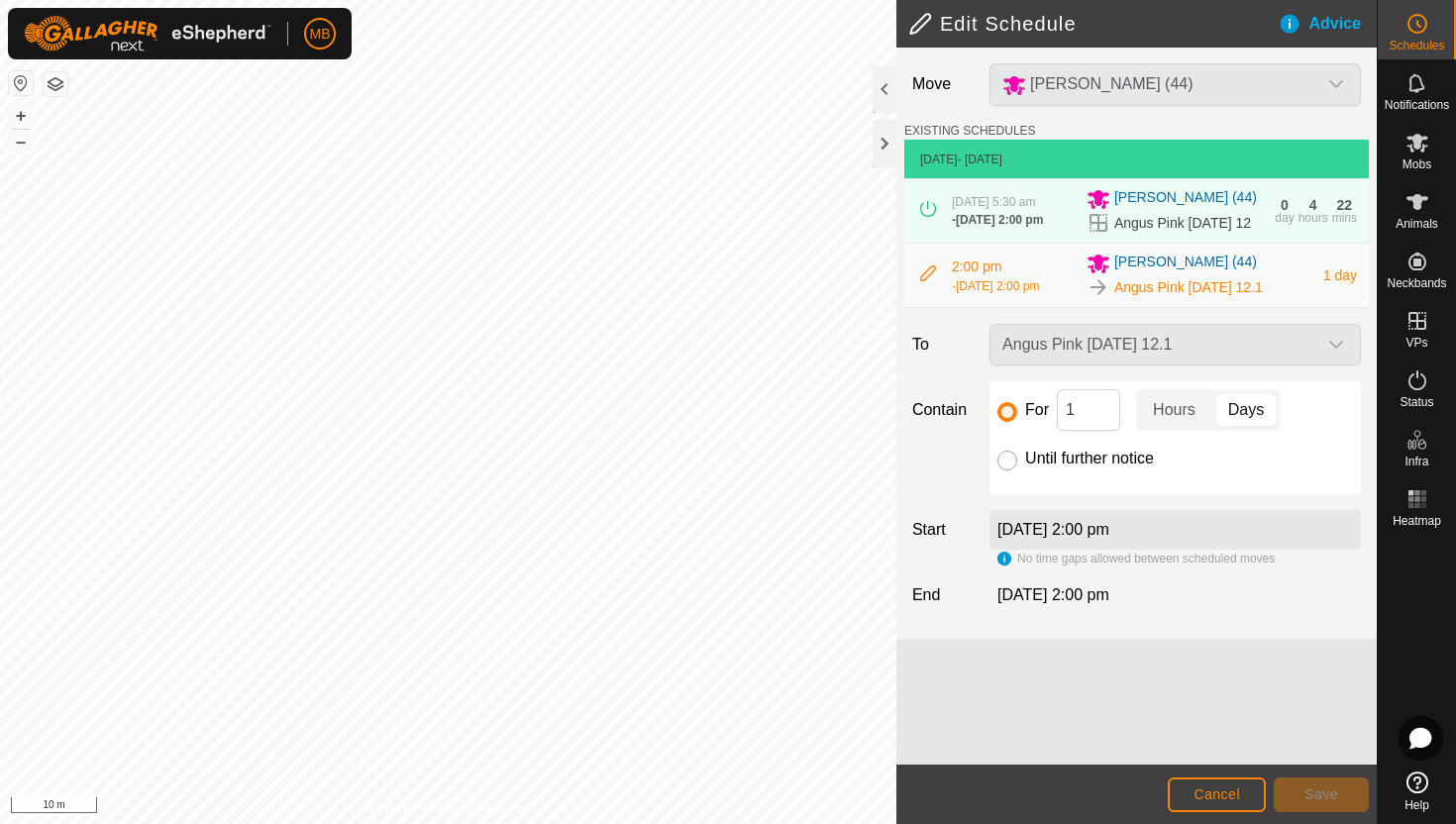click on "Until further notice" at bounding box center (1007, 461) 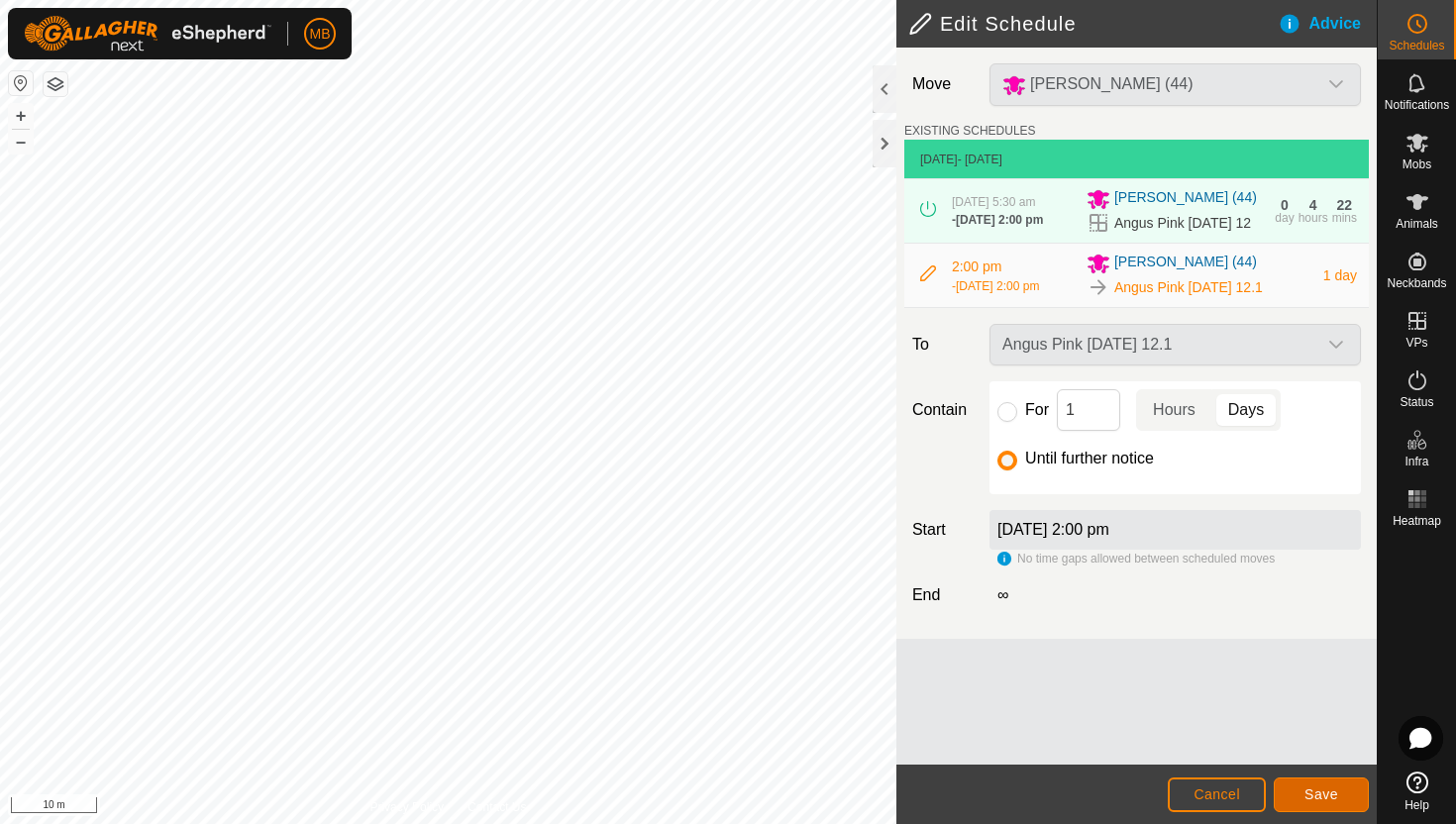 click on "Save" 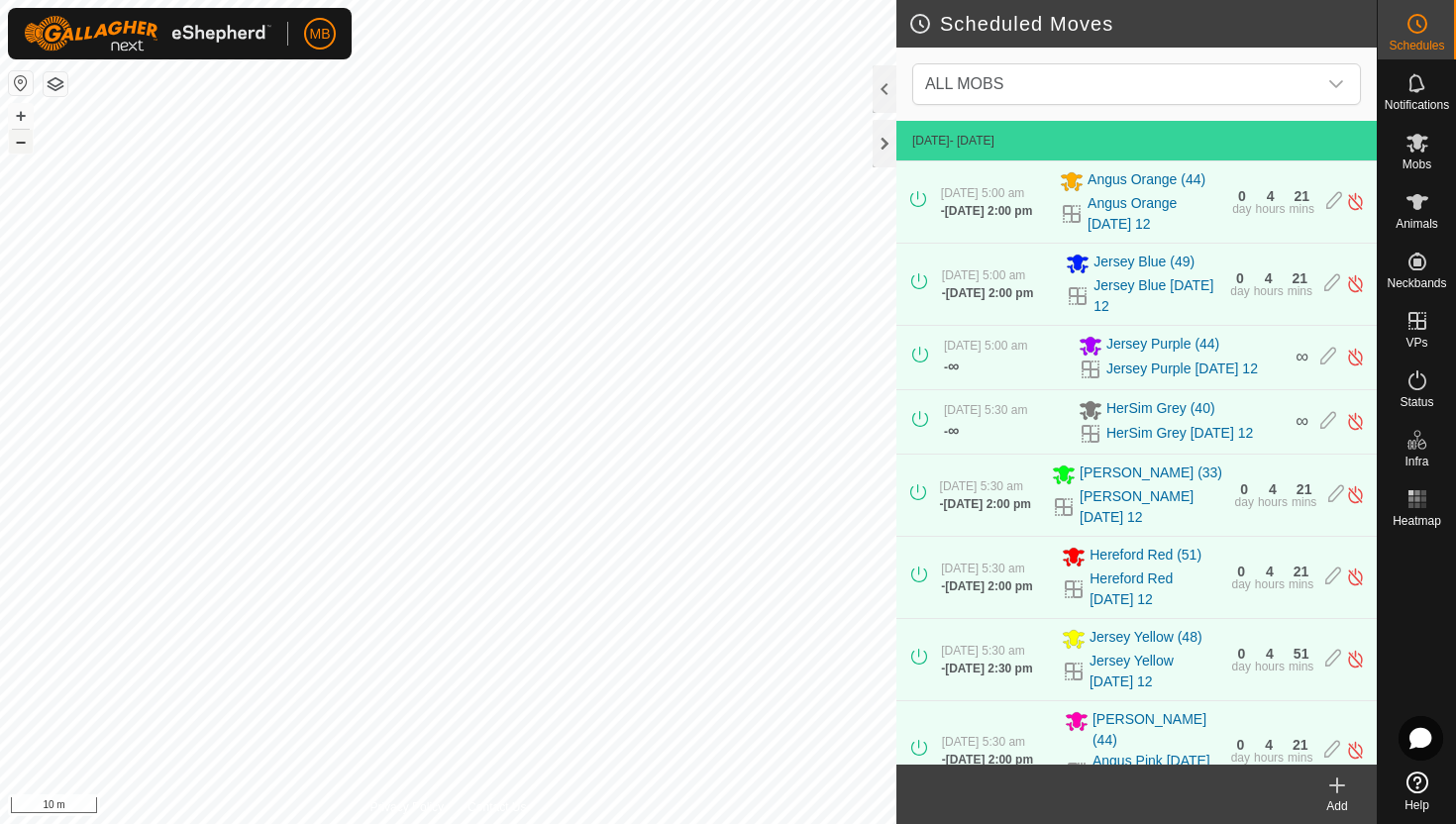 click on "–" at bounding box center [21, 142] 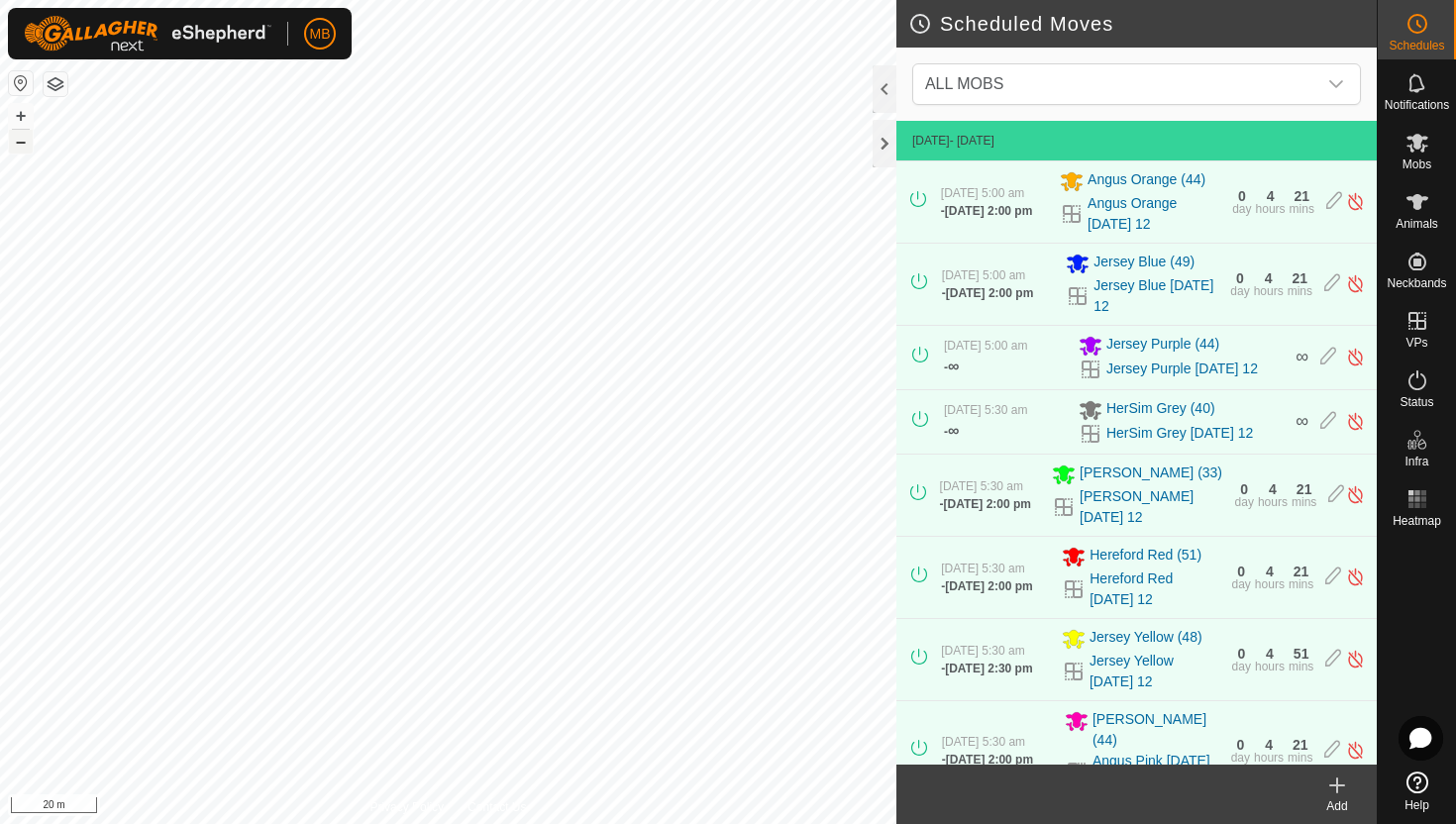 click on "–" at bounding box center [21, 142] 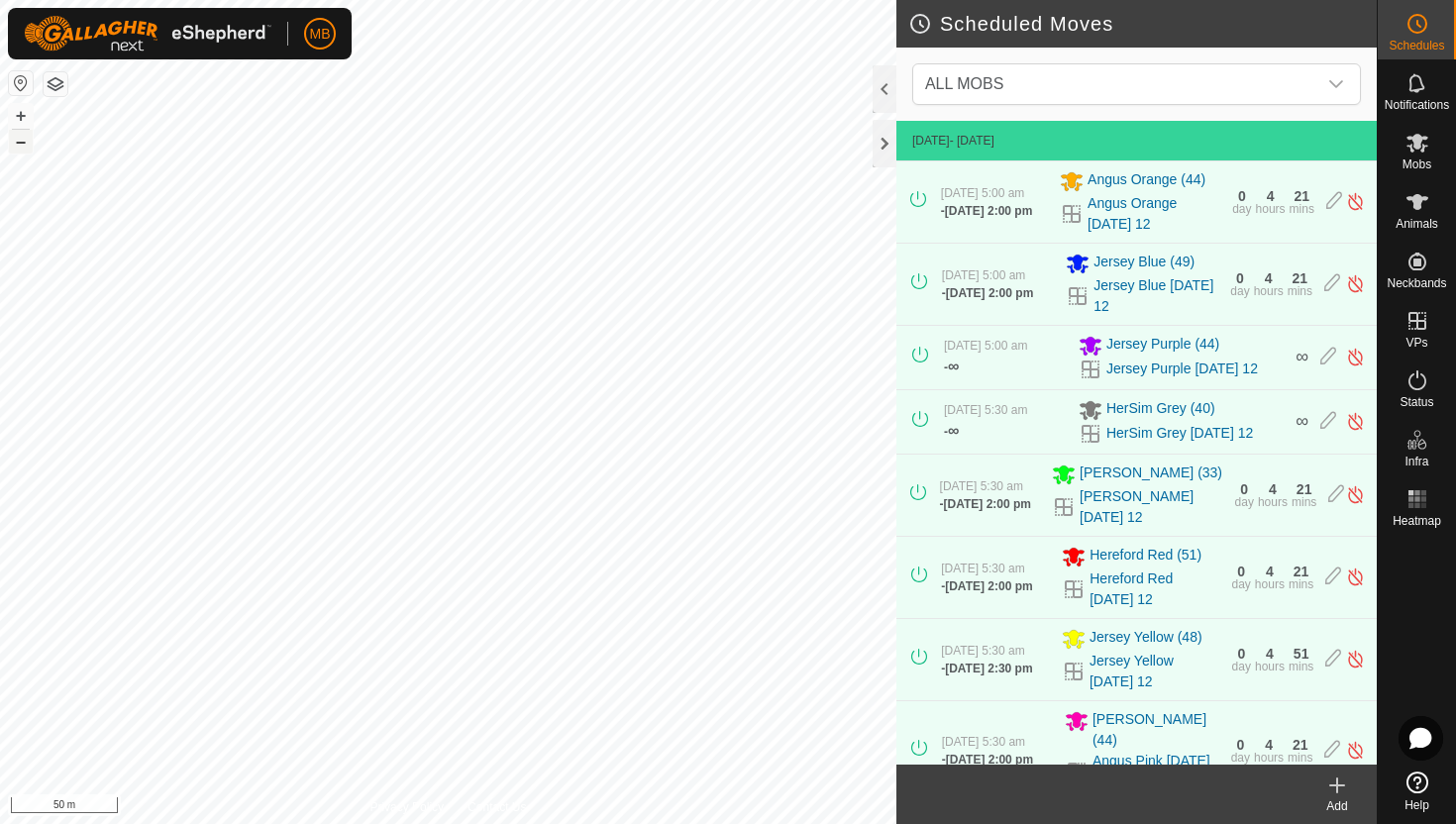 click on "–" at bounding box center [21, 142] 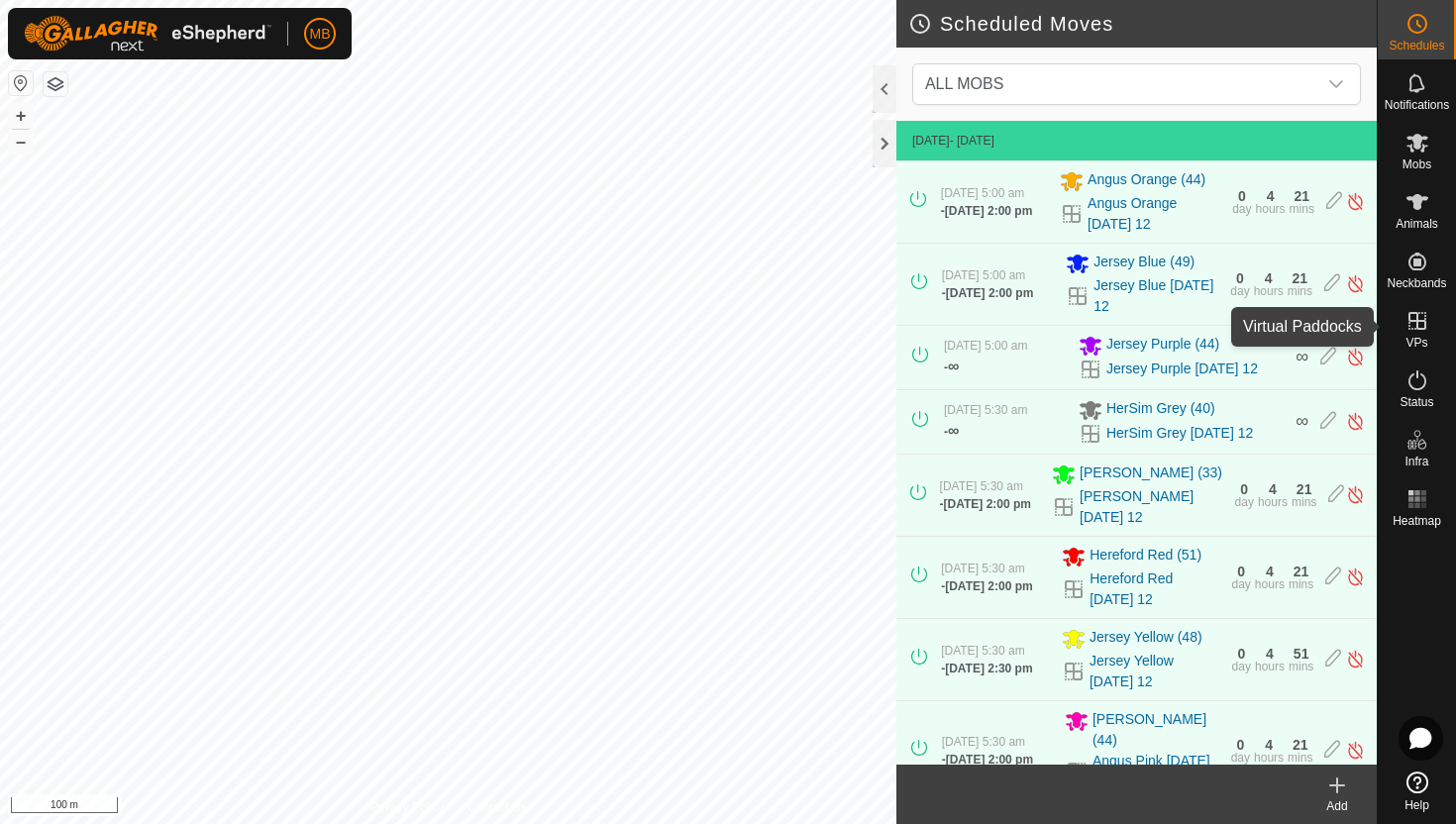 click 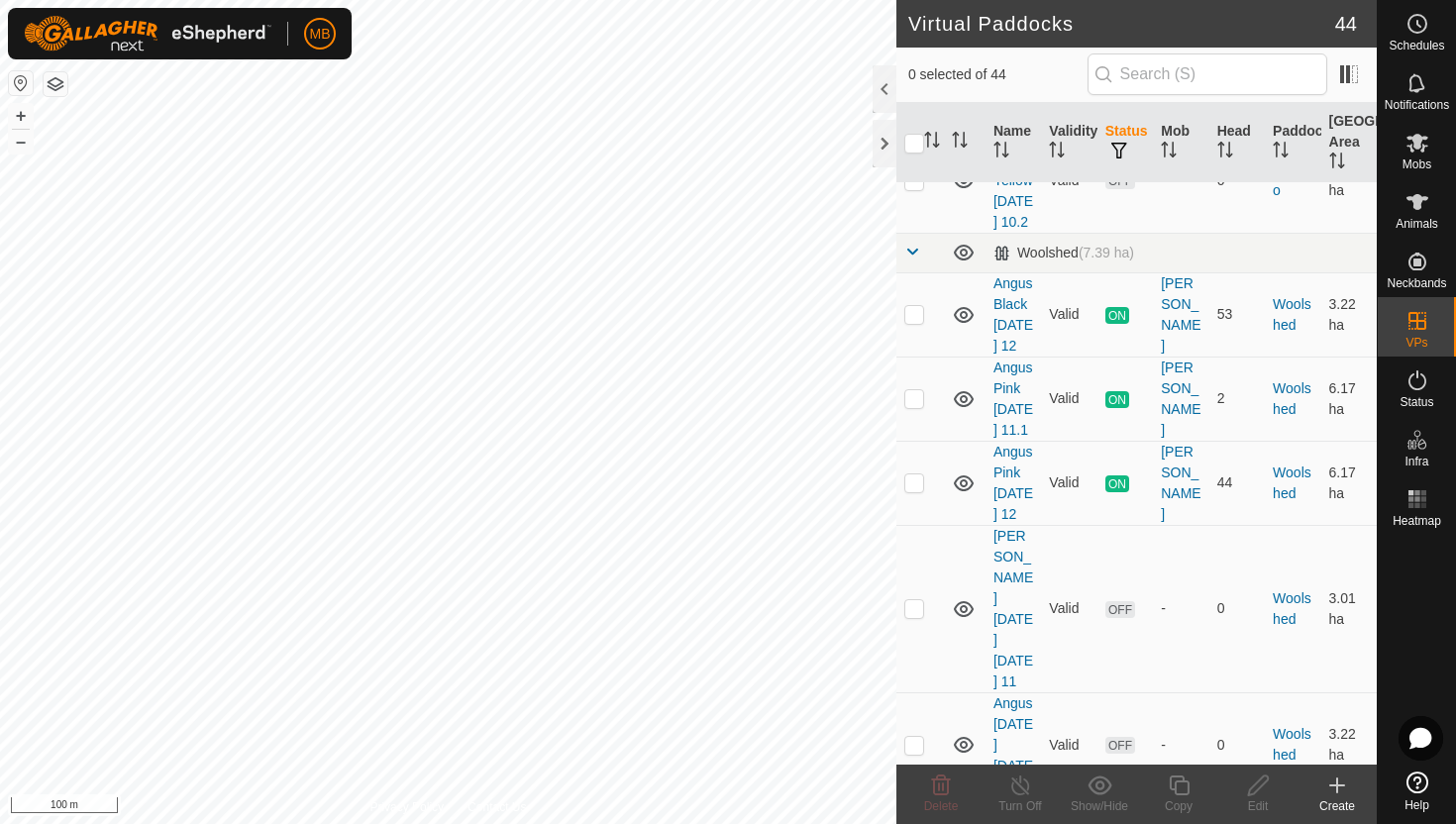 scroll, scrollTop: 4152, scrollLeft: 0, axis: vertical 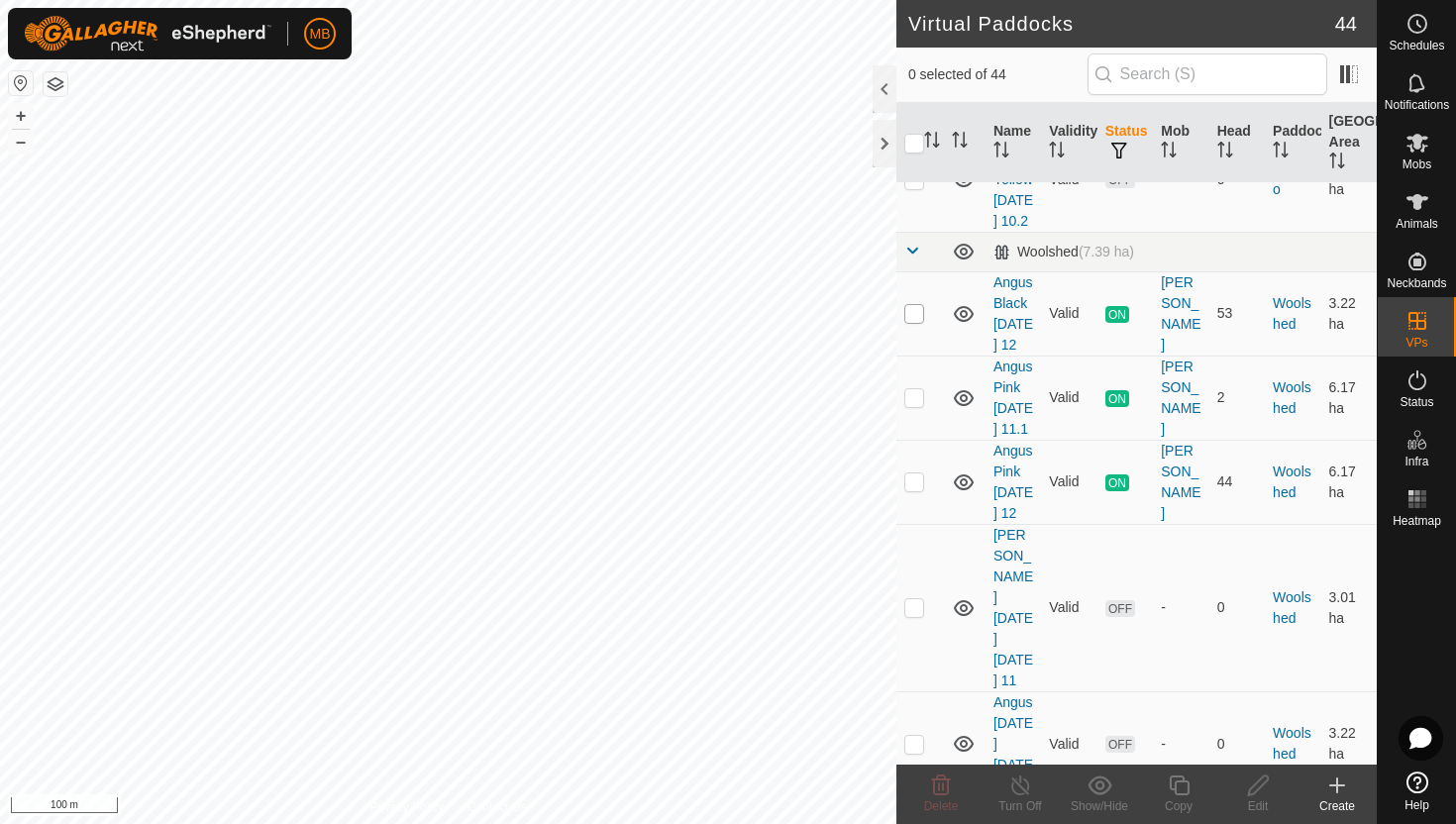 click at bounding box center [914, 314] 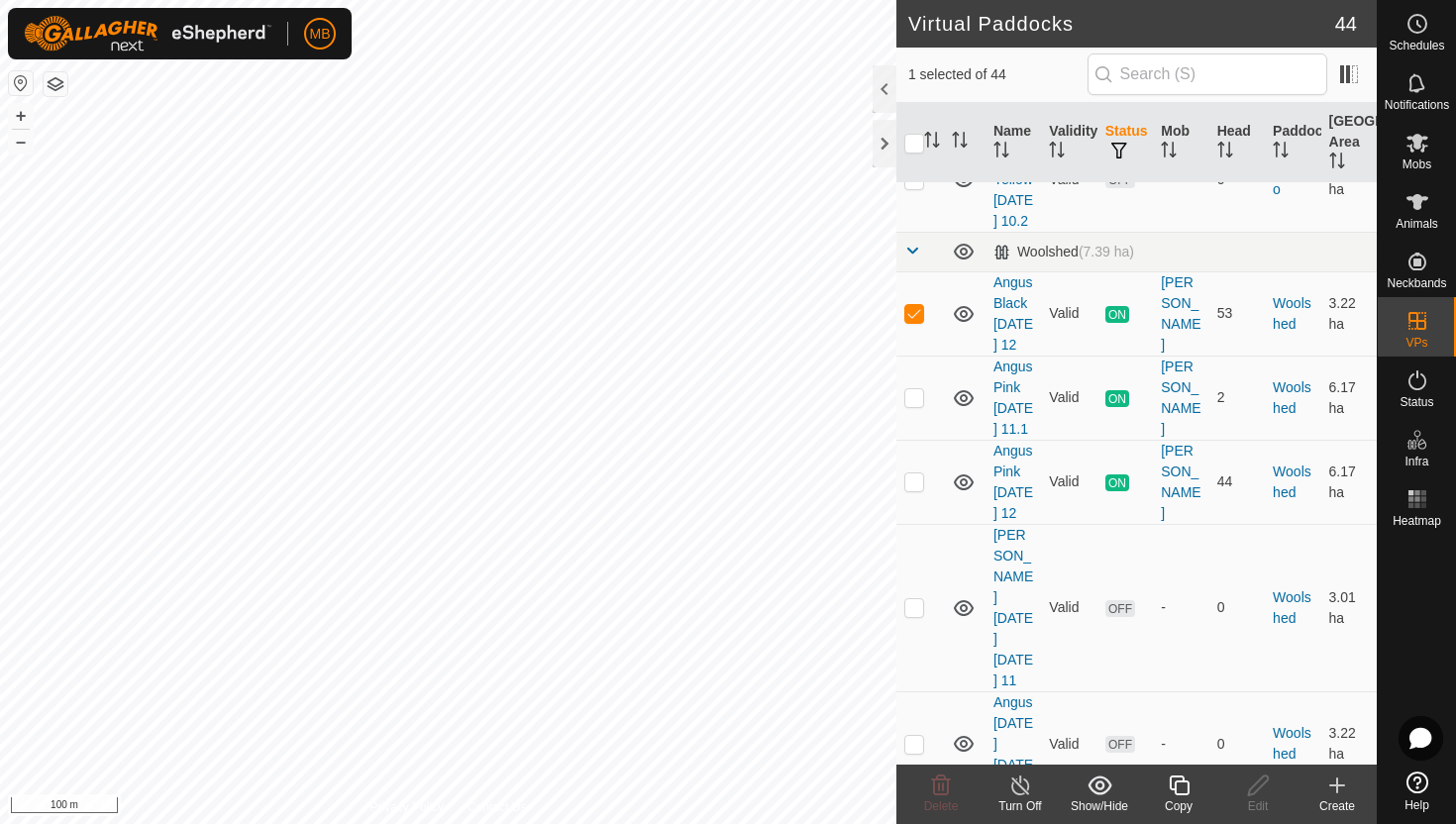 click 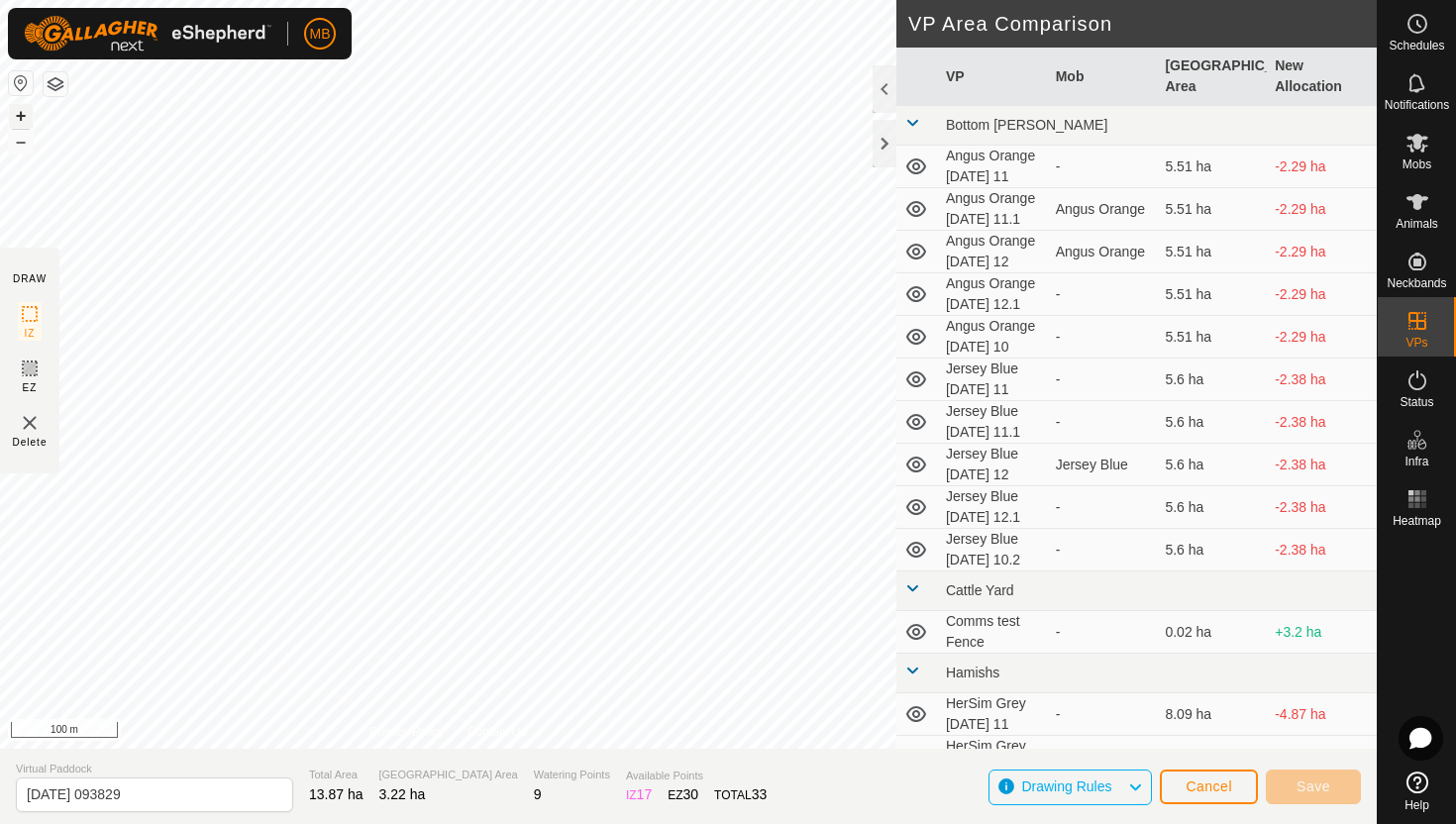 click on "+" at bounding box center [21, 116] 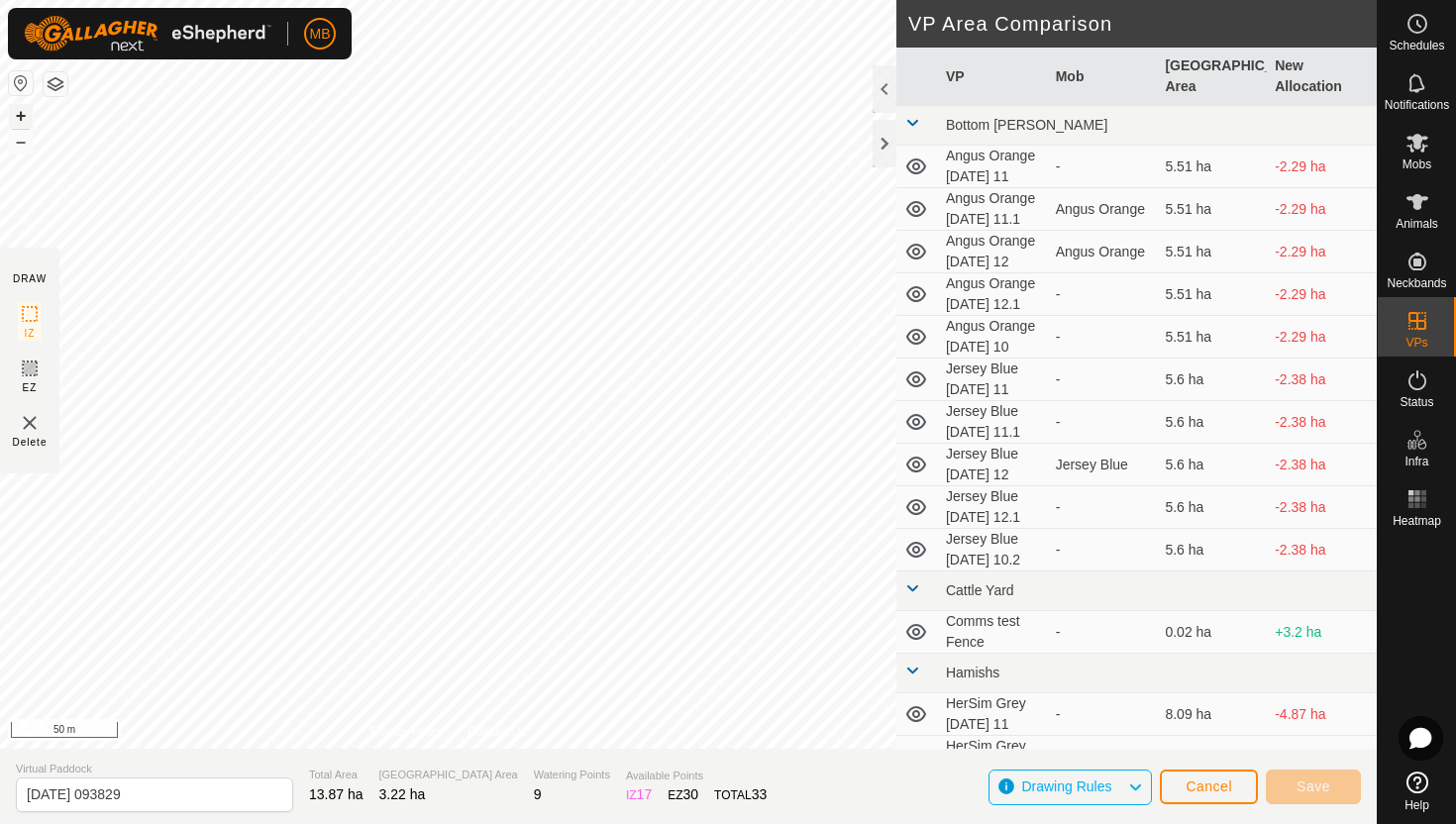 click on "+" at bounding box center (21, 116) 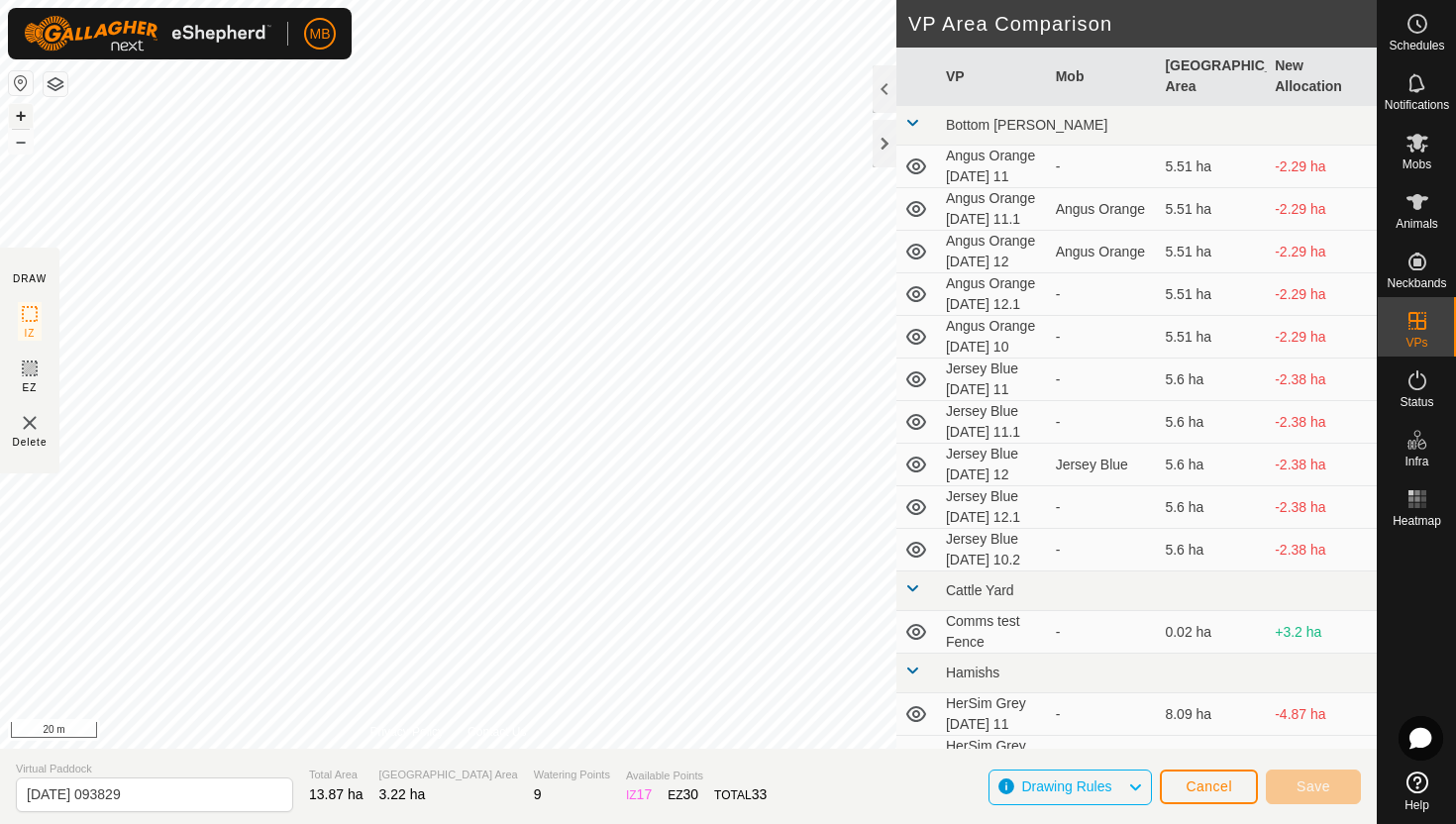 click on "+" at bounding box center (21, 116) 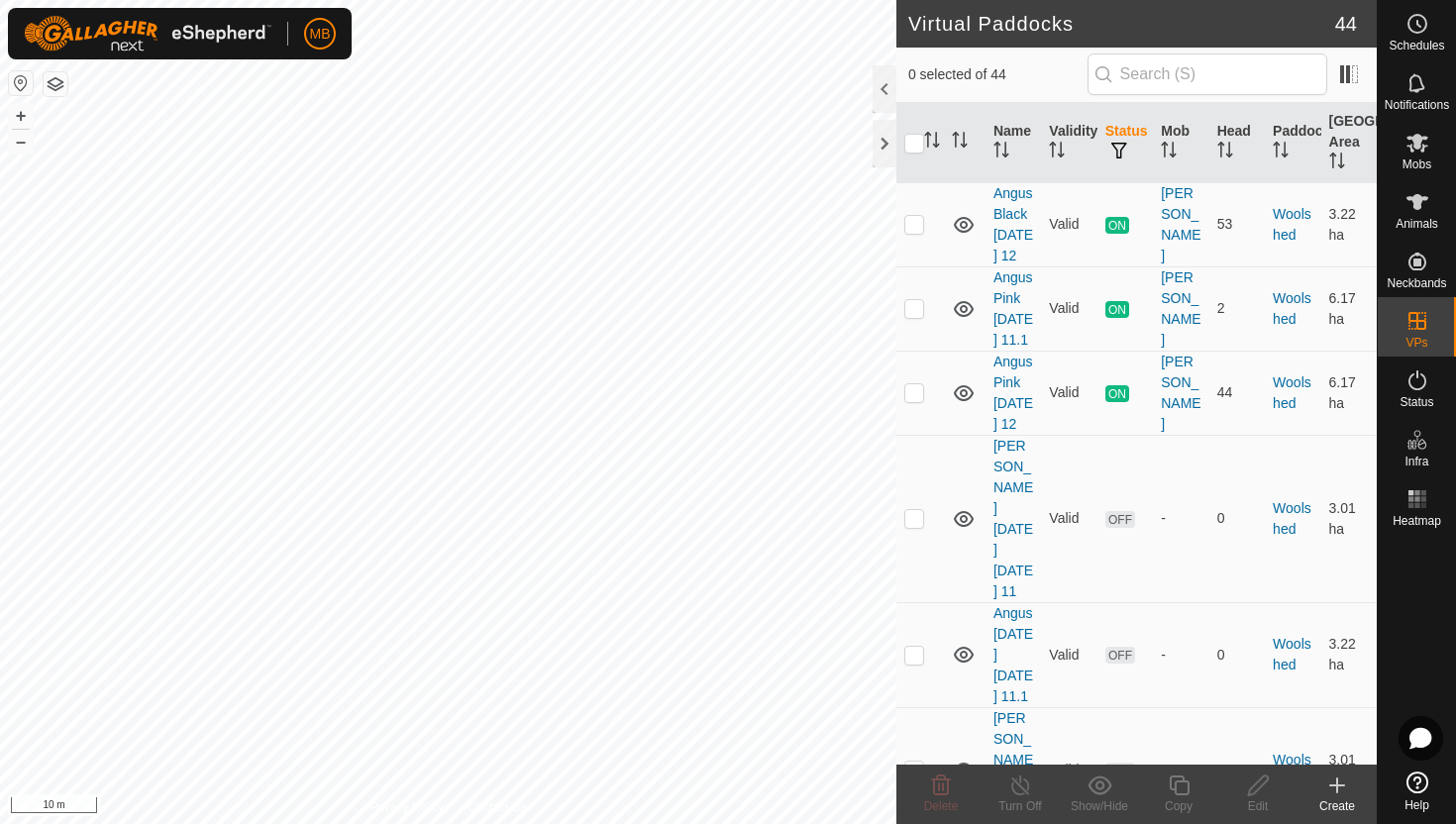 scroll, scrollTop: 4229, scrollLeft: 0, axis: vertical 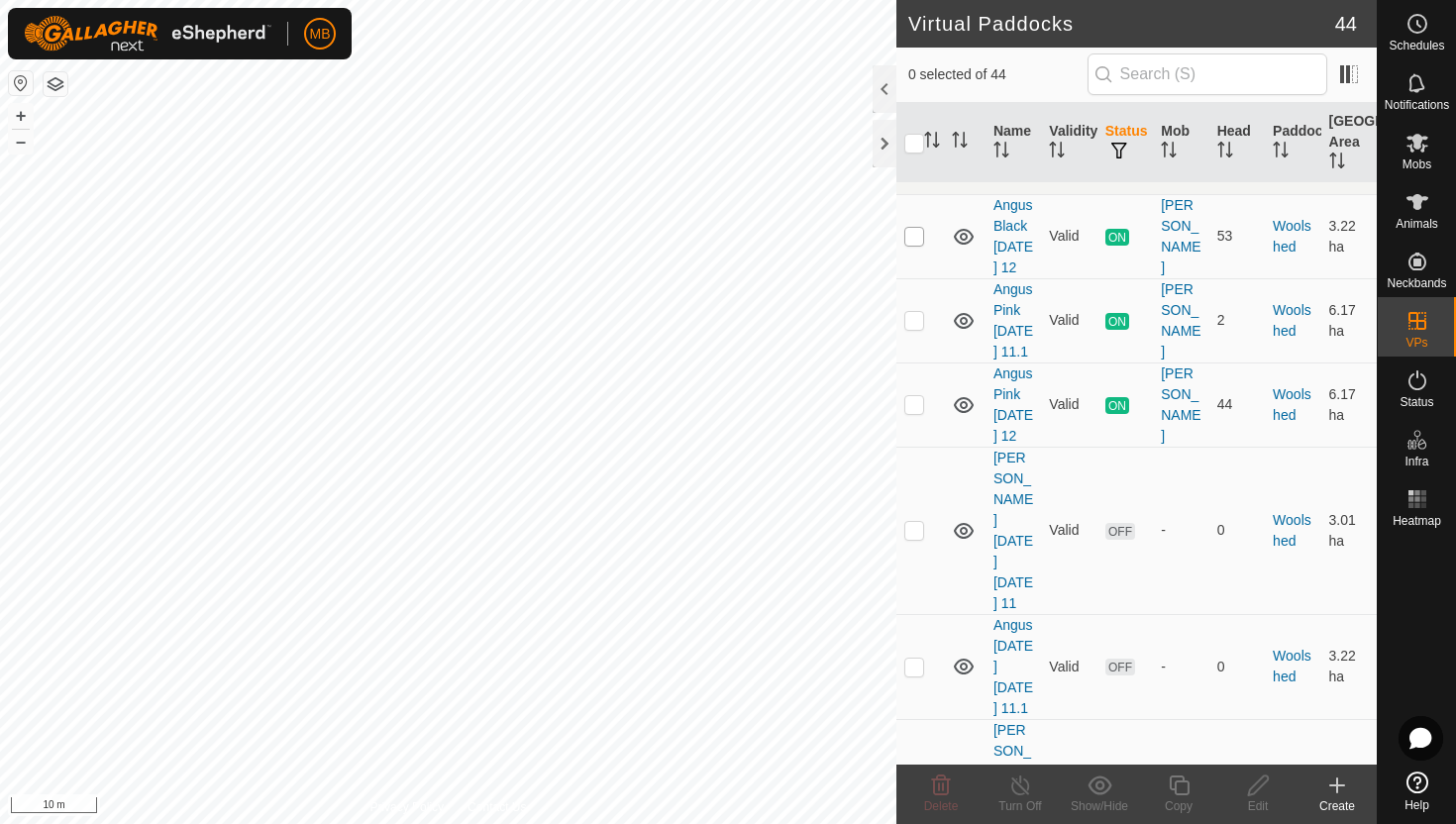 click at bounding box center (914, 237) 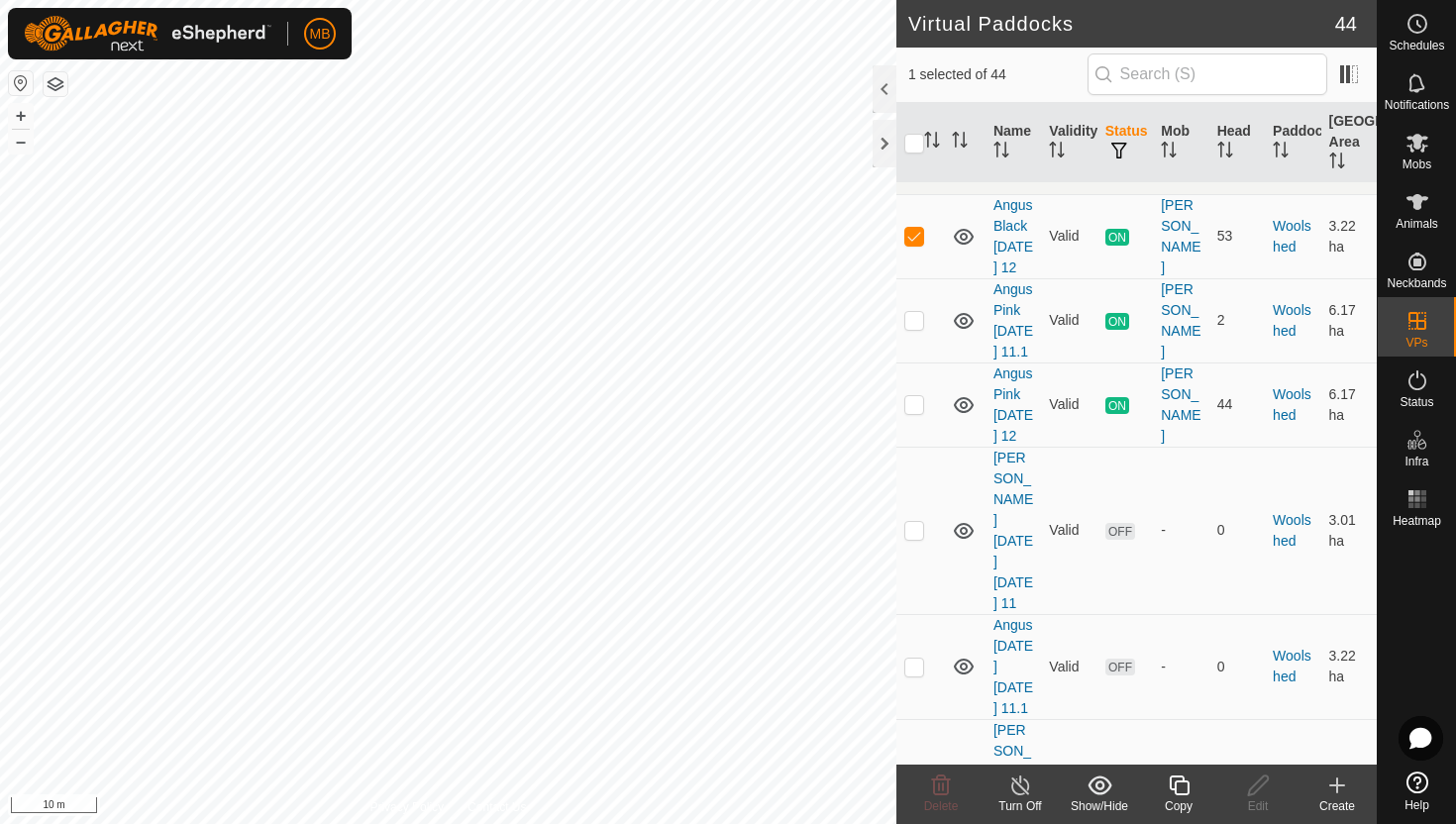 click 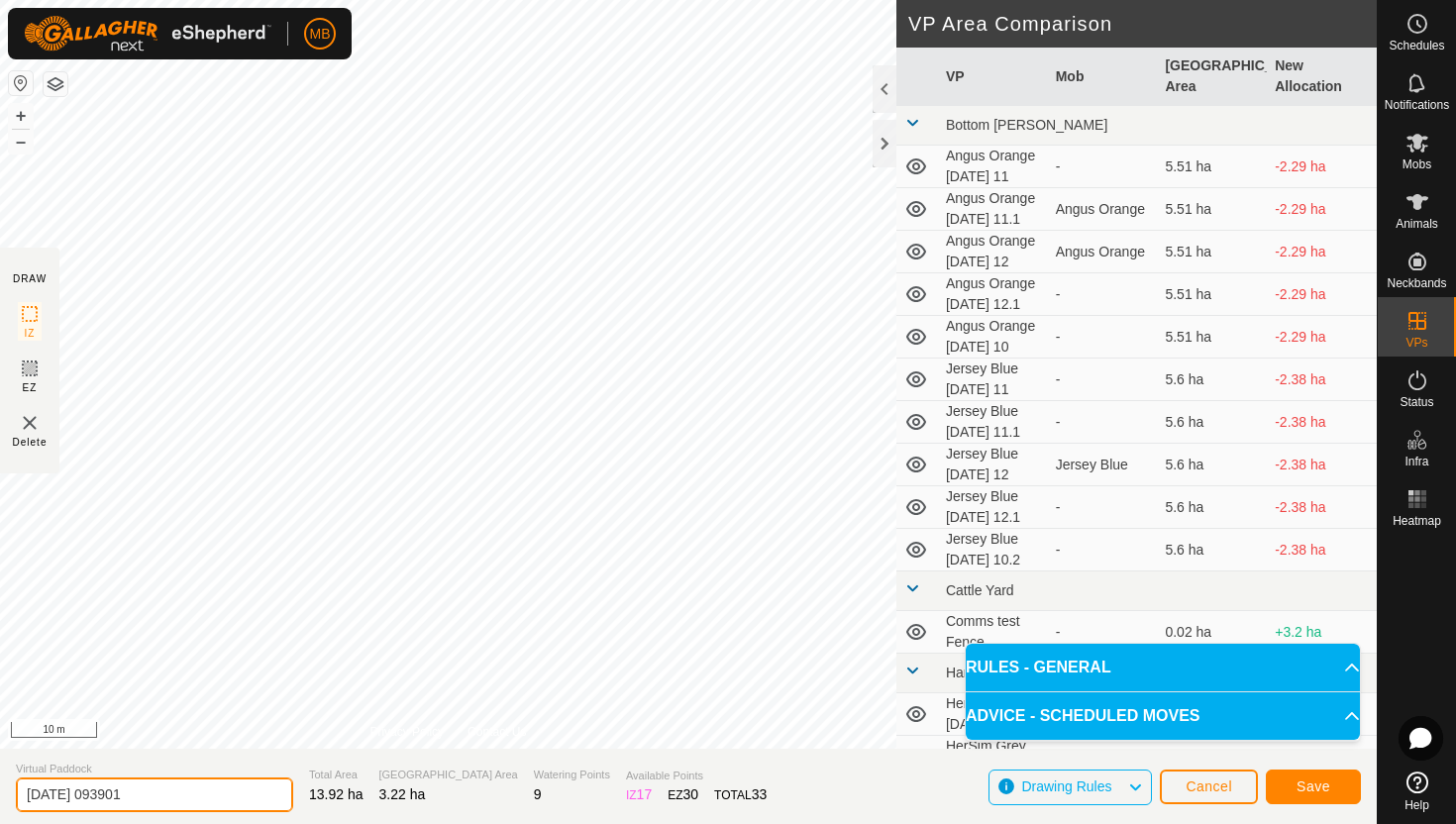 click on "2025-07-12 093901" 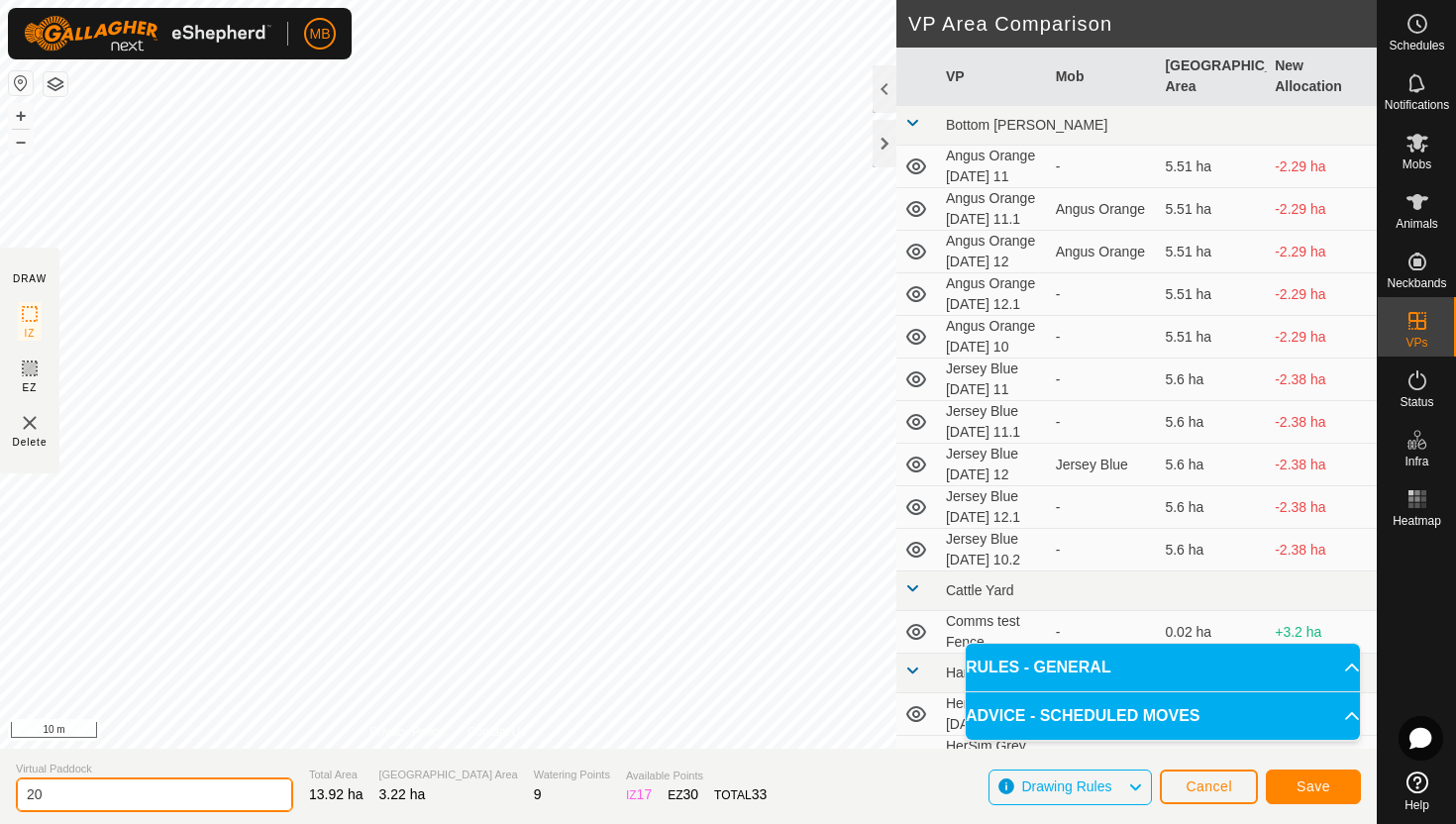 type on "2" 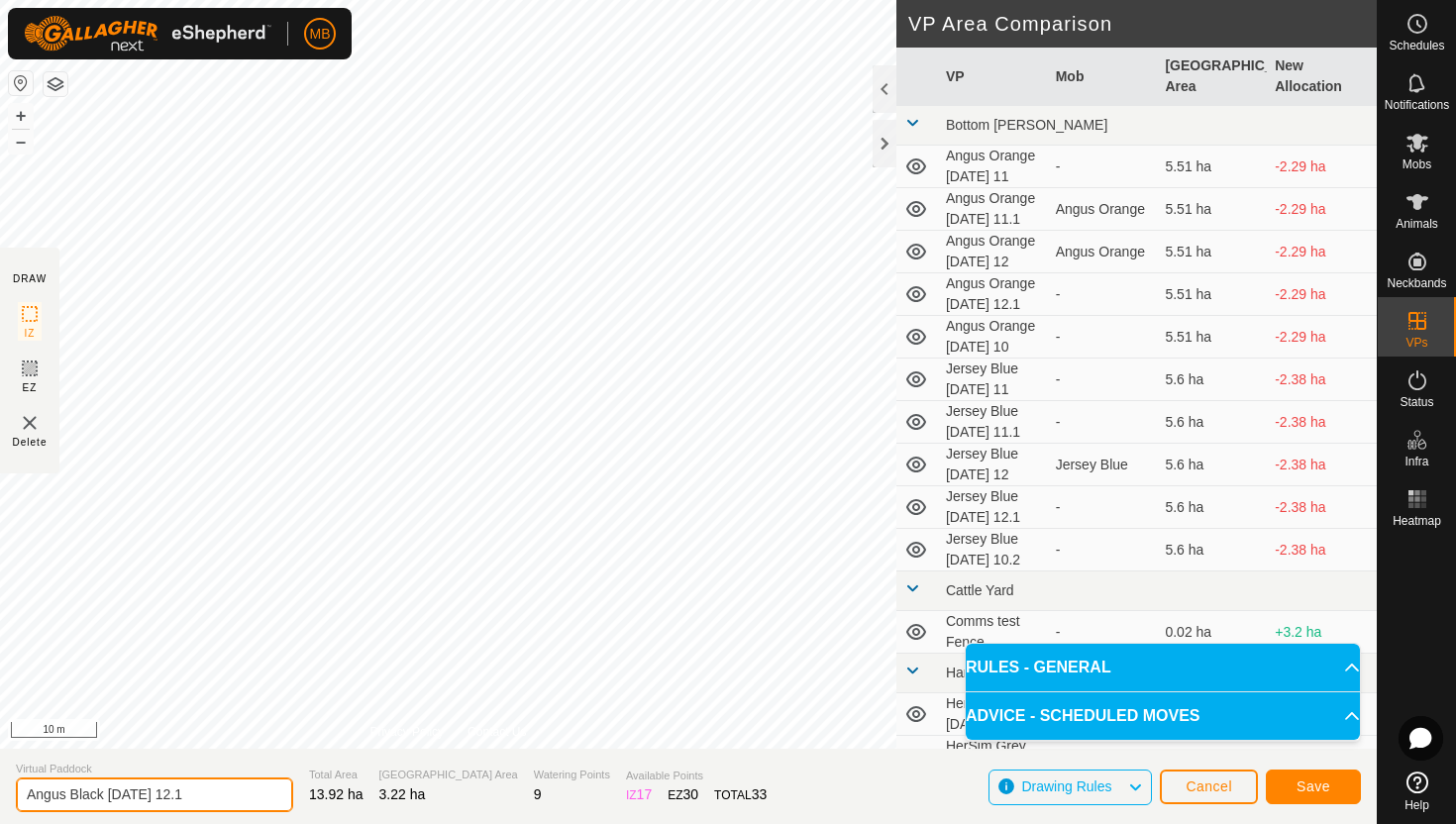 type on "Angus Black Saturday 12.1" 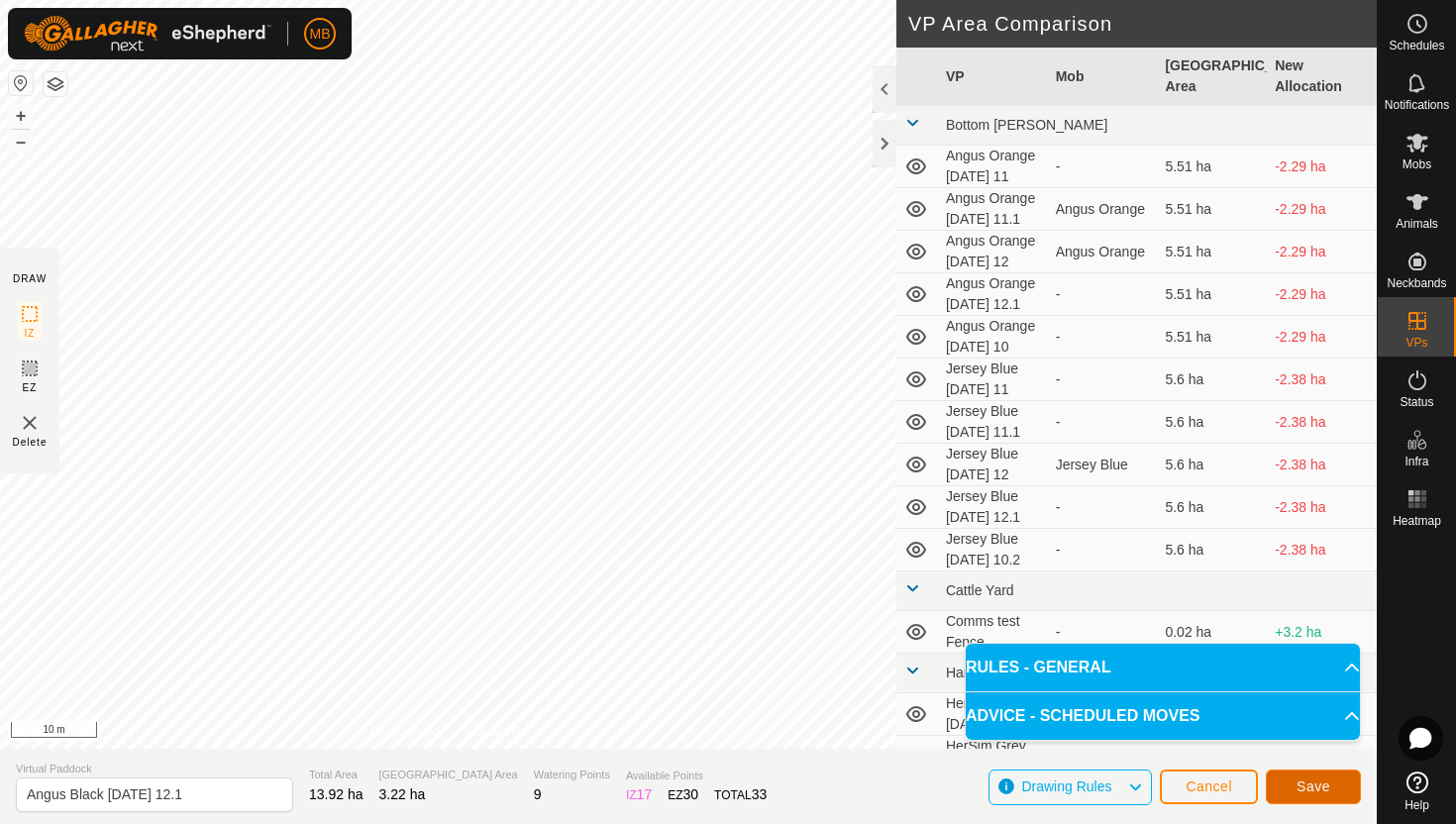 click on "Save" 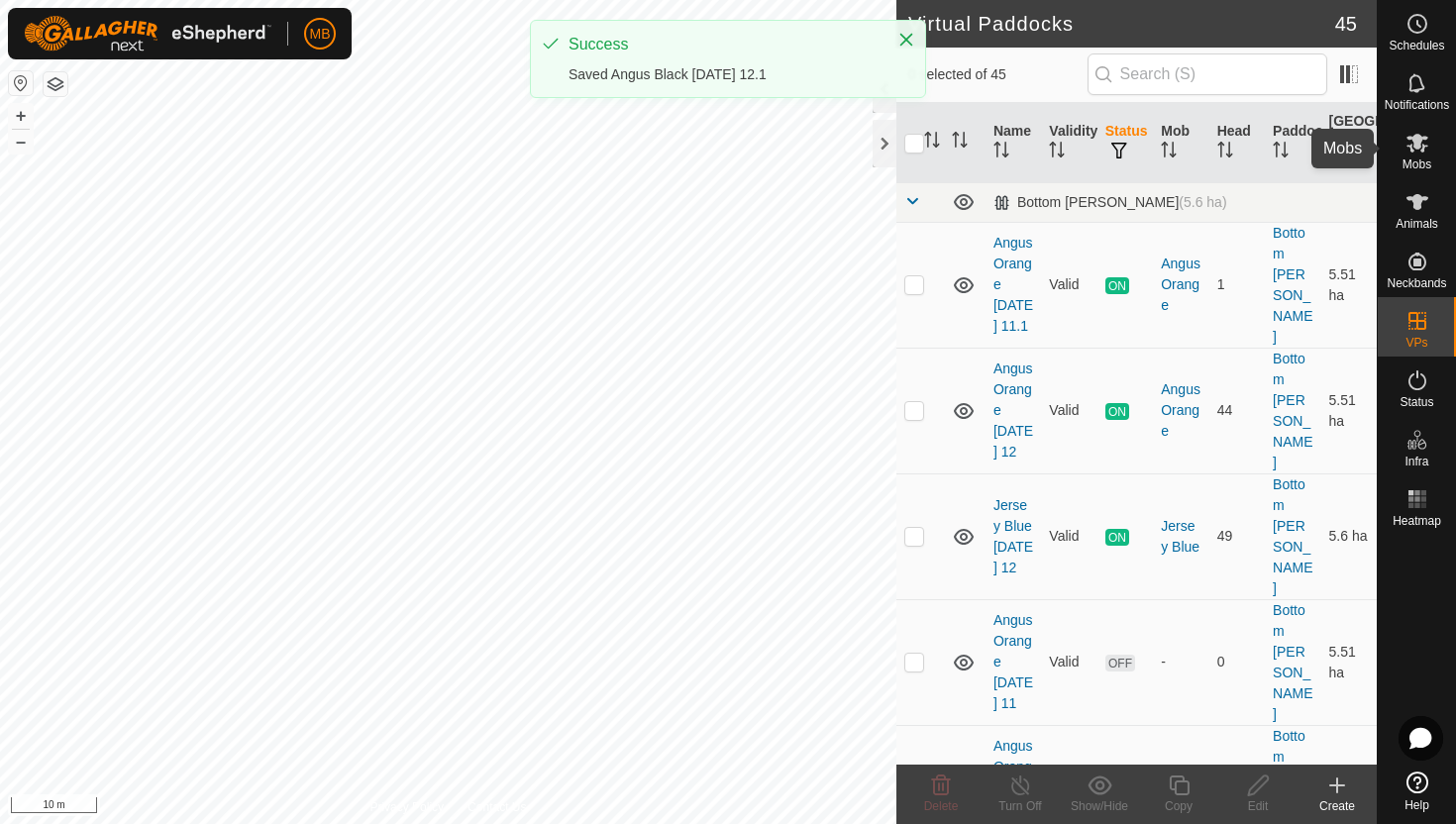 click 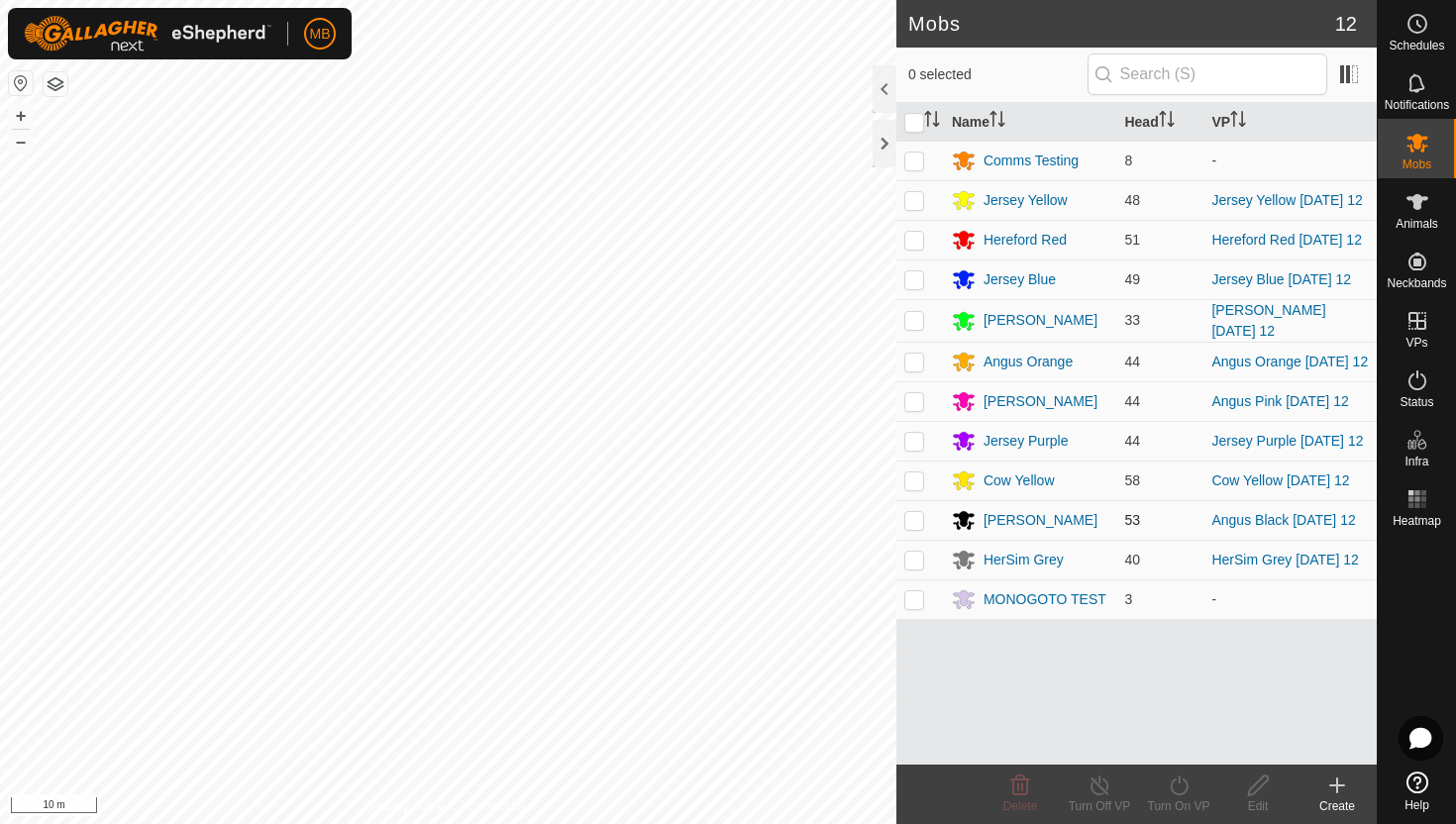 click at bounding box center [914, 520] 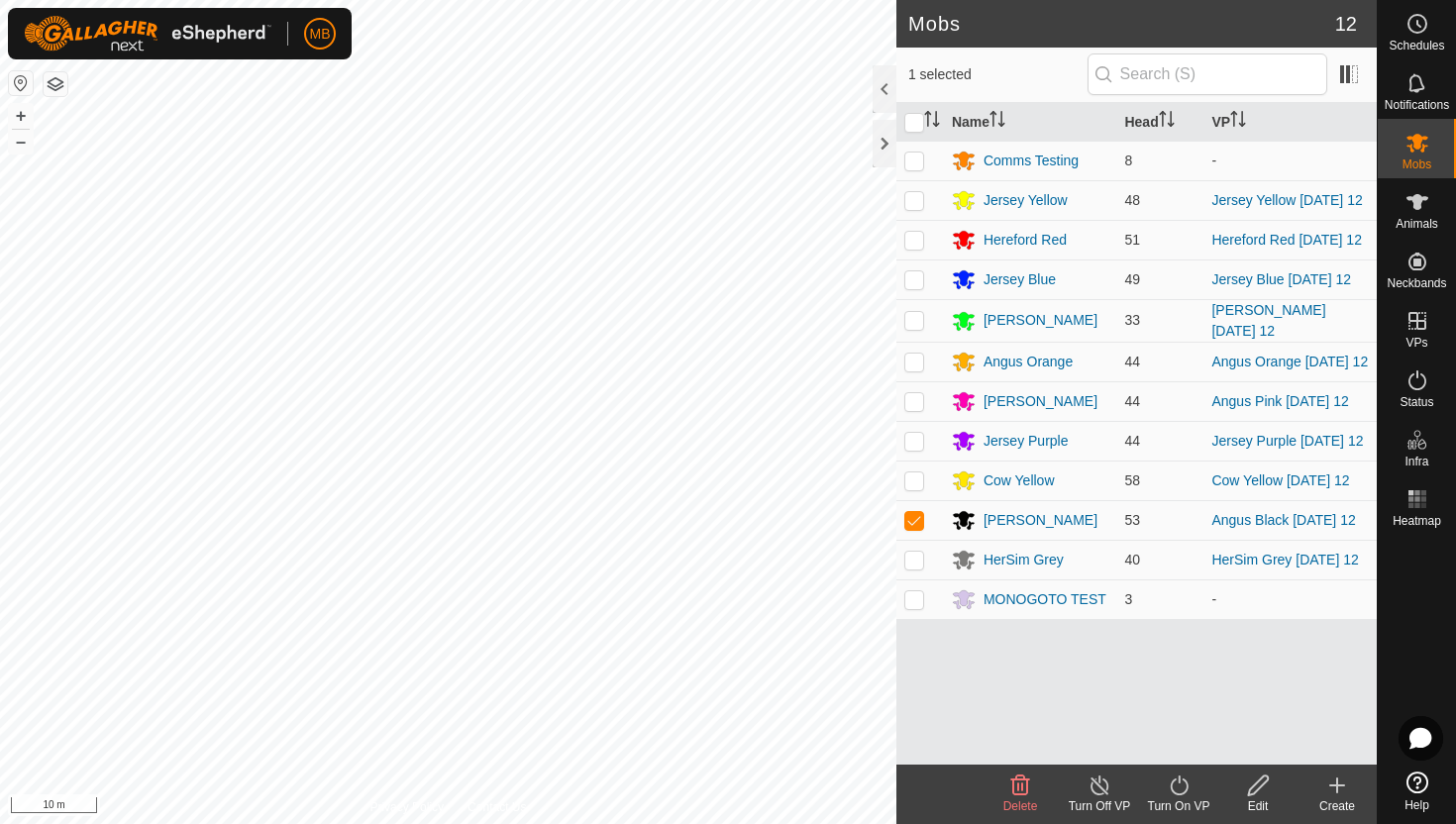 click 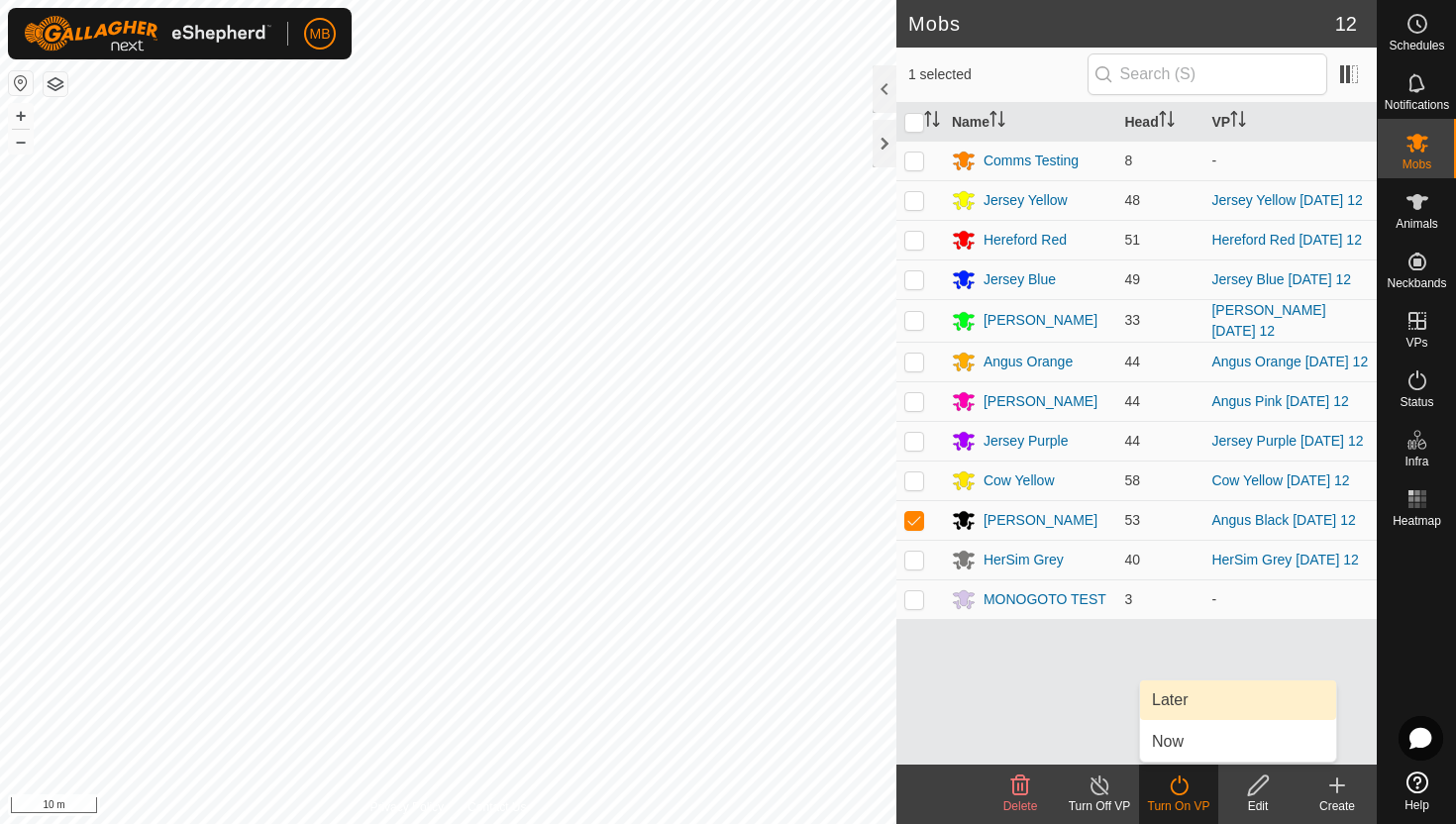 click on "Later" at bounding box center (1238, 700) 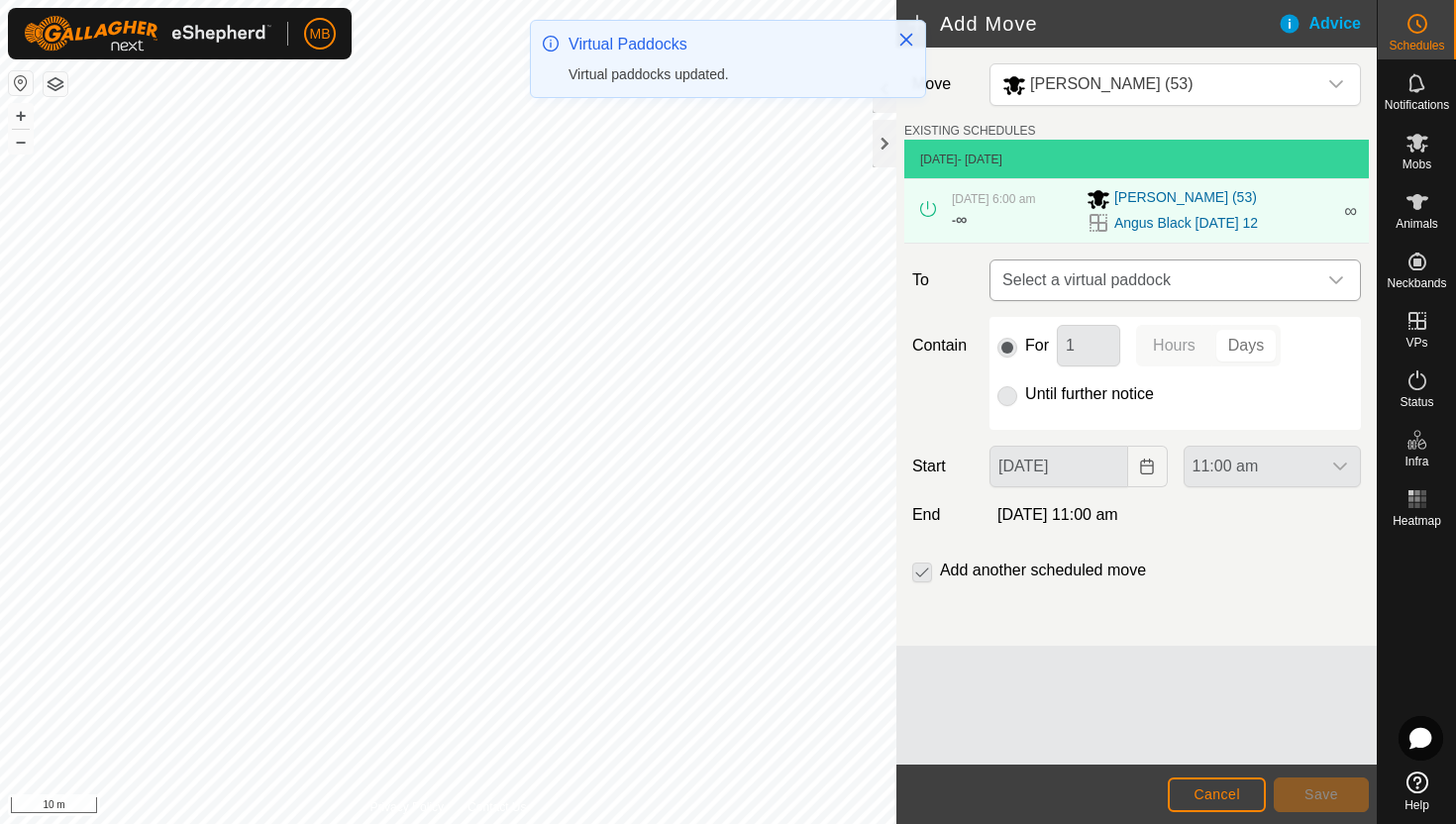 click 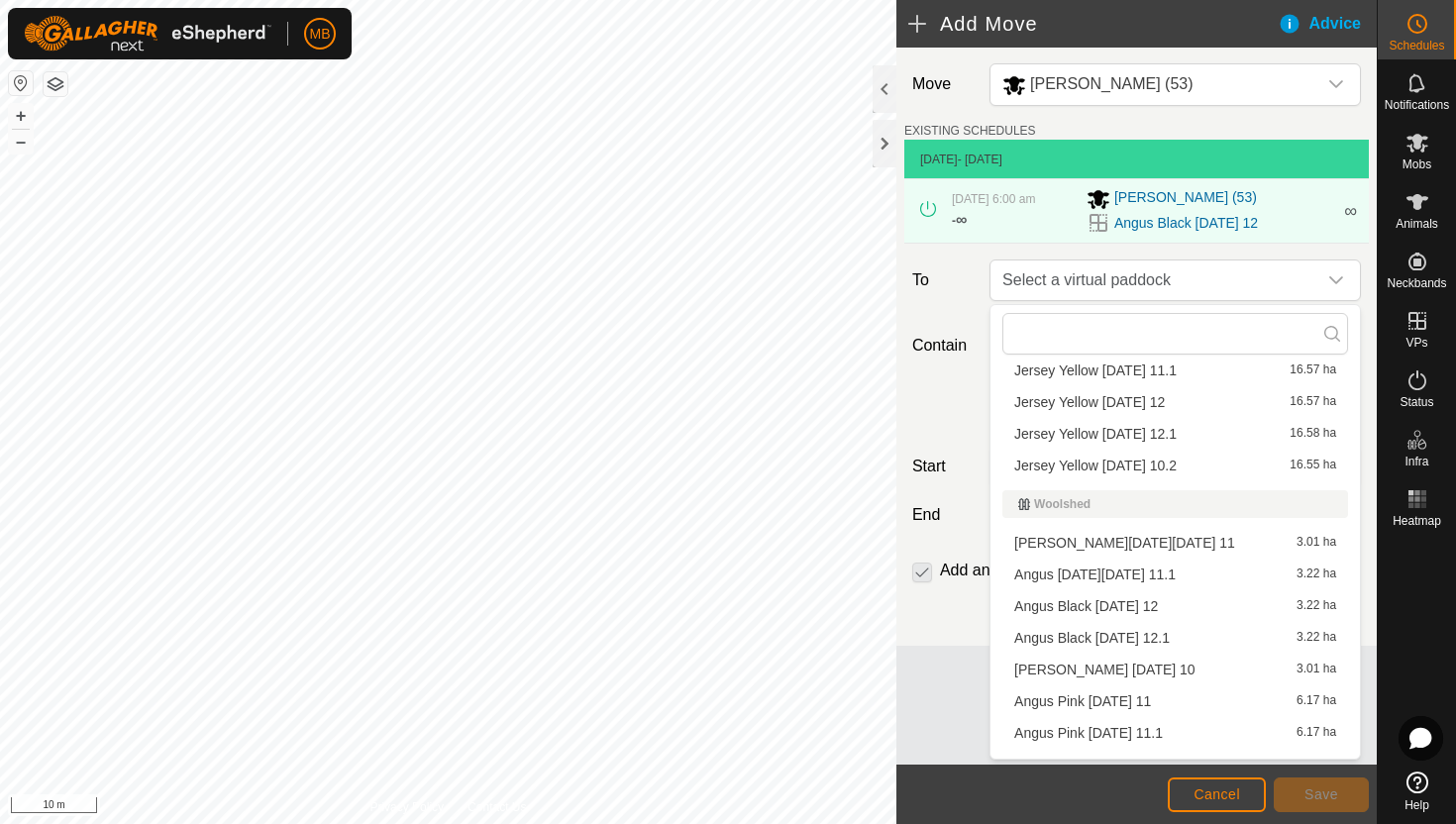 scroll, scrollTop: 1392, scrollLeft: 0, axis: vertical 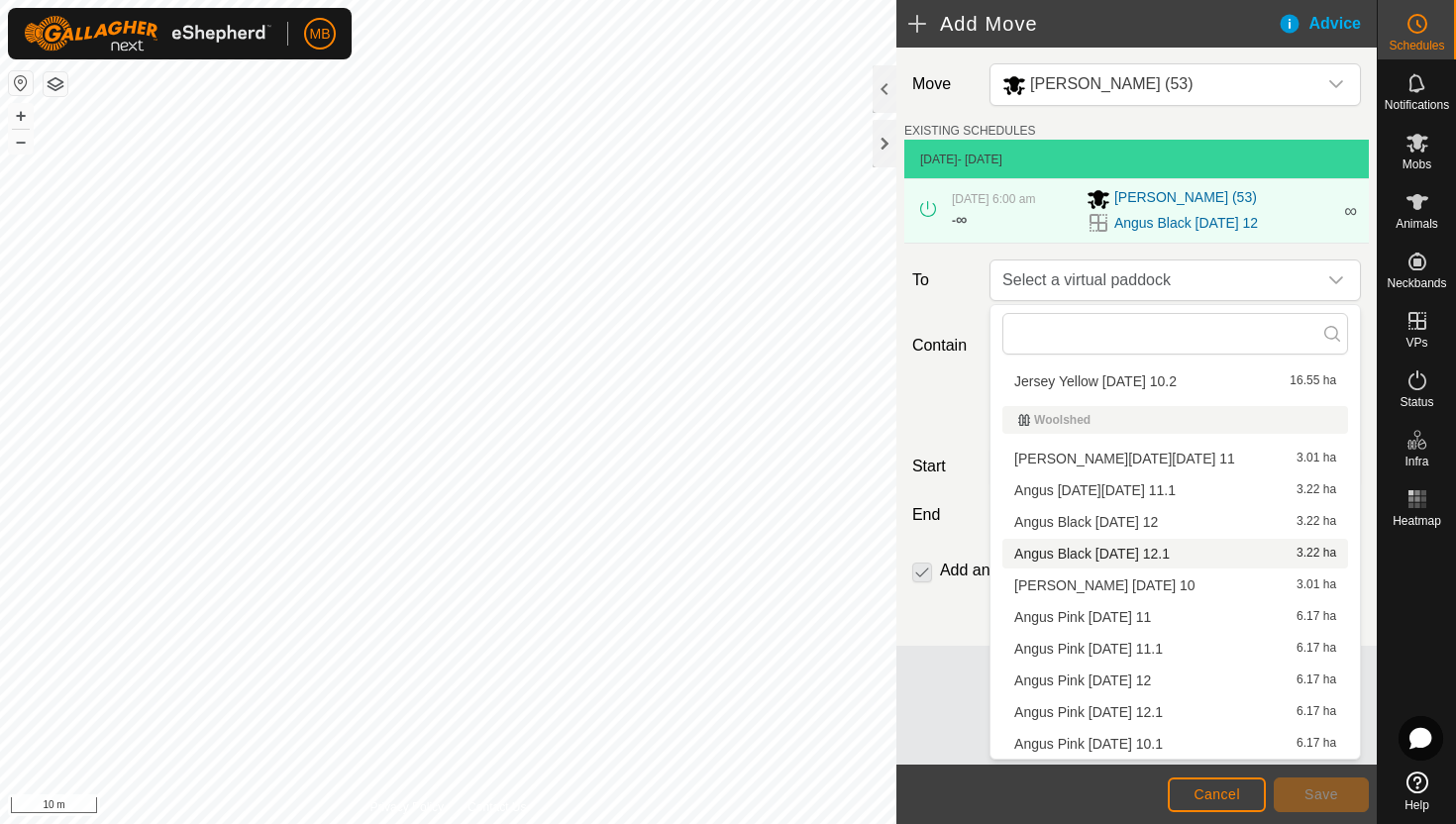 click on "Angus Black Saturday 12.1  3.22 ha" at bounding box center [1175, 554] 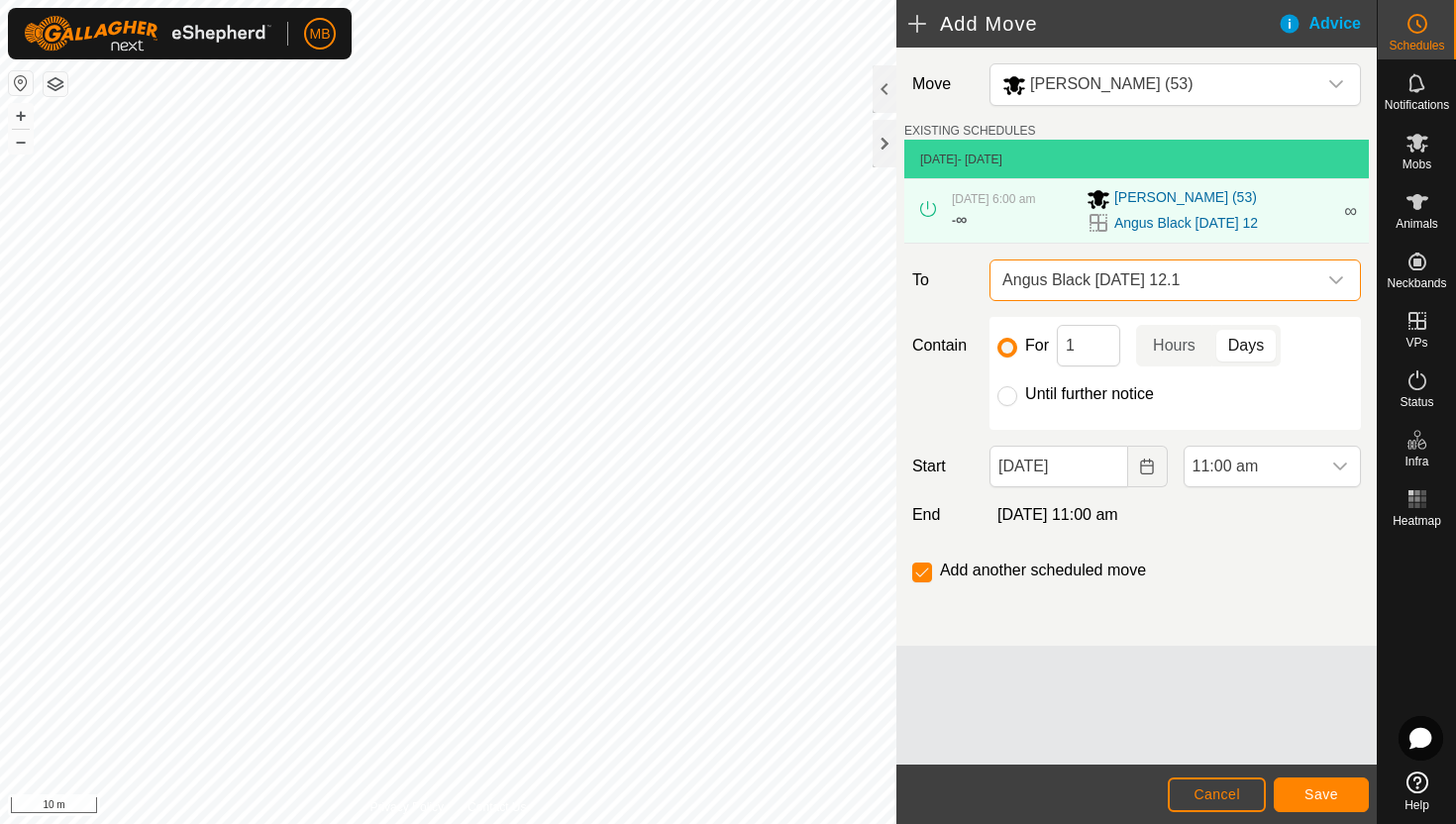 click on "Until further notice" 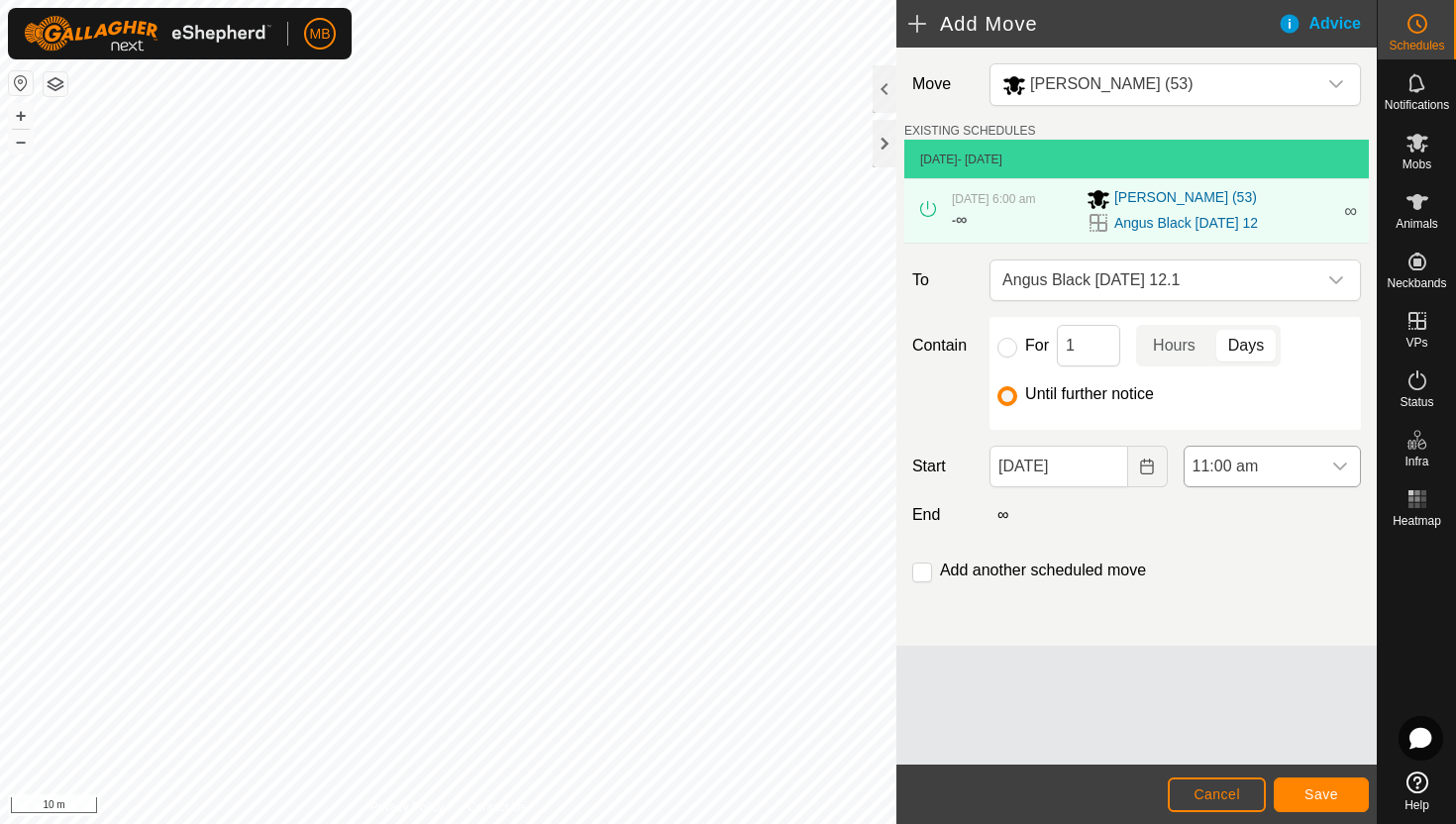 click on "11:00 am" at bounding box center [1252, 466] 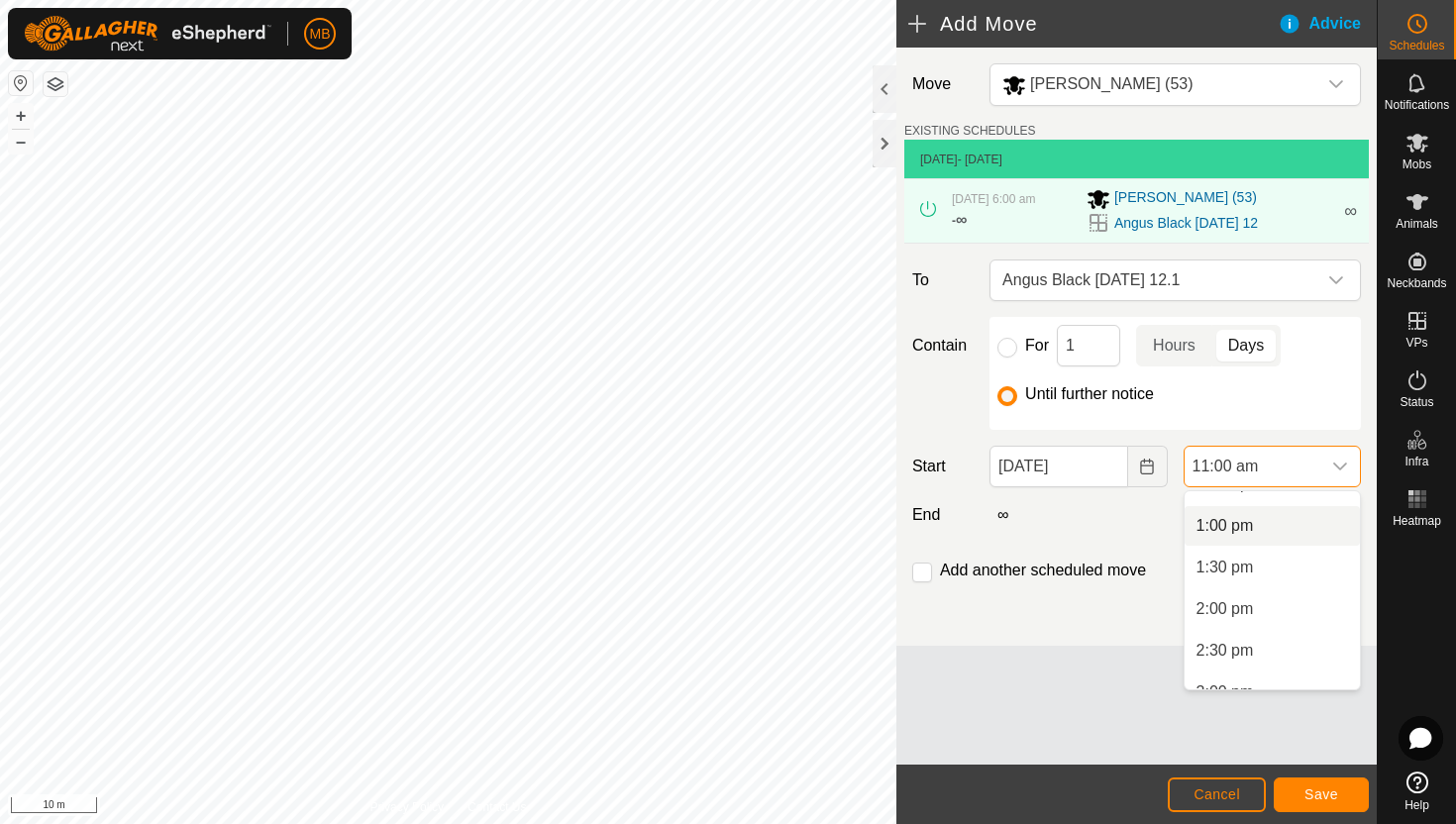 scroll, scrollTop: 1076, scrollLeft: 0, axis: vertical 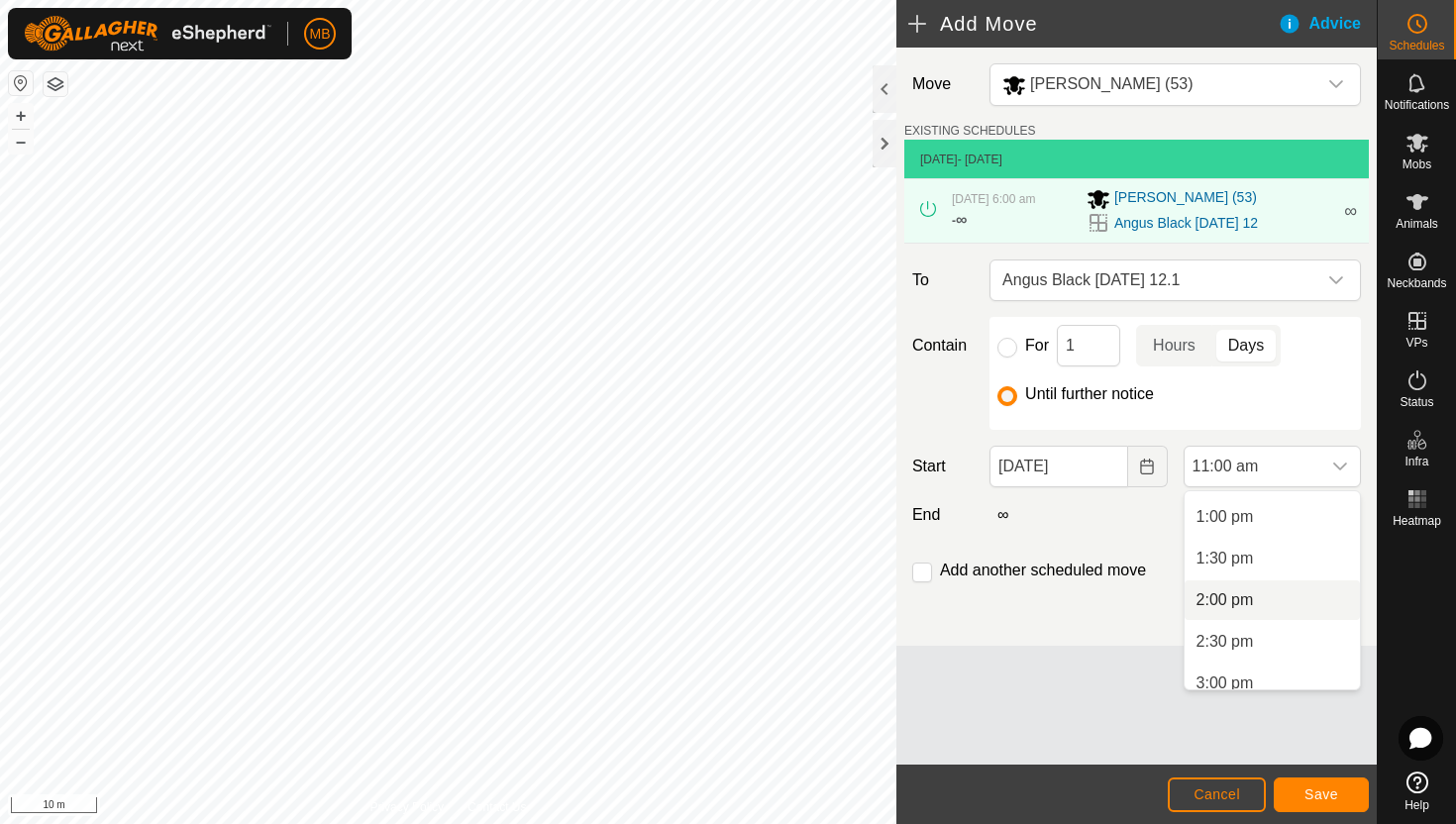 click on "2:00 pm" at bounding box center [1272, 600] 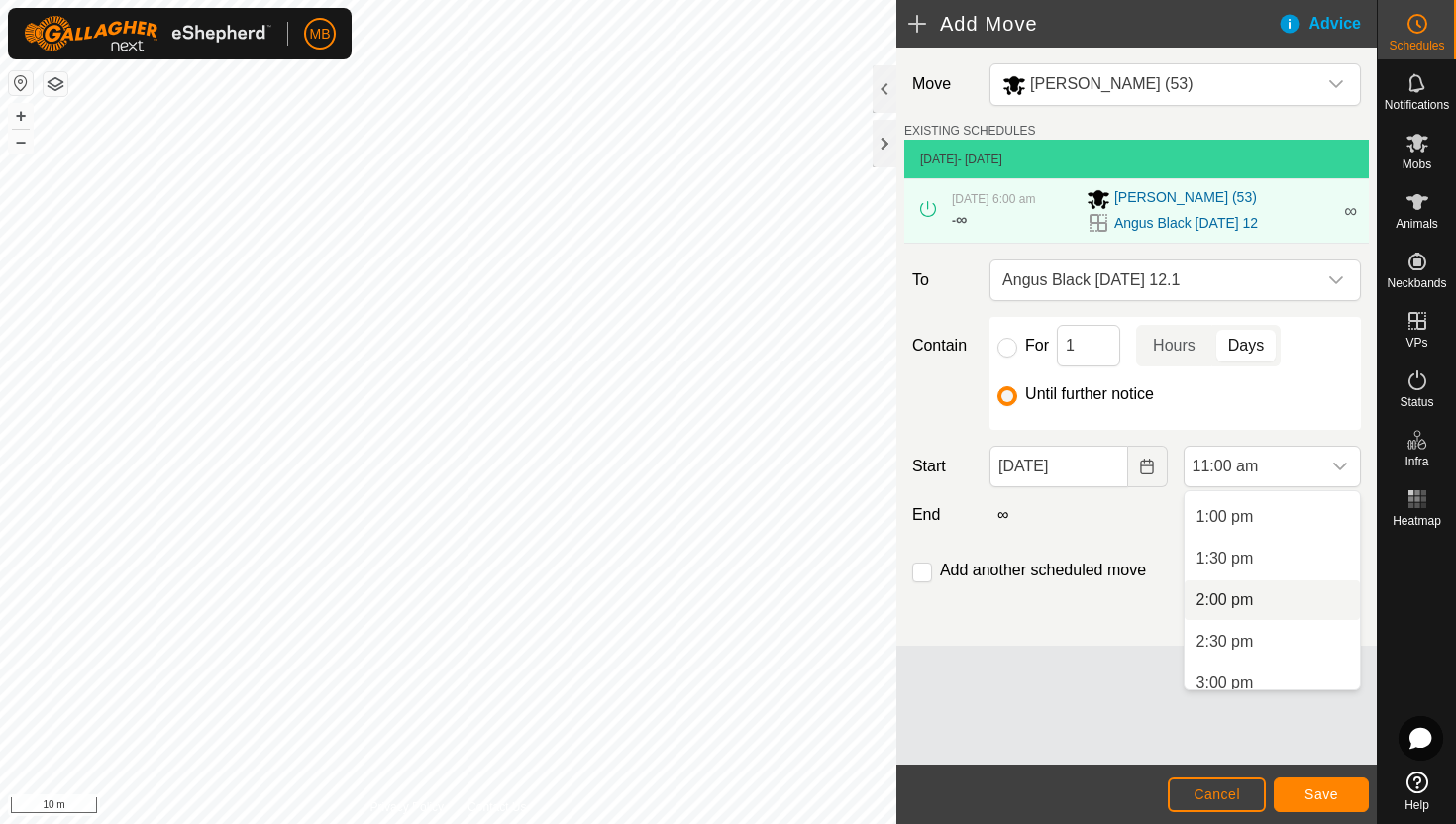 scroll, scrollTop: 0, scrollLeft: 0, axis: both 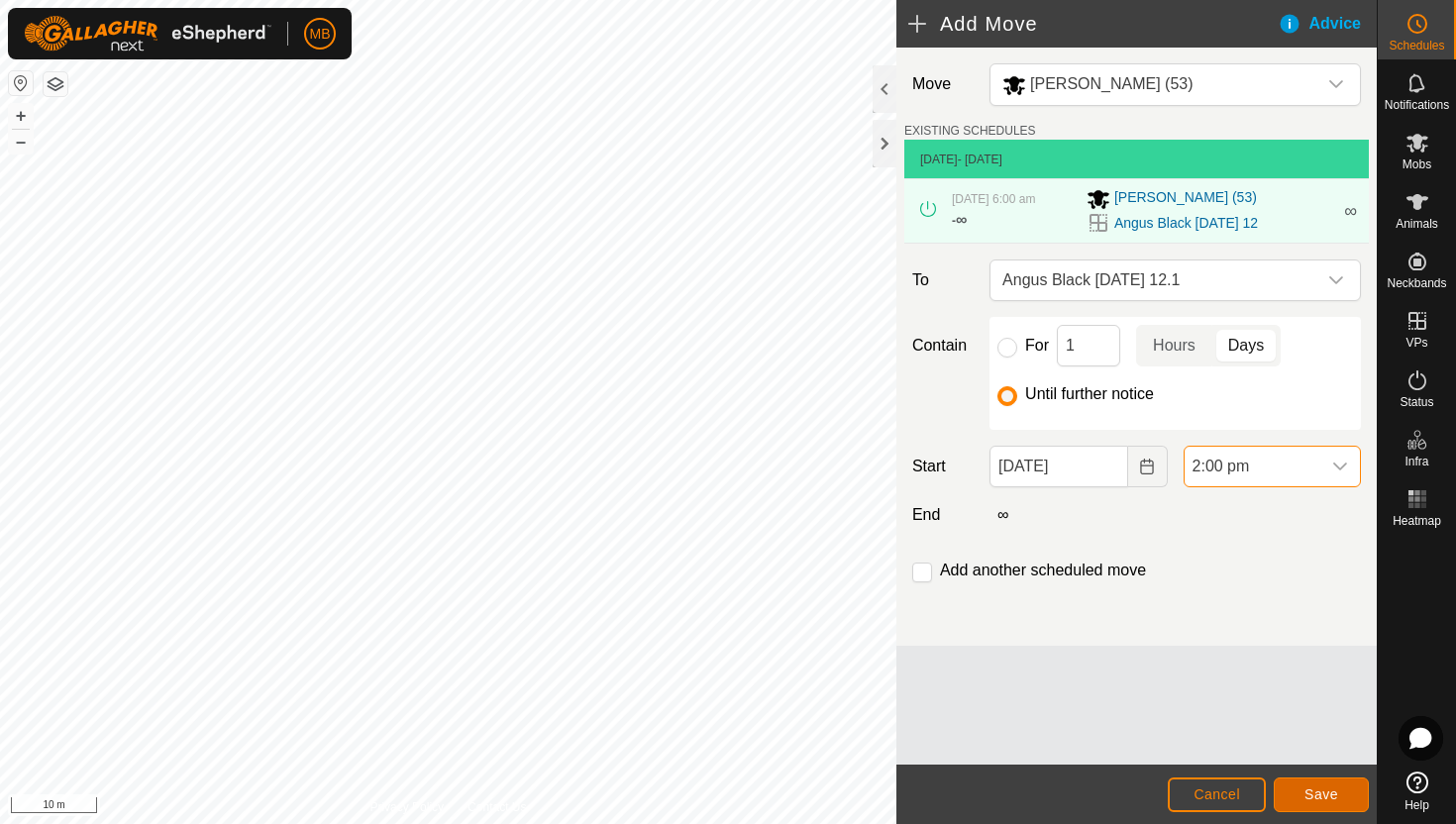 click on "Save" 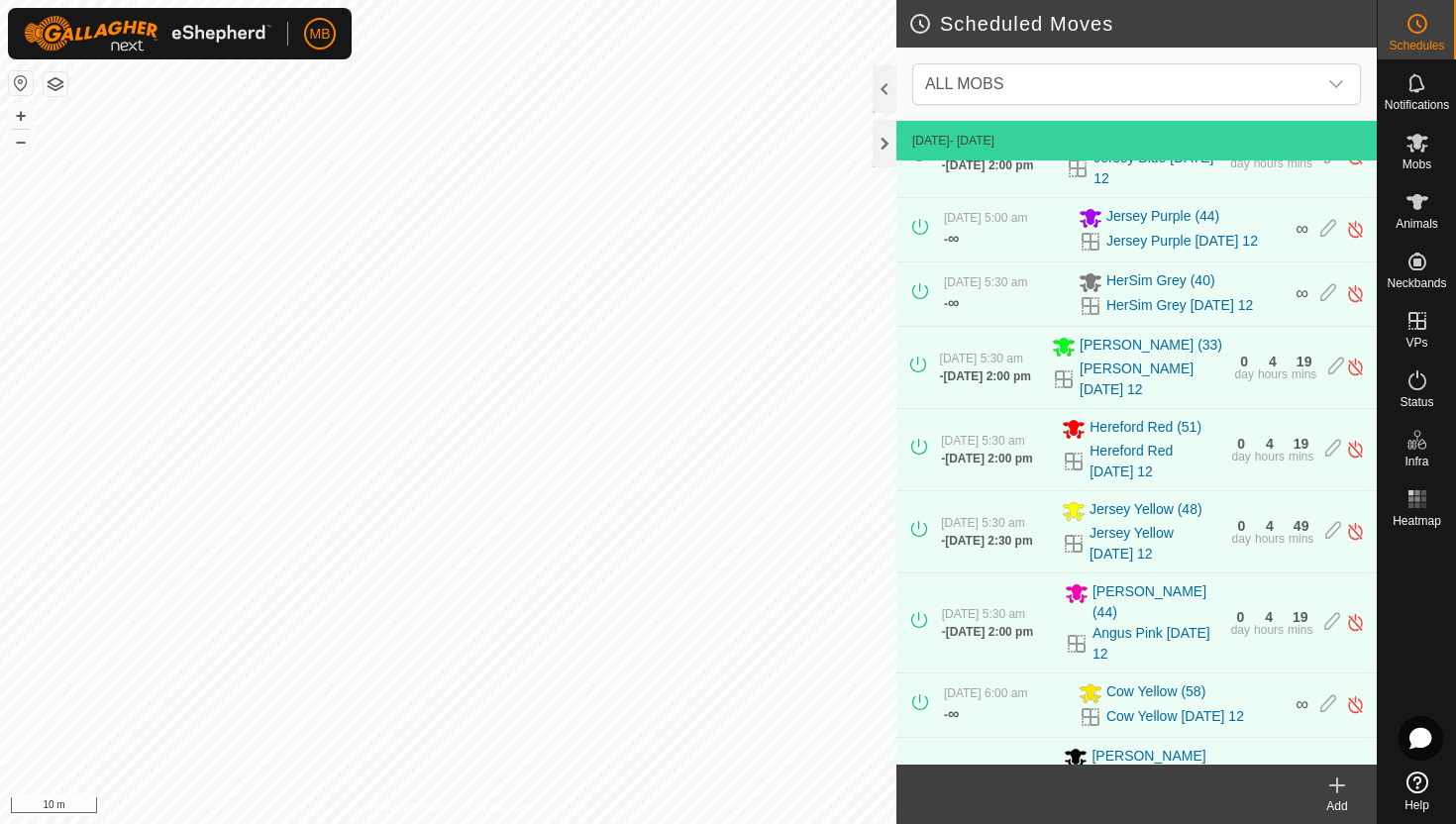 scroll, scrollTop: 105, scrollLeft: 0, axis: vertical 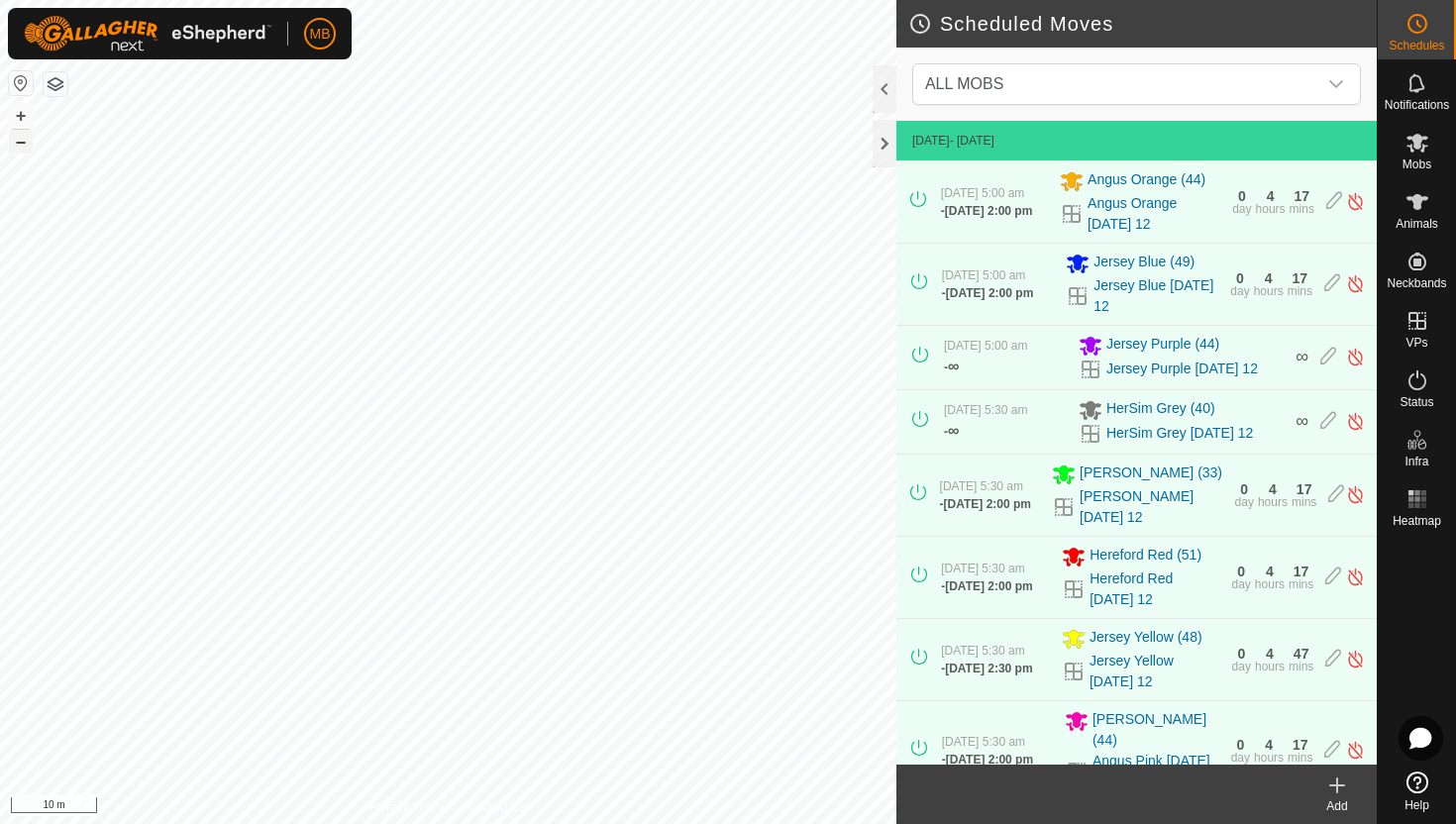 click on "–" at bounding box center (21, 142) 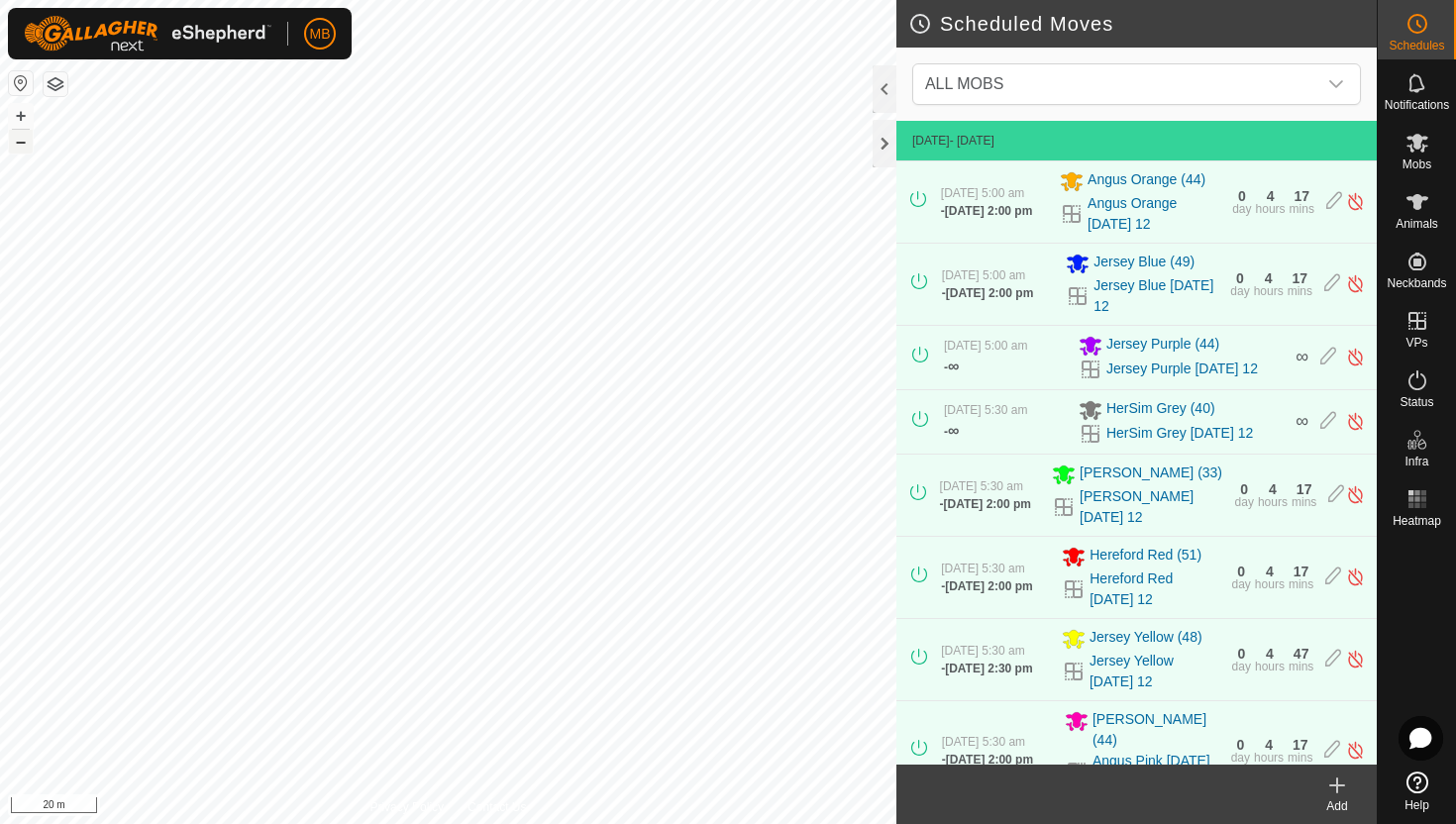 click on "–" at bounding box center (21, 142) 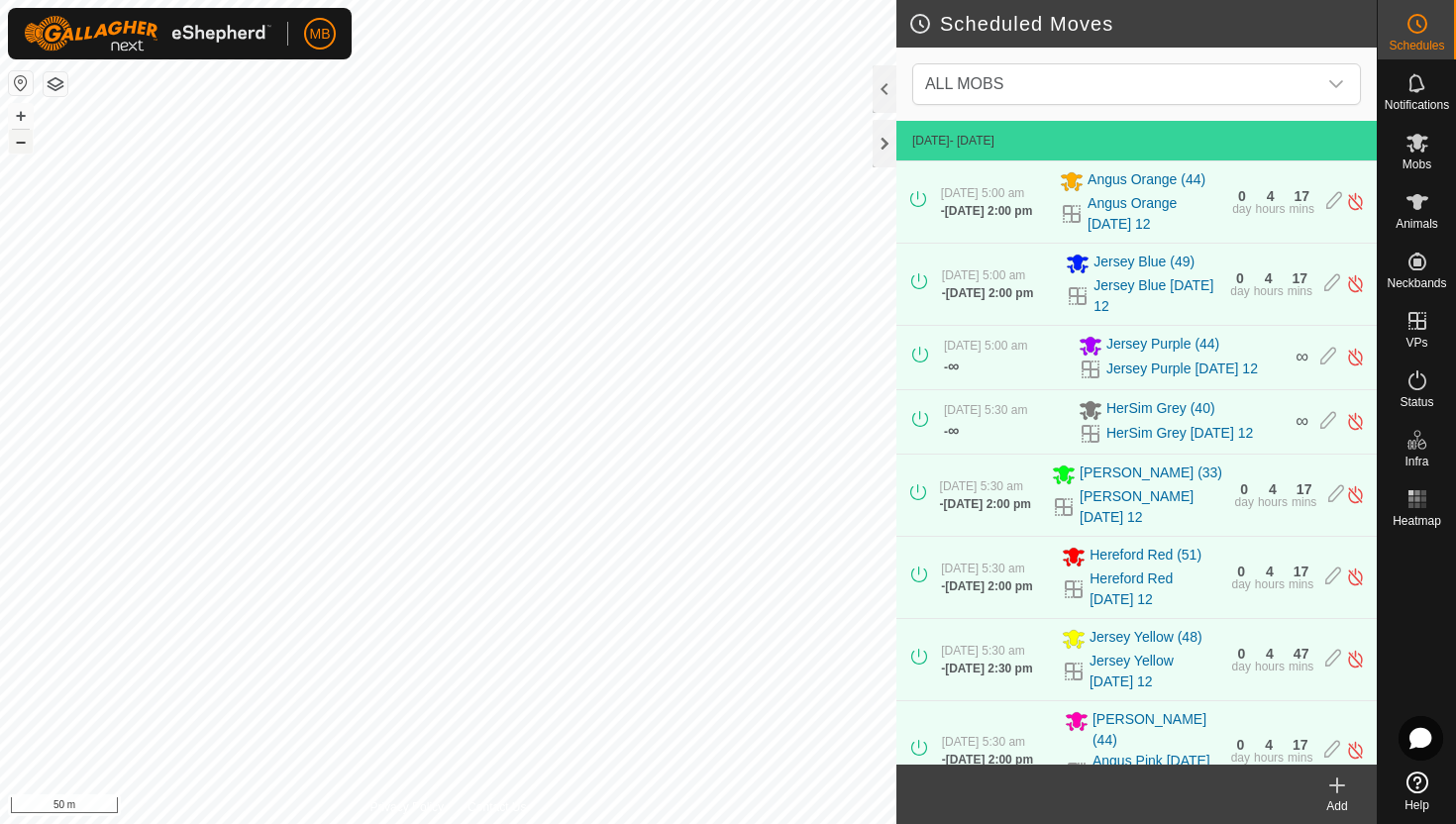 click on "–" at bounding box center [21, 142] 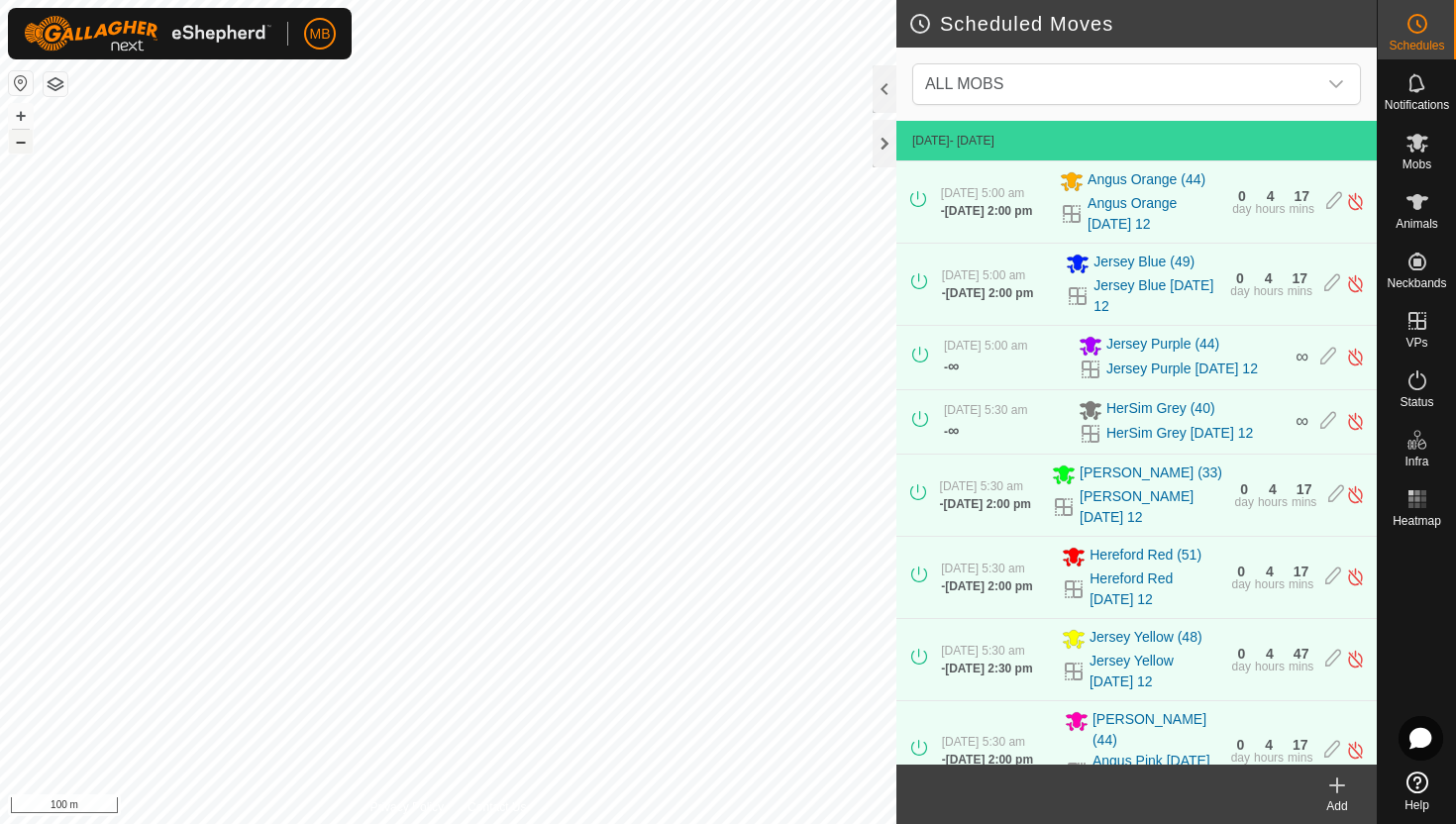 click on "–" at bounding box center [21, 142] 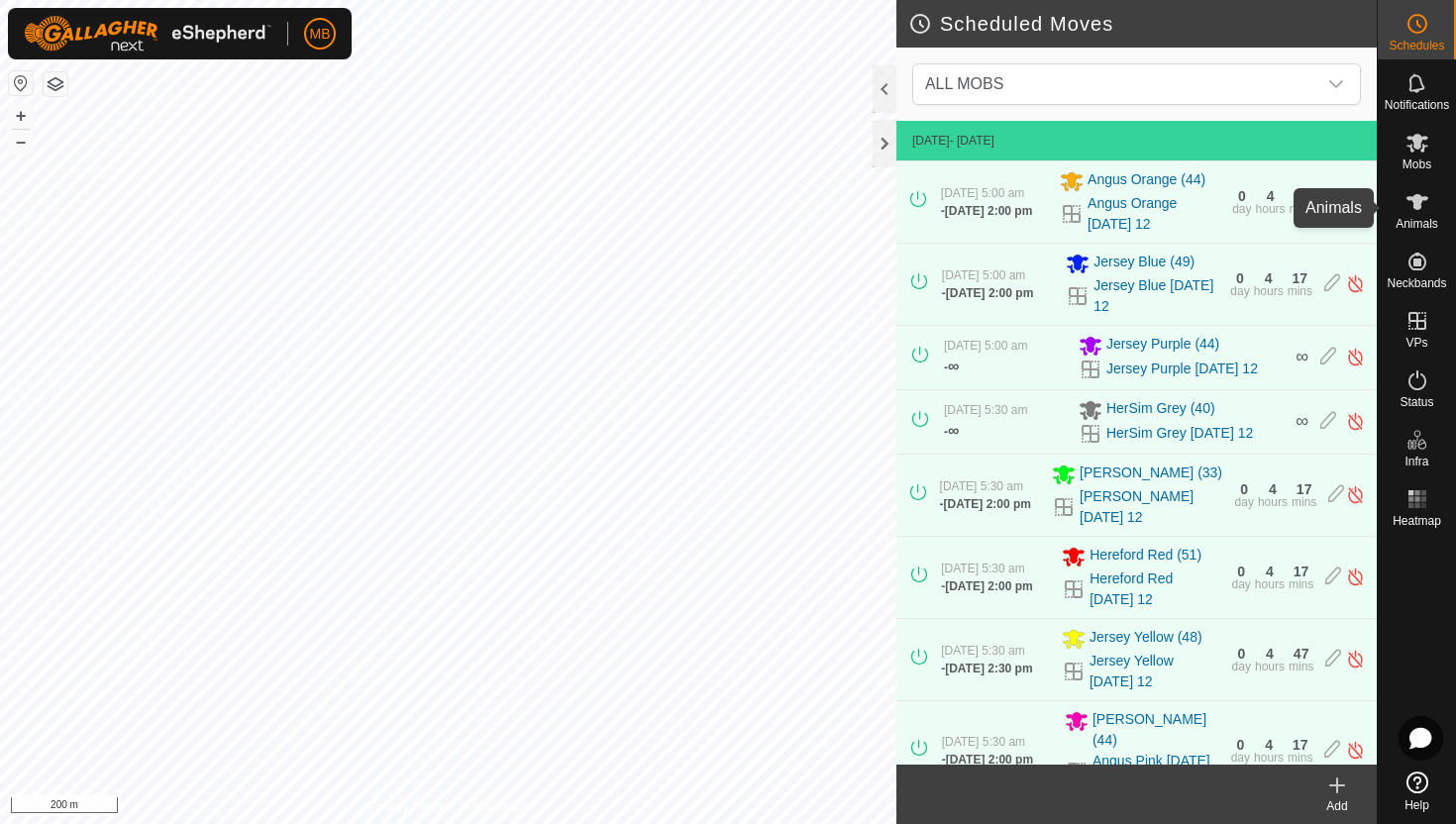 click 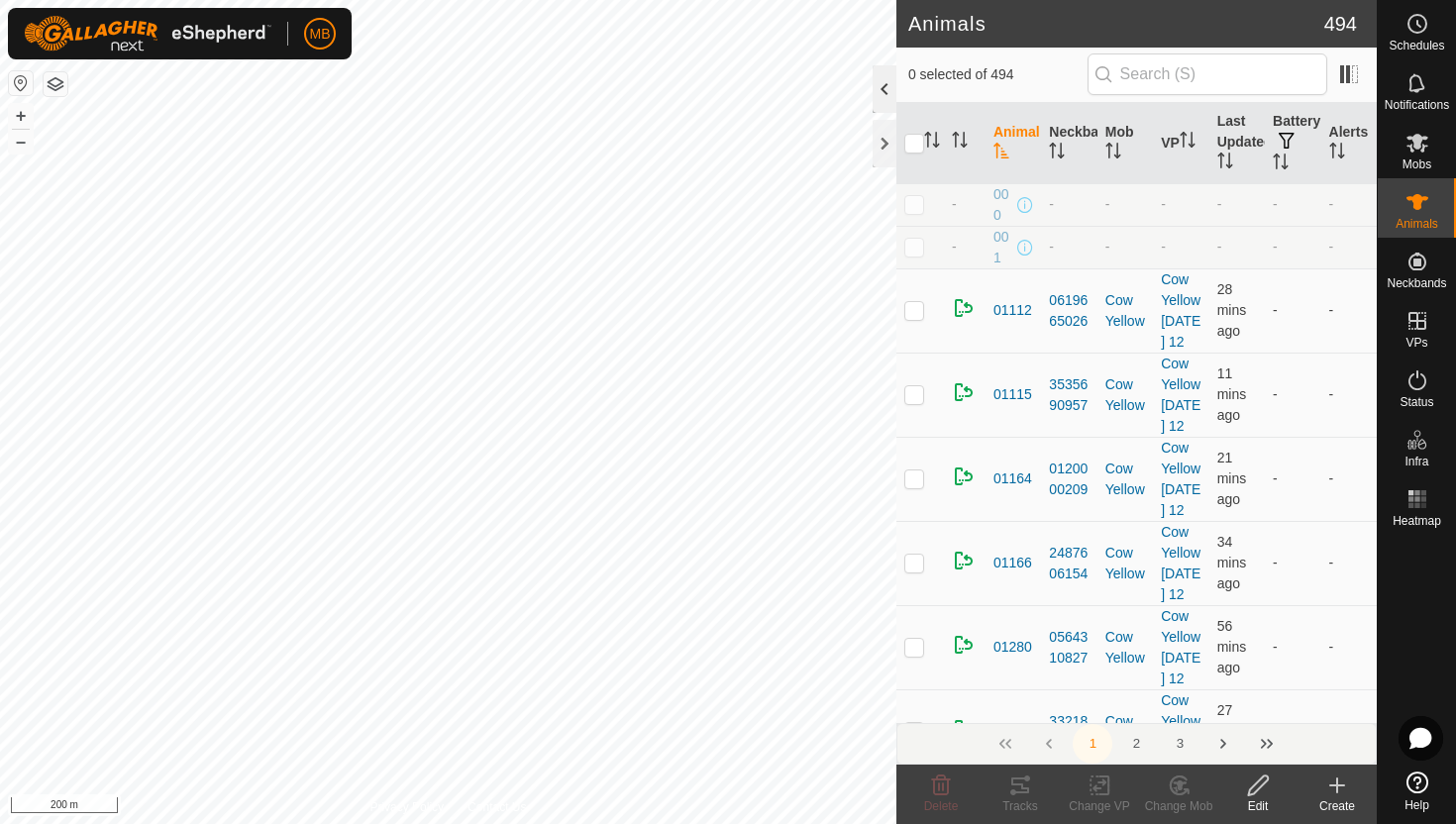 click 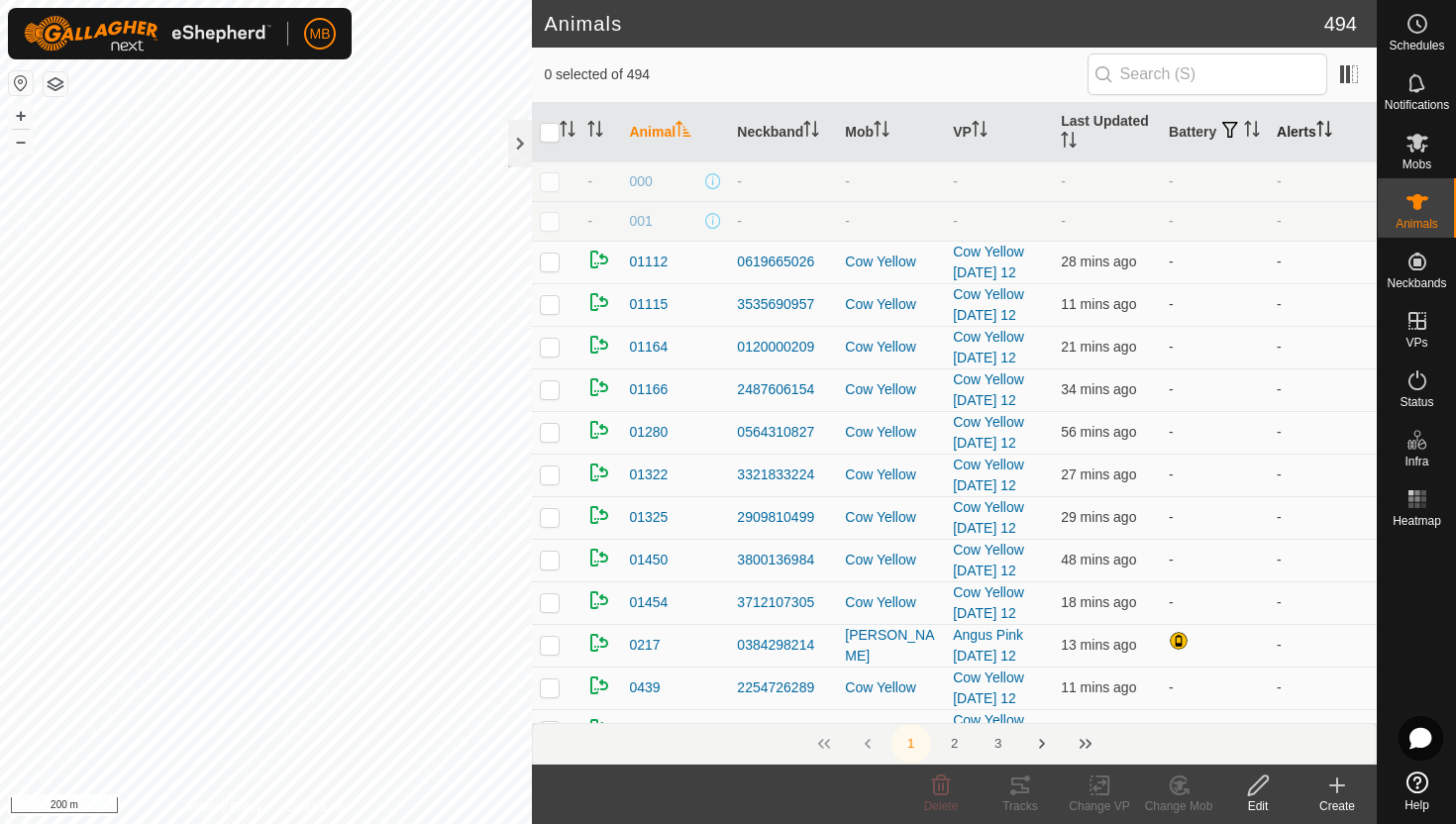 click 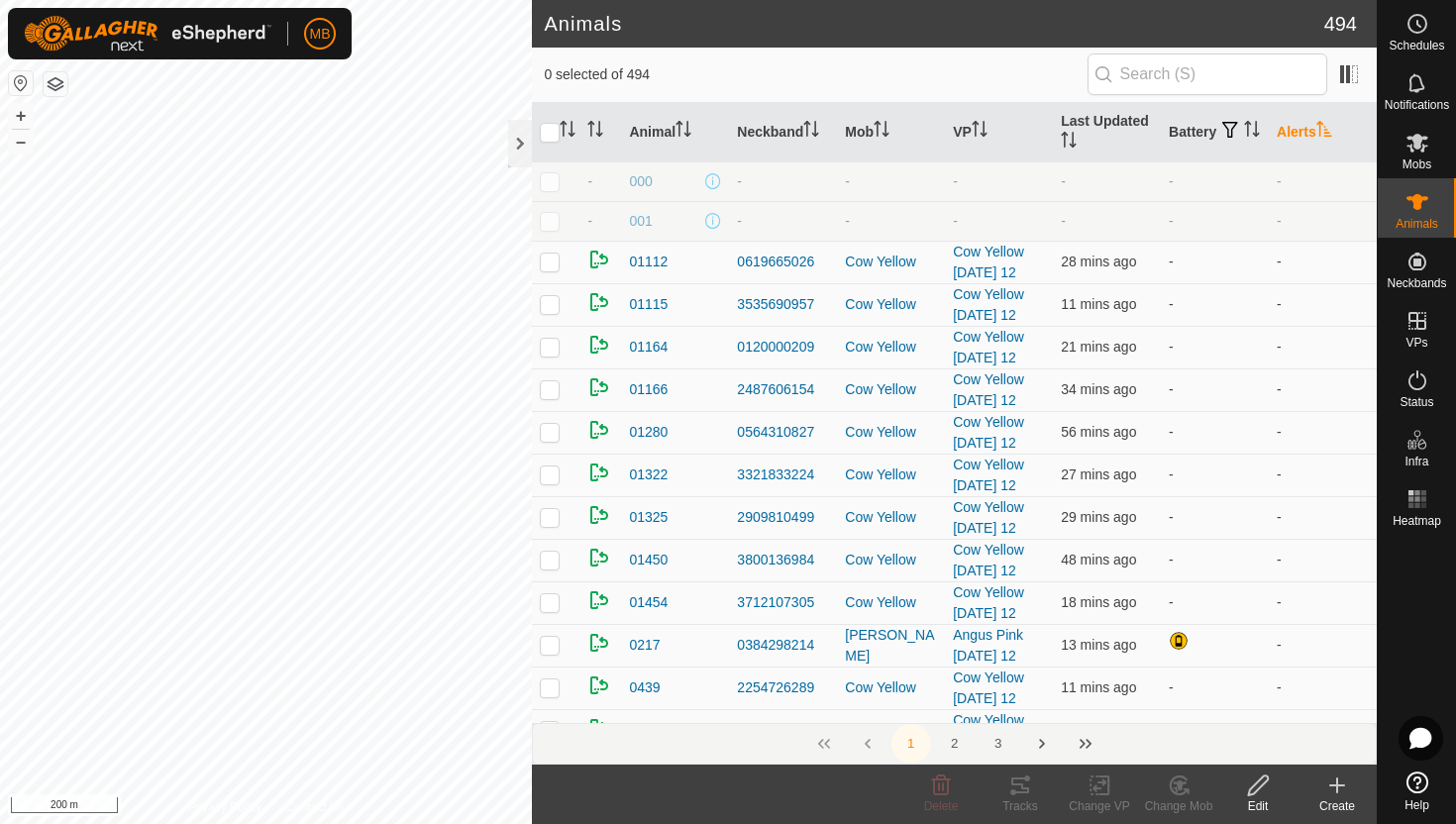 click 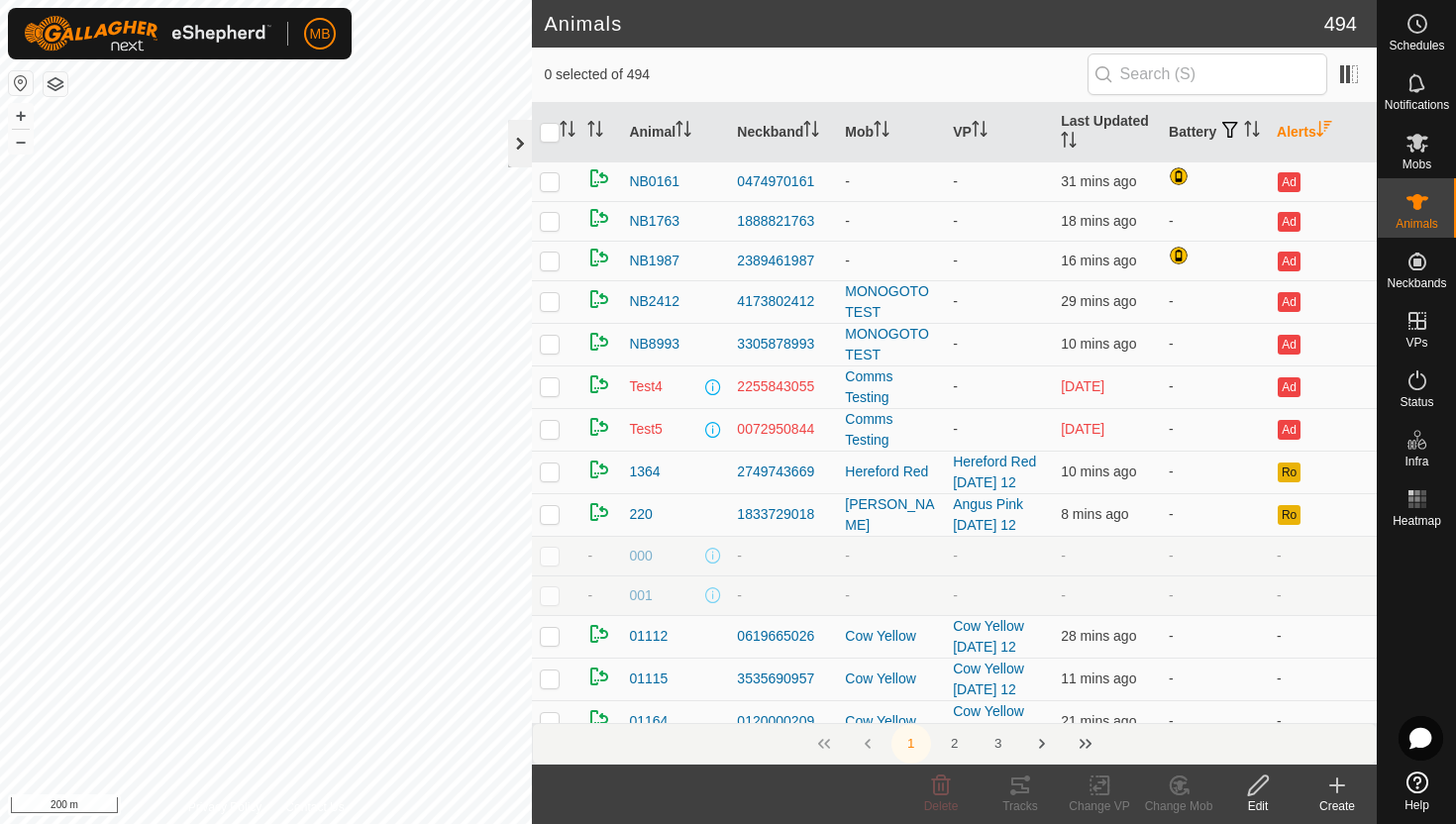 click 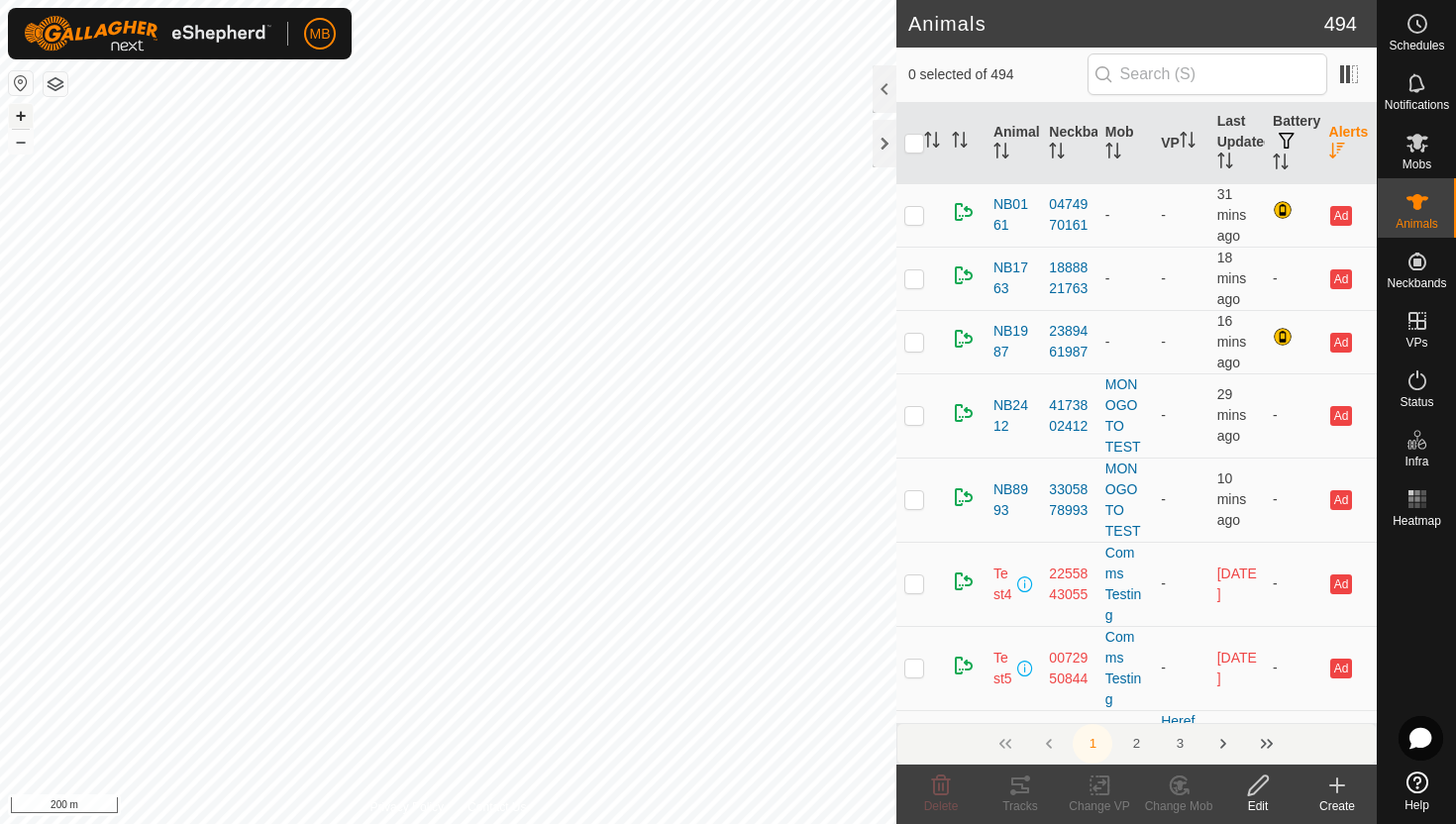 click on "+" at bounding box center [21, 116] 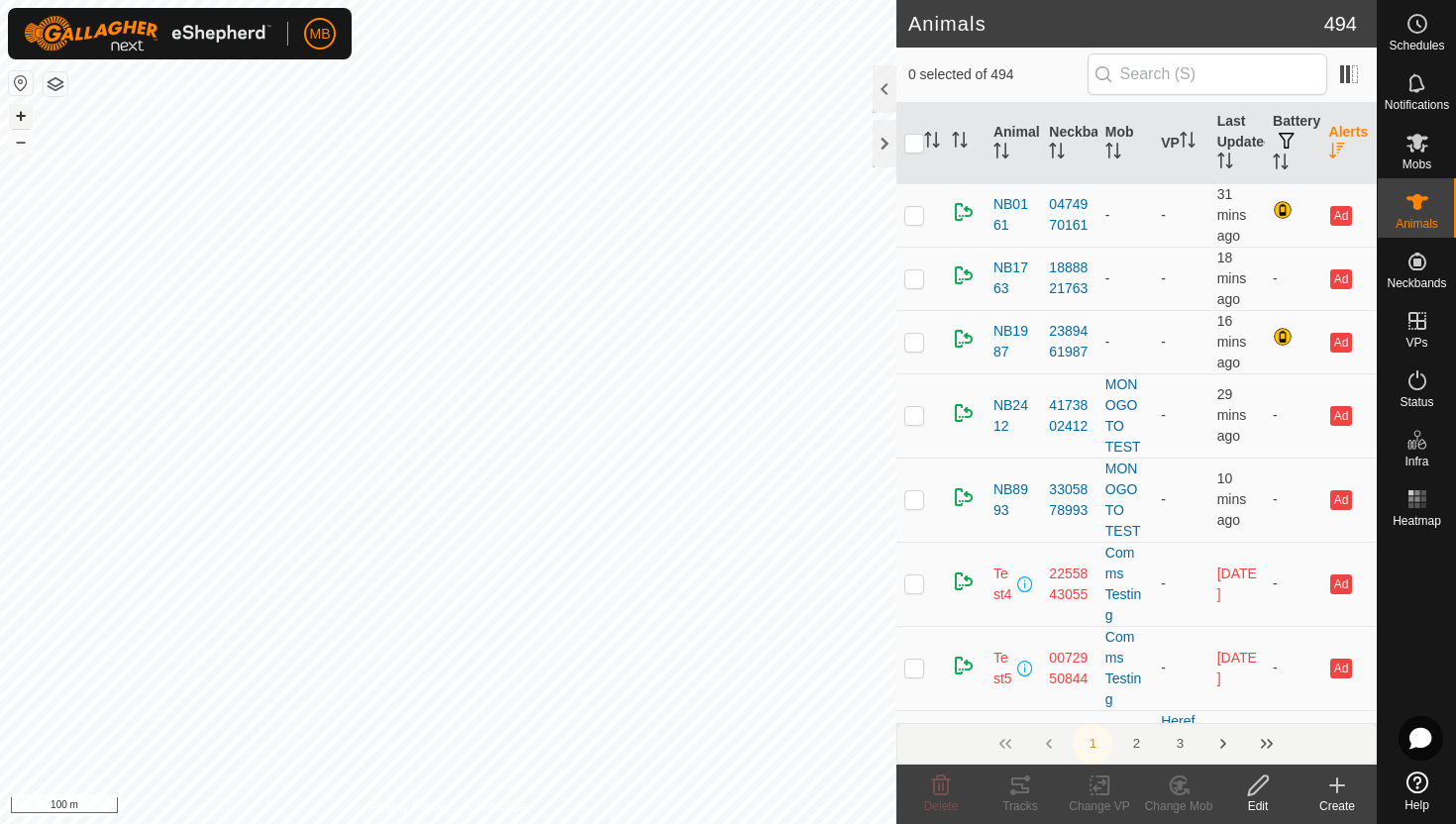 click on "+" at bounding box center (21, 116) 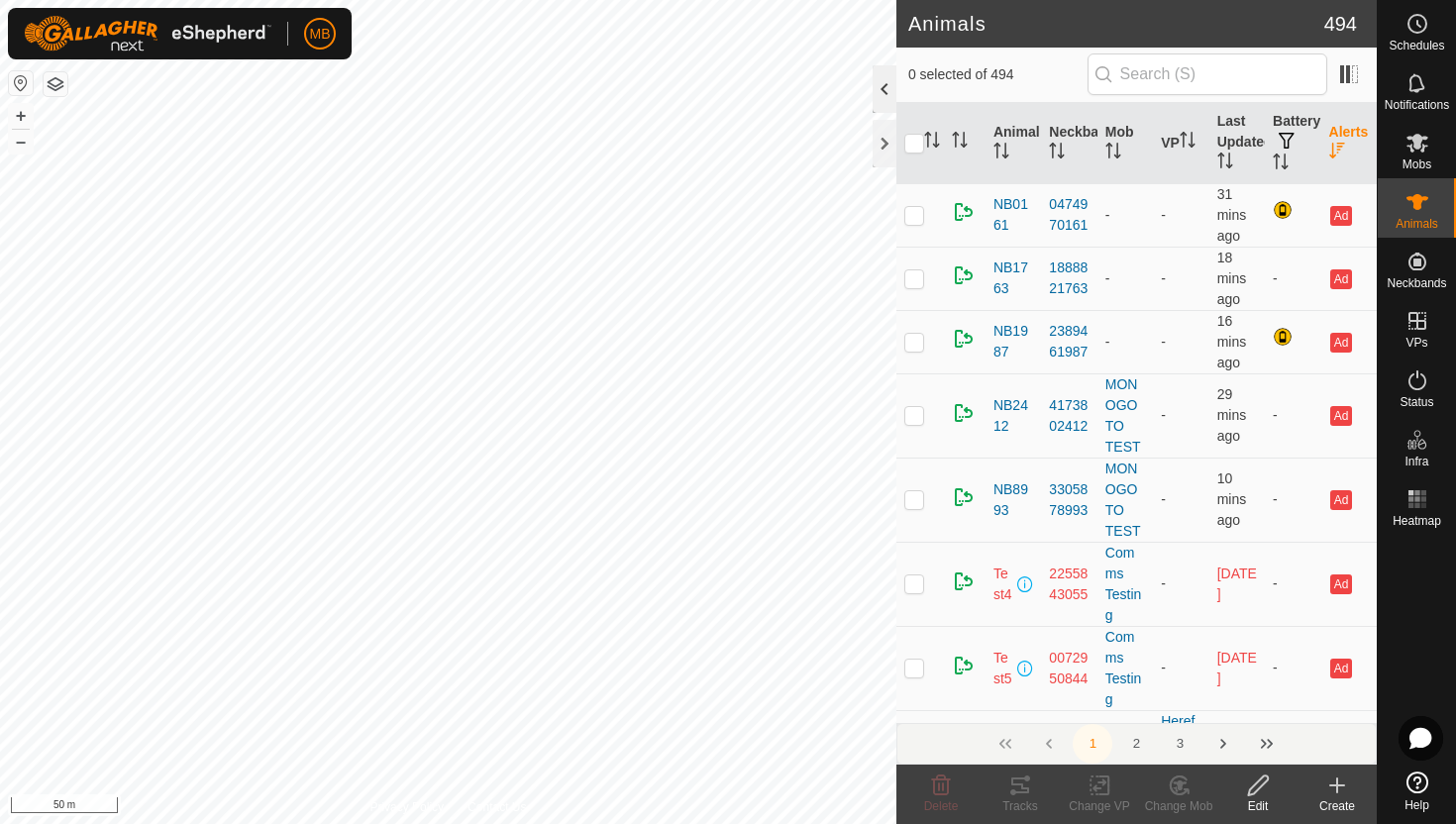 click 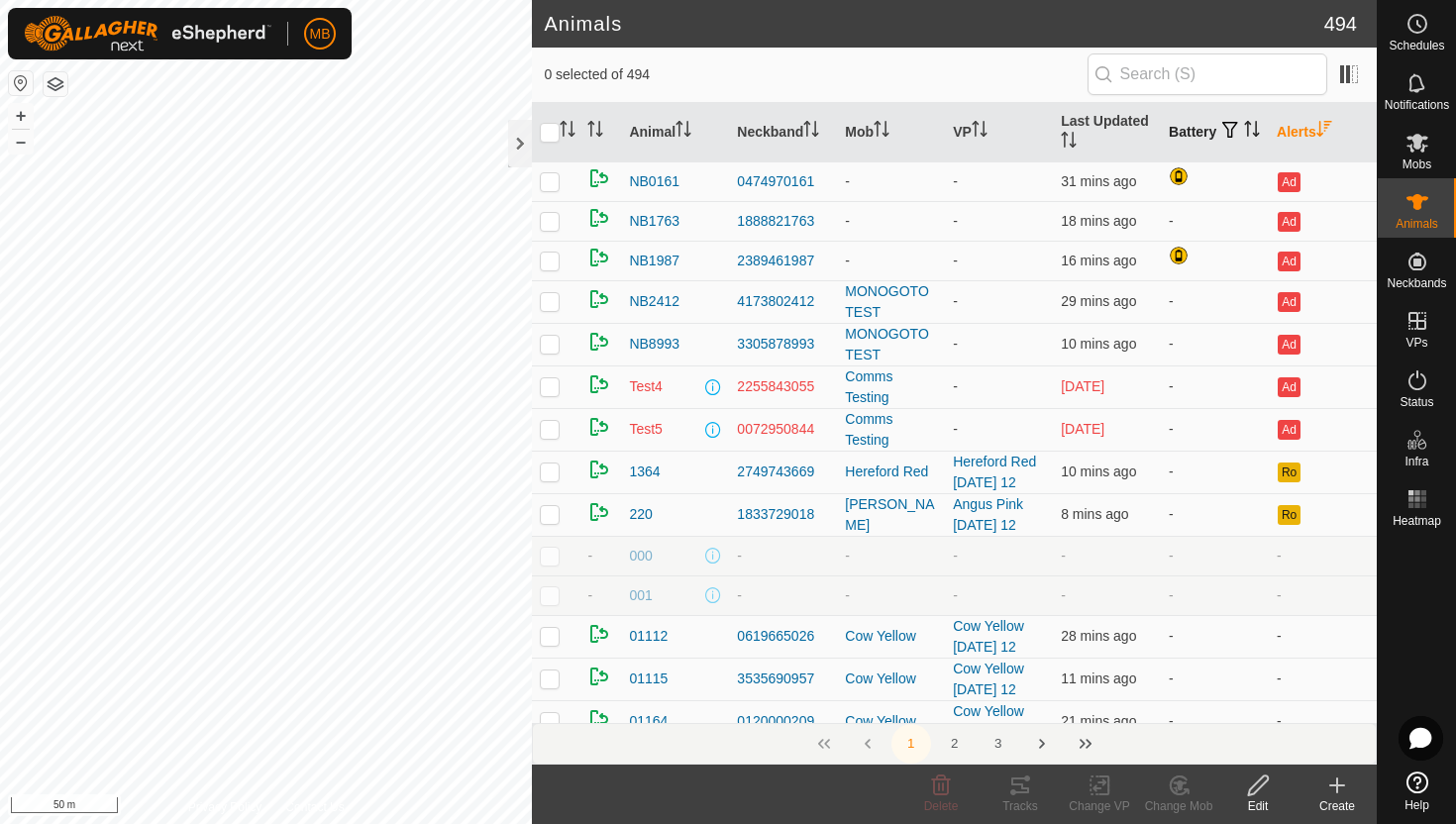 click 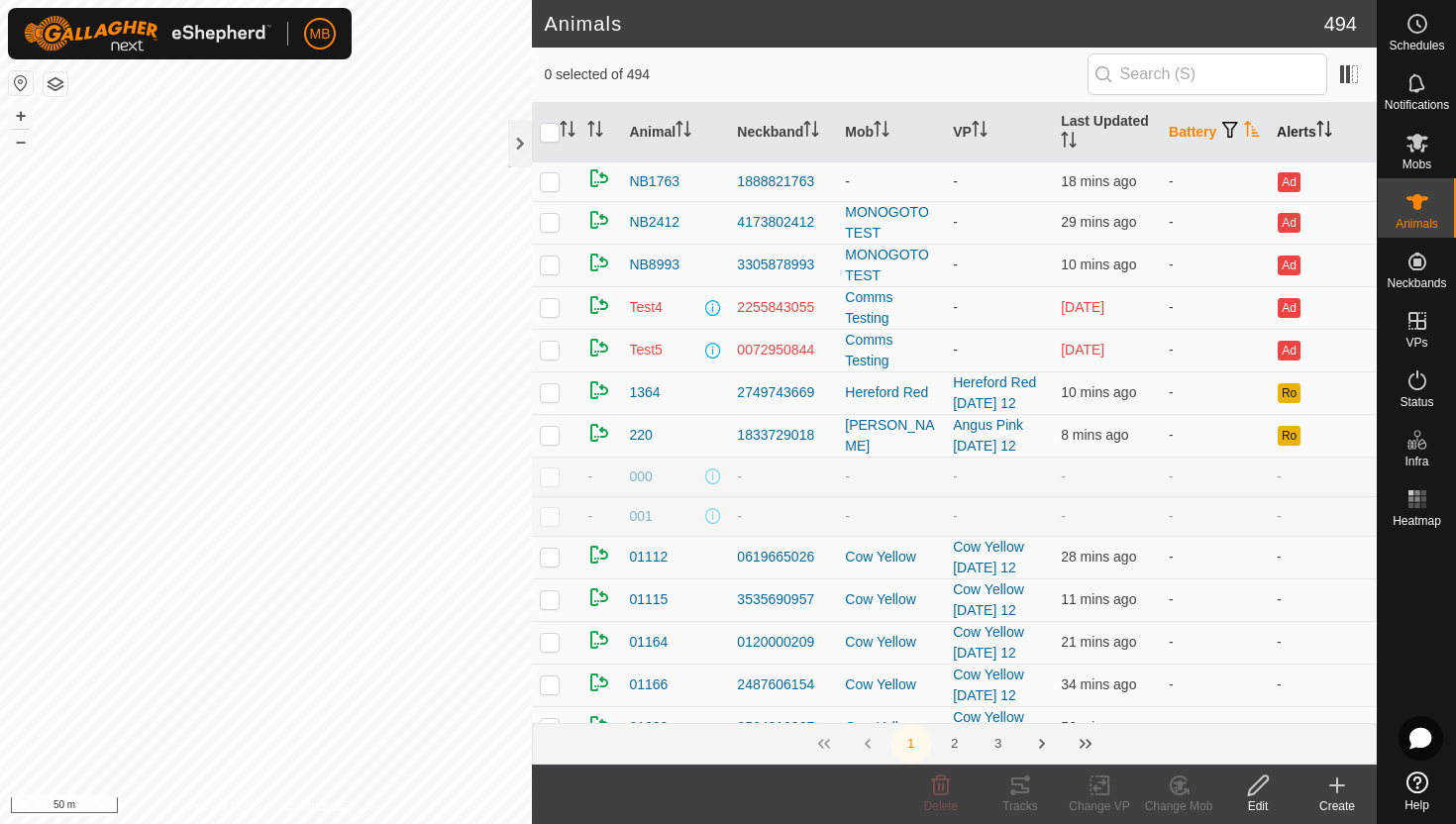 click 